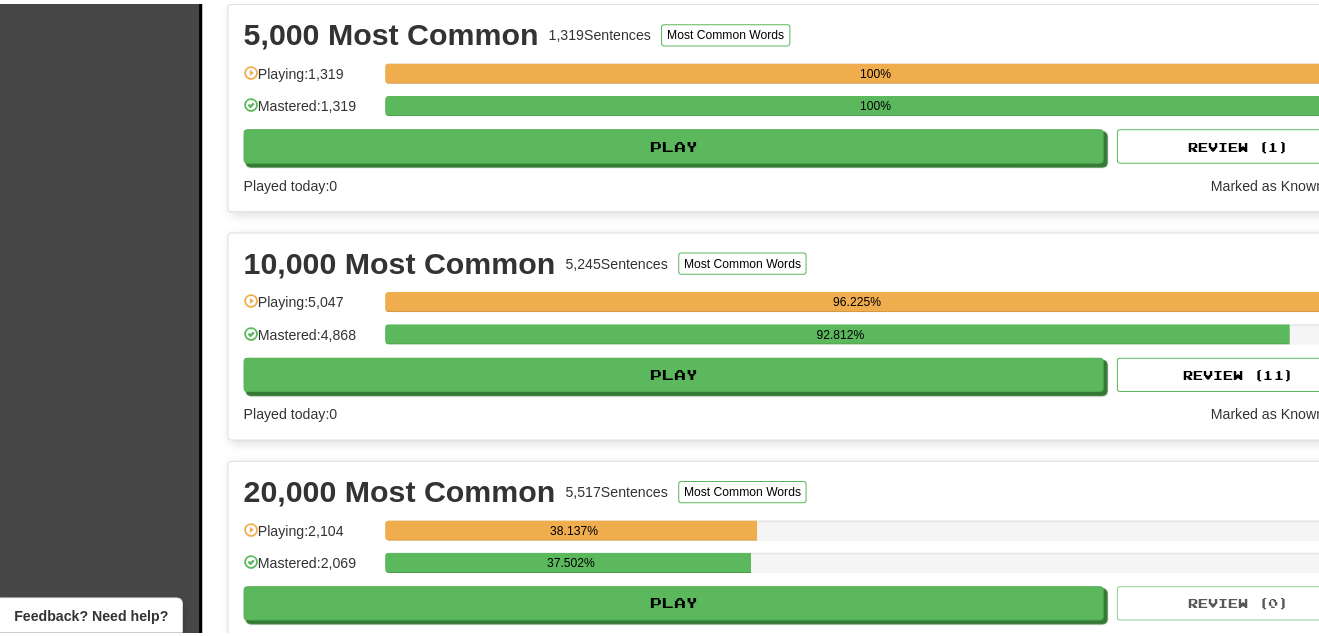 scroll, scrollTop: 545, scrollLeft: 0, axis: vertical 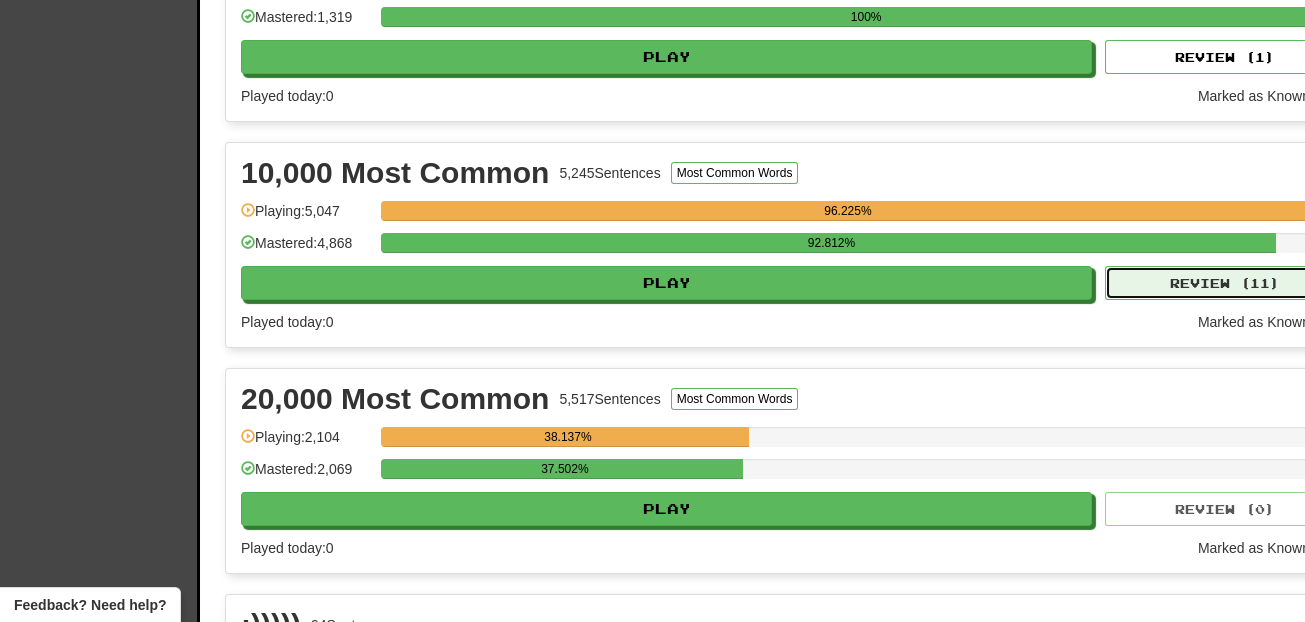 click on "Review ( 11 )" at bounding box center [1225, 283] 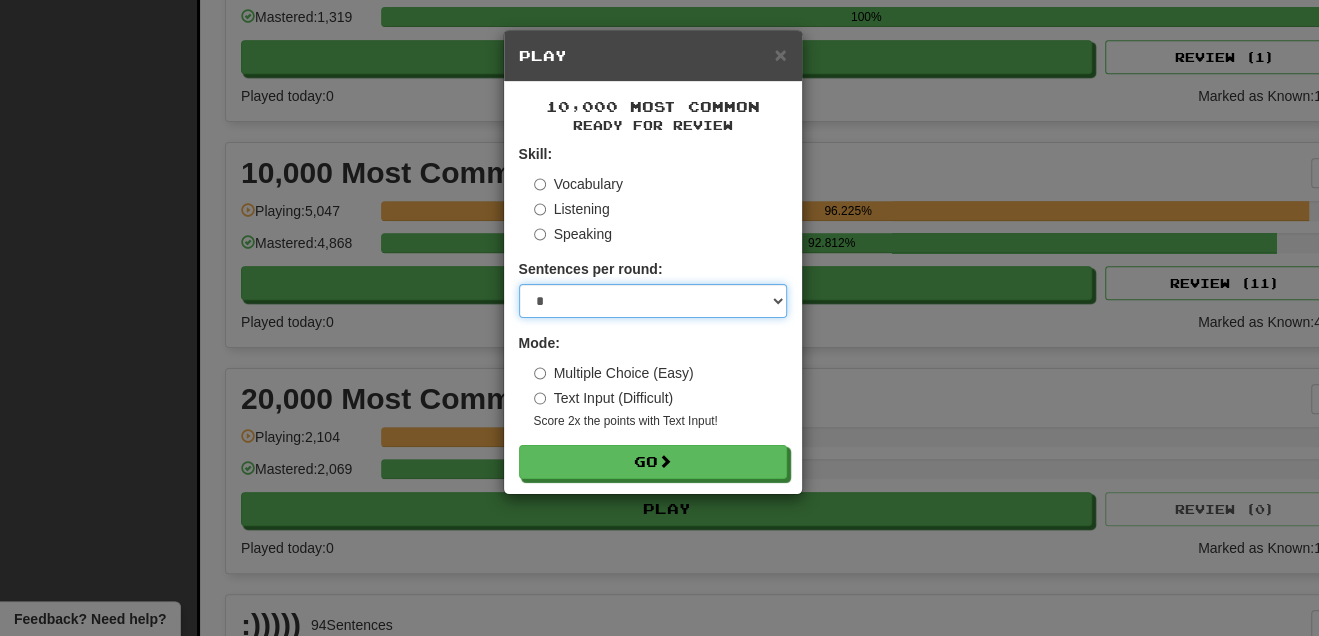 click on "* ** ** ** ** ** *** ********" at bounding box center [653, 301] 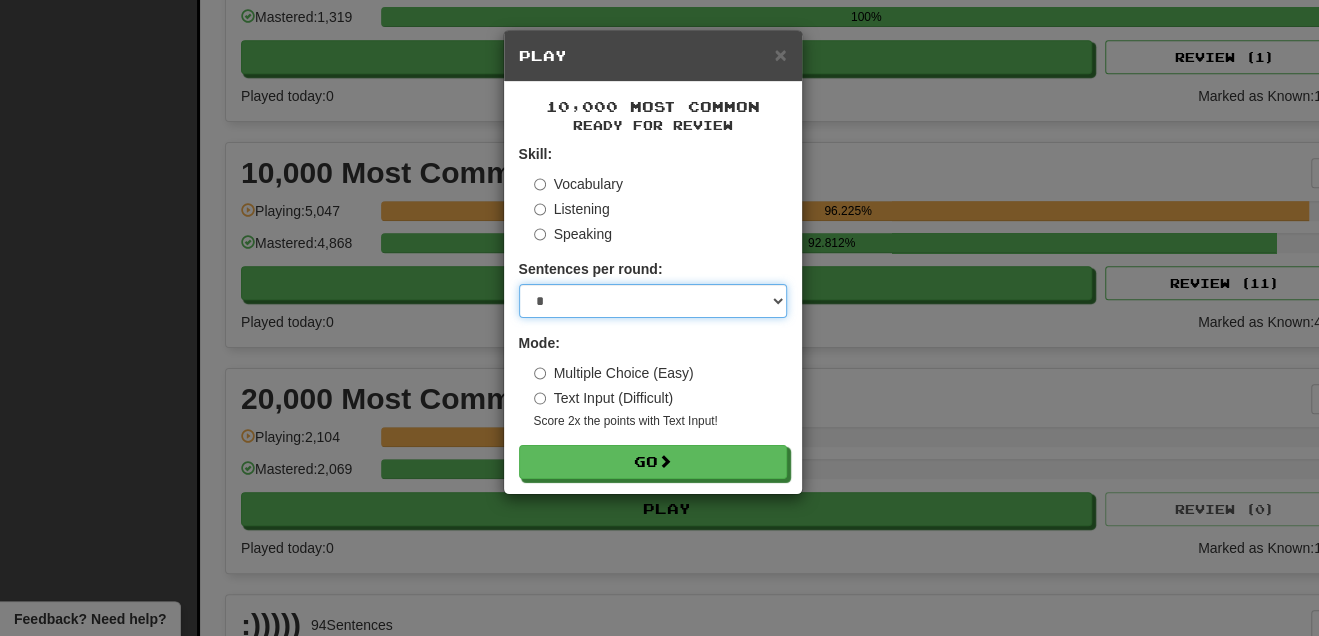 click on "* ** ** ** ** ** *** ********" at bounding box center (653, 301) 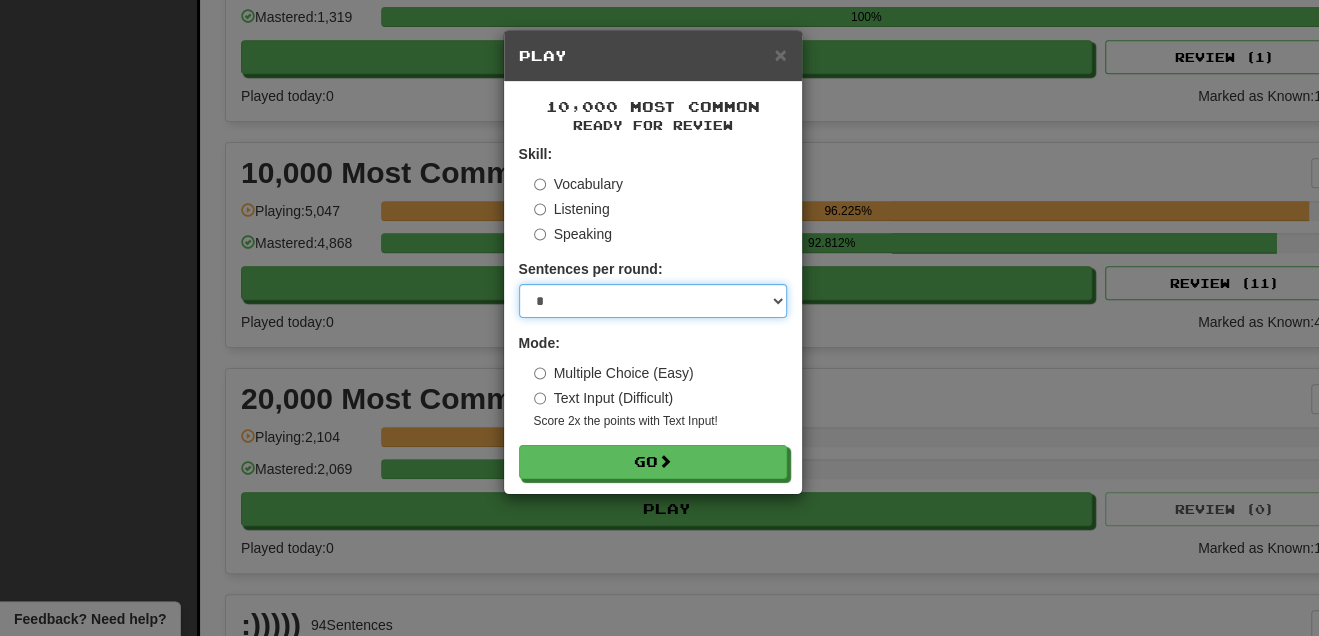 select on "**" 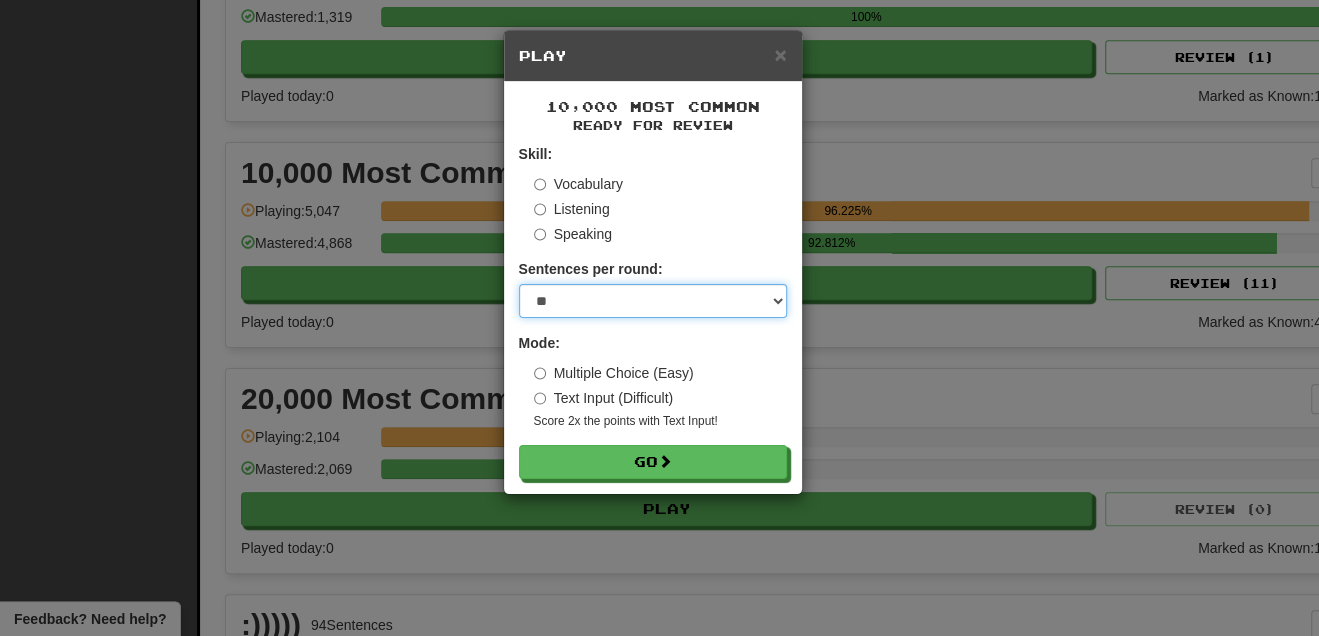 click on "* ** ** ** ** ** *** ********" at bounding box center (653, 301) 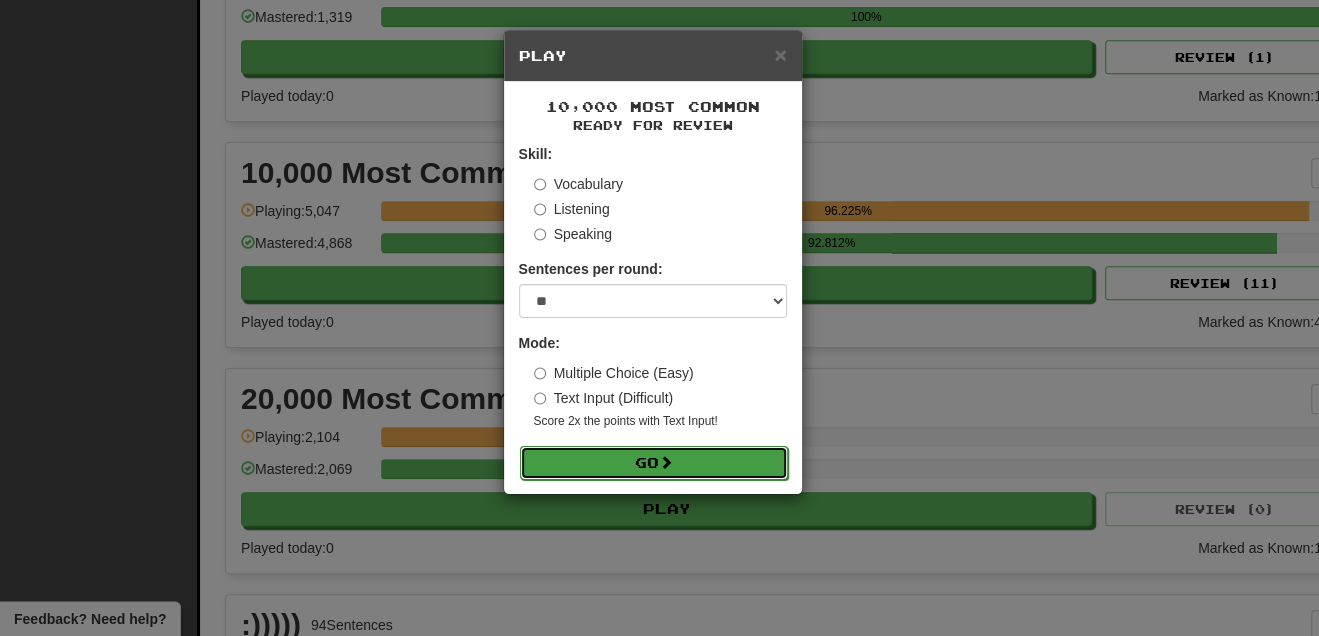 click on "Go" at bounding box center (654, 463) 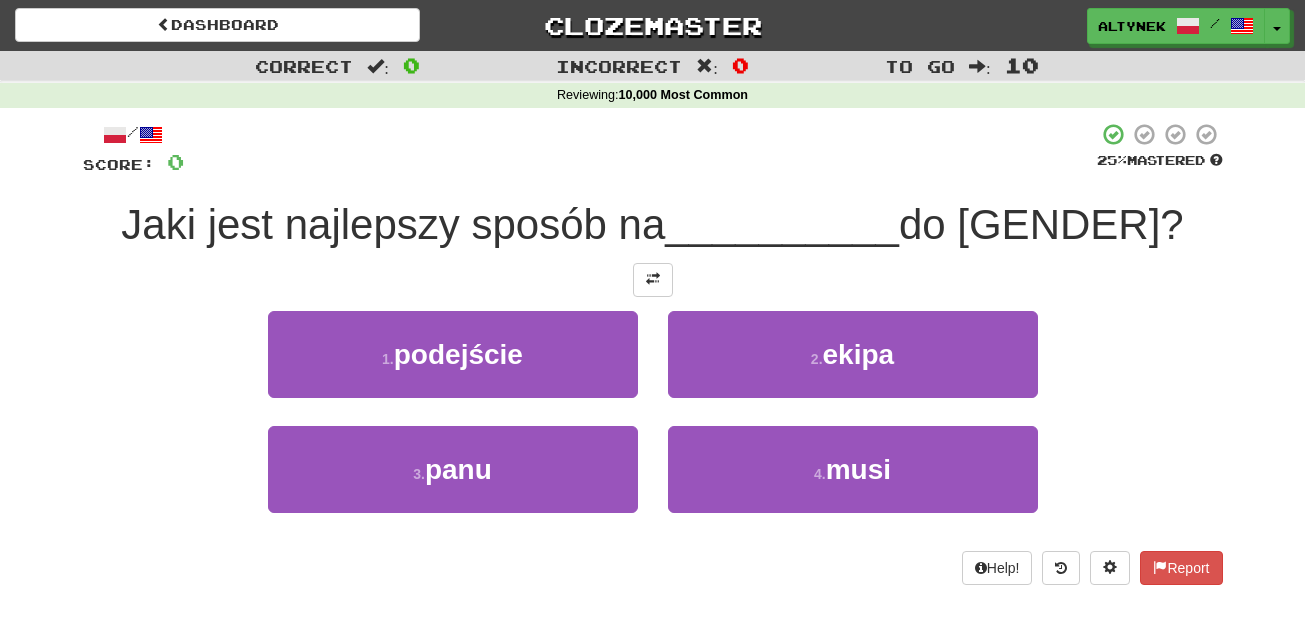 scroll, scrollTop: 0, scrollLeft: 0, axis: both 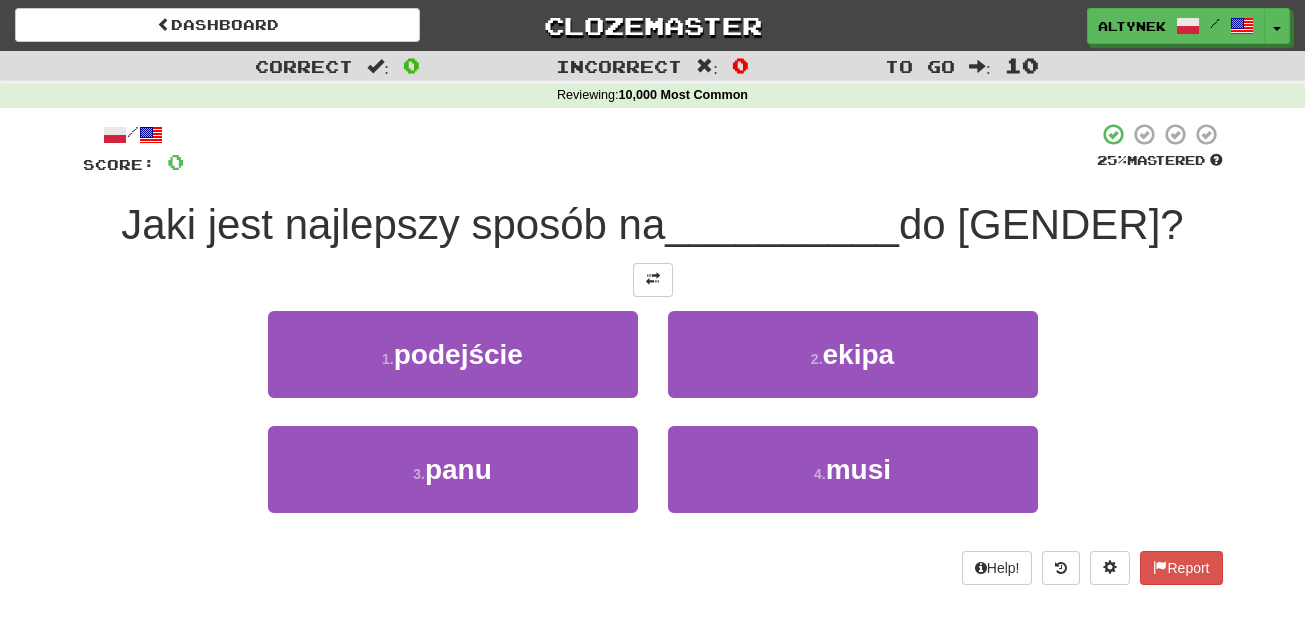 click at bounding box center (653, 280) 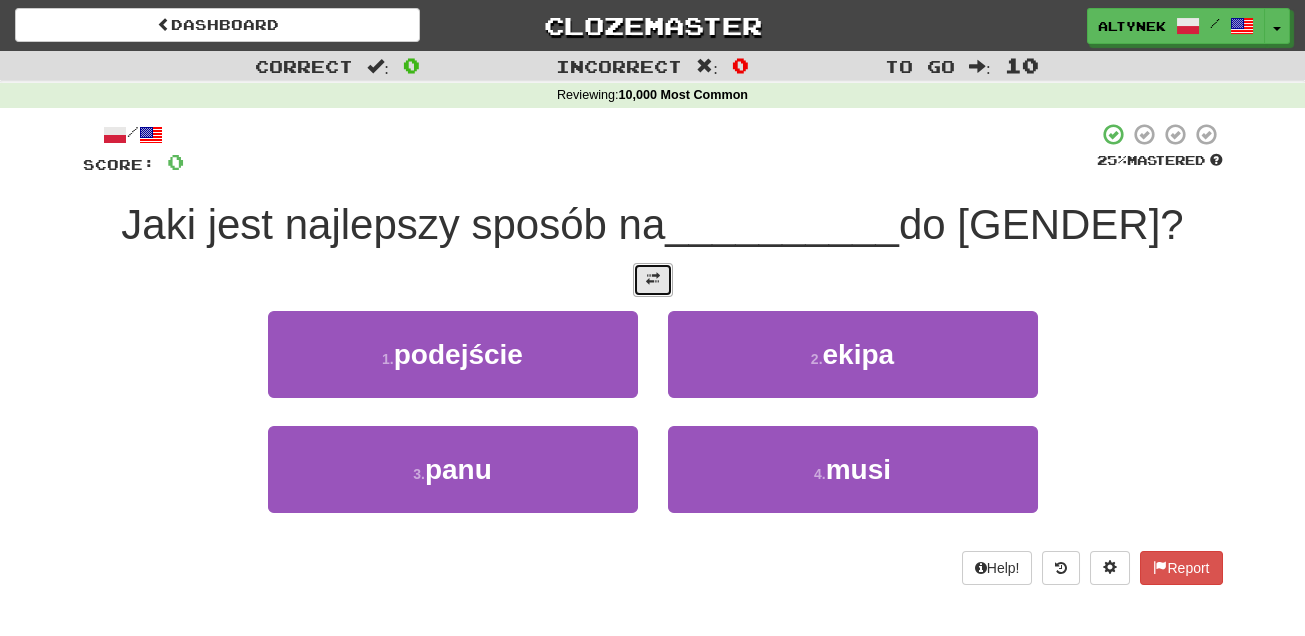 click at bounding box center (653, 280) 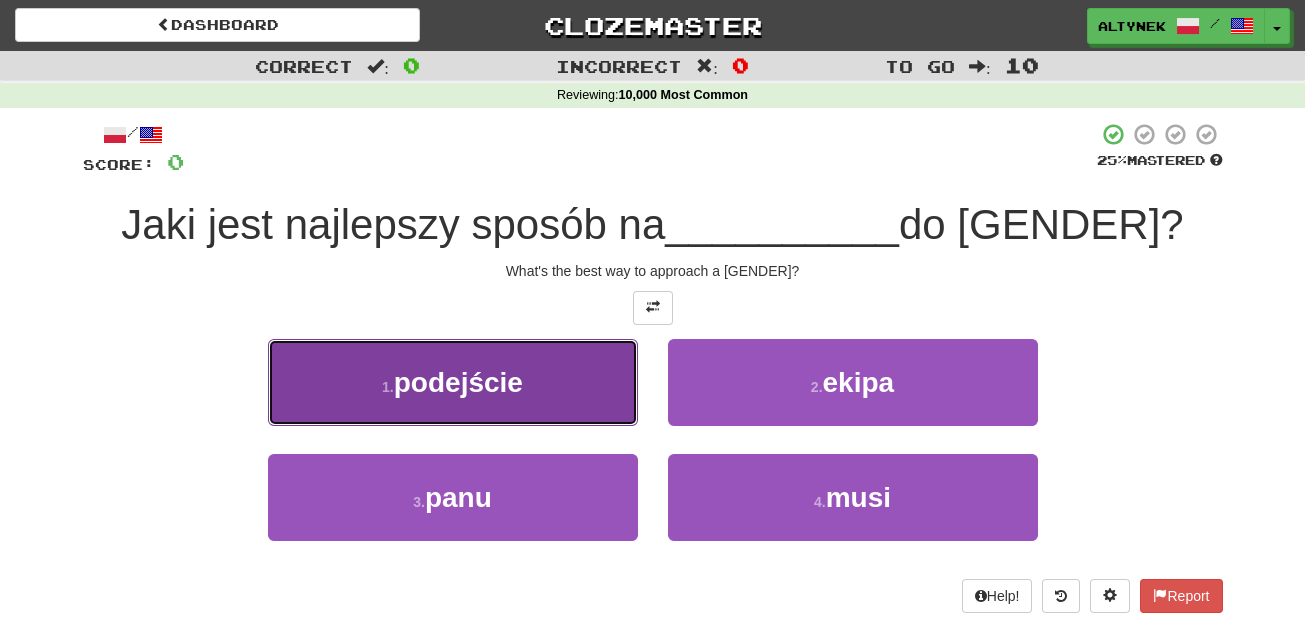 click on "1 .  podejście" at bounding box center (453, 382) 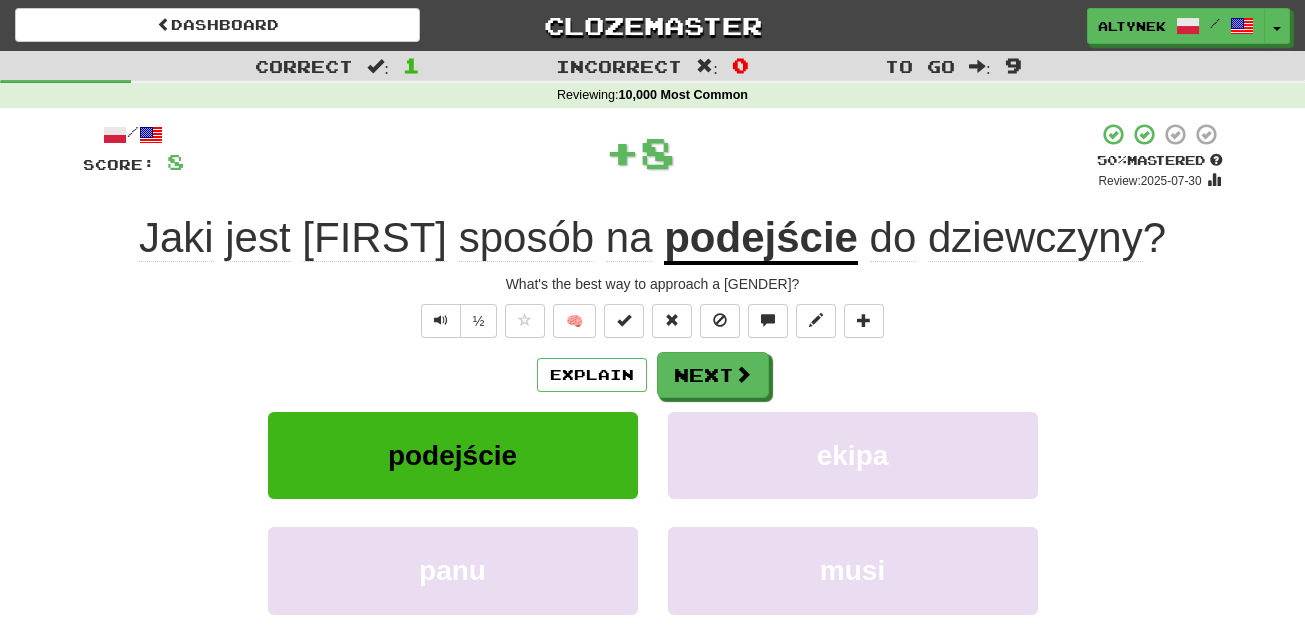 click on "Explain Next" at bounding box center (653, 375) 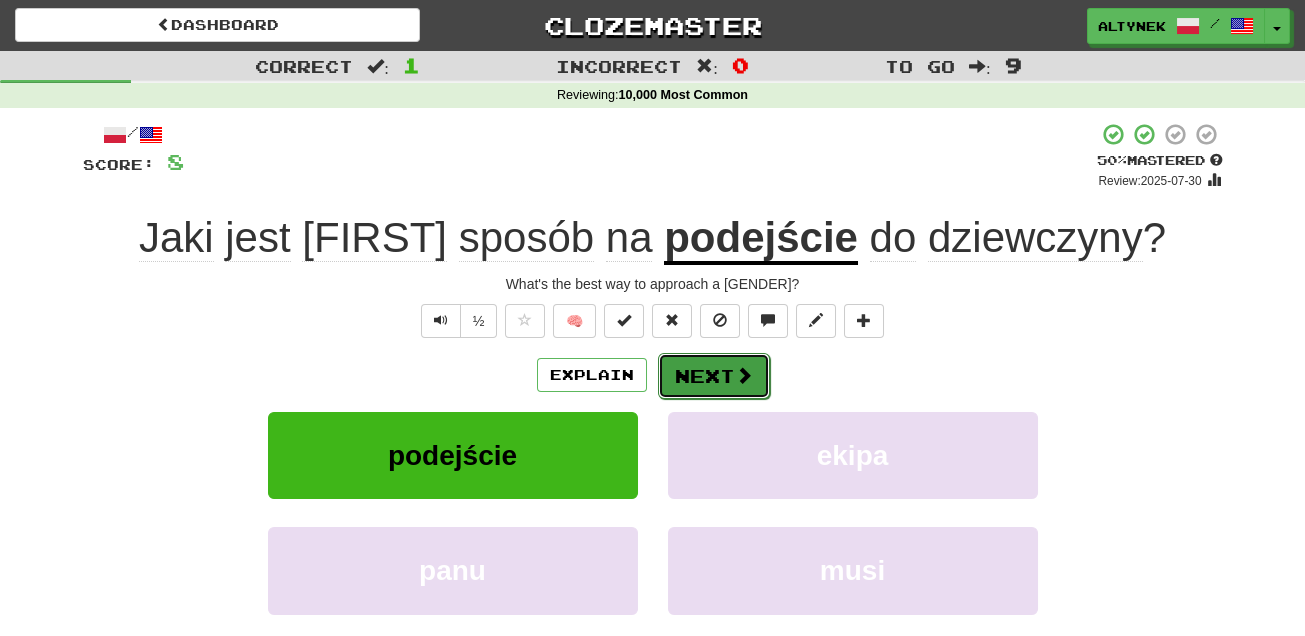 click on "Next" at bounding box center (714, 376) 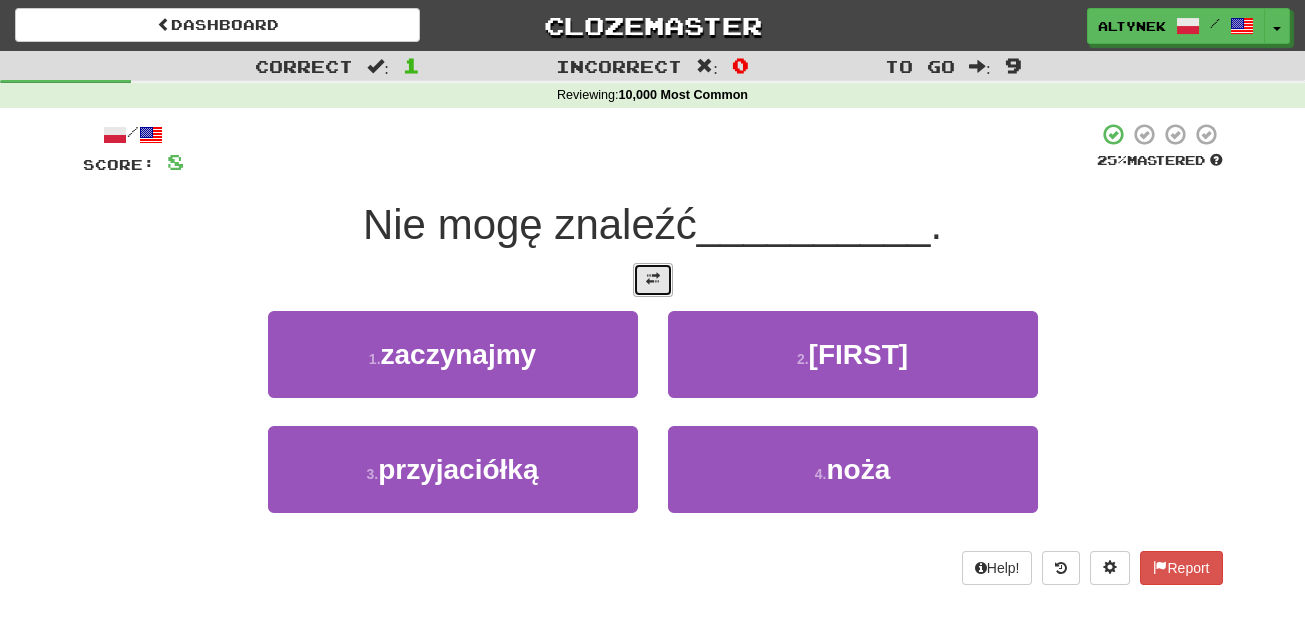 click at bounding box center [653, 279] 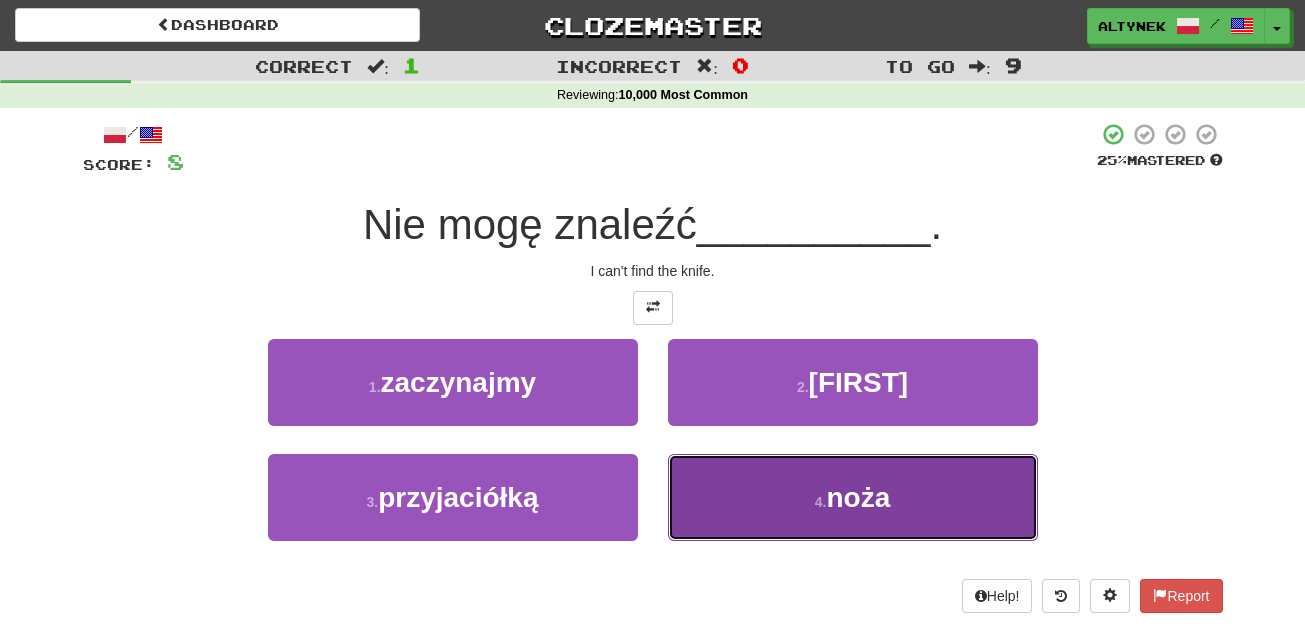 click on "4 .  noża" at bounding box center [853, 497] 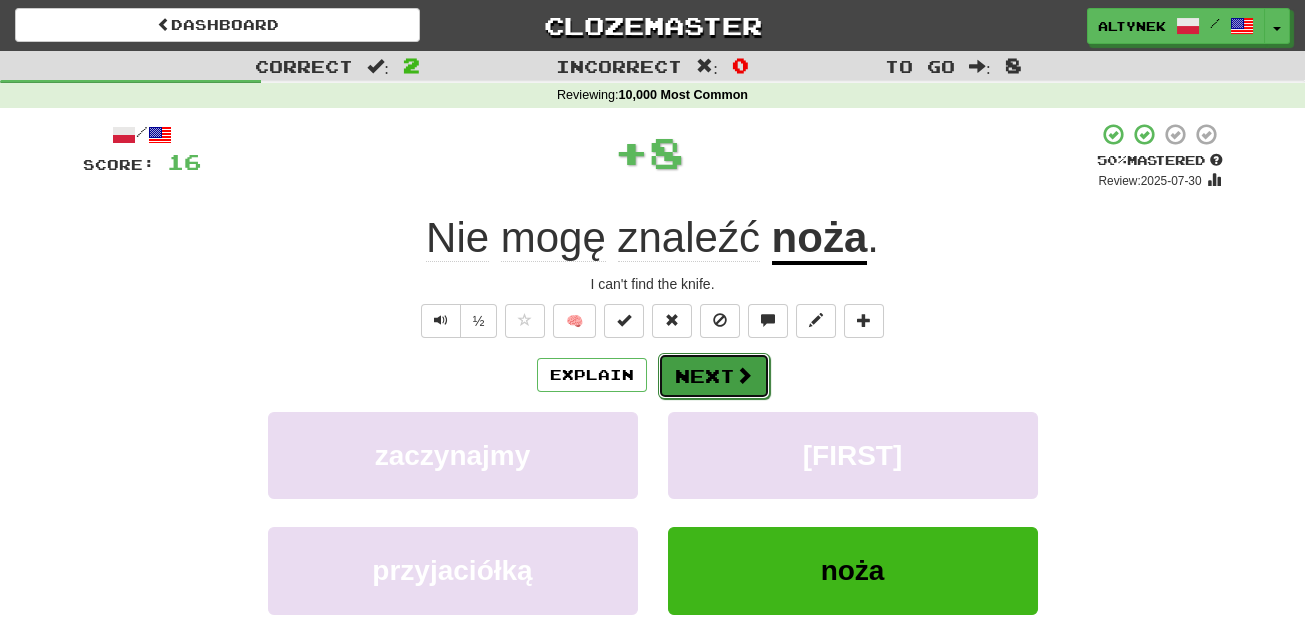 click on "Next" at bounding box center [714, 376] 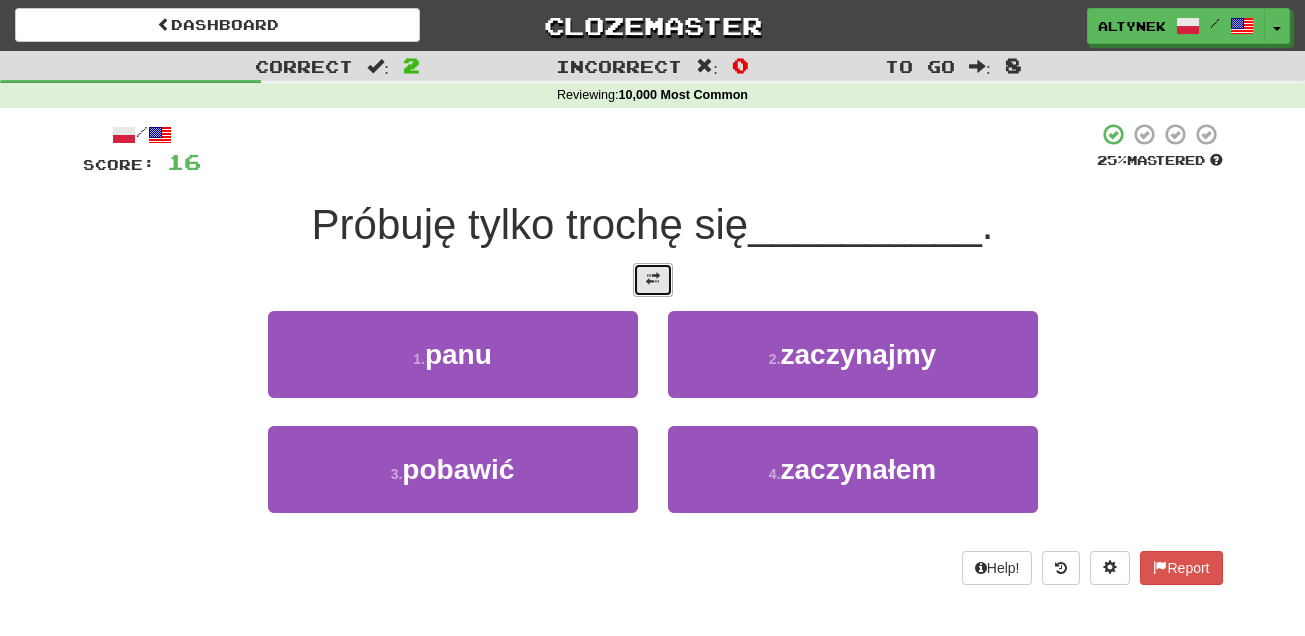 click at bounding box center (653, 280) 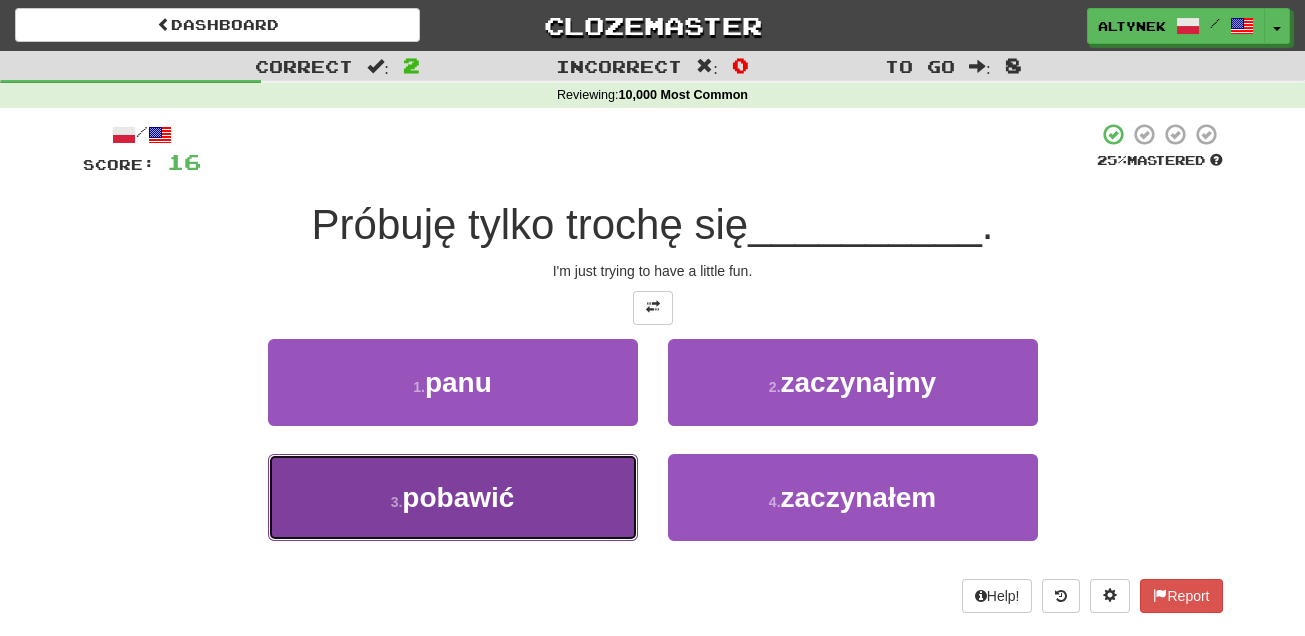 click on "pobawić" at bounding box center (458, 497) 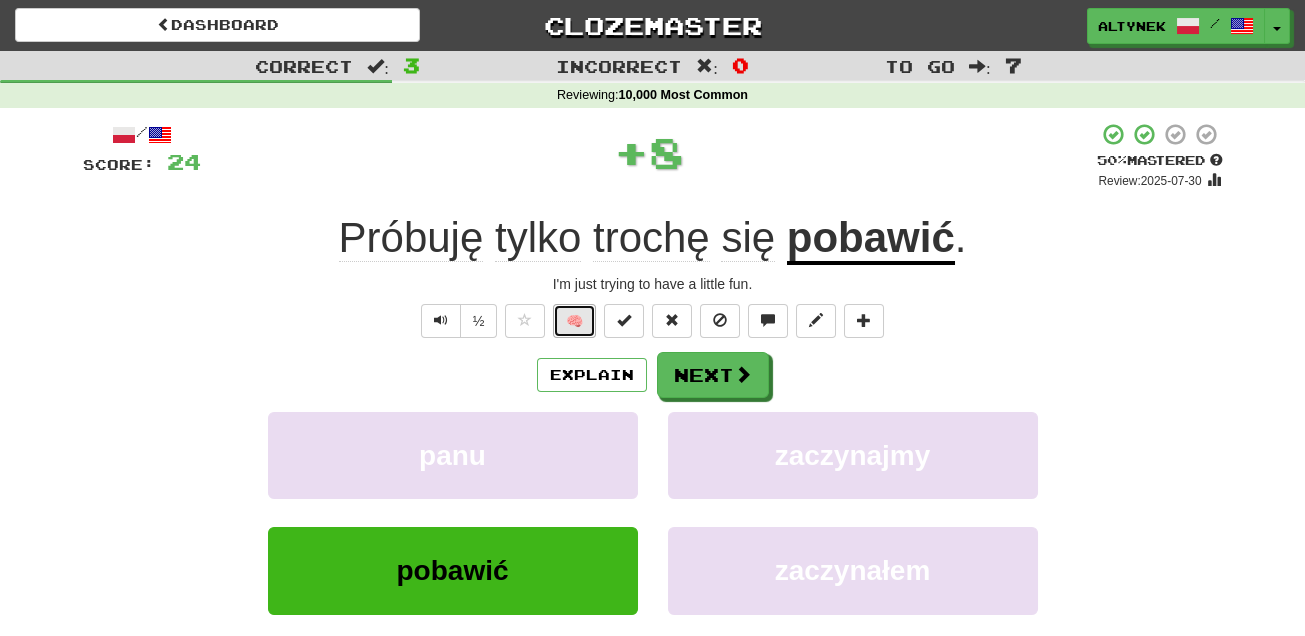 click on "🧠" at bounding box center [574, 321] 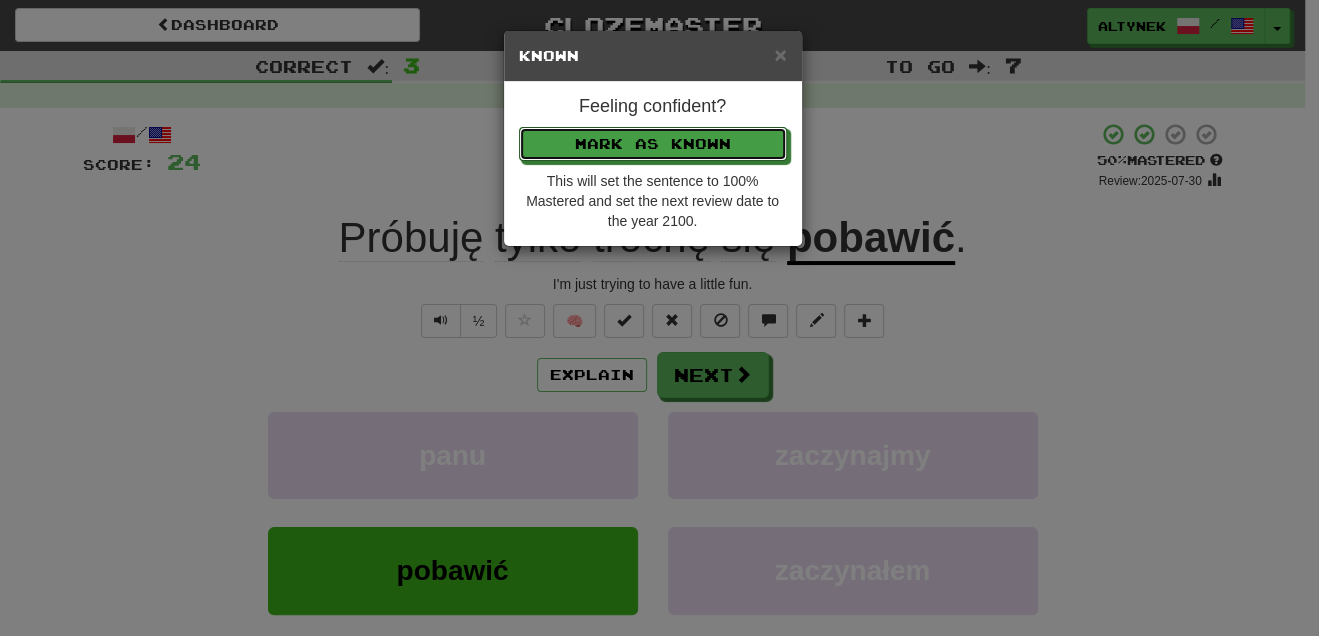 click on "Mark as Known" at bounding box center [653, 144] 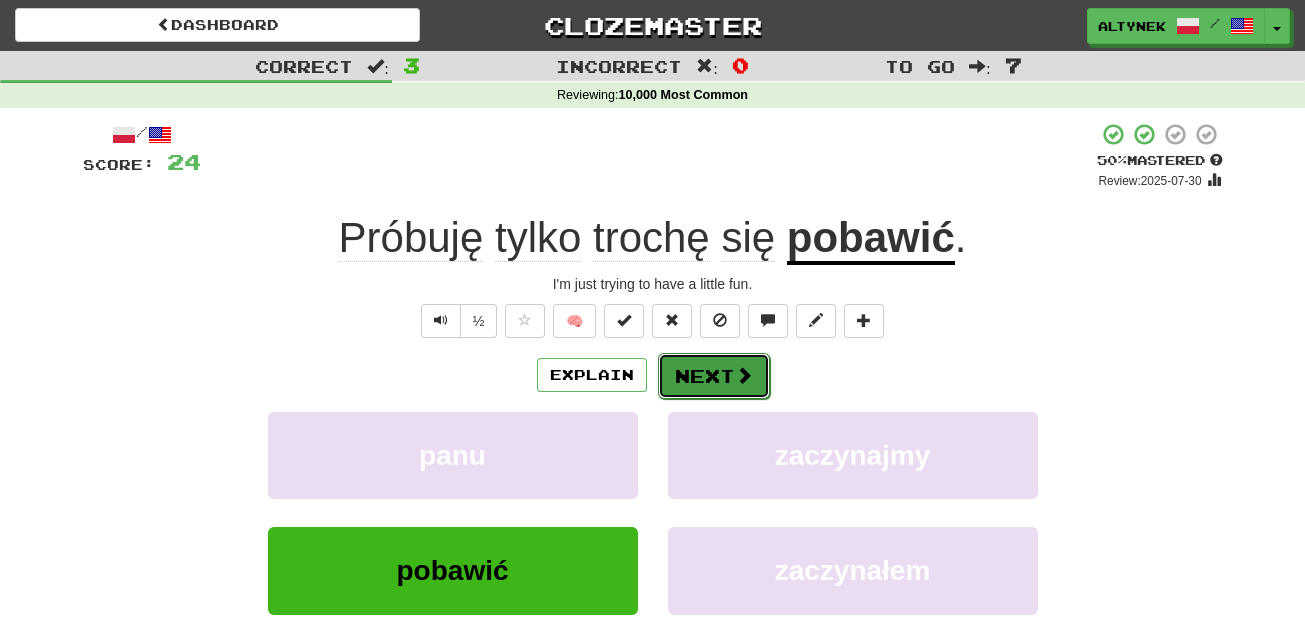 click on "Next" at bounding box center (714, 376) 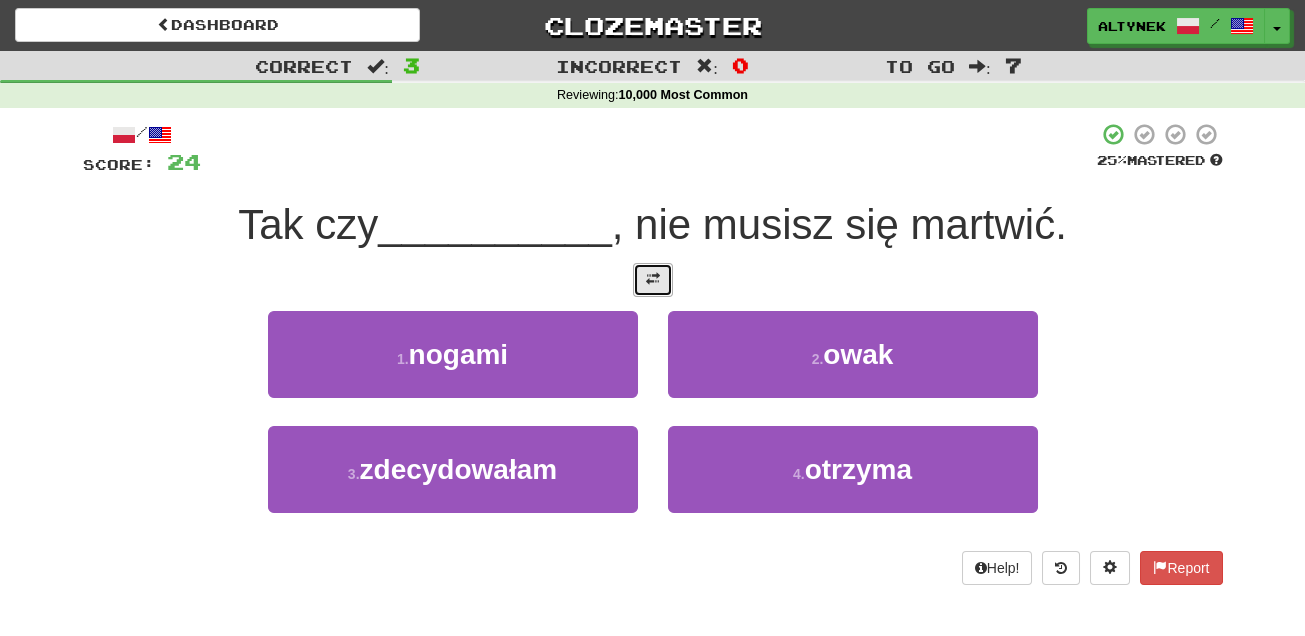 click at bounding box center (653, 280) 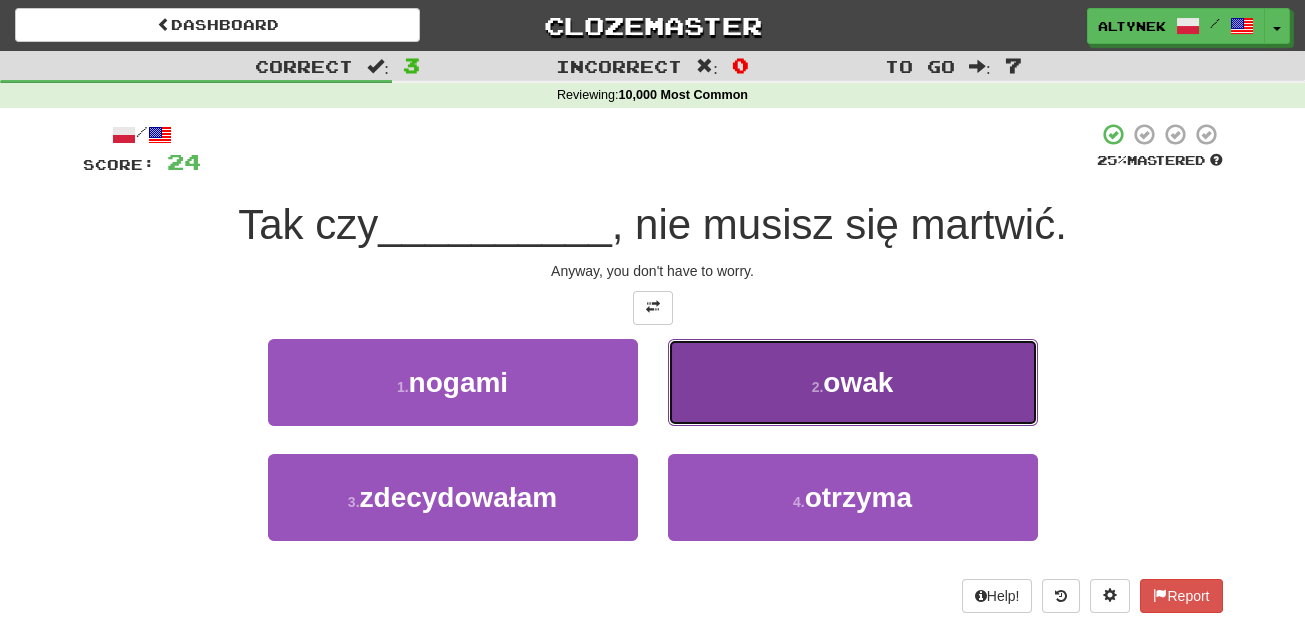 click on "2 .  owak" at bounding box center [853, 382] 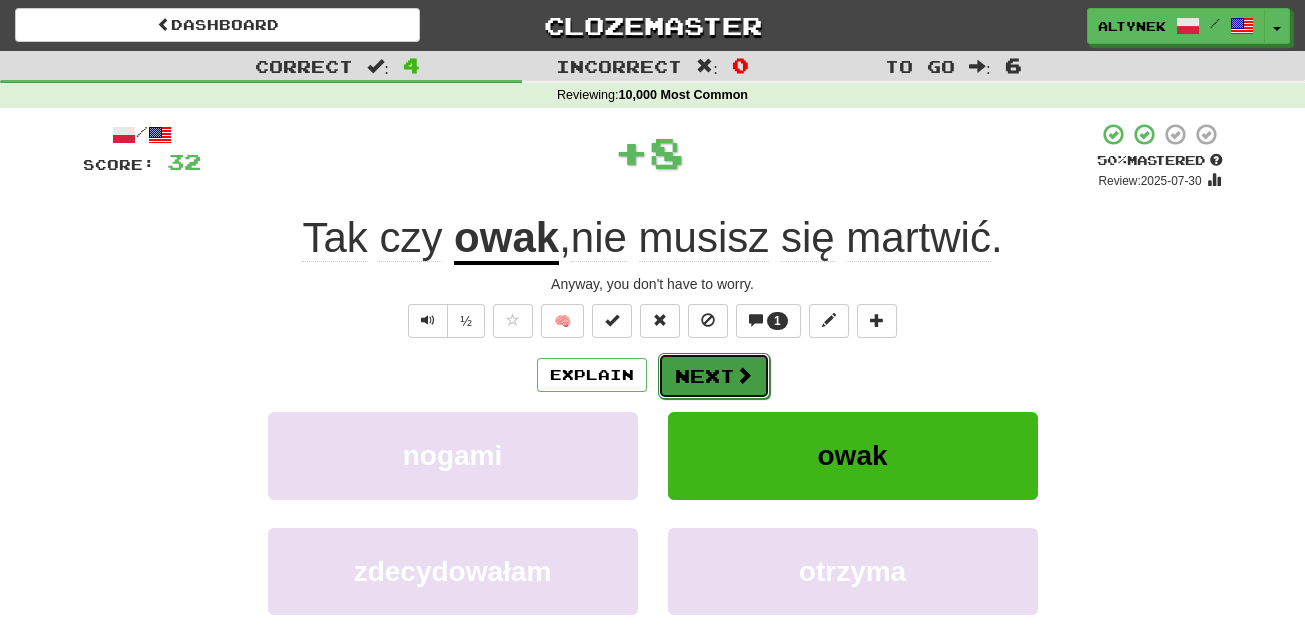 click on "Next" at bounding box center [714, 376] 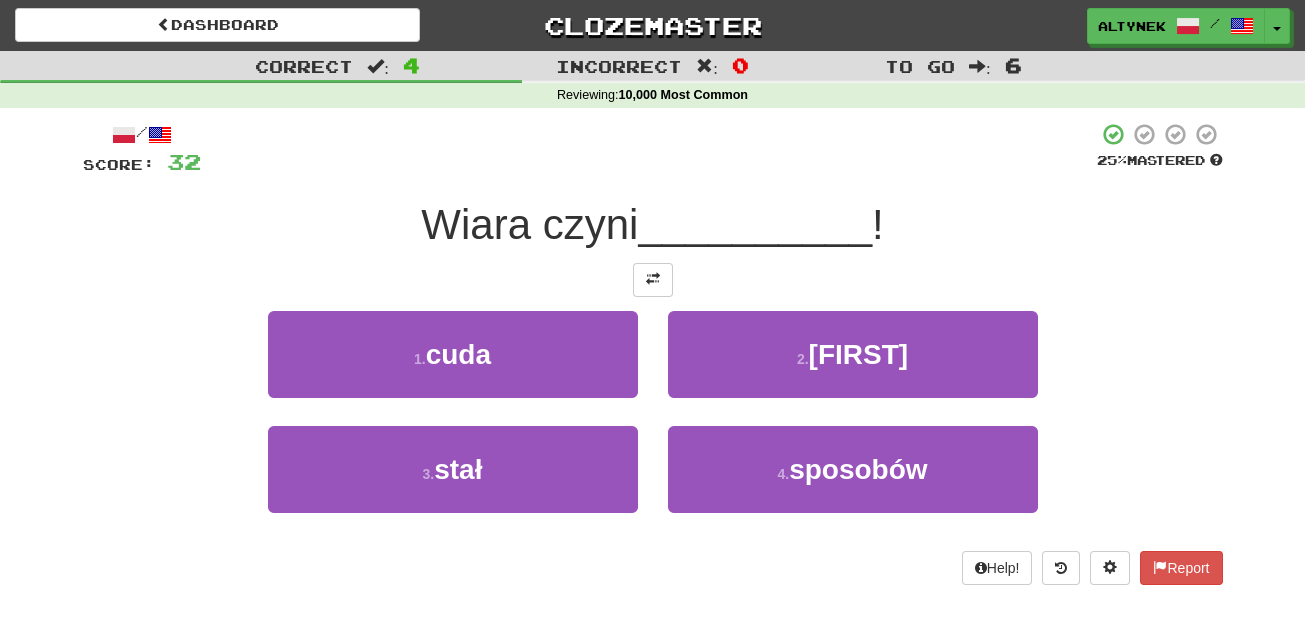 click on "/  Score:   32 25 %  Mastered Wiara czyni  __________ ! 1 .  cuda 2 .  ramon 3 .  stał 4 .  sposobów  Help!  Report" at bounding box center [653, 353] 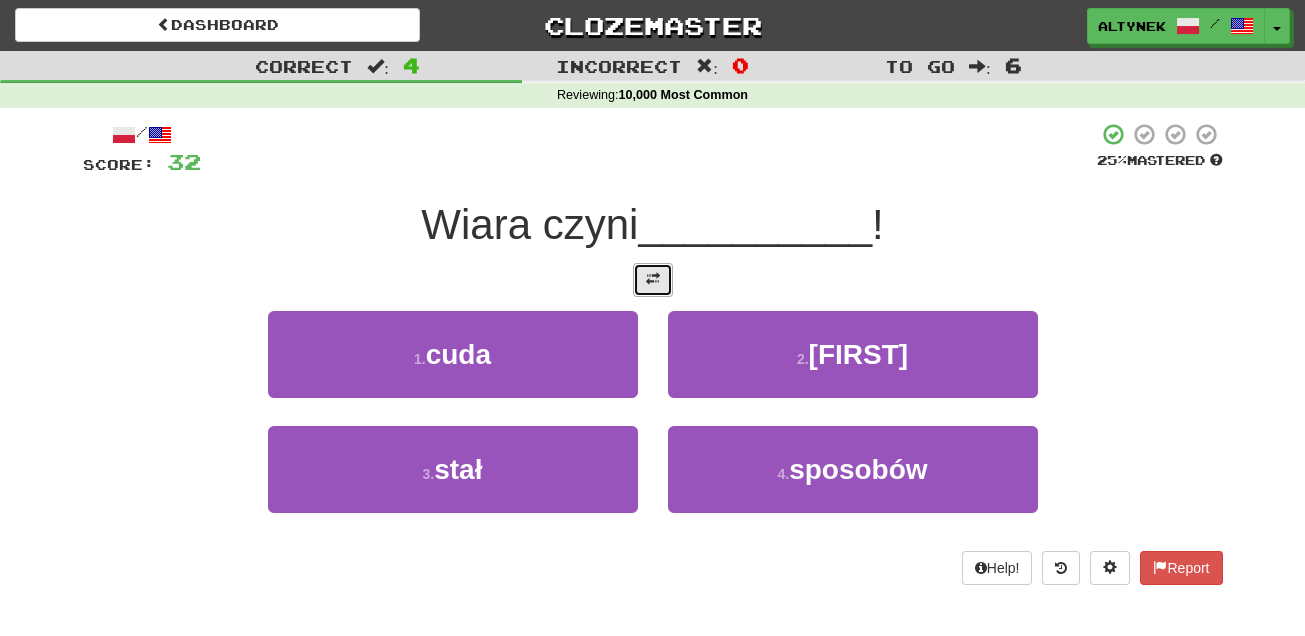 click at bounding box center (653, 280) 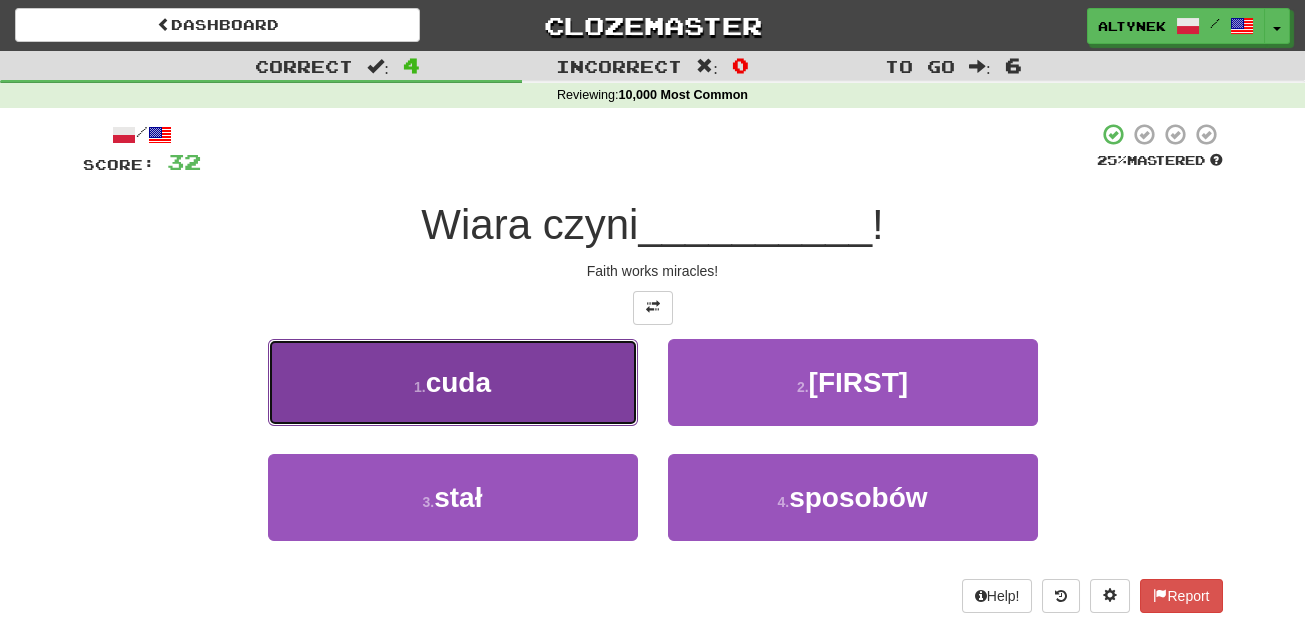 click on "1 .  cuda" at bounding box center [453, 382] 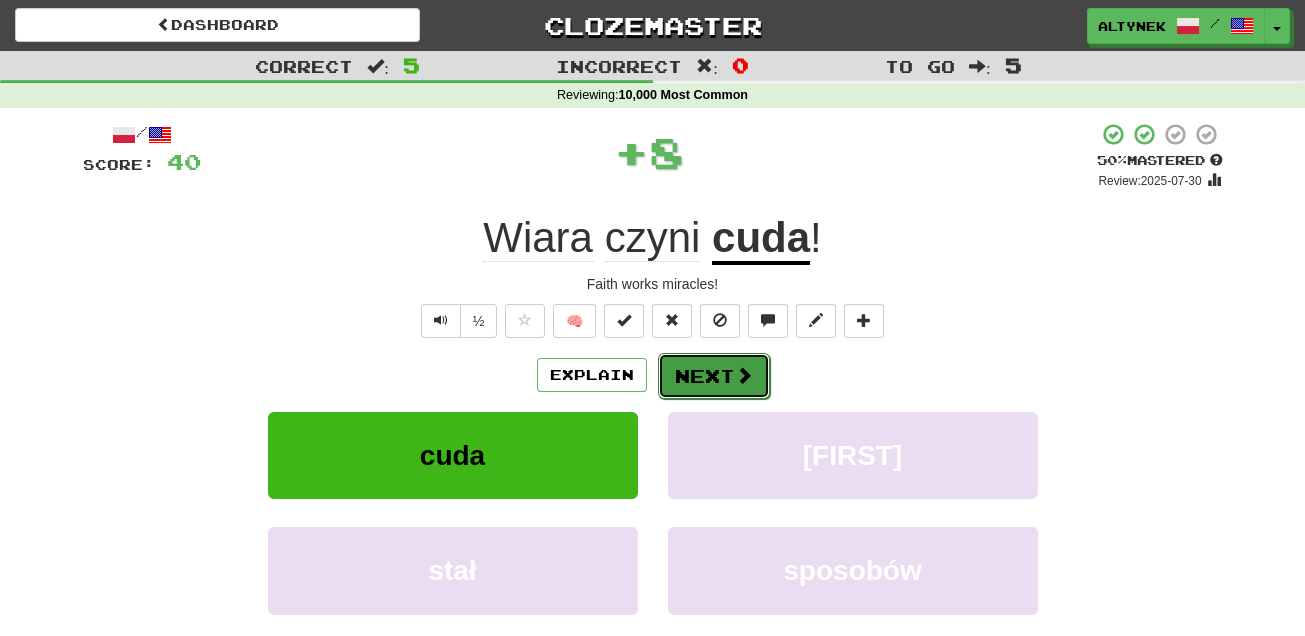 click on "Next" at bounding box center [714, 376] 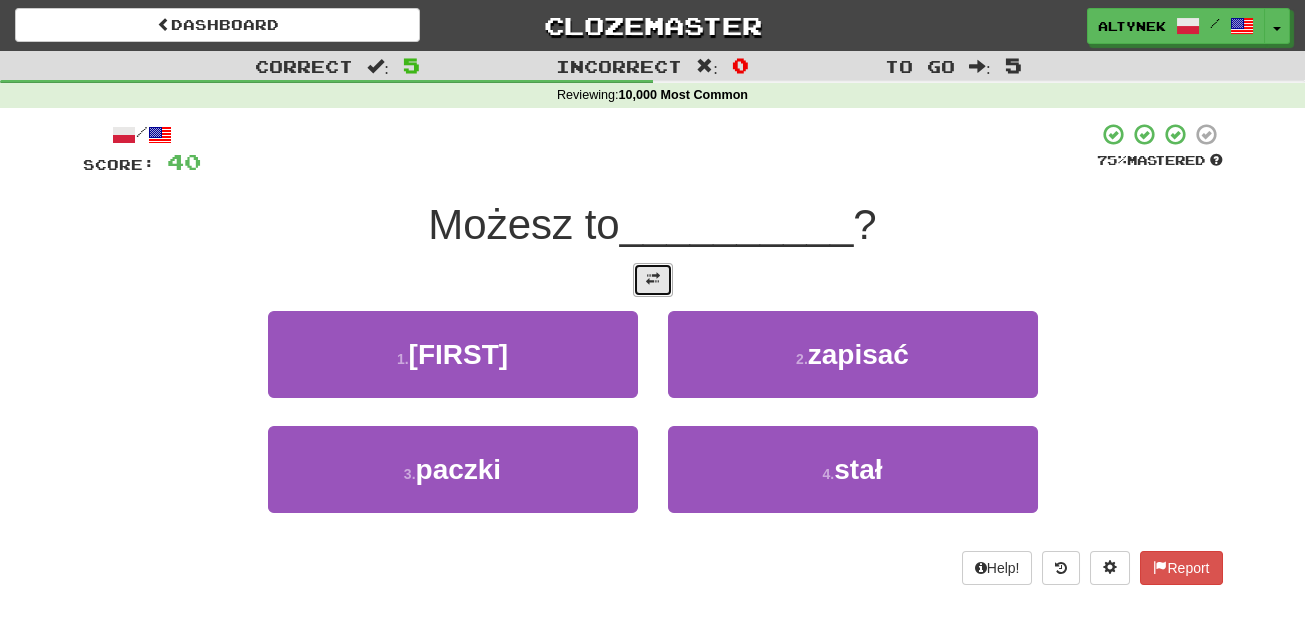 click at bounding box center [653, 279] 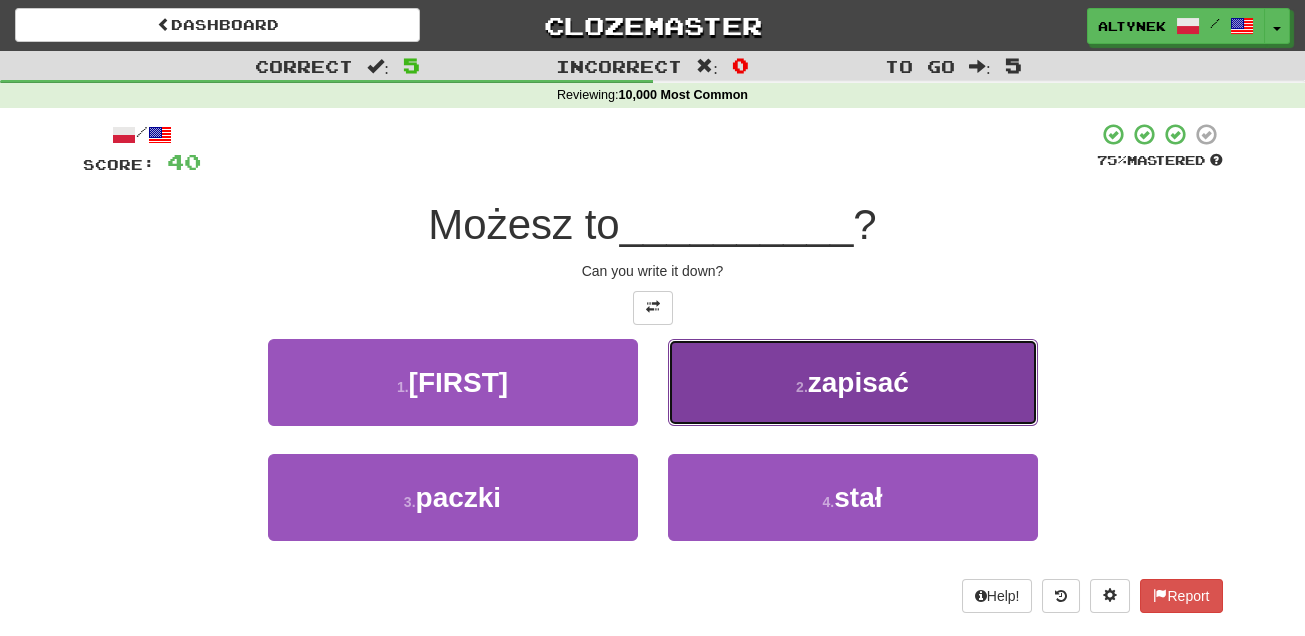 click on "2 .  zapisać" at bounding box center (853, 382) 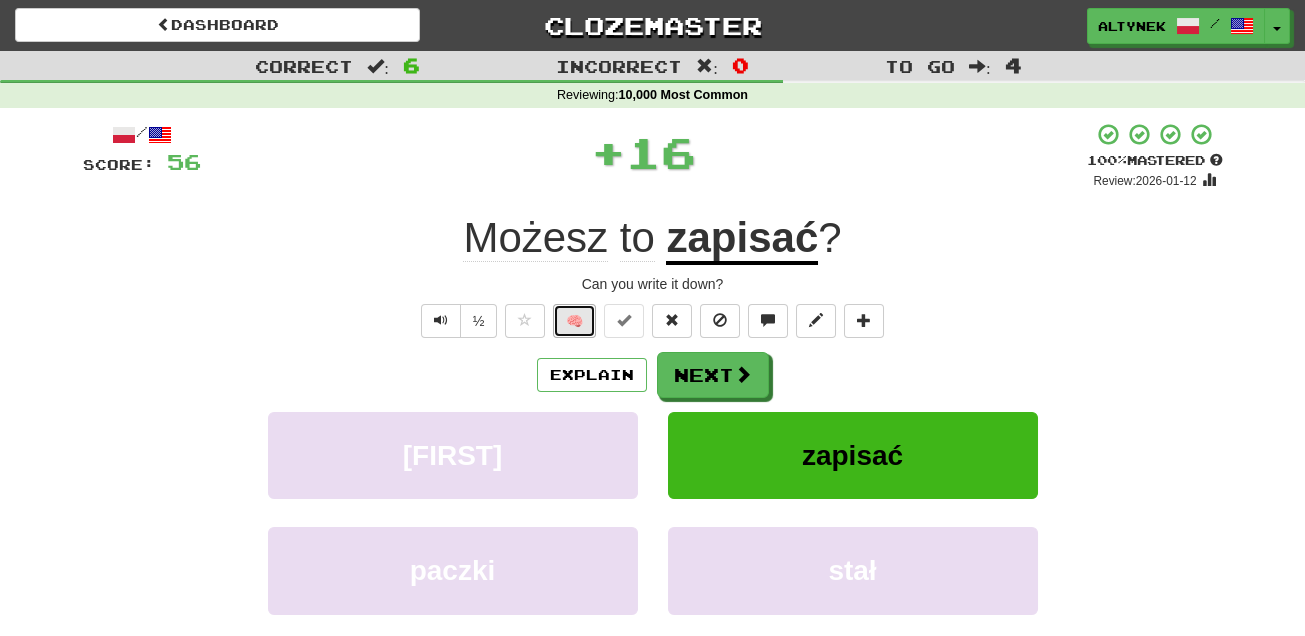 click on "🧠" at bounding box center [574, 321] 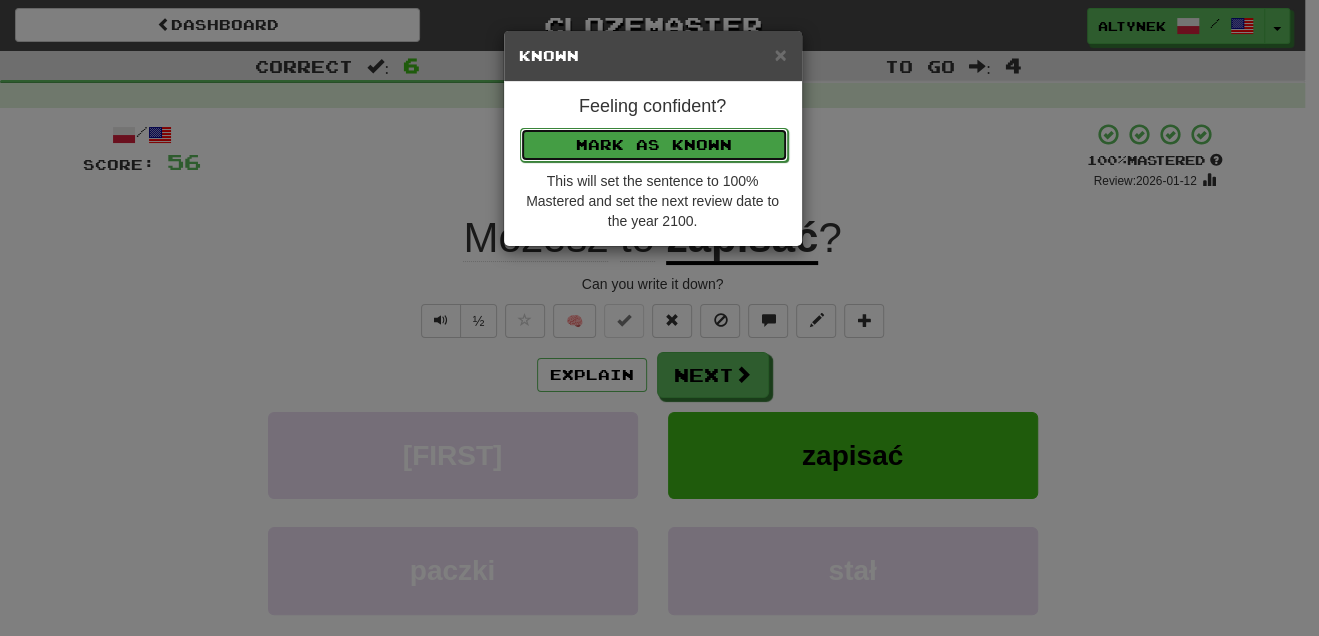 click on "Mark as Known" at bounding box center (654, 145) 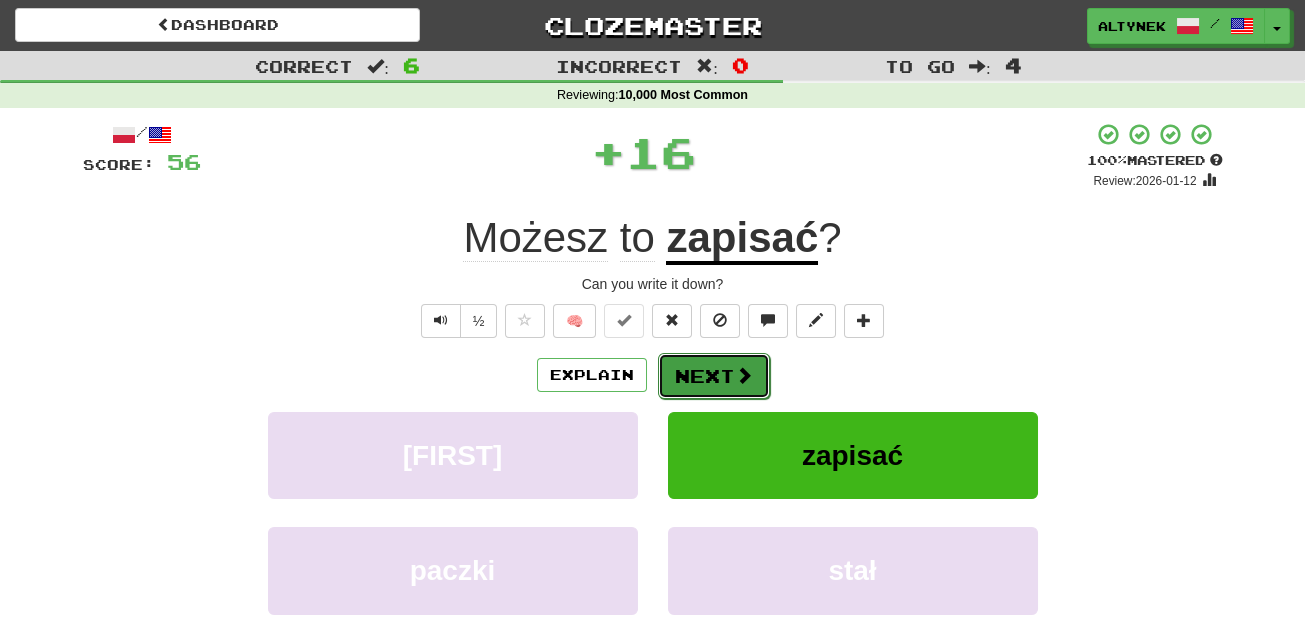 click on "Next" at bounding box center [714, 376] 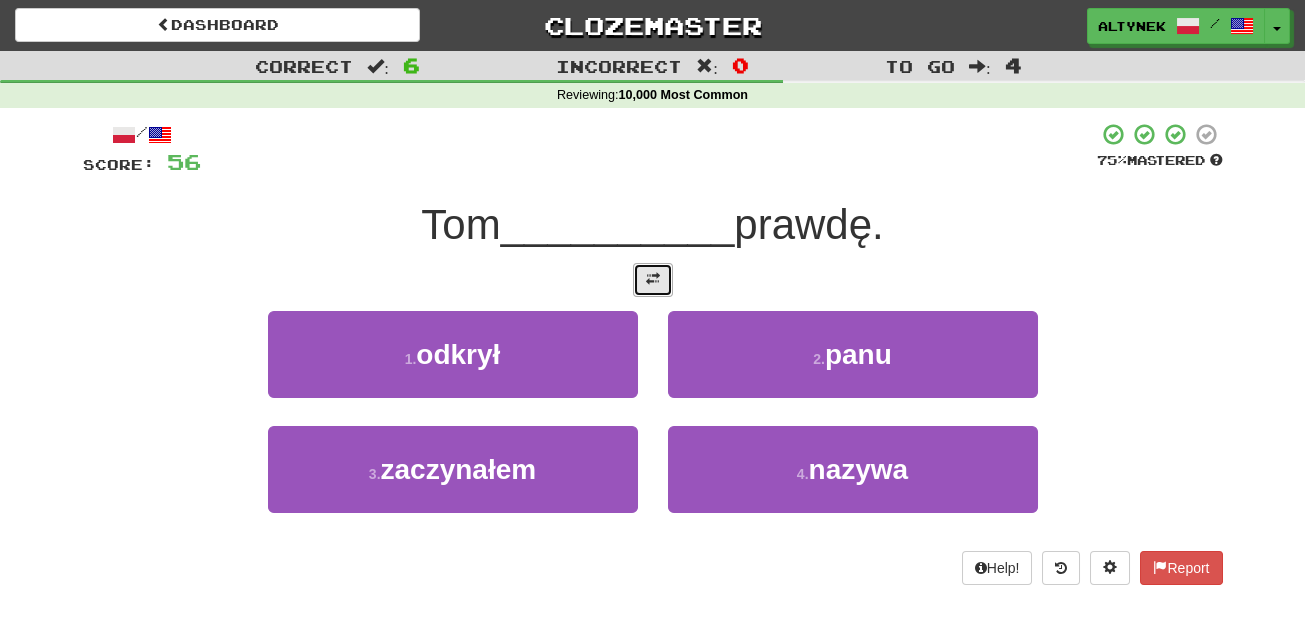 click at bounding box center [653, 279] 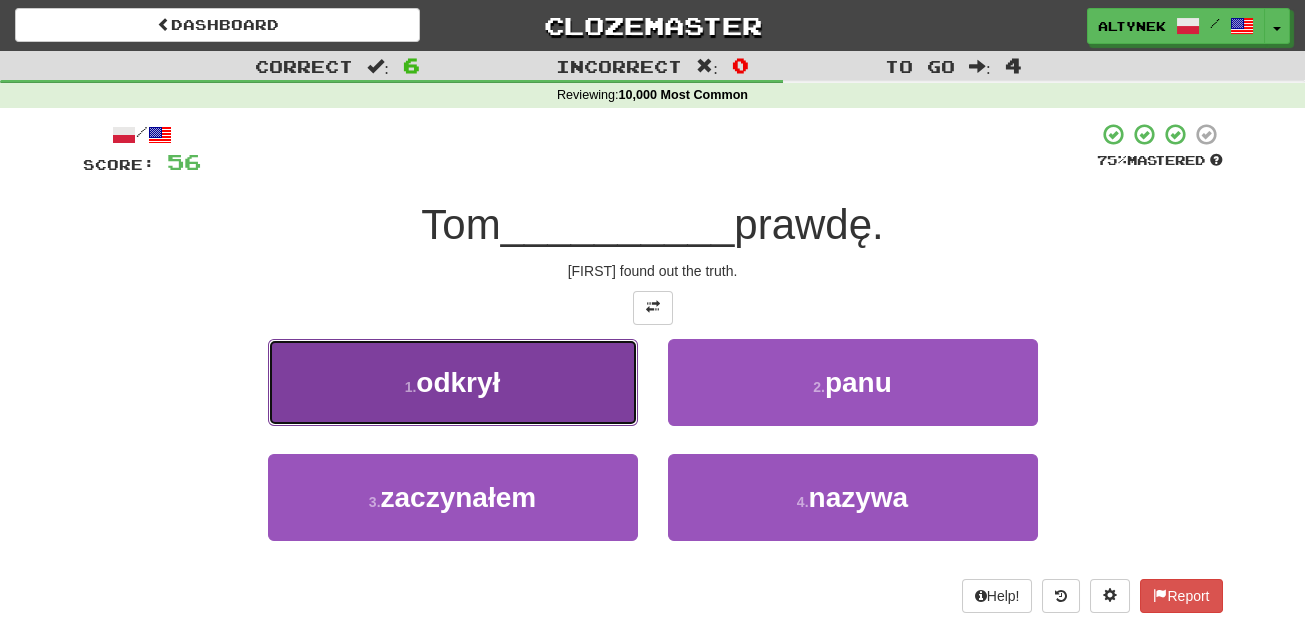 click on "1 .  odkrył" at bounding box center [453, 382] 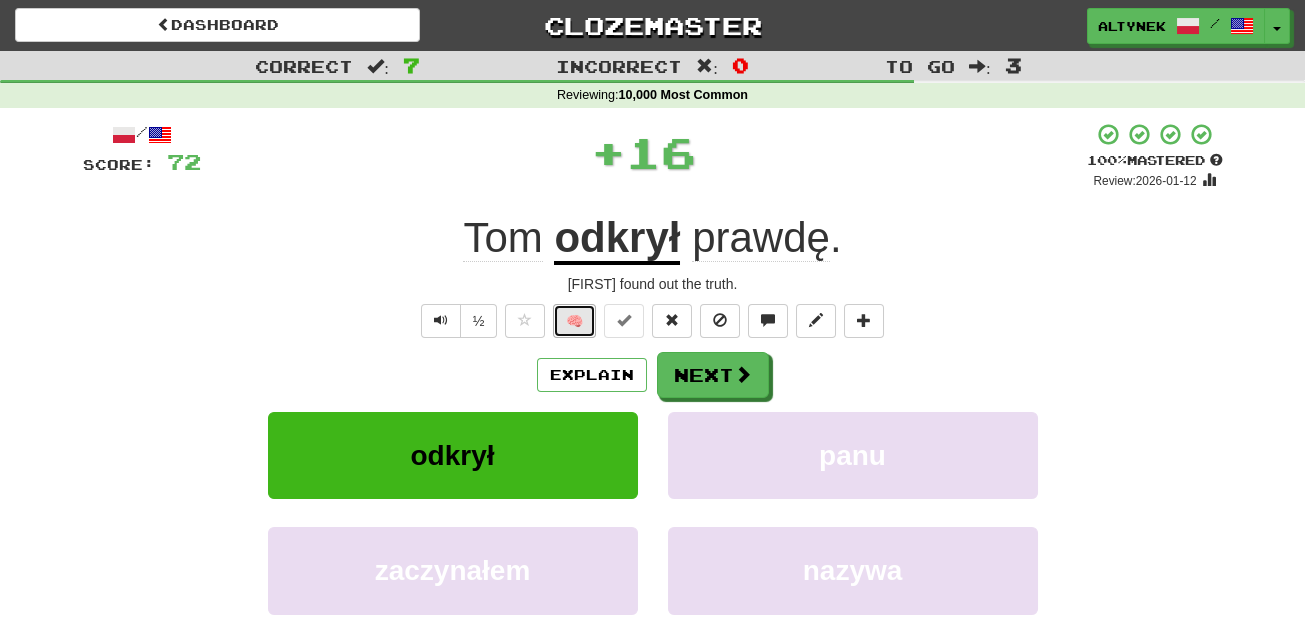 click on "🧠" at bounding box center [574, 321] 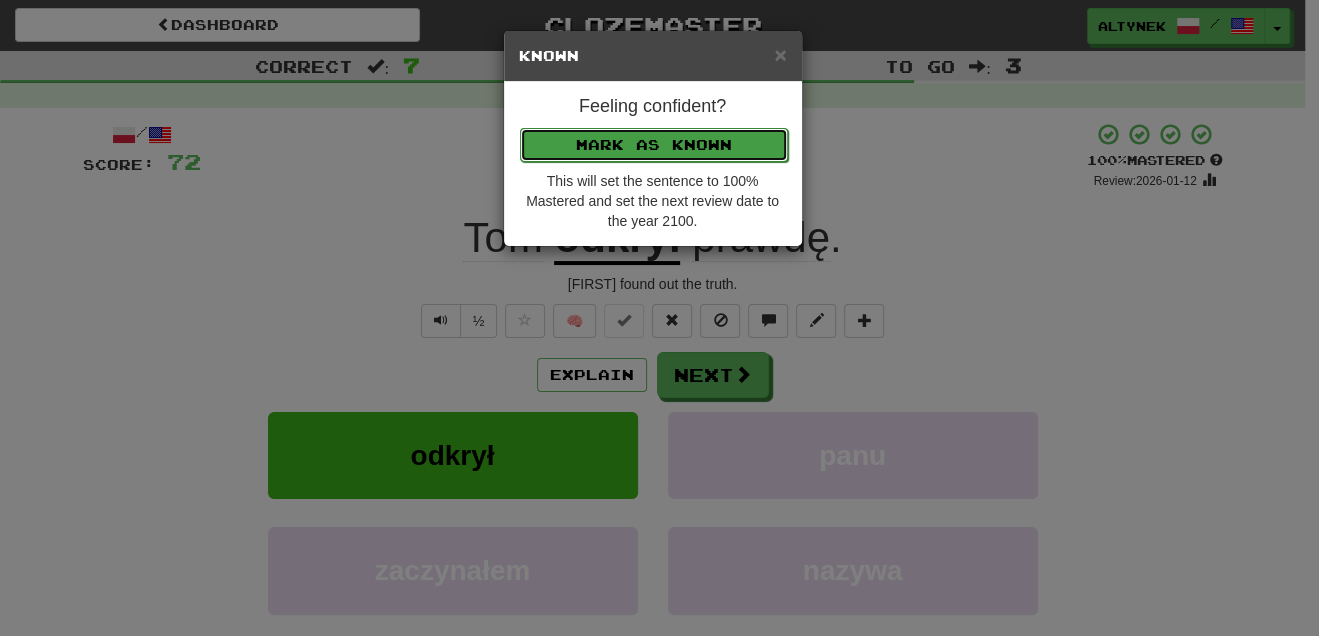click on "Mark as Known" at bounding box center [654, 145] 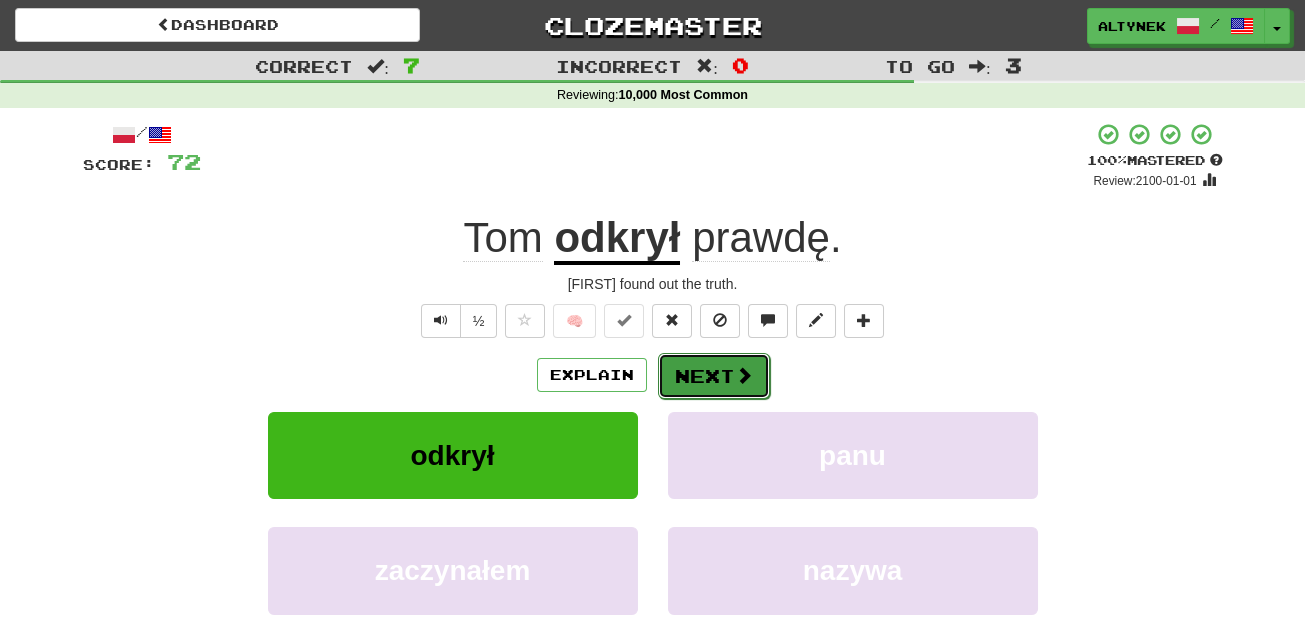click on "Next" at bounding box center [714, 376] 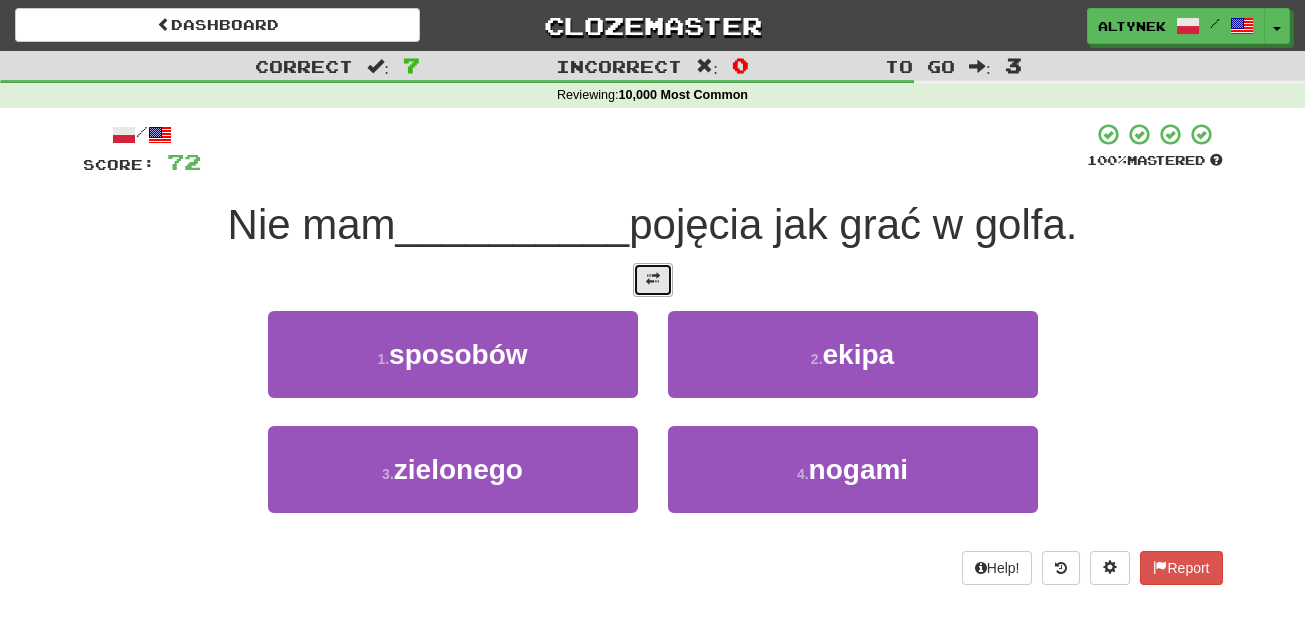 click at bounding box center [653, 280] 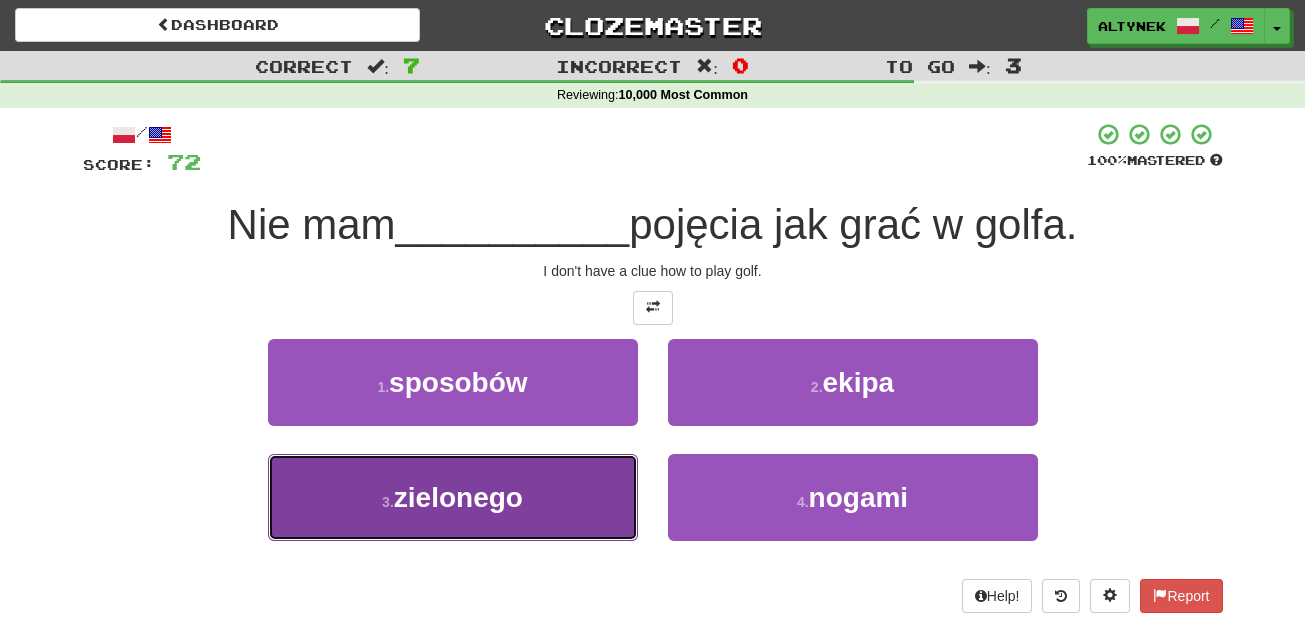 click on "zielonego" at bounding box center [458, 497] 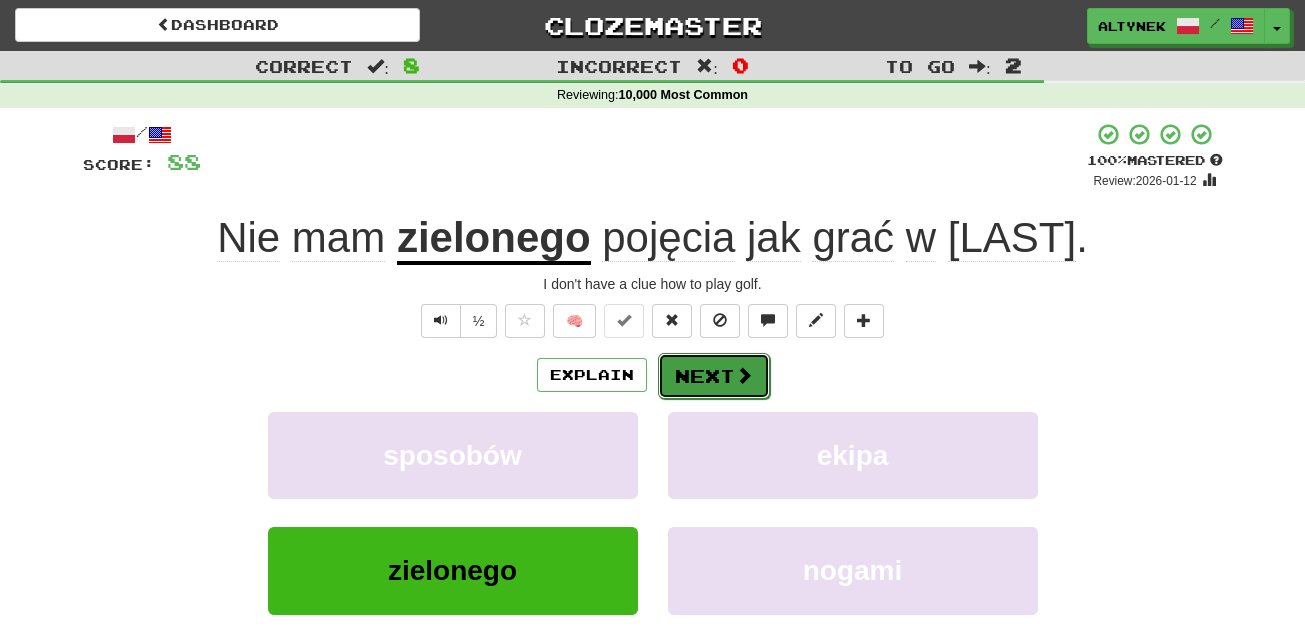 click on "Next" at bounding box center [714, 376] 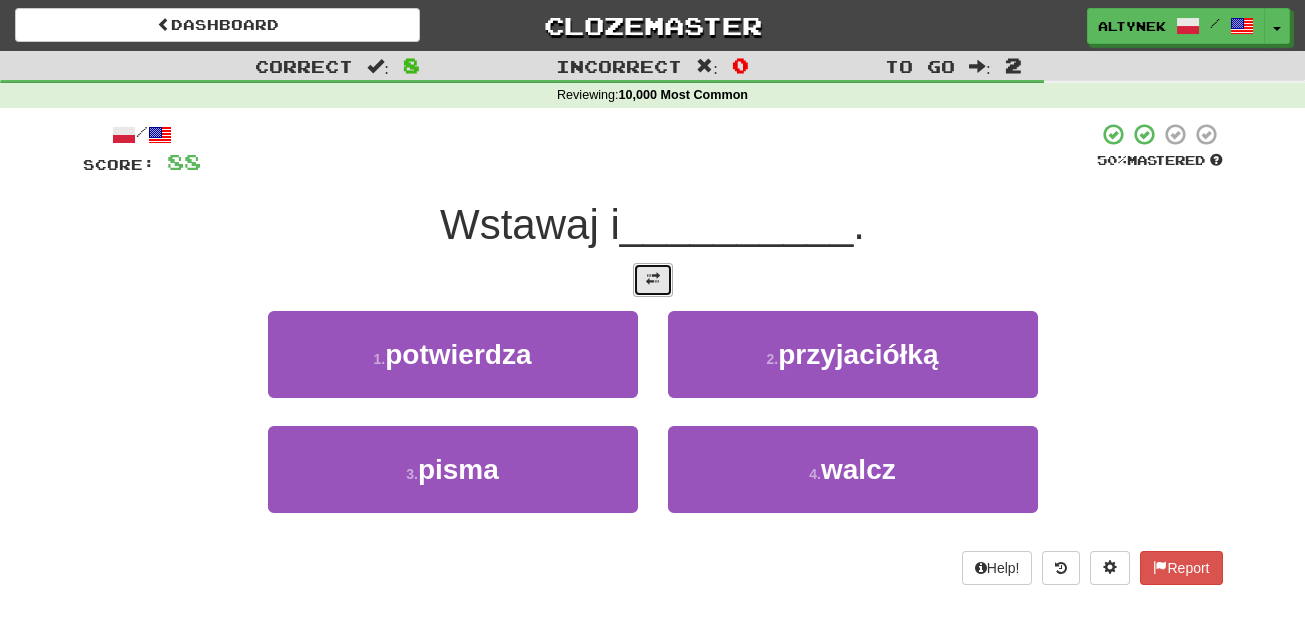 click at bounding box center (653, 280) 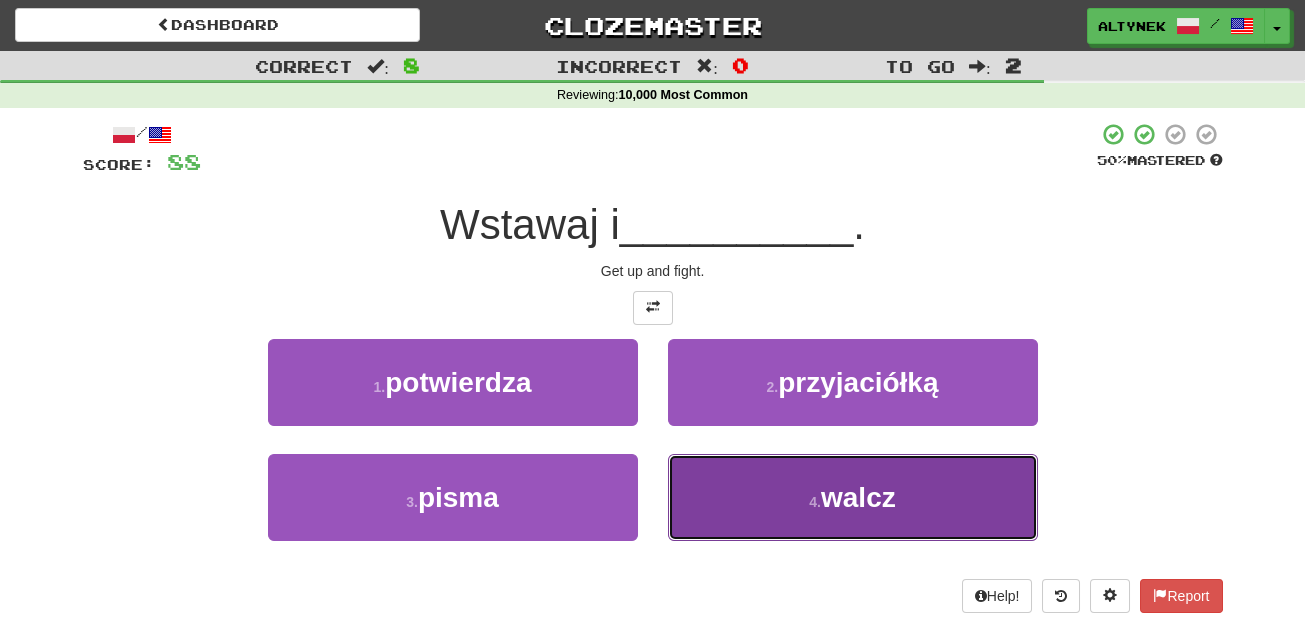 click on "4 .  walcz" at bounding box center [853, 497] 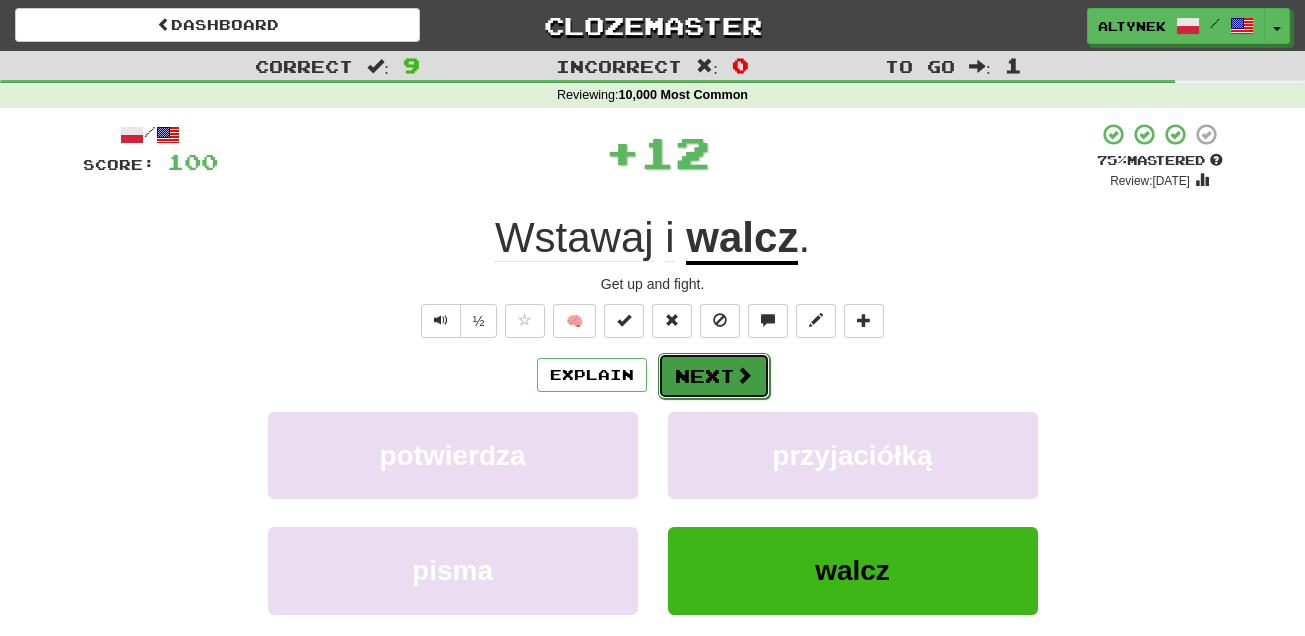 click on "Next" at bounding box center [714, 376] 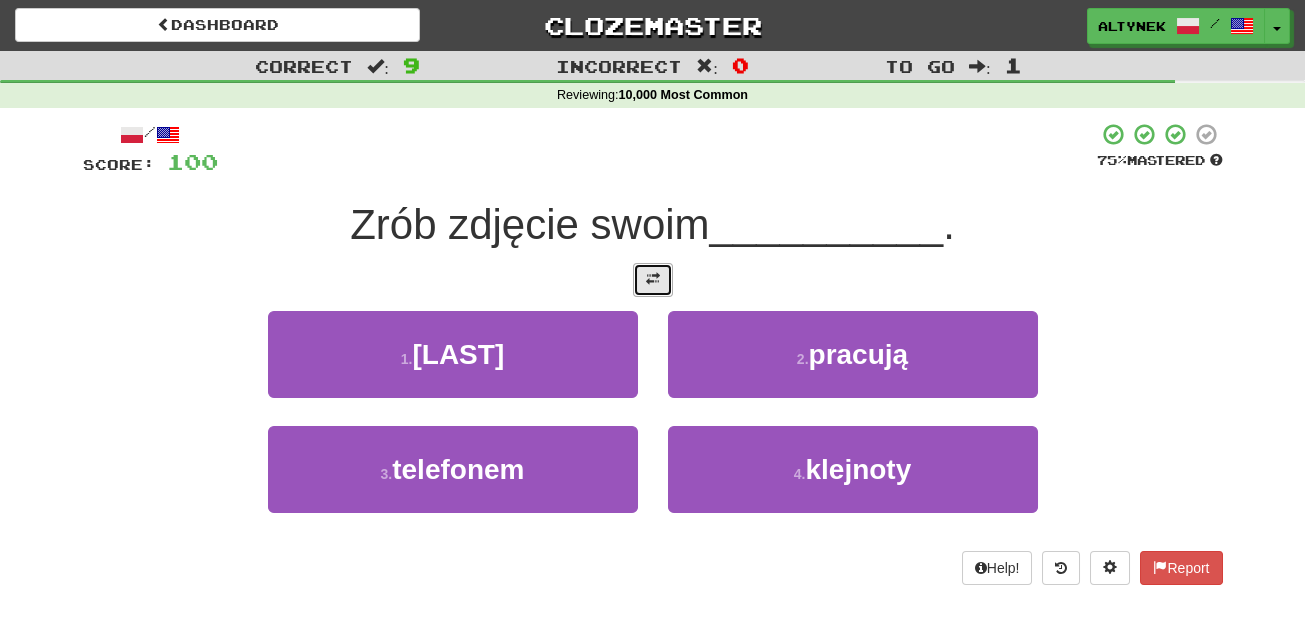 click at bounding box center [653, 279] 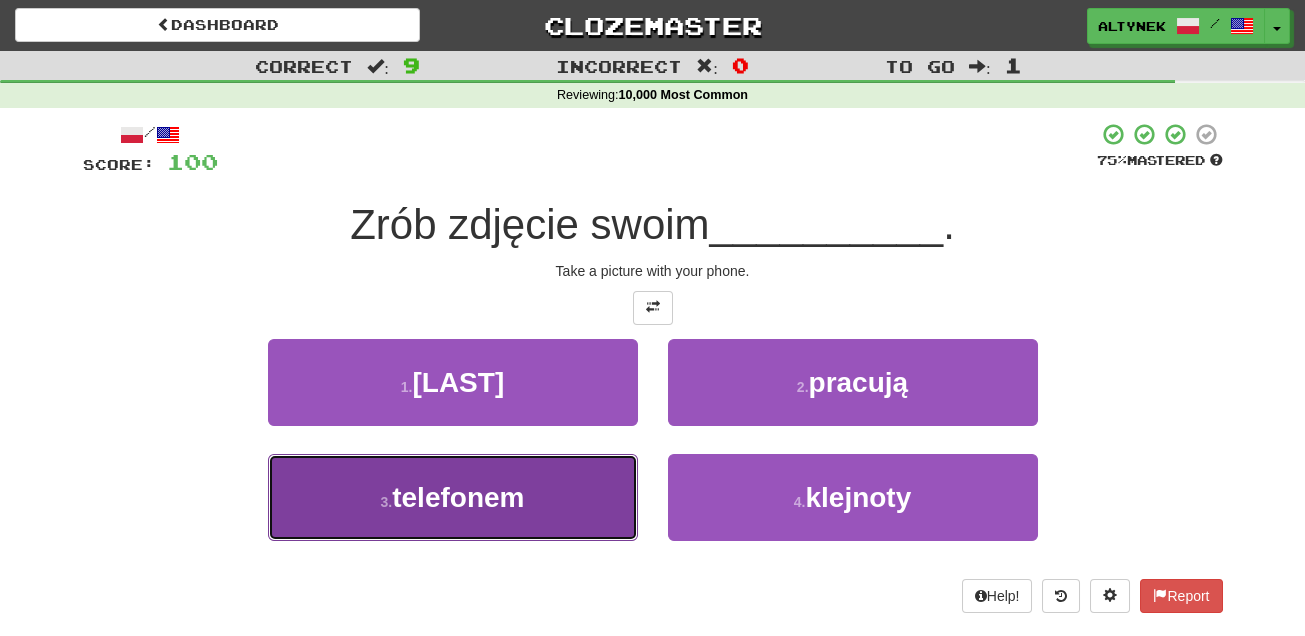 click on "3 .  telefonem" at bounding box center [453, 497] 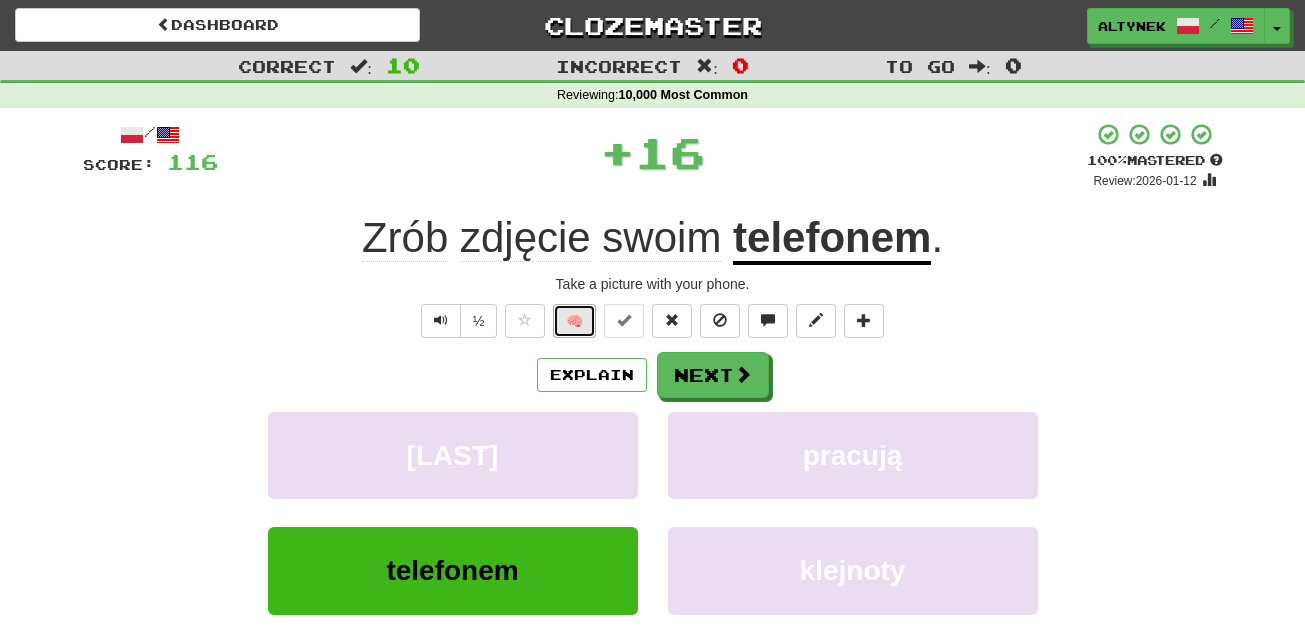 click on "🧠" at bounding box center [574, 321] 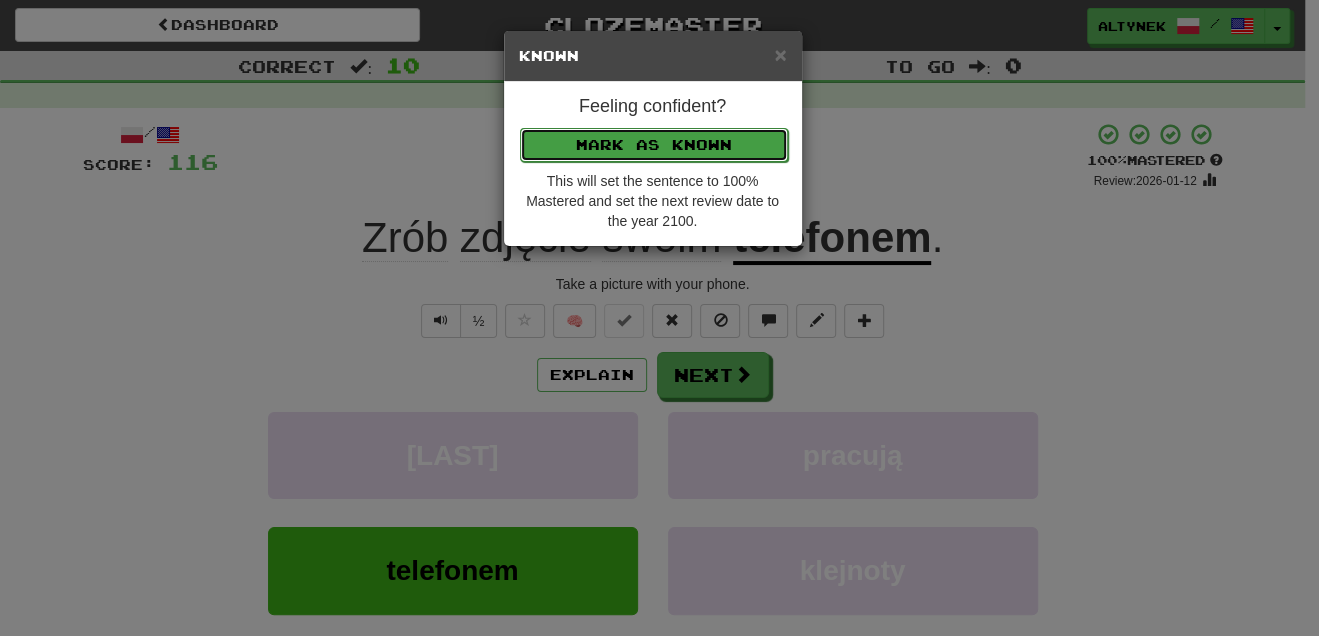 click on "Mark as Known" at bounding box center [654, 145] 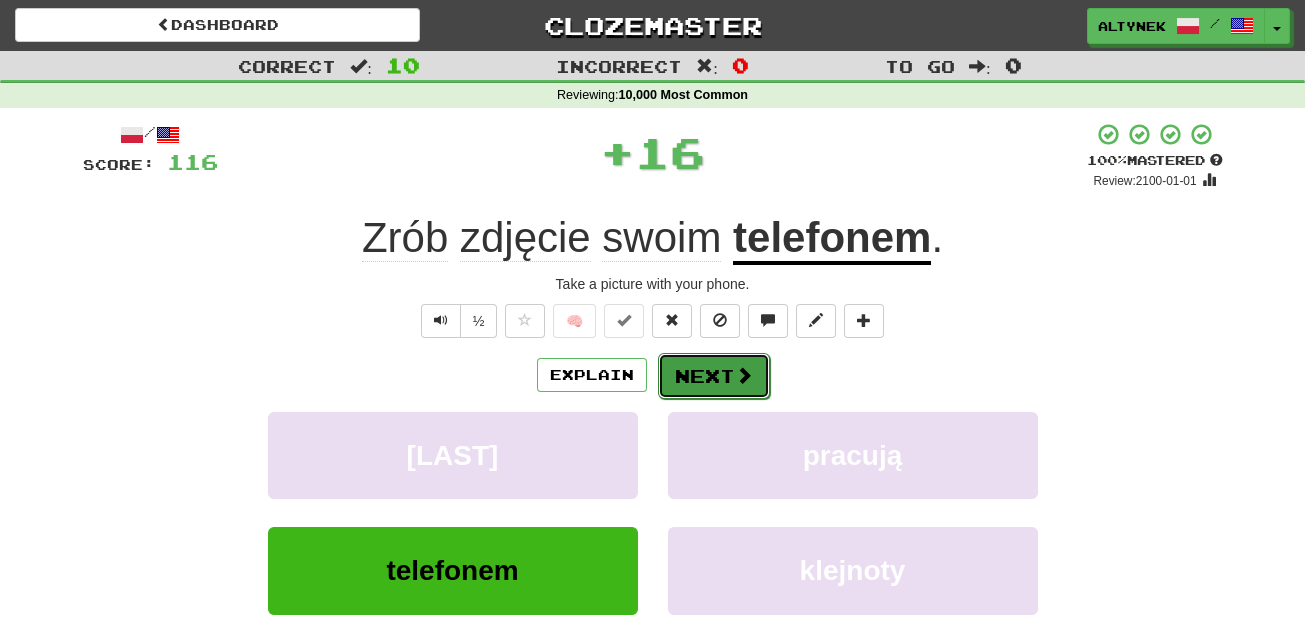 click on "Next" at bounding box center (714, 376) 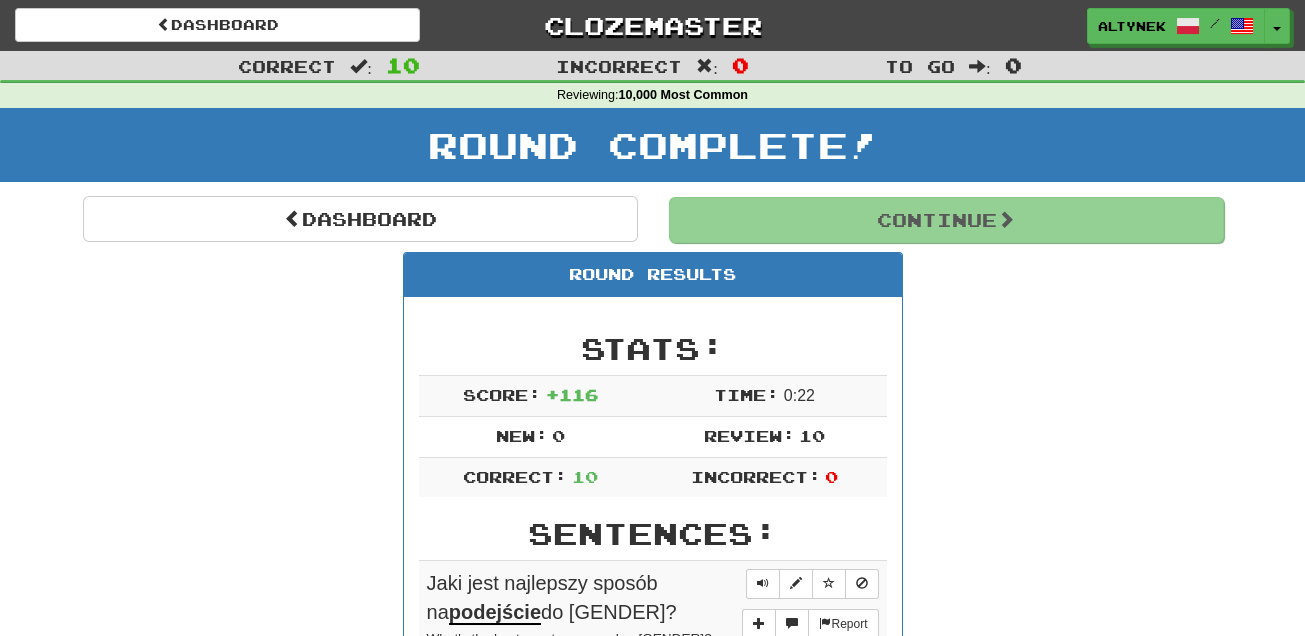 click on "Round Complete!" at bounding box center [652, 152] 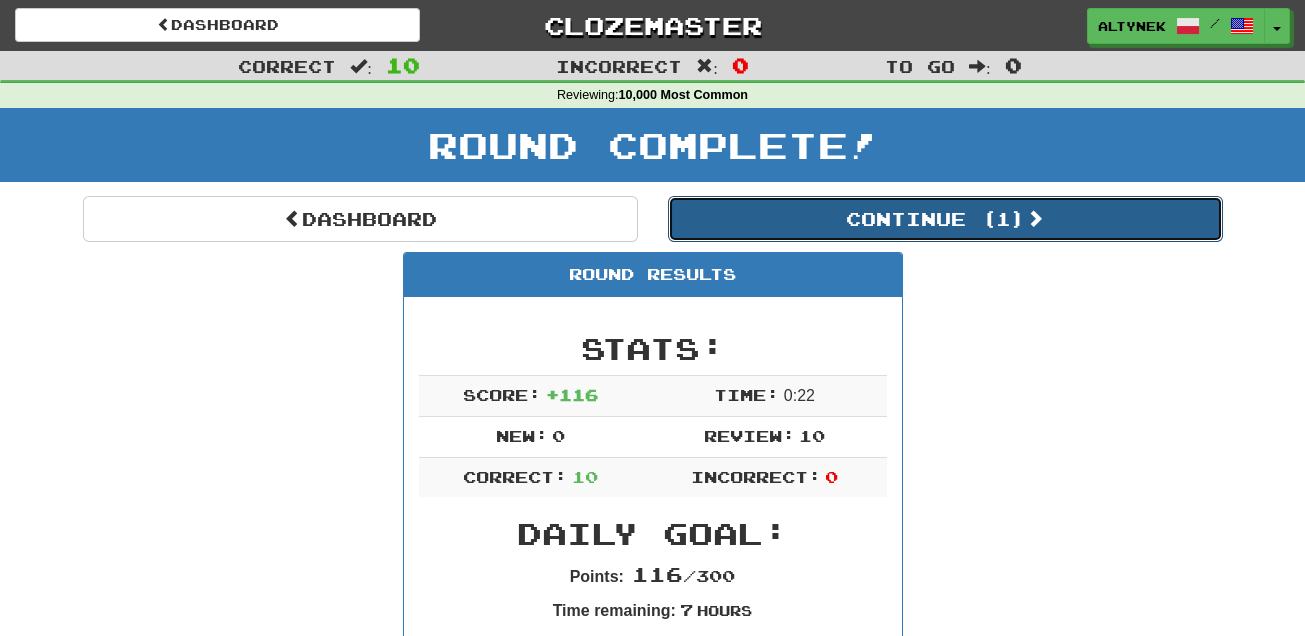 click on "Continue ( 1 )" at bounding box center (945, 219) 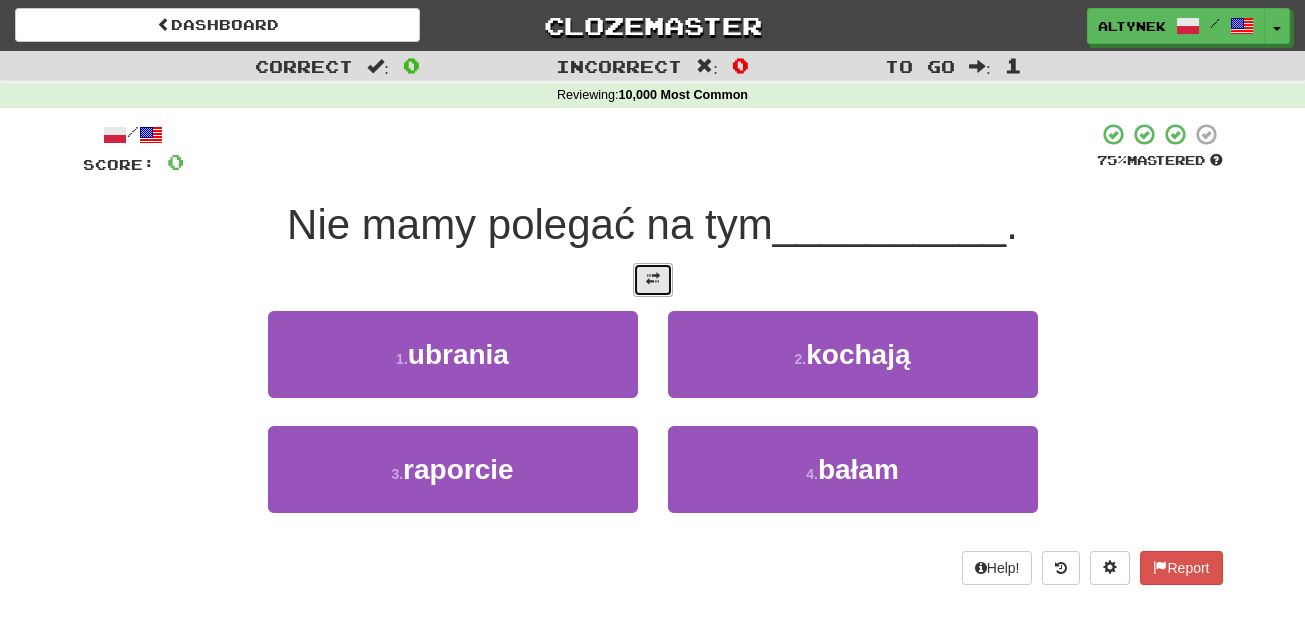 click at bounding box center [653, 280] 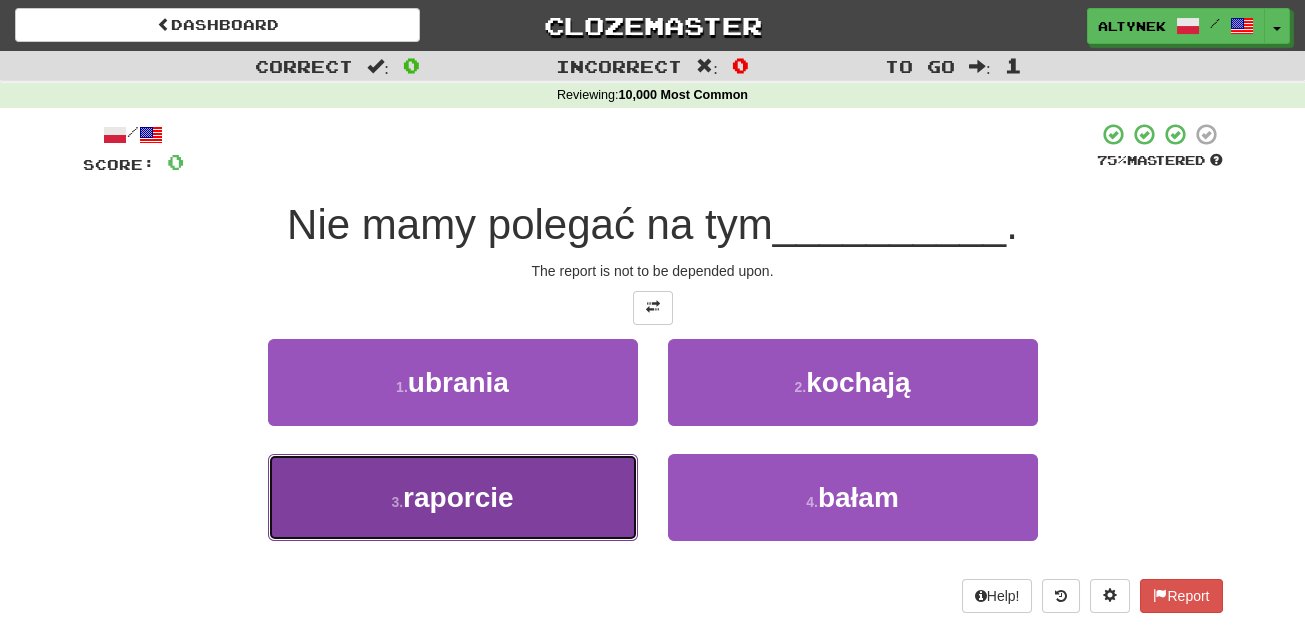 click on "raporcie" at bounding box center [458, 497] 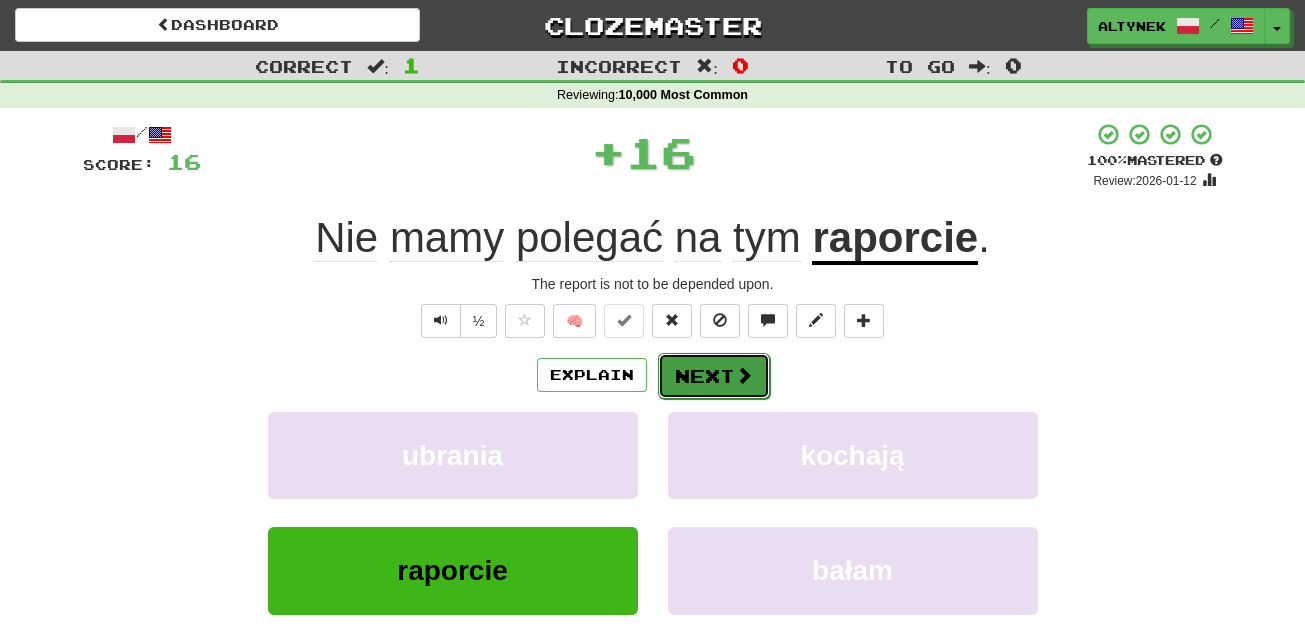 click on "Next" at bounding box center (714, 376) 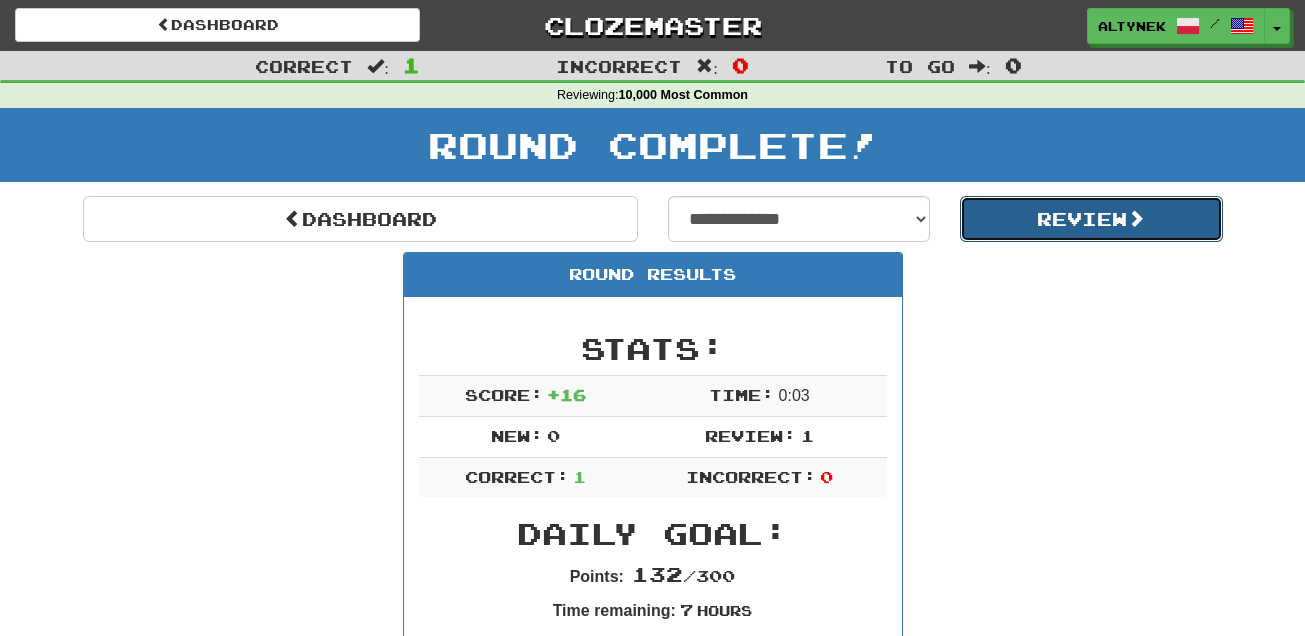click on "Review" at bounding box center [1091, 219] 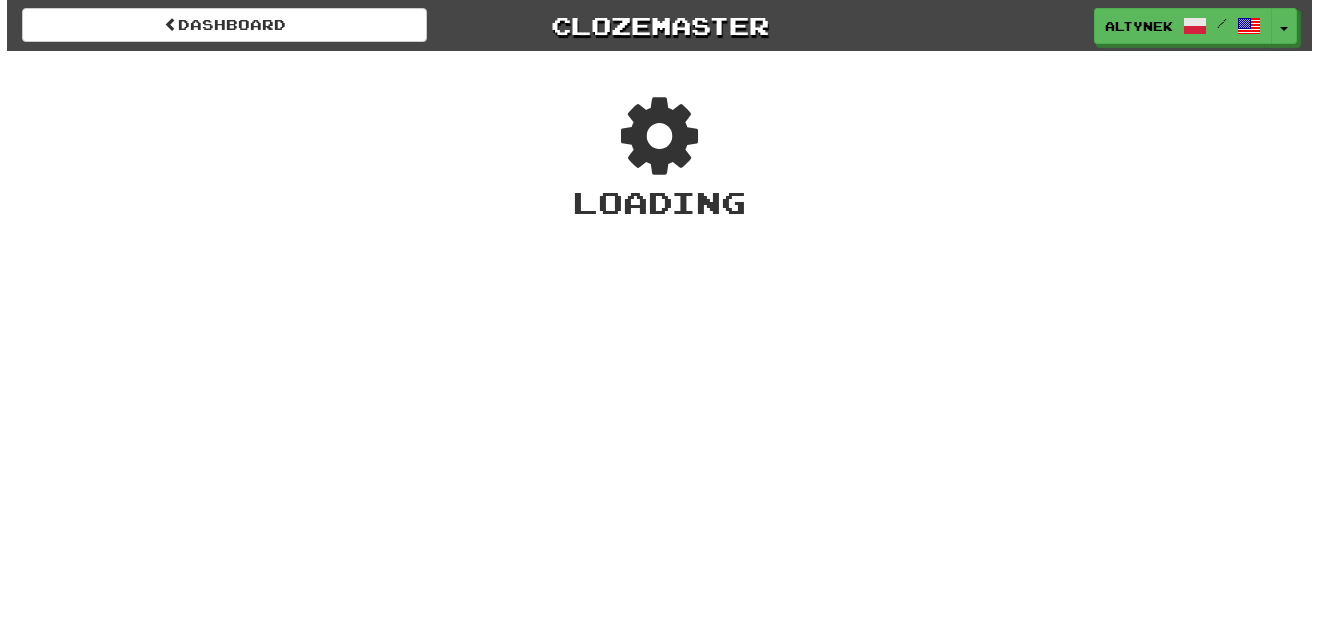 scroll, scrollTop: 0, scrollLeft: 0, axis: both 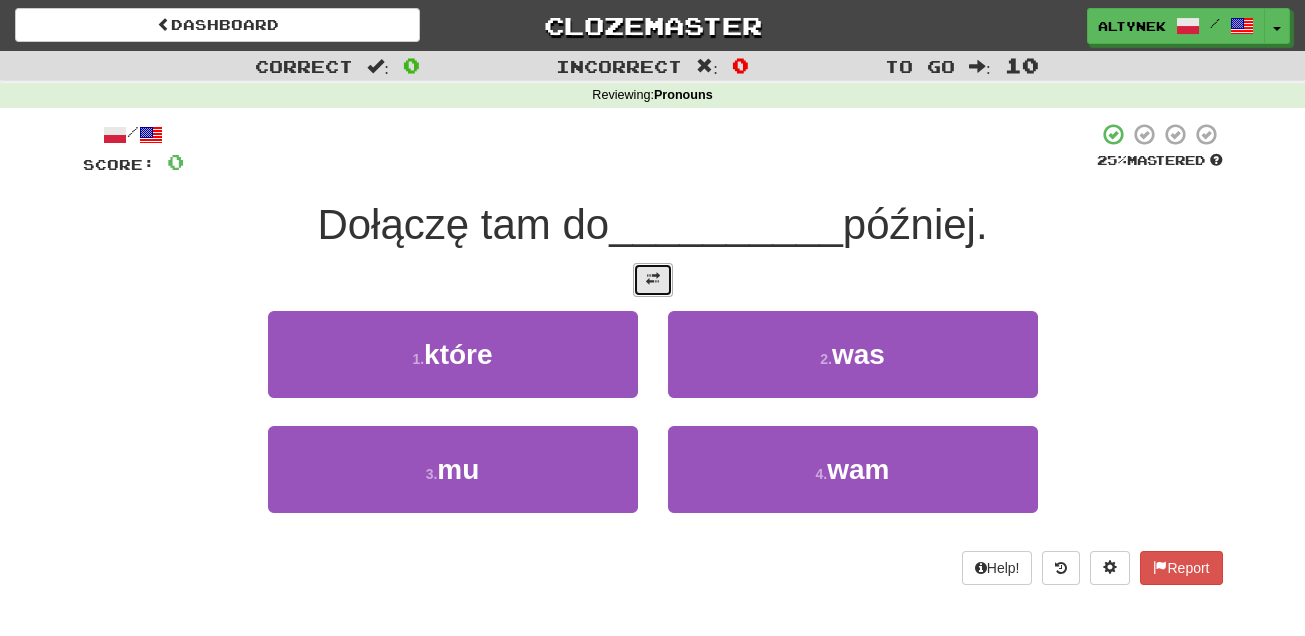click at bounding box center [653, 280] 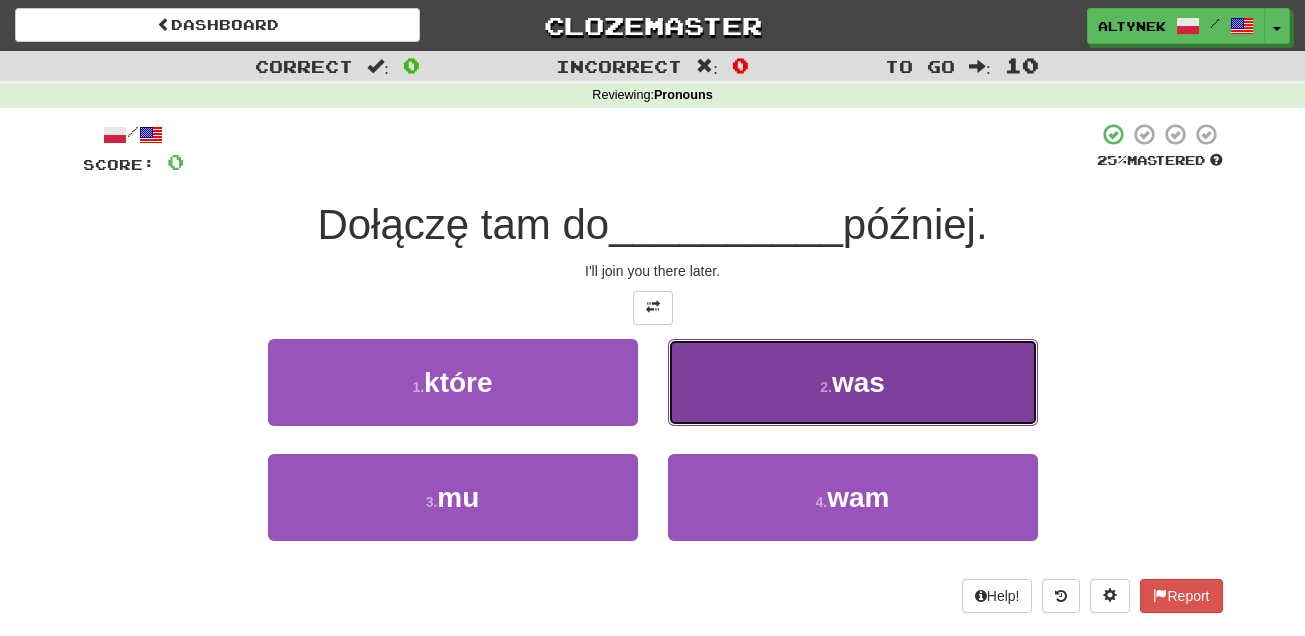 click on "2 .  was" at bounding box center [853, 382] 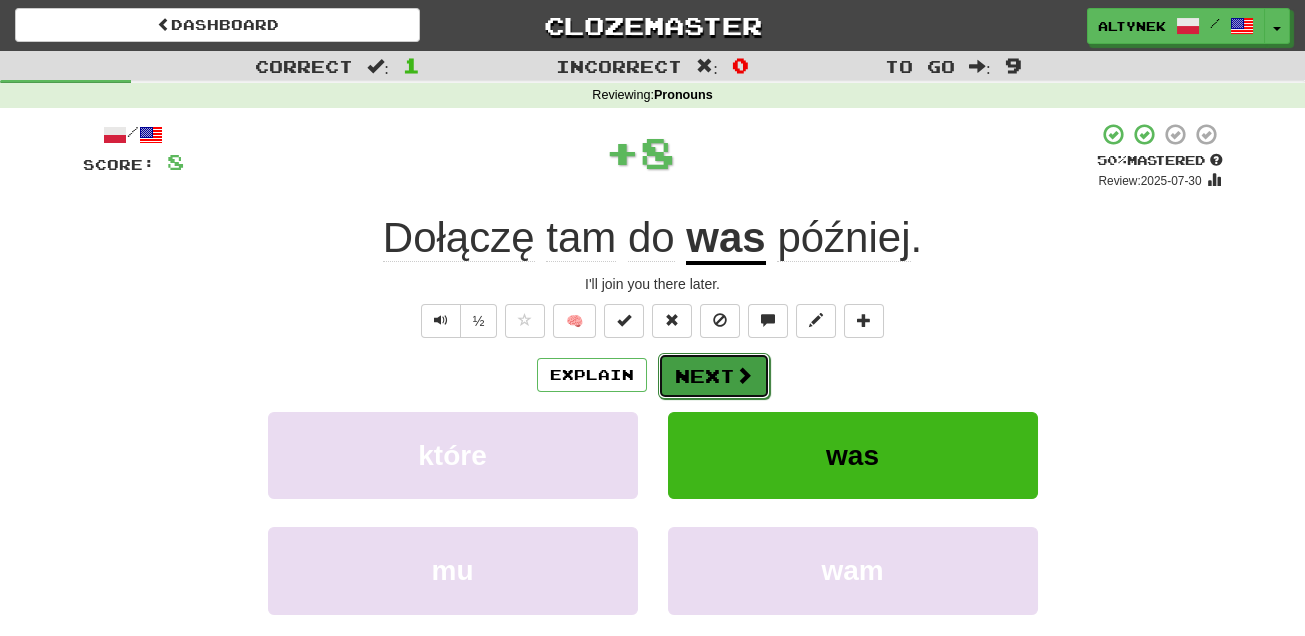 click on "Next" at bounding box center (714, 376) 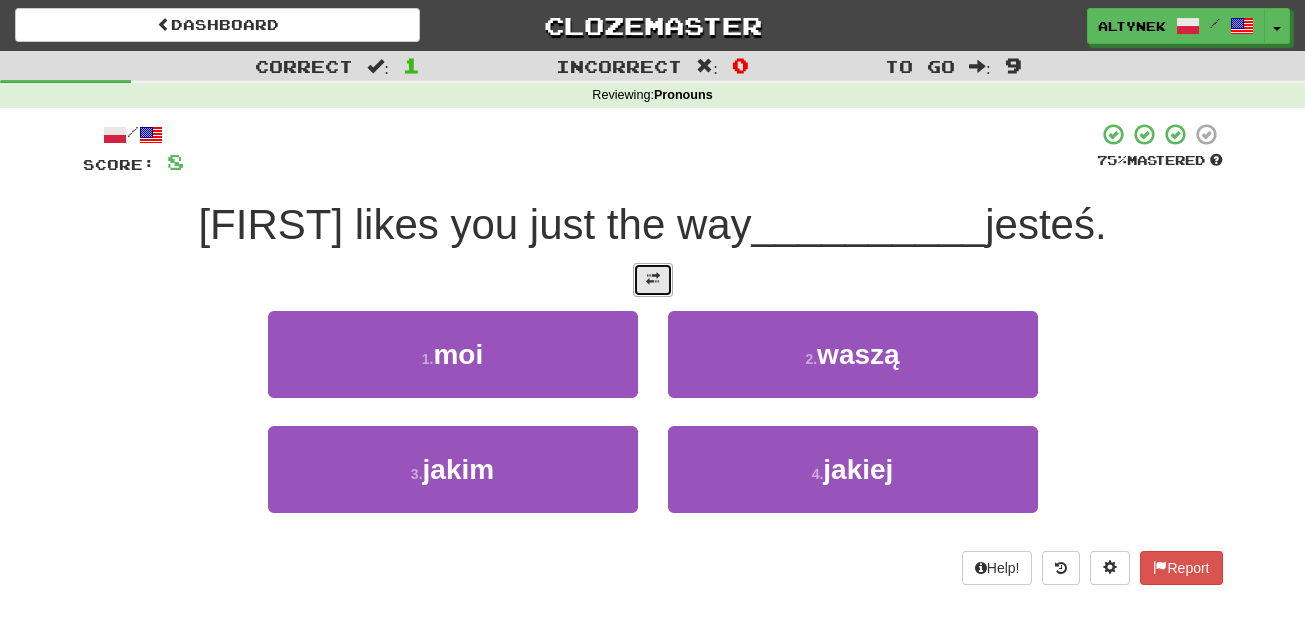 click at bounding box center (653, 279) 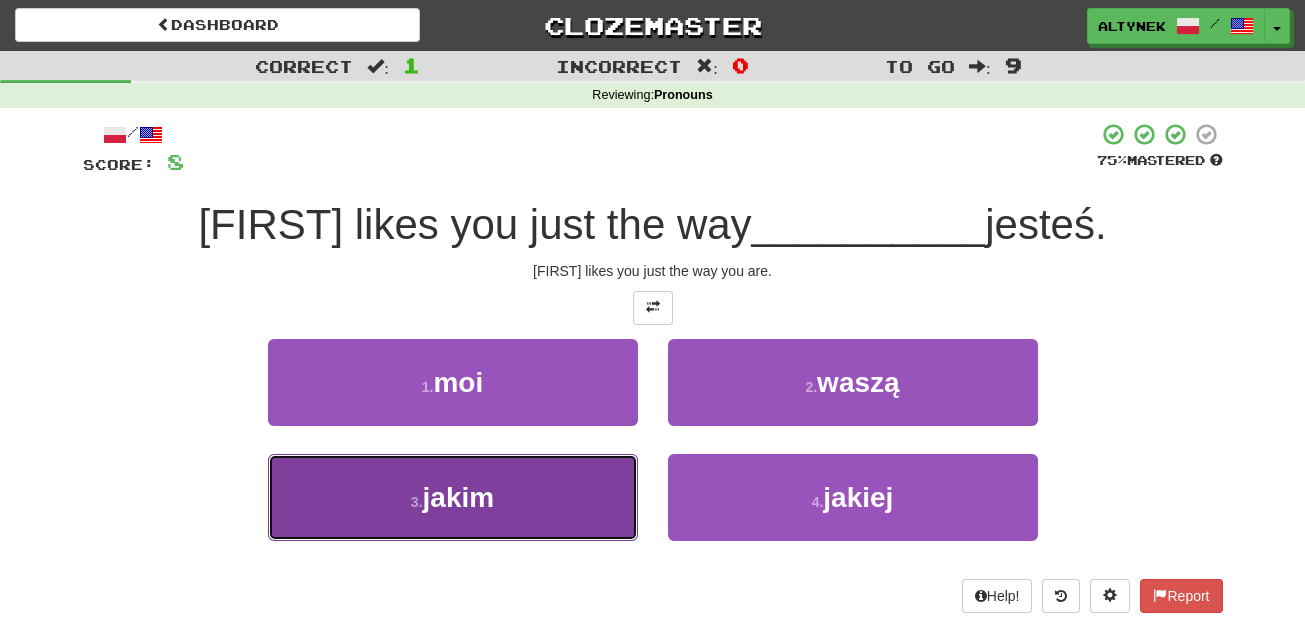 click on "3 .  jakim" at bounding box center (453, 497) 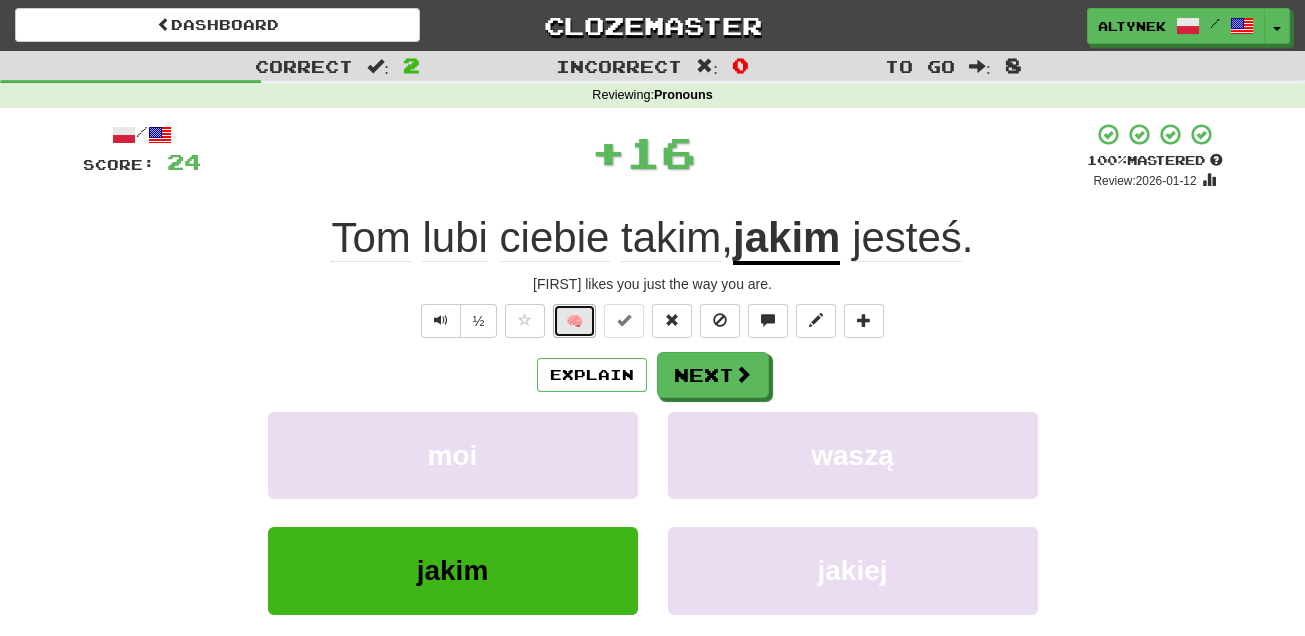 click on "🧠" at bounding box center [574, 321] 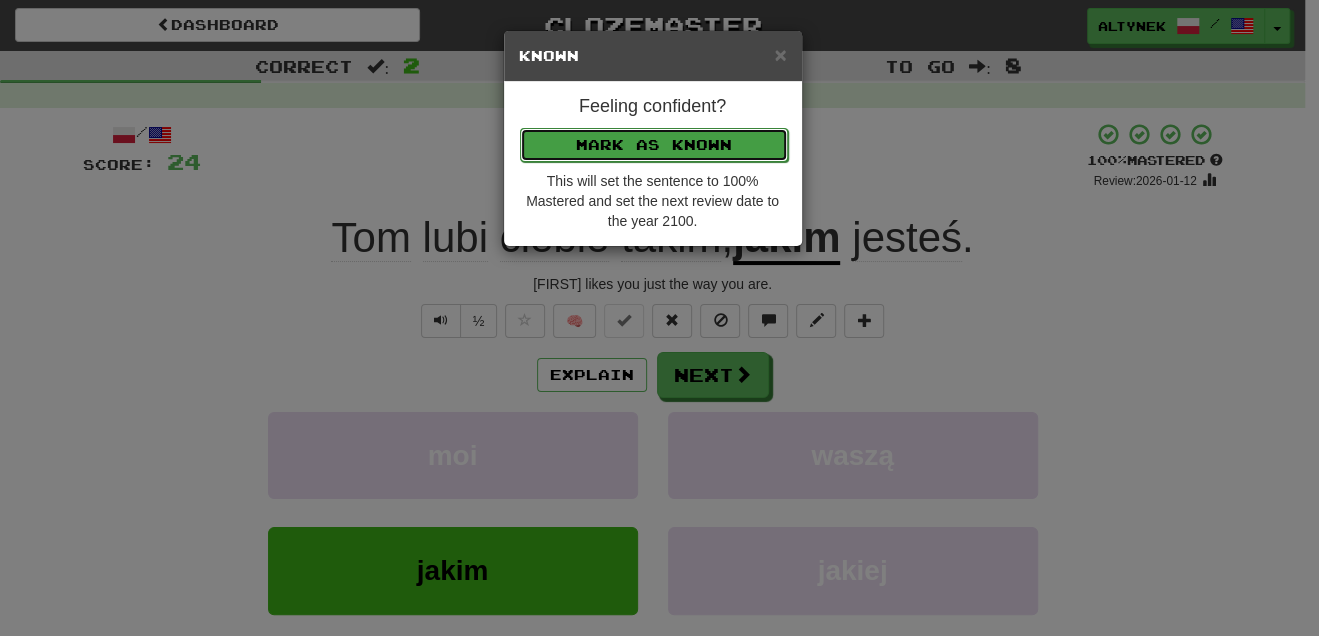 click on "Mark as Known" at bounding box center (654, 145) 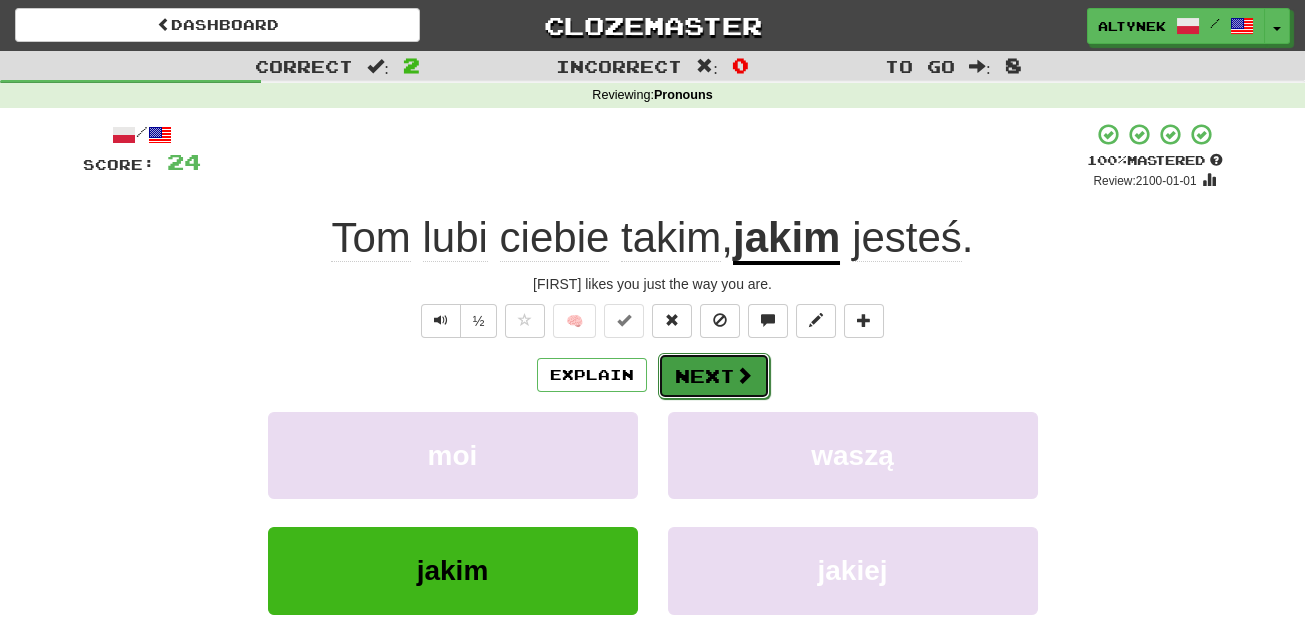 click on "Next" at bounding box center (714, 376) 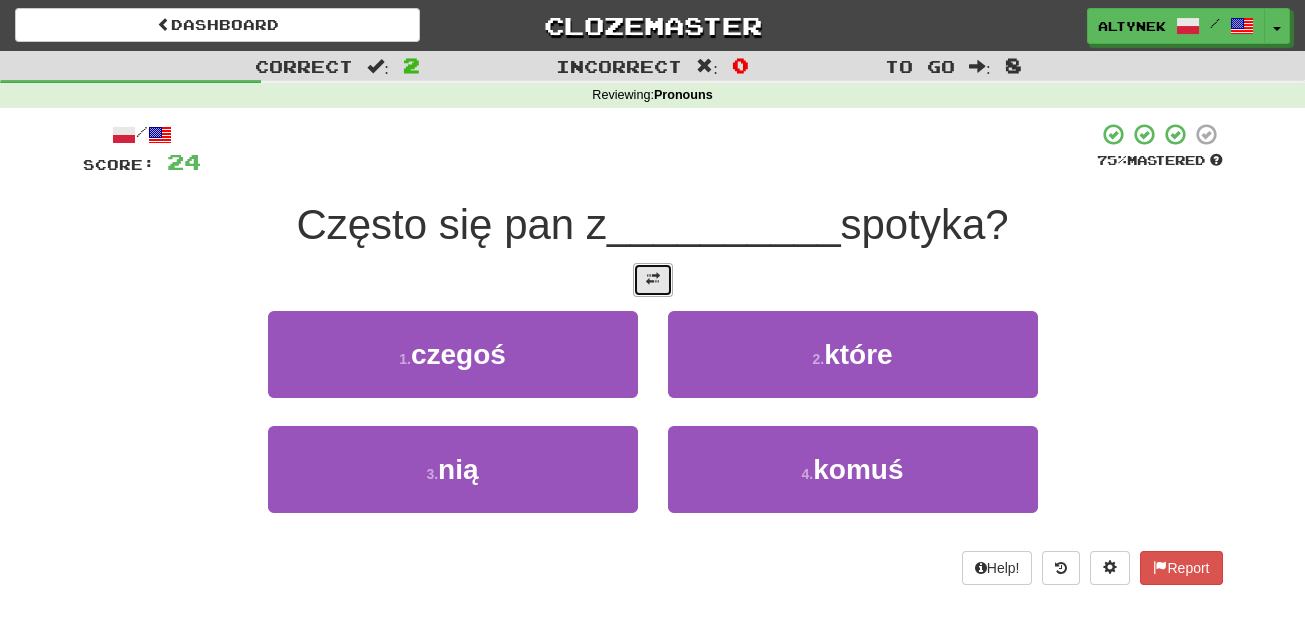 click at bounding box center (653, 280) 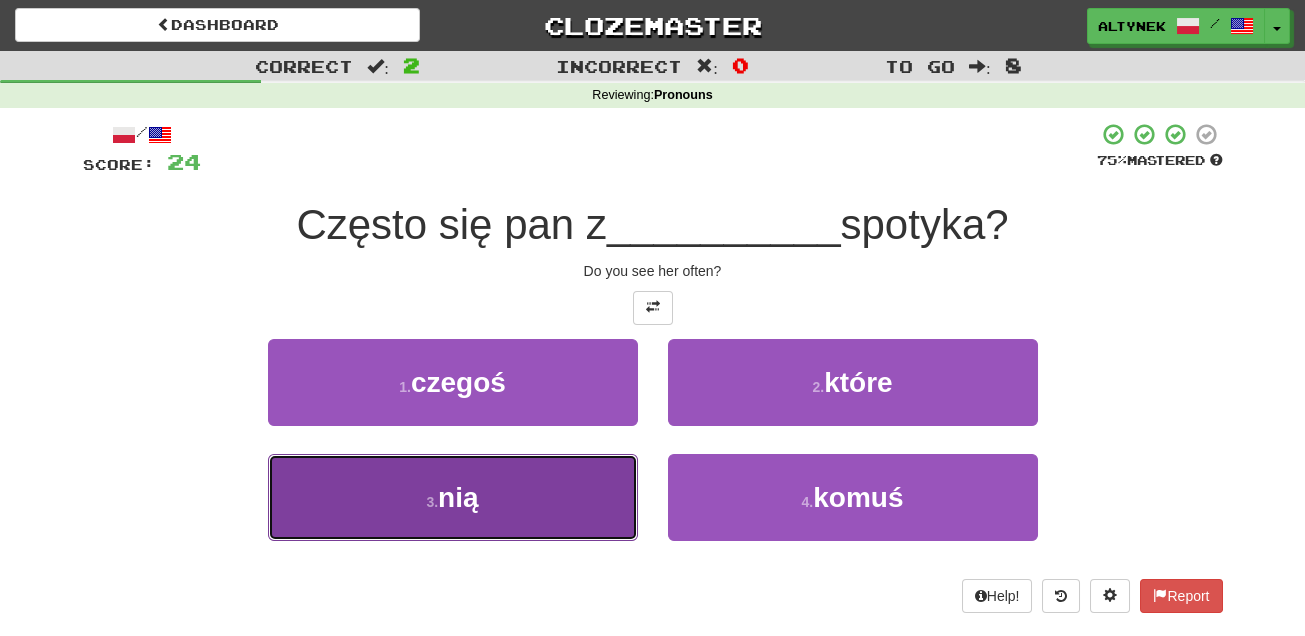 click on "3 .  nią" at bounding box center [453, 497] 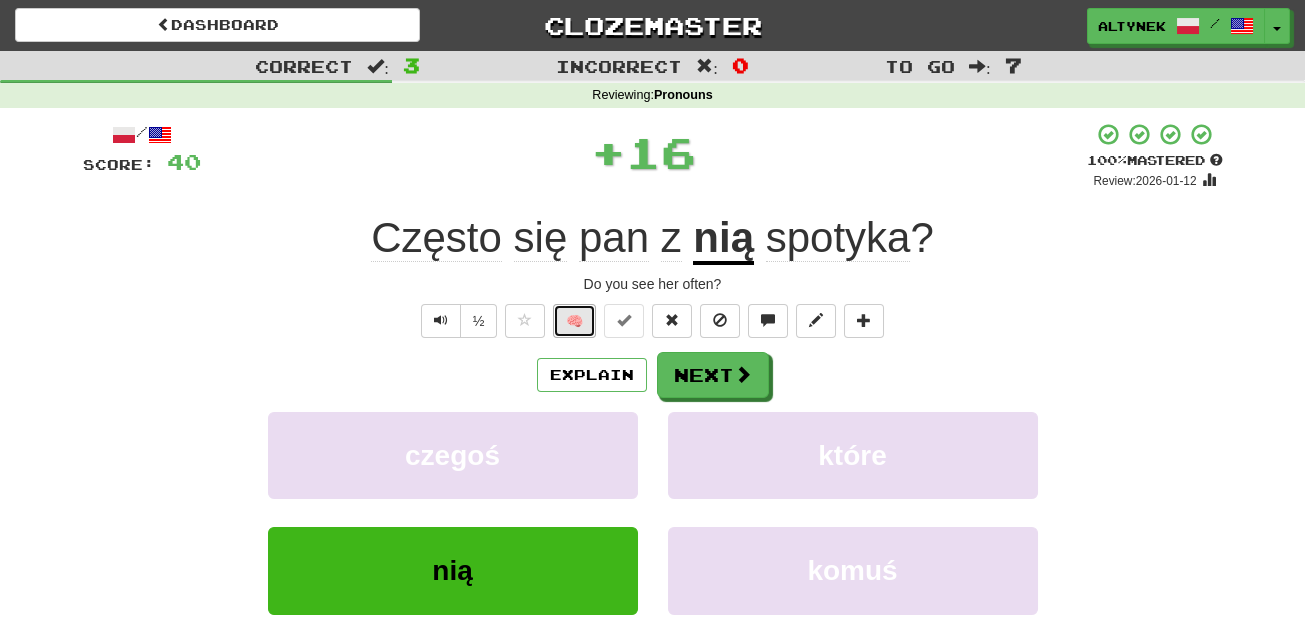 click on "🧠" at bounding box center (574, 321) 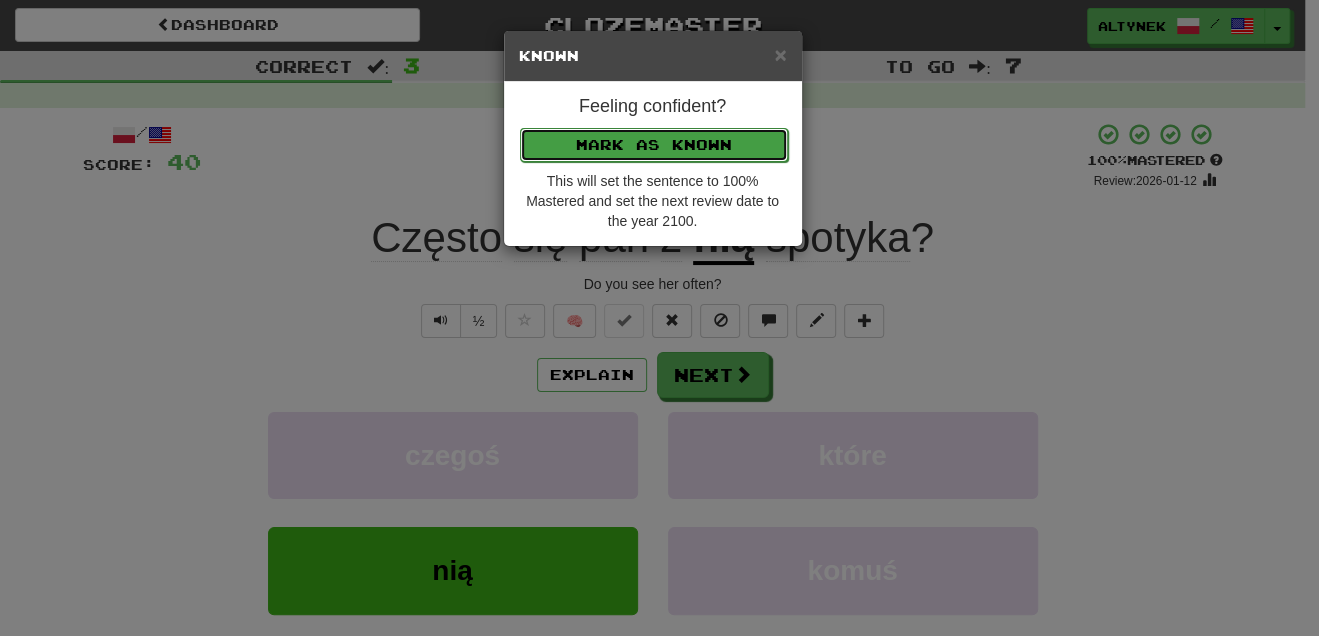 click on "Mark as Known" at bounding box center [654, 145] 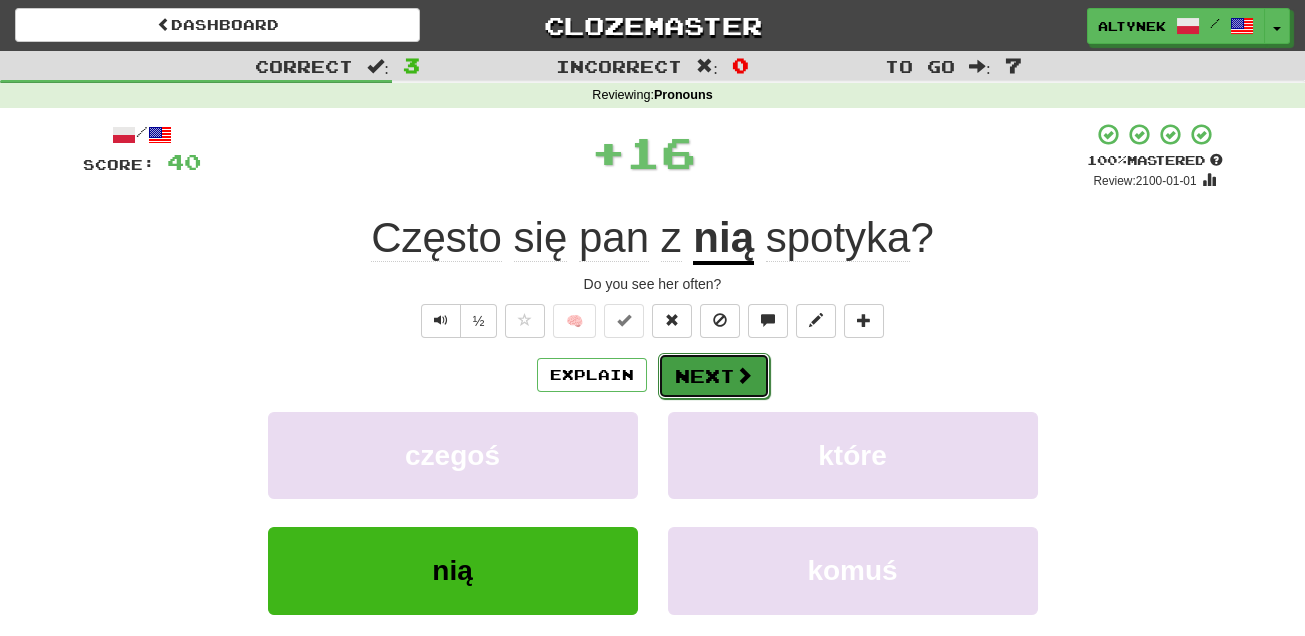 click on "Next" at bounding box center (714, 376) 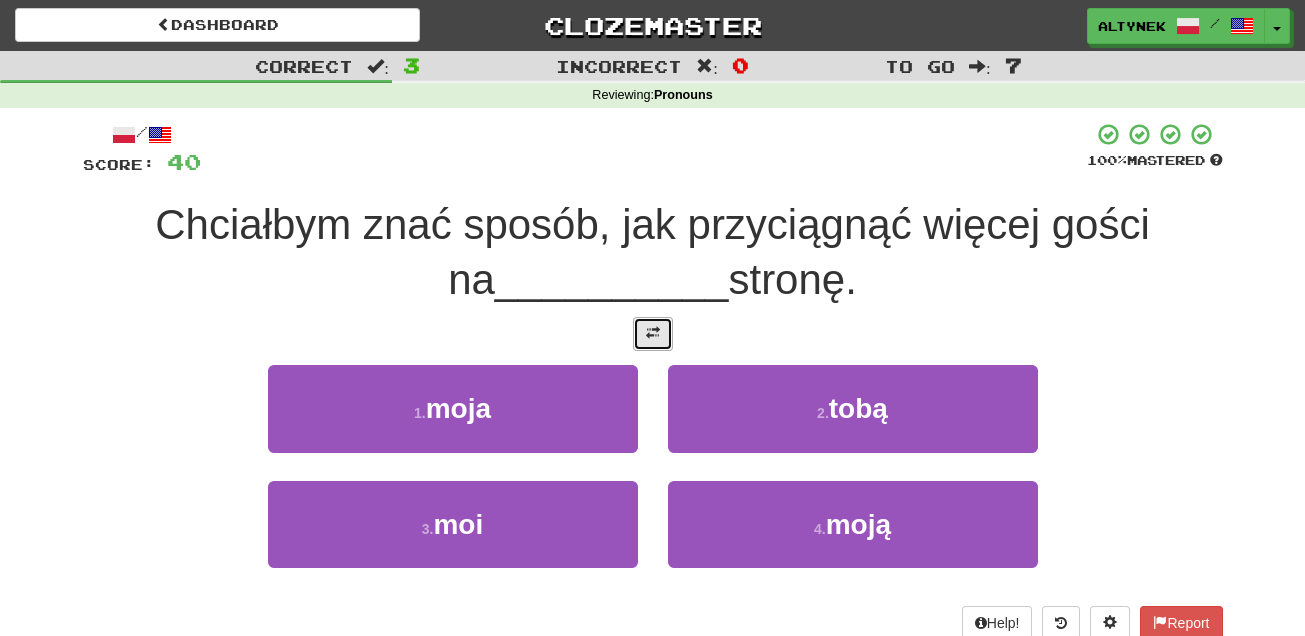 click at bounding box center (653, 333) 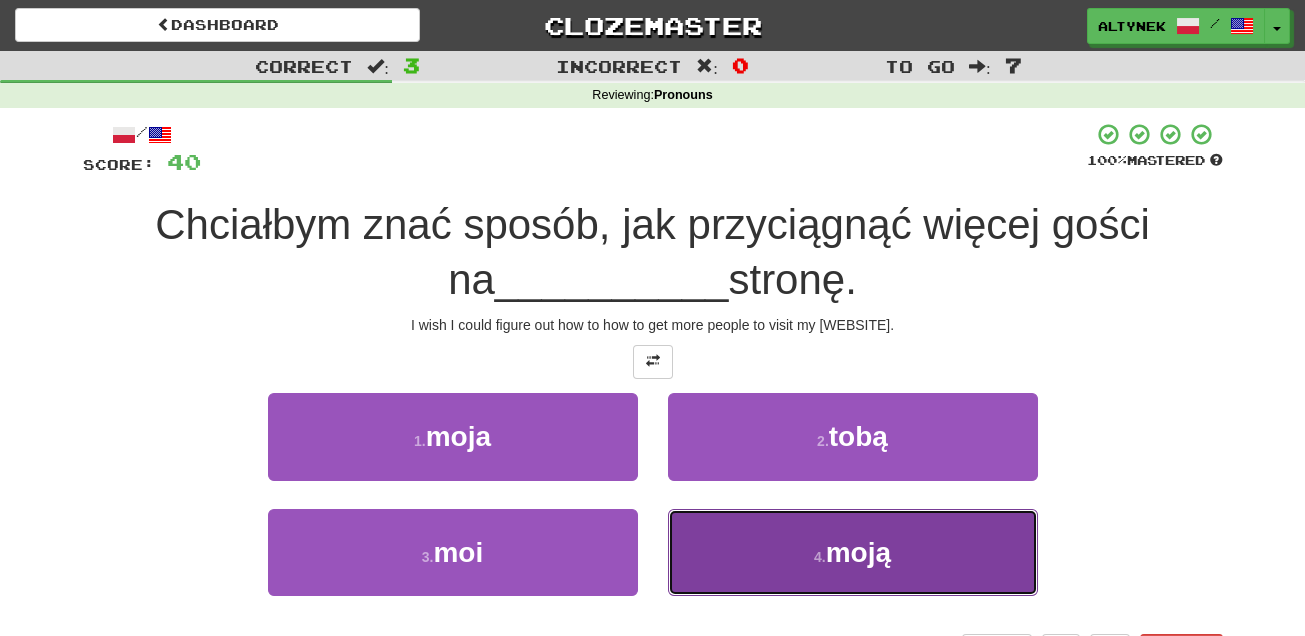 click on "4 .  moją" at bounding box center (853, 552) 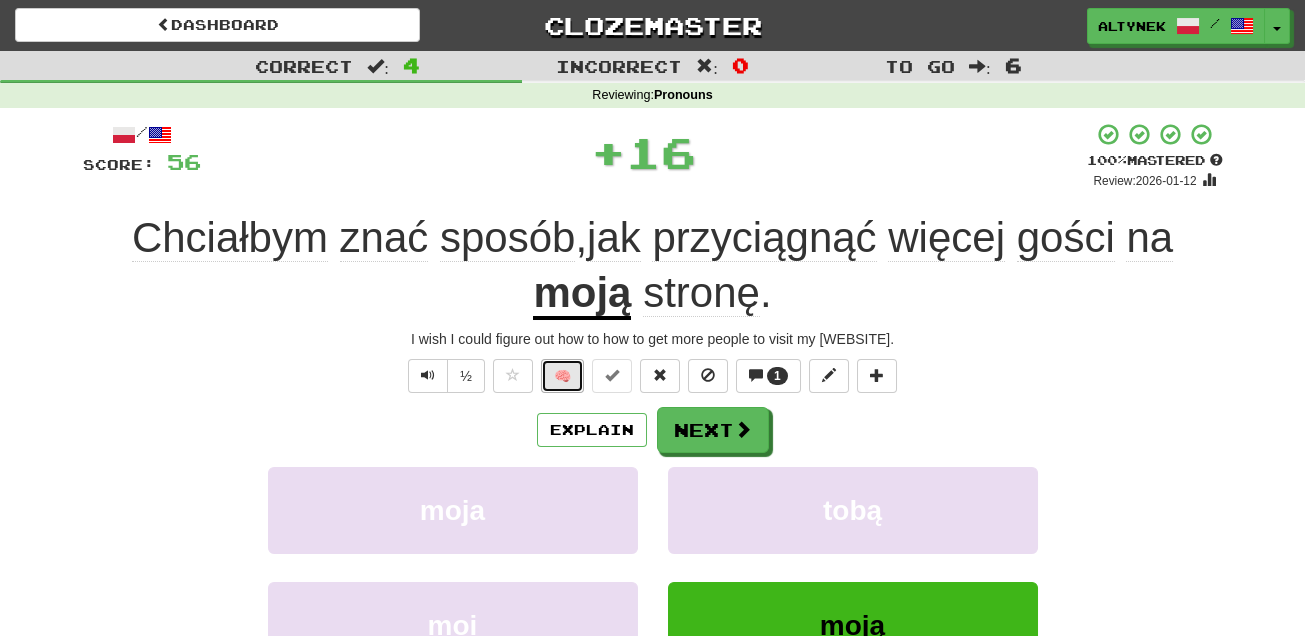 click on "🧠" at bounding box center [562, 376] 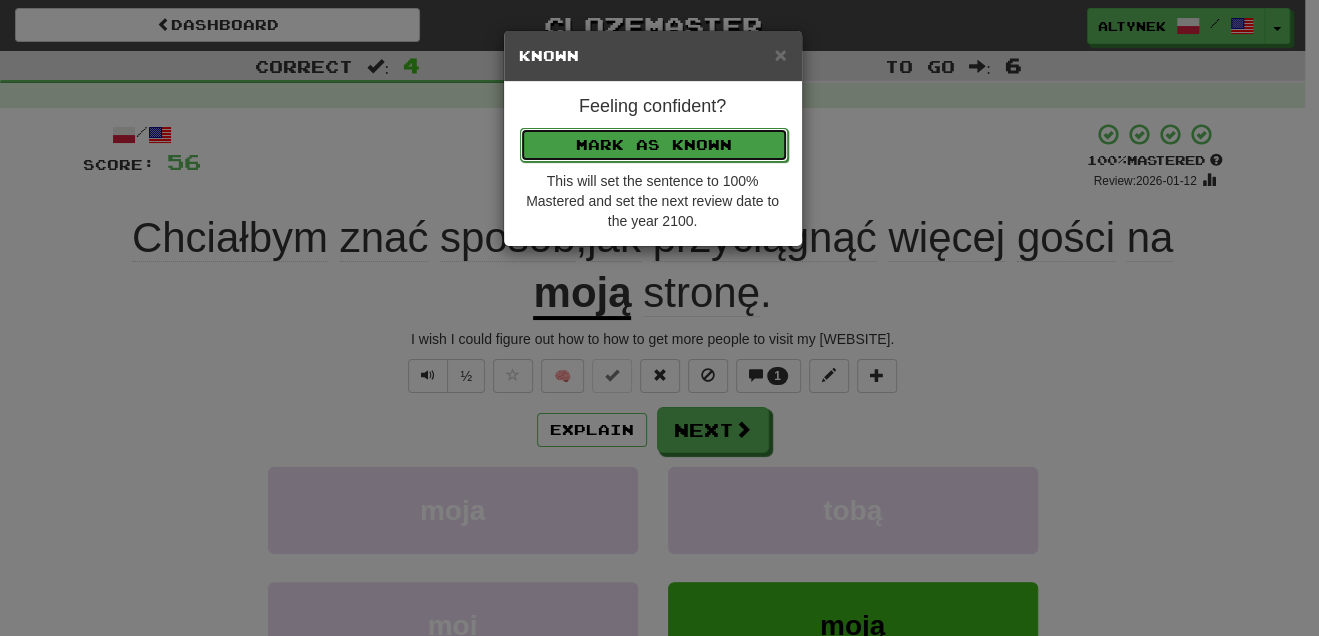 click on "Mark as Known" at bounding box center [654, 145] 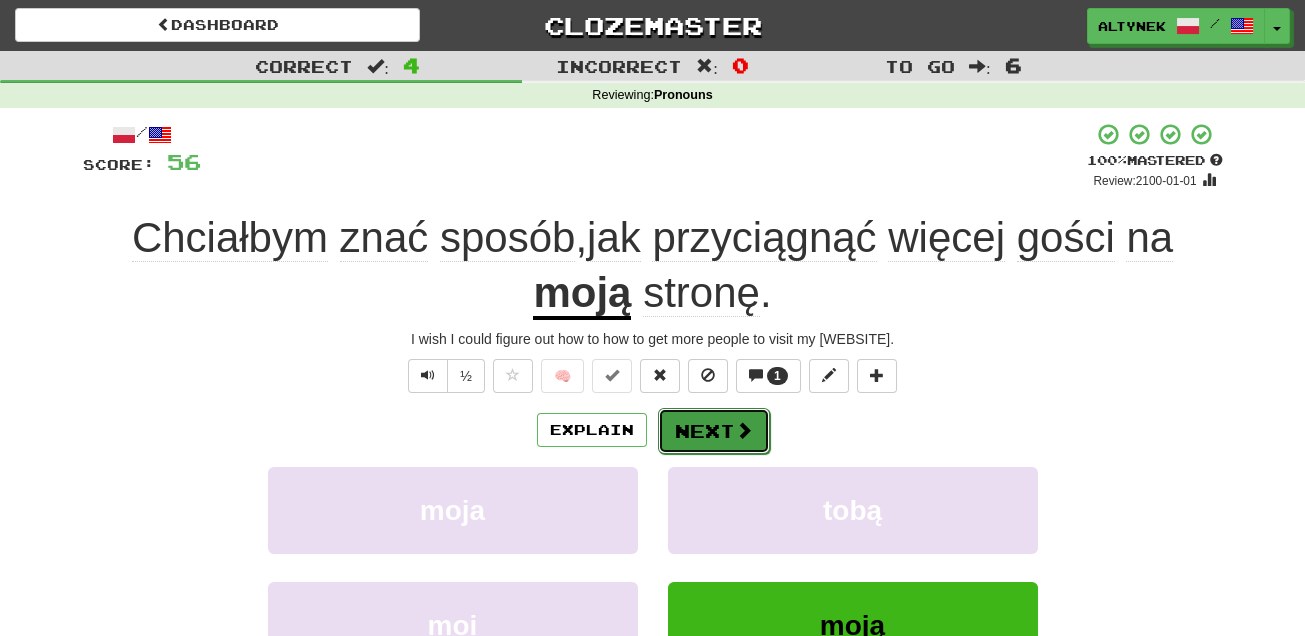 click on "Next" at bounding box center [714, 431] 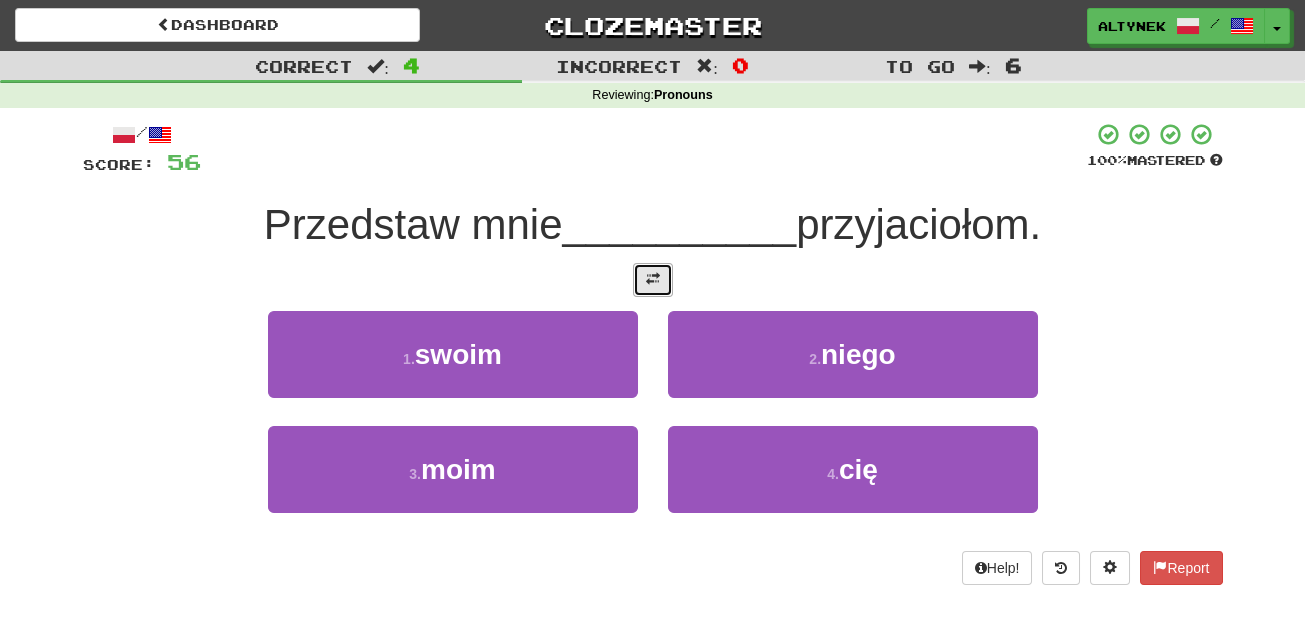 click at bounding box center (653, 280) 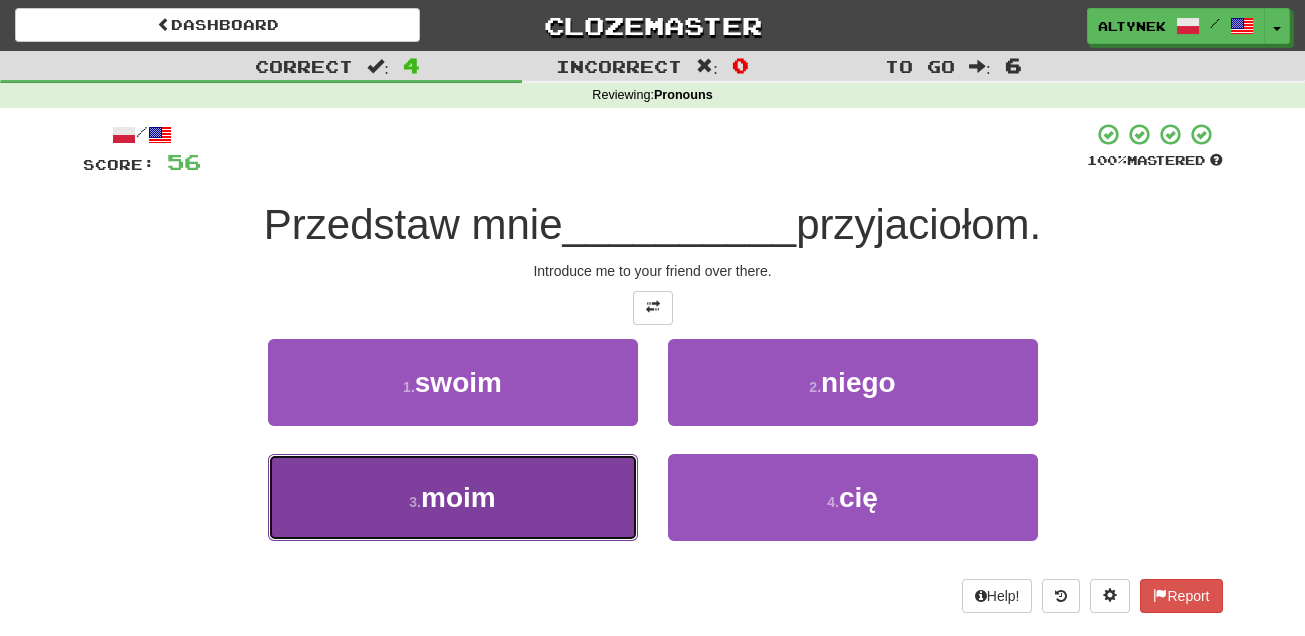 click on "3 .  moim" at bounding box center [453, 497] 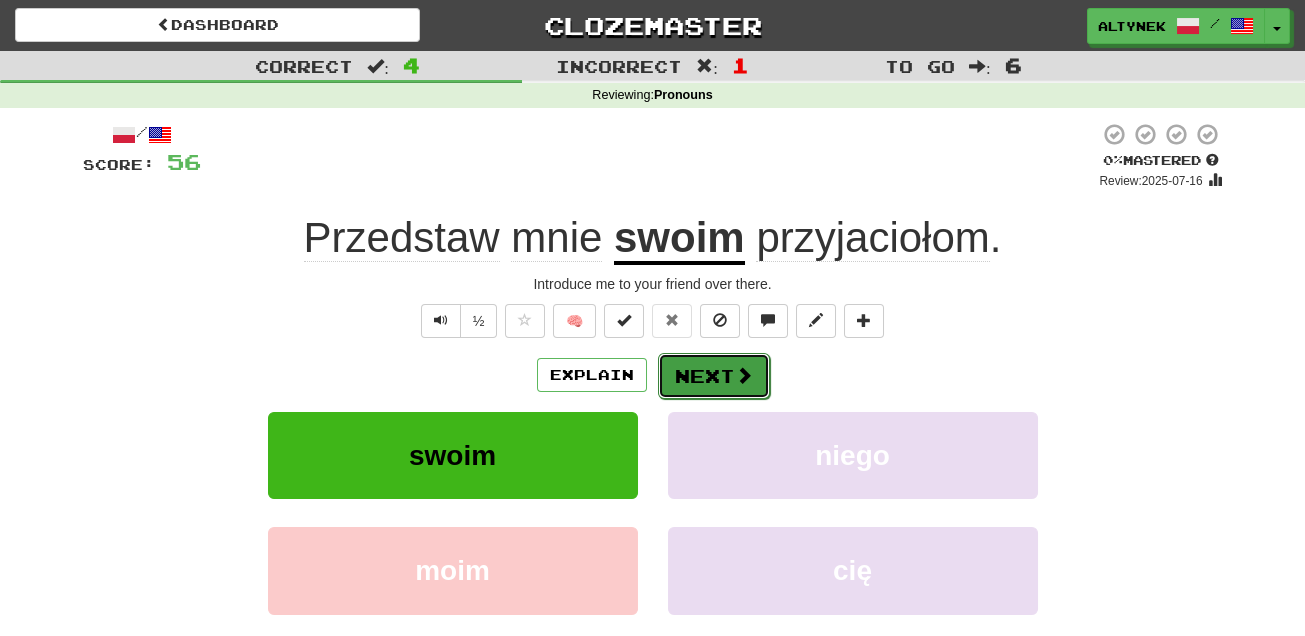 click on "Next" at bounding box center (714, 376) 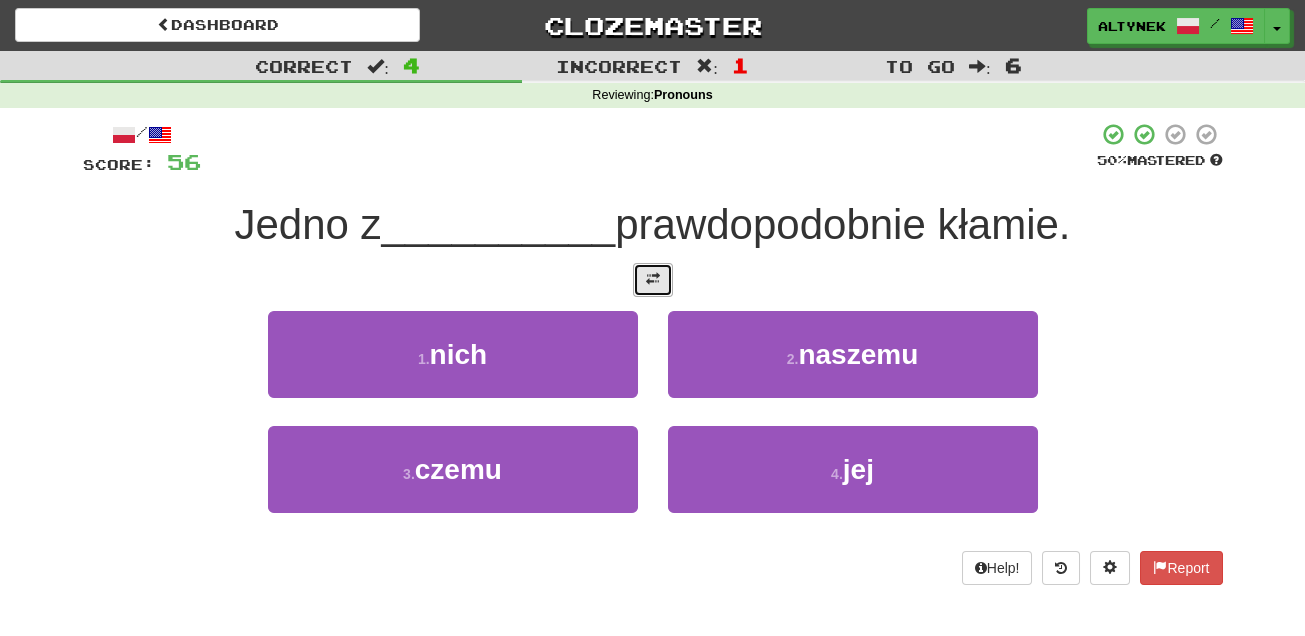 click at bounding box center [653, 280] 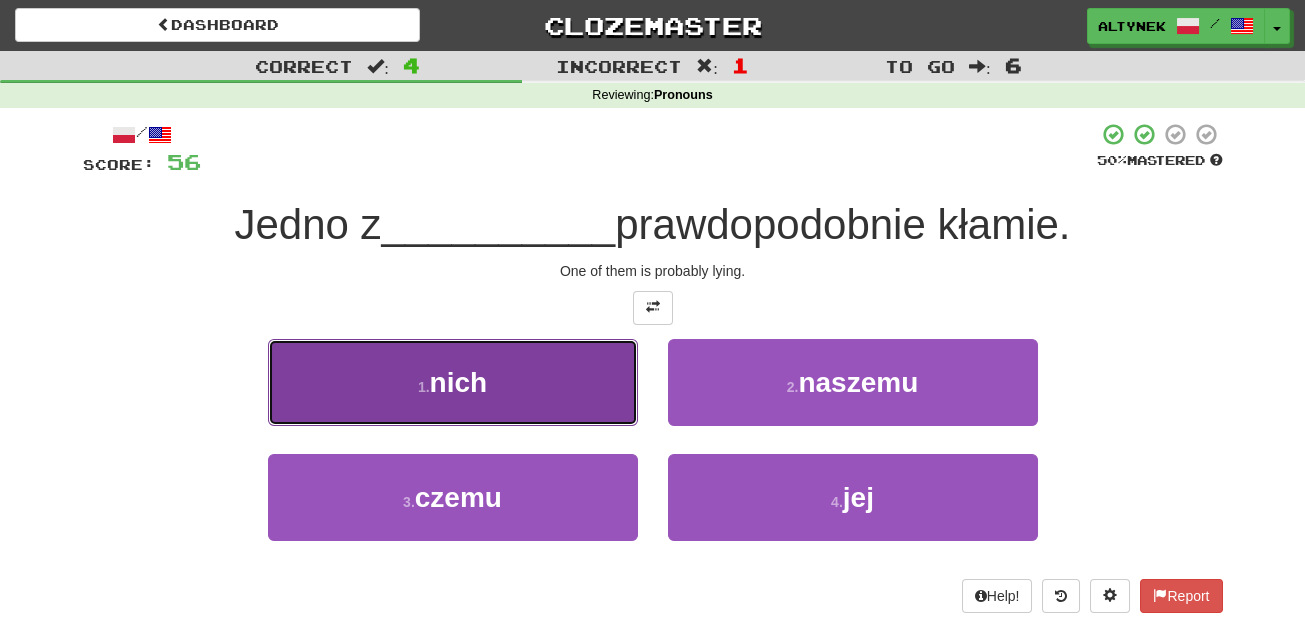 click on "1 .  nich" at bounding box center (453, 382) 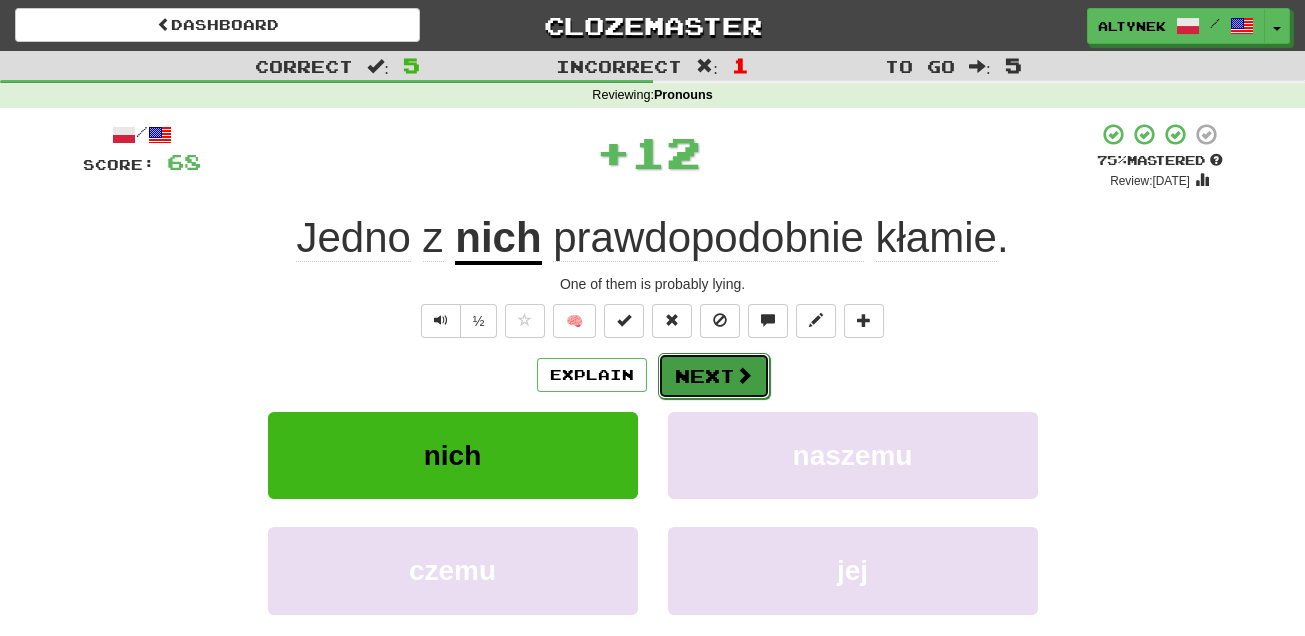 click on "Next" at bounding box center (714, 376) 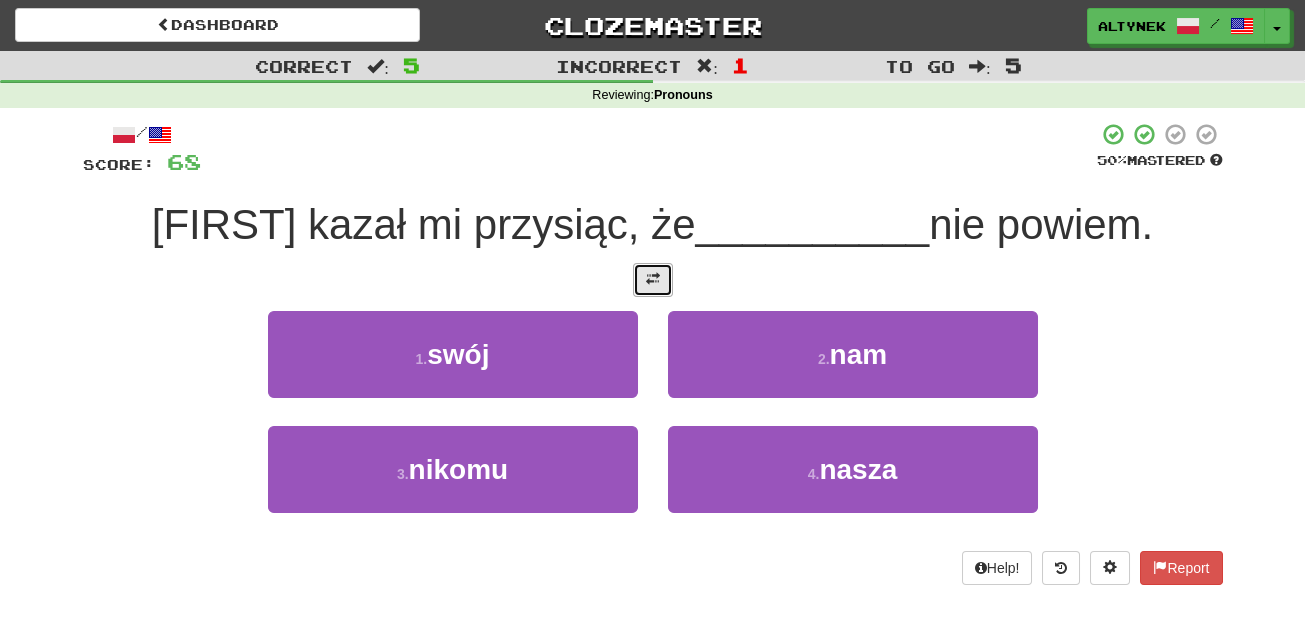 click at bounding box center (653, 280) 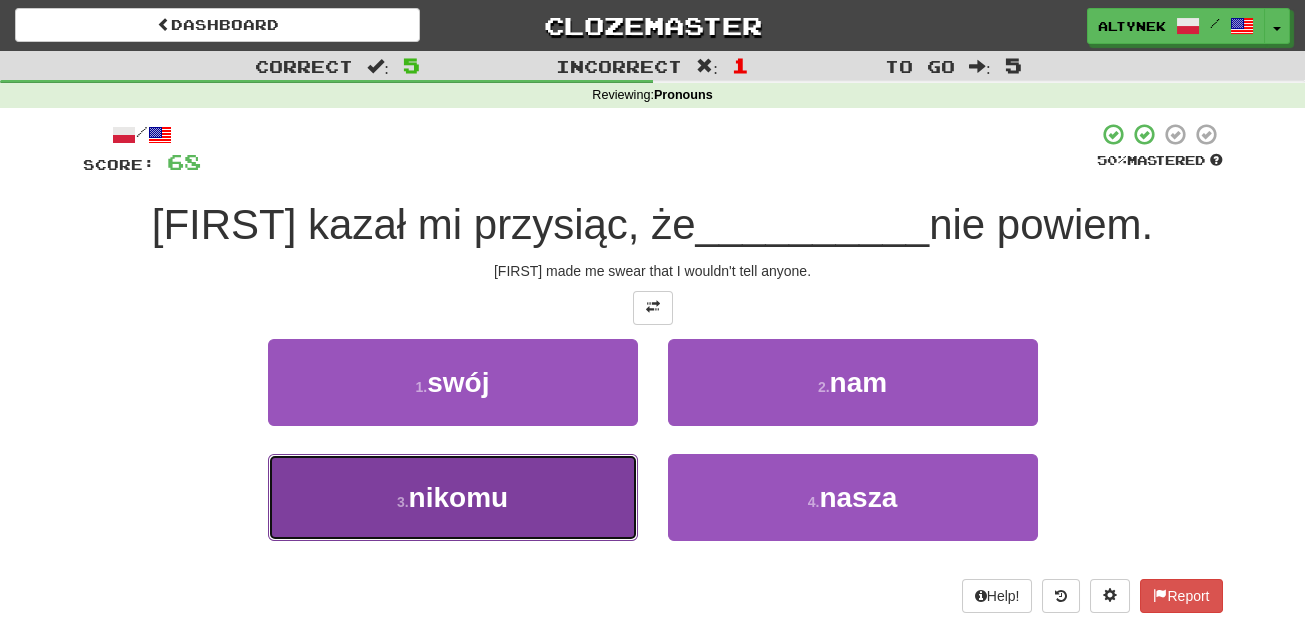 click on "3 .  nikomu" at bounding box center [453, 497] 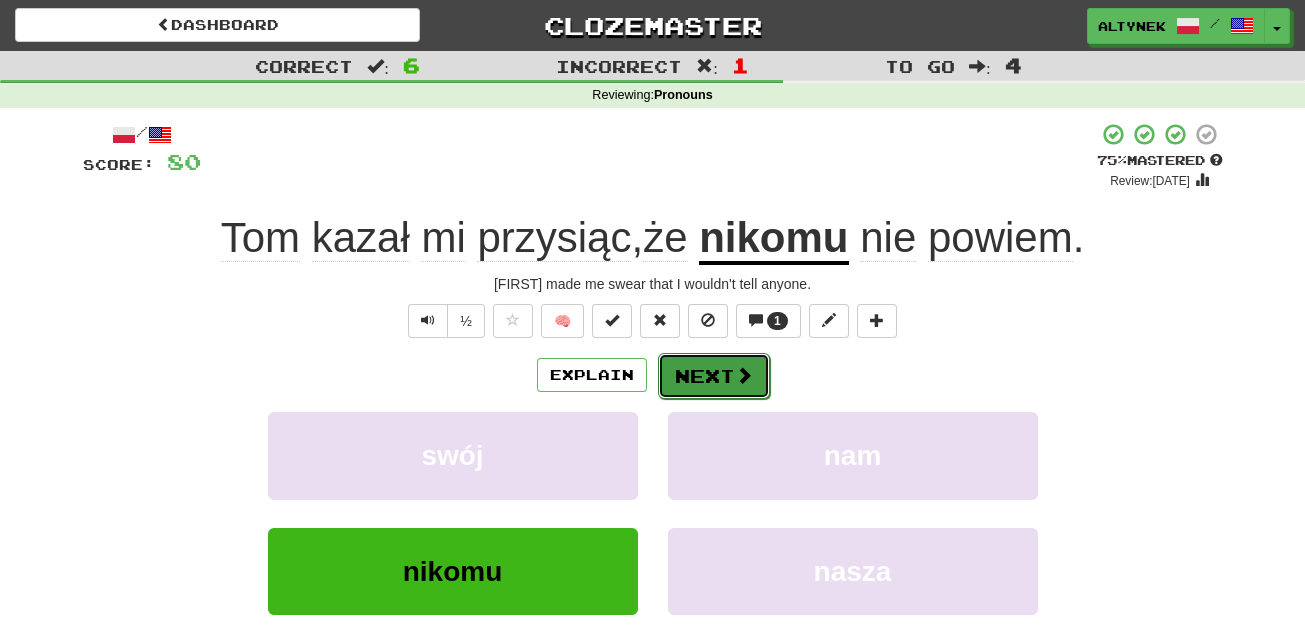 click on "Next" at bounding box center (714, 376) 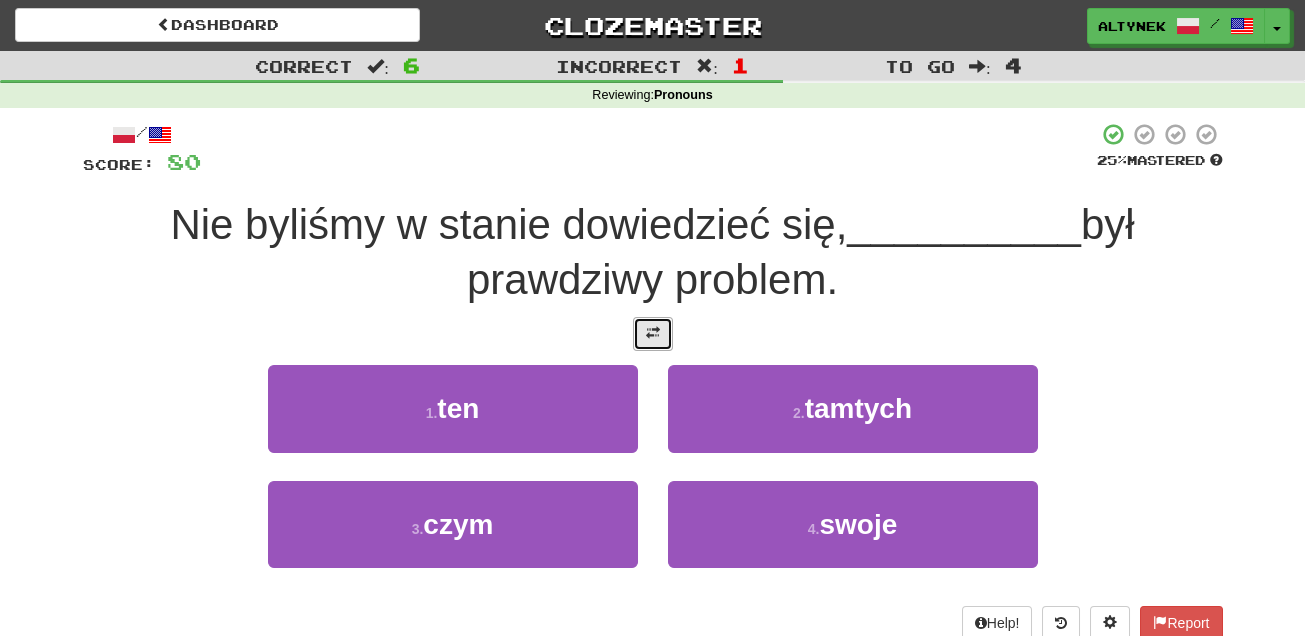 click at bounding box center [653, 334] 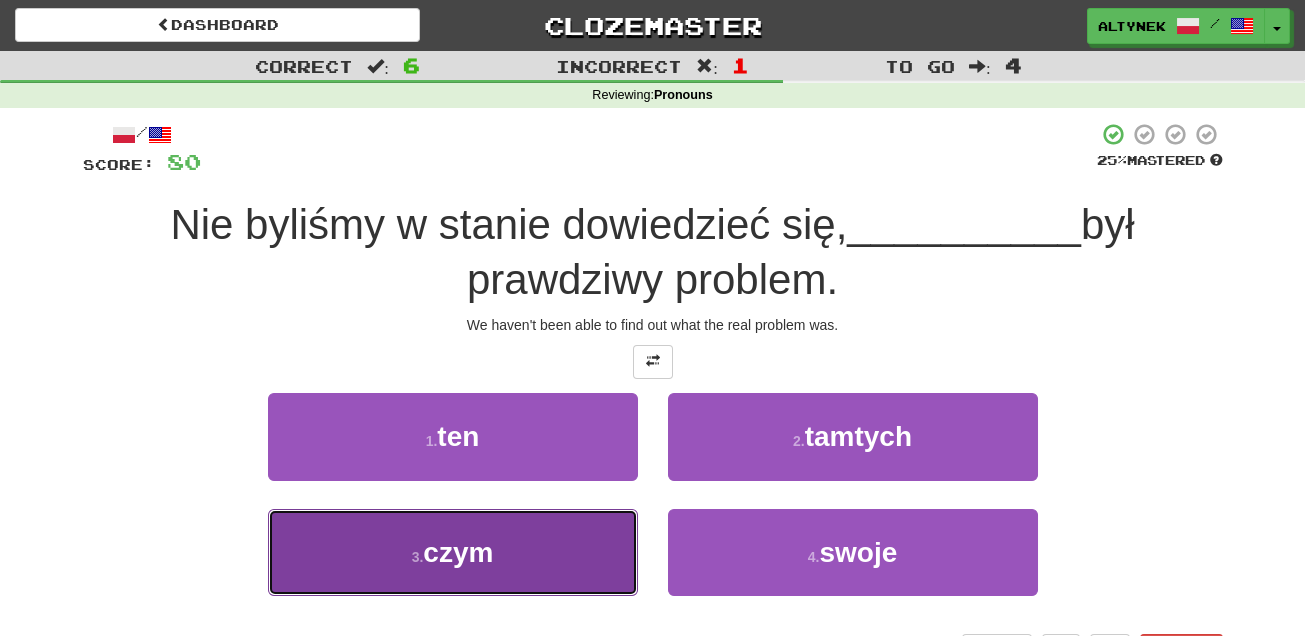 click on "3 .  czym" at bounding box center [453, 552] 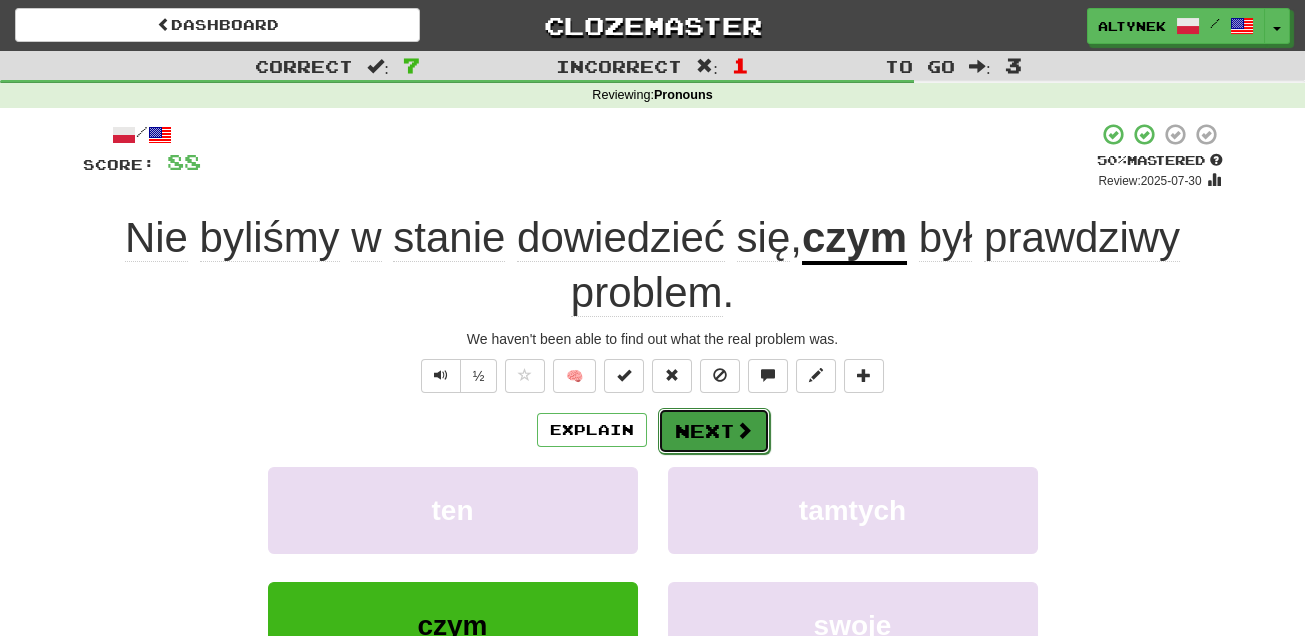 click on "Next" at bounding box center (714, 431) 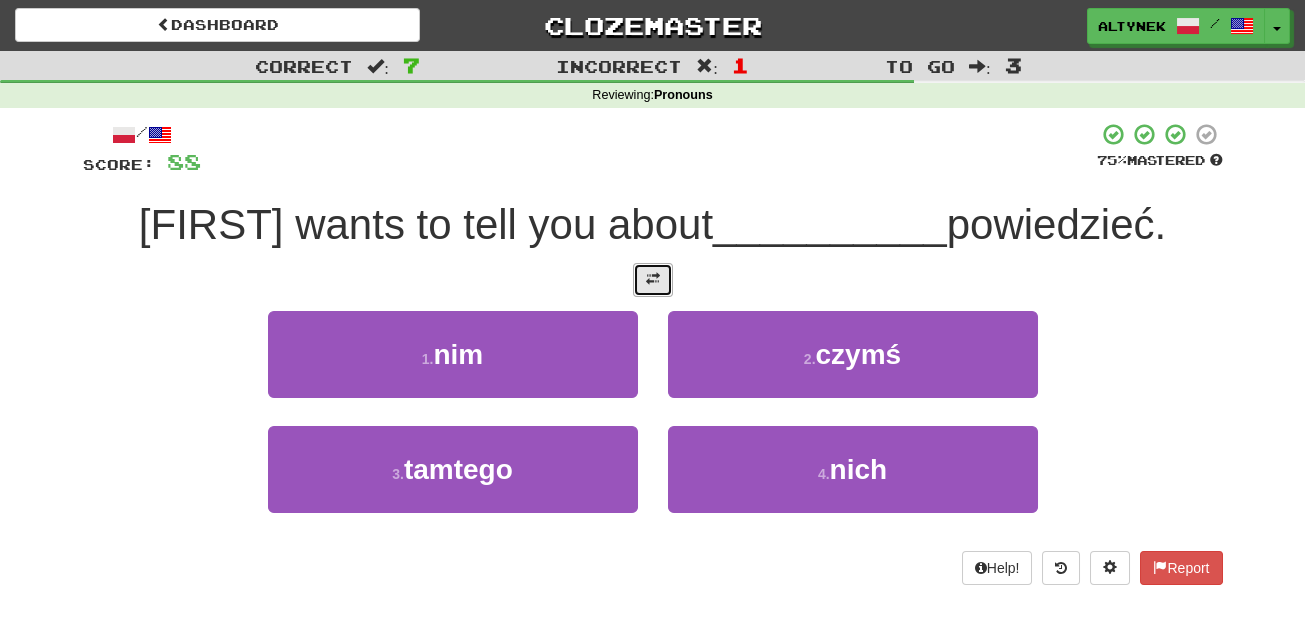 click at bounding box center (653, 280) 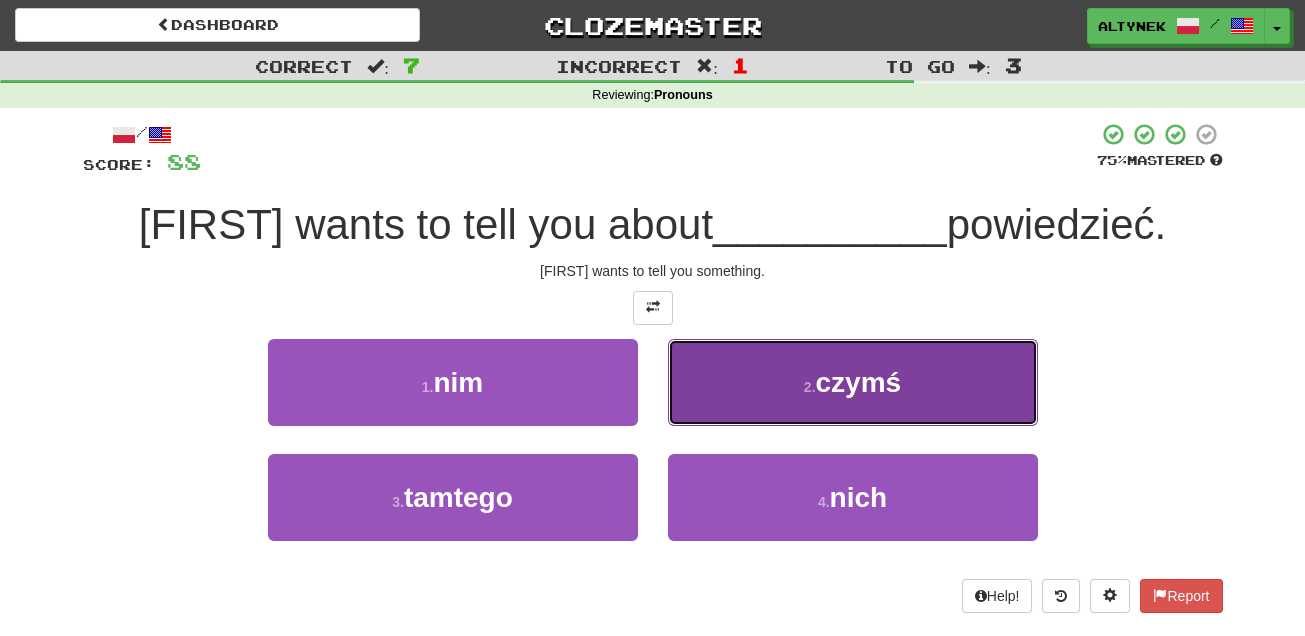 click on "2 .  czymś" at bounding box center (853, 382) 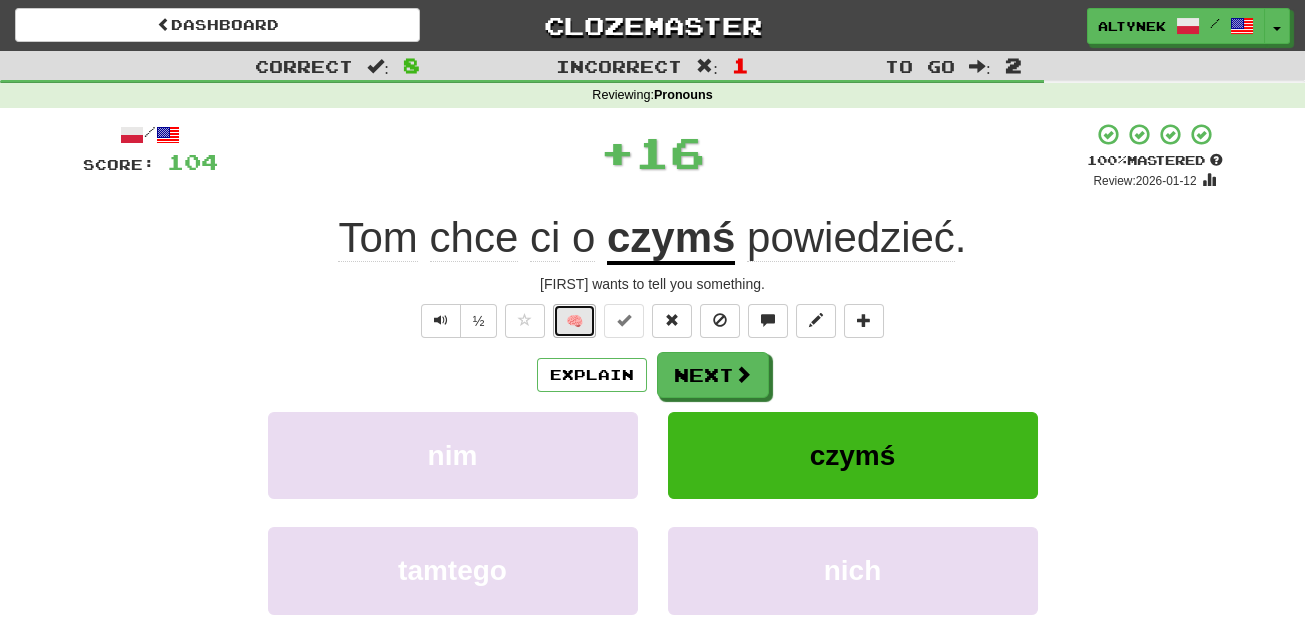 click on "🧠" at bounding box center (574, 321) 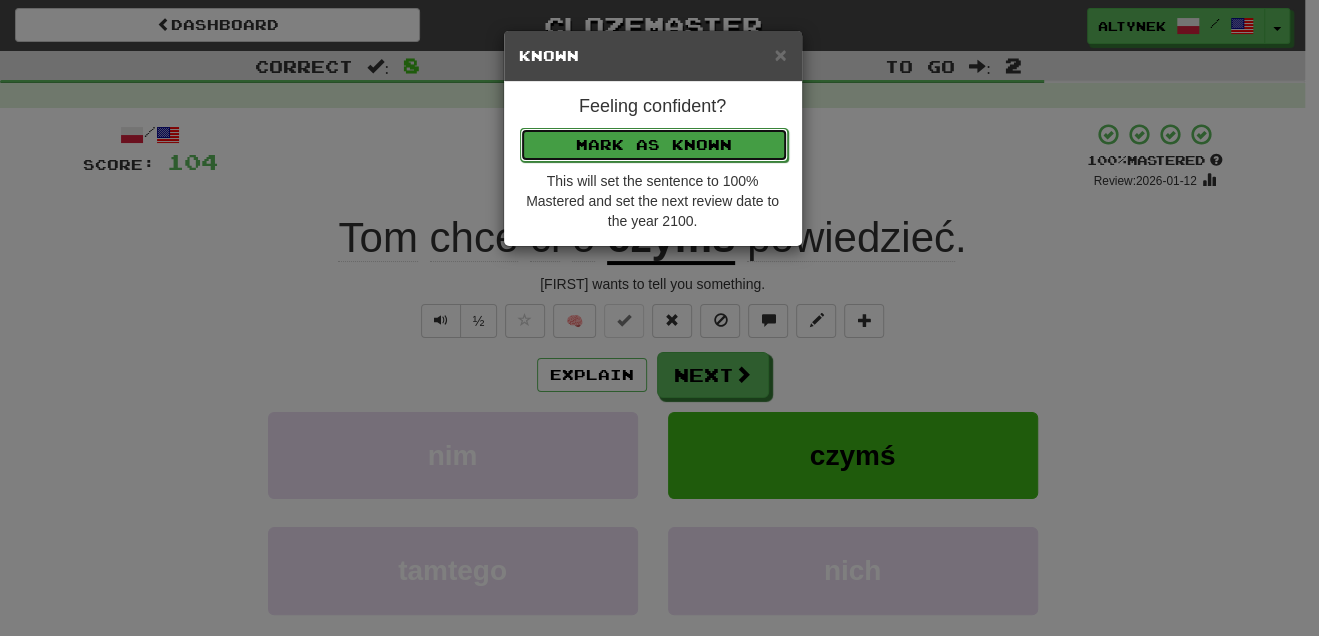 click on "Mark as Known" at bounding box center [654, 145] 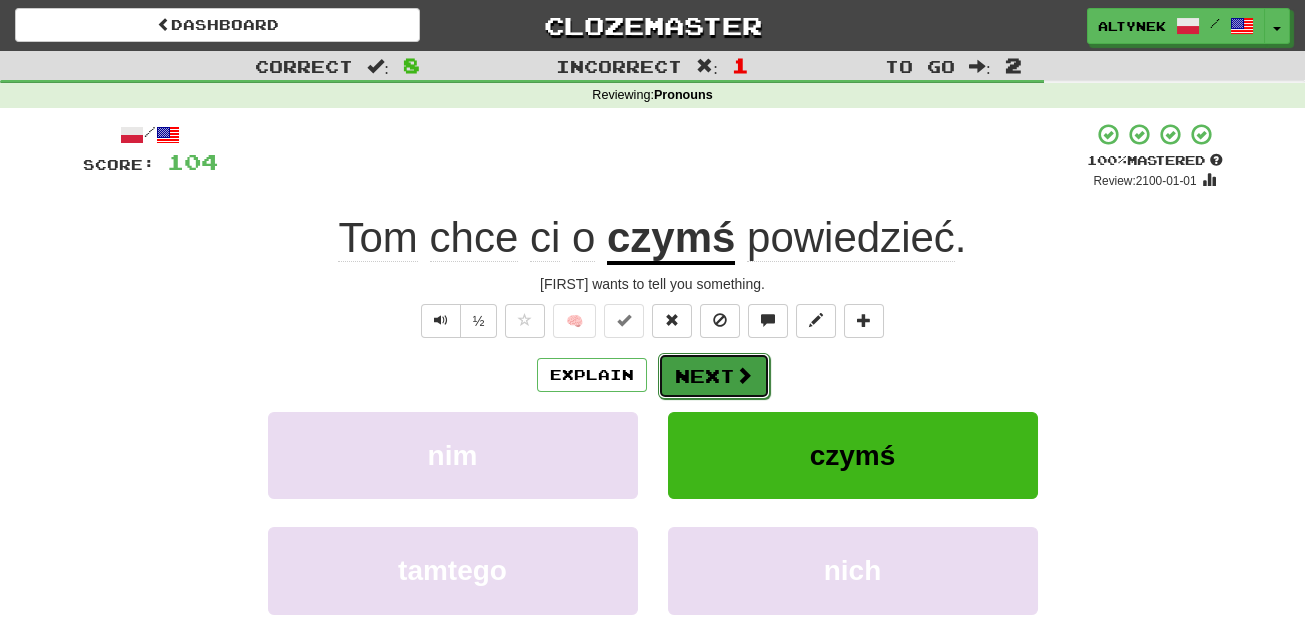 click on "Next" at bounding box center (714, 376) 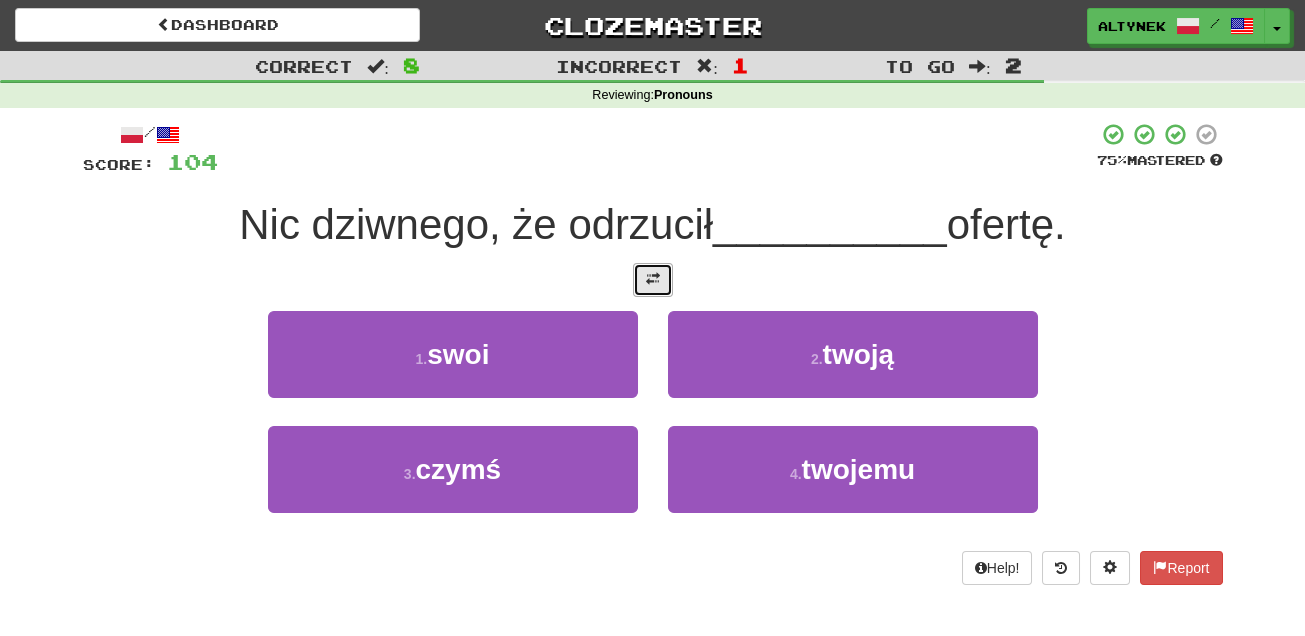 click at bounding box center (653, 279) 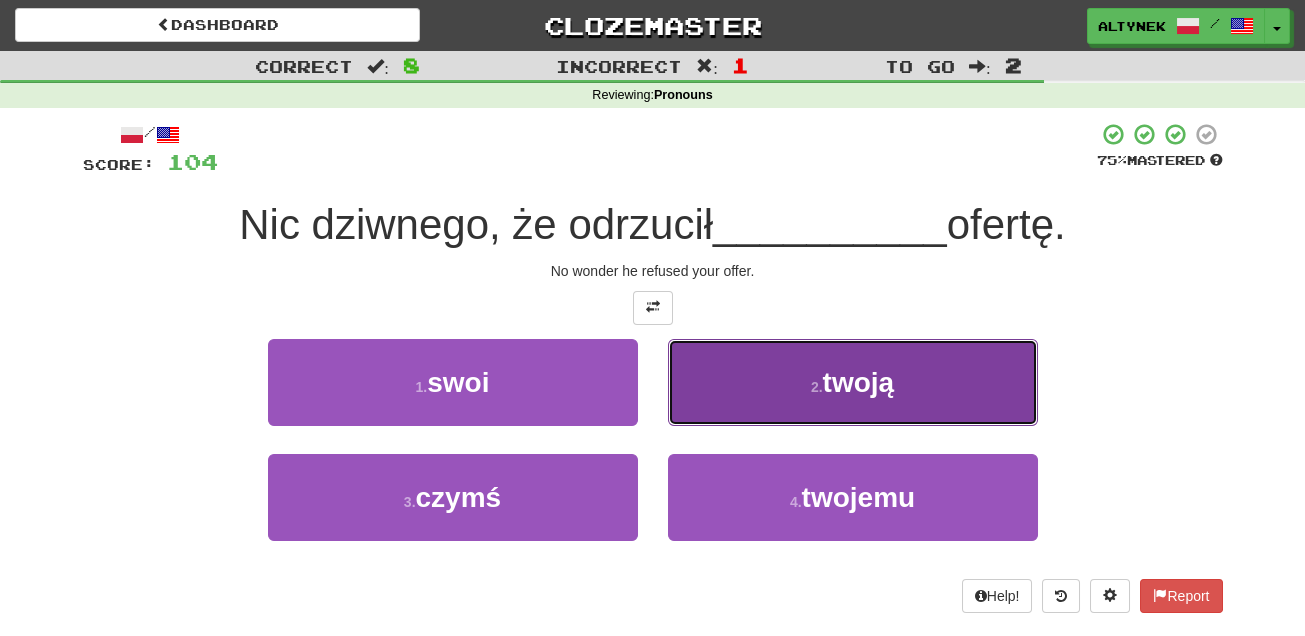 click on "2 .  twoją" at bounding box center (853, 382) 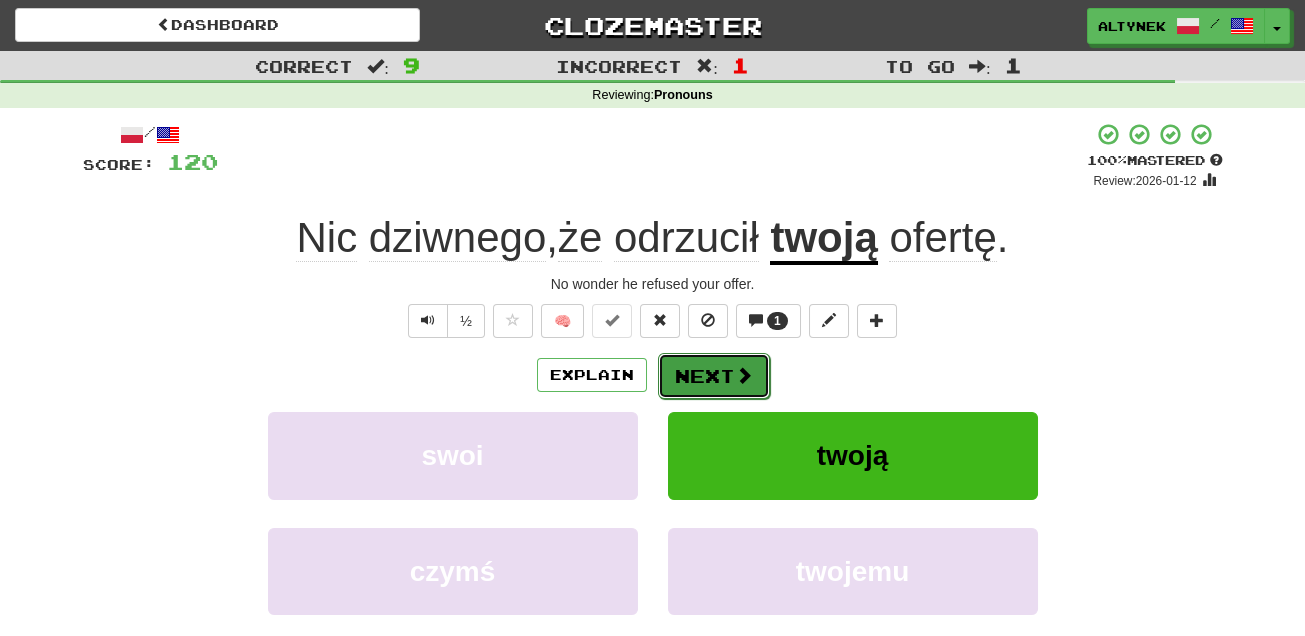 click on "Next" at bounding box center [714, 376] 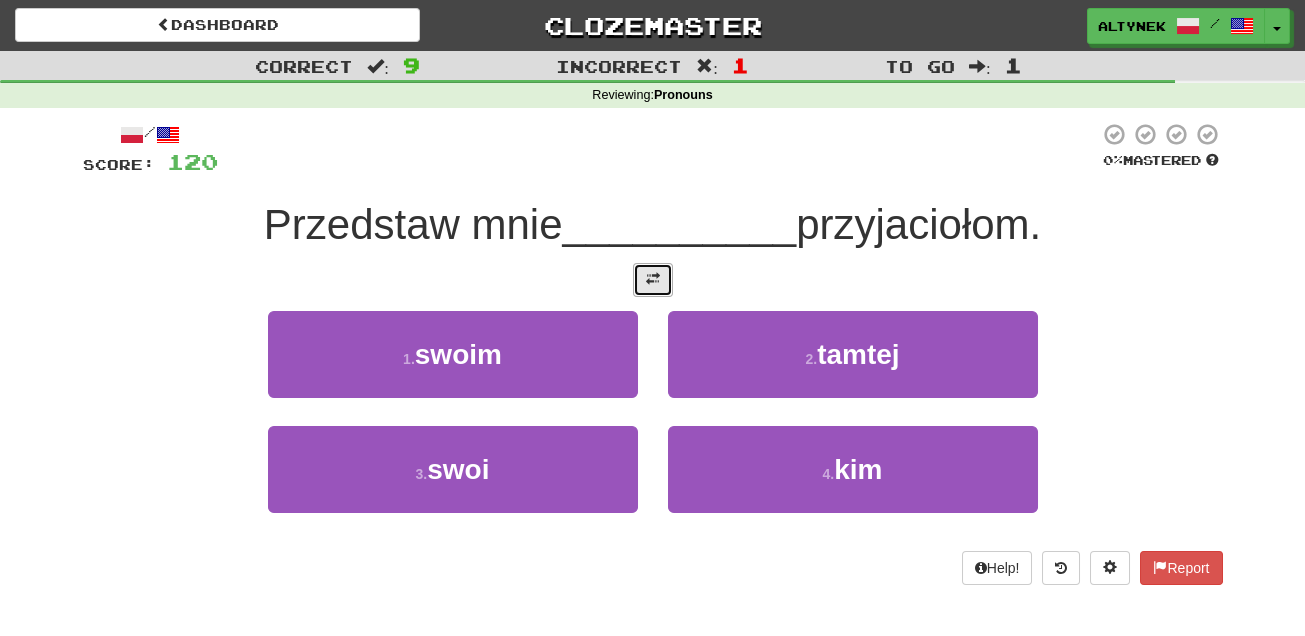 click at bounding box center [653, 280] 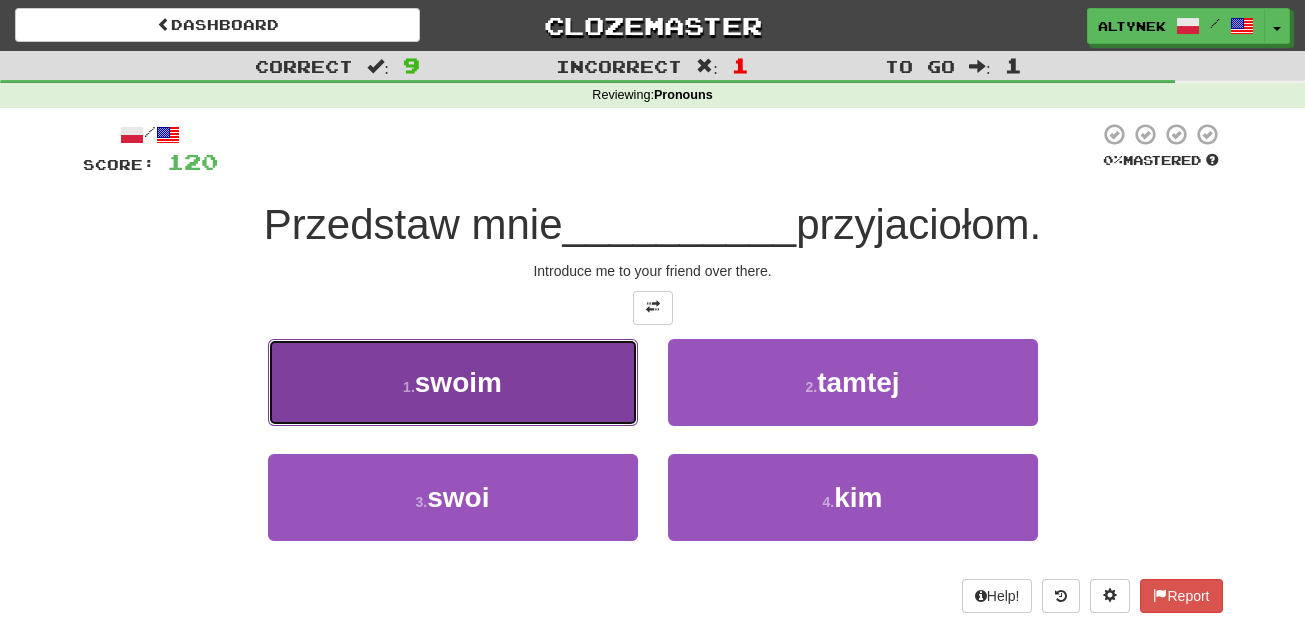 click on "1 .  swoim" at bounding box center [453, 382] 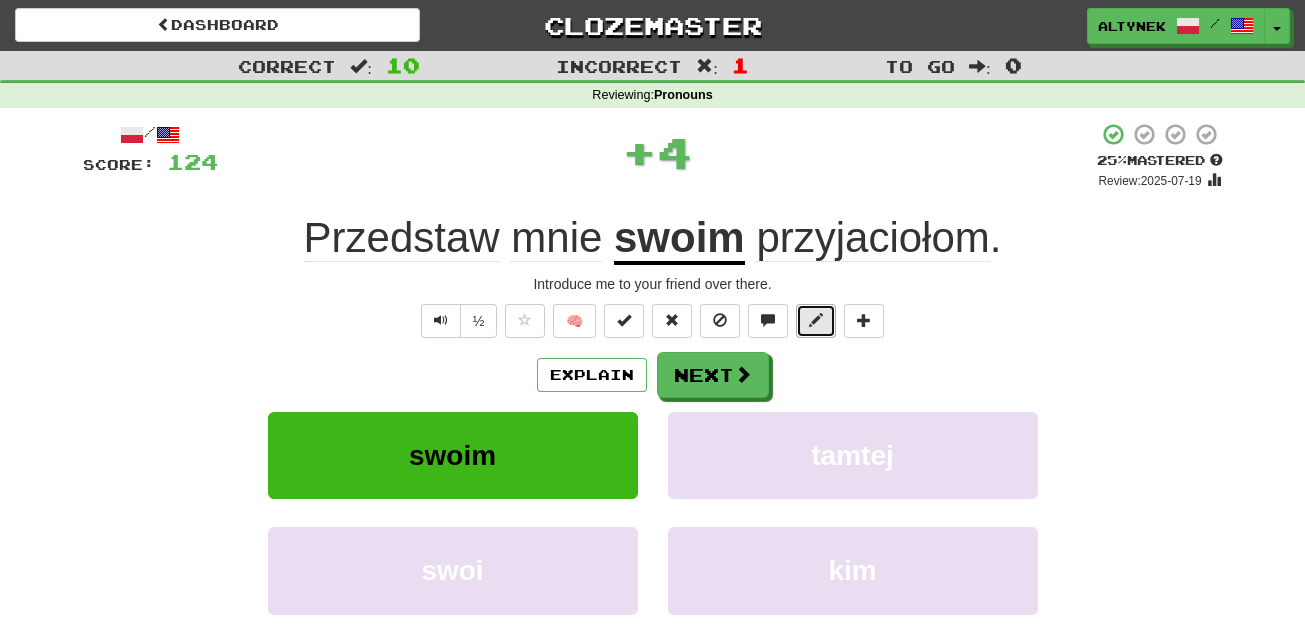click at bounding box center [816, 321] 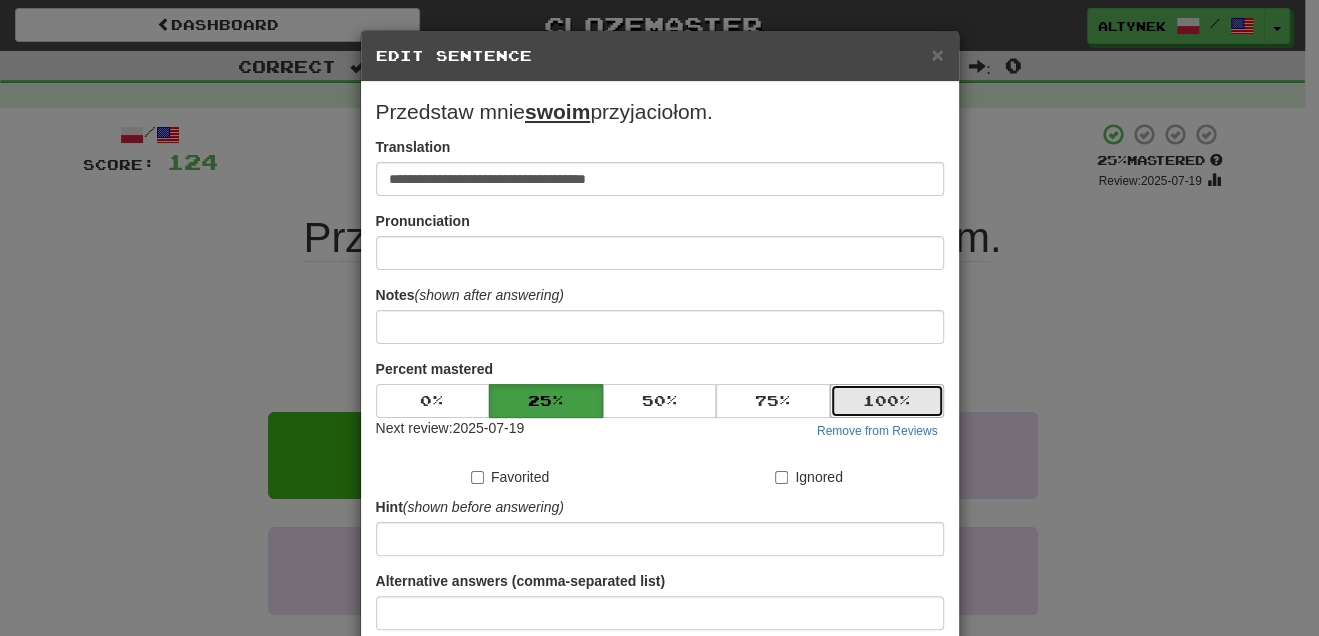 click on "100 %" at bounding box center [887, 401] 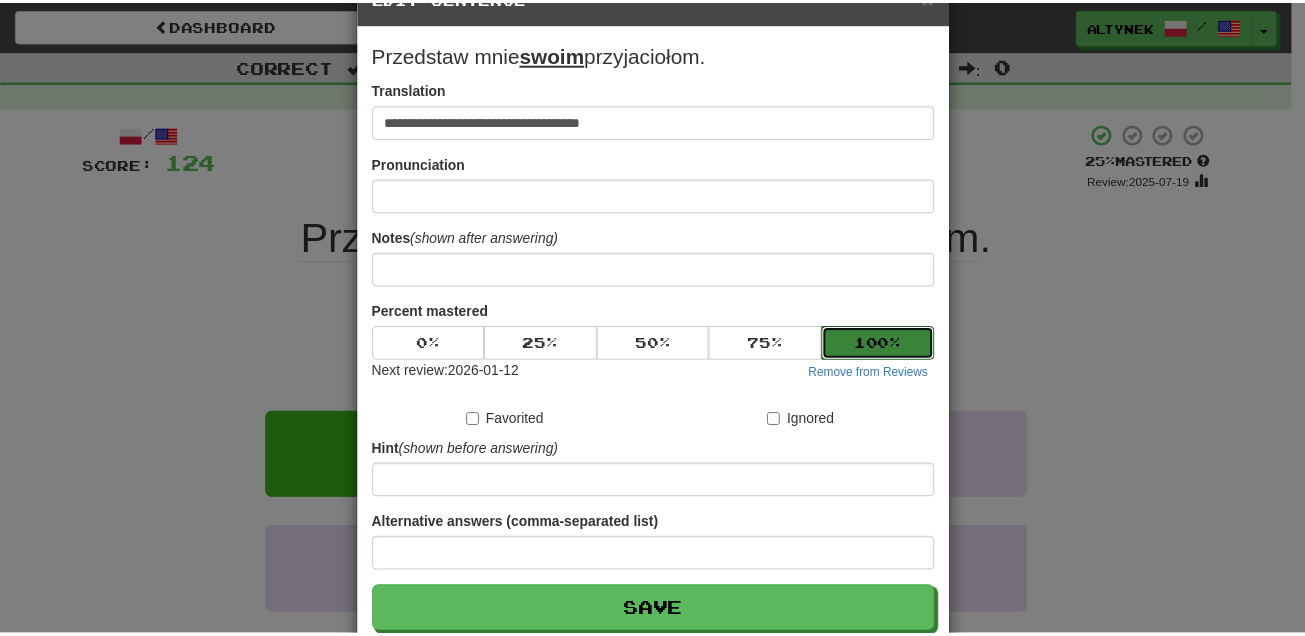 scroll, scrollTop: 161, scrollLeft: 0, axis: vertical 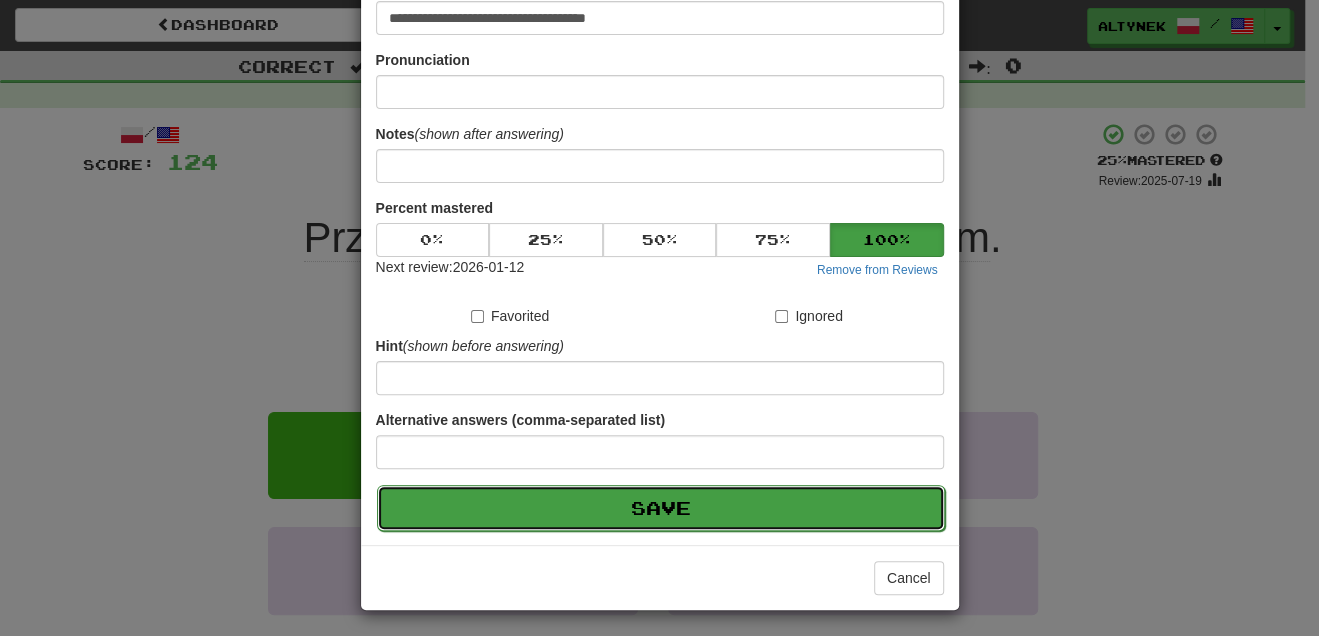 click on "Save" at bounding box center (661, 508) 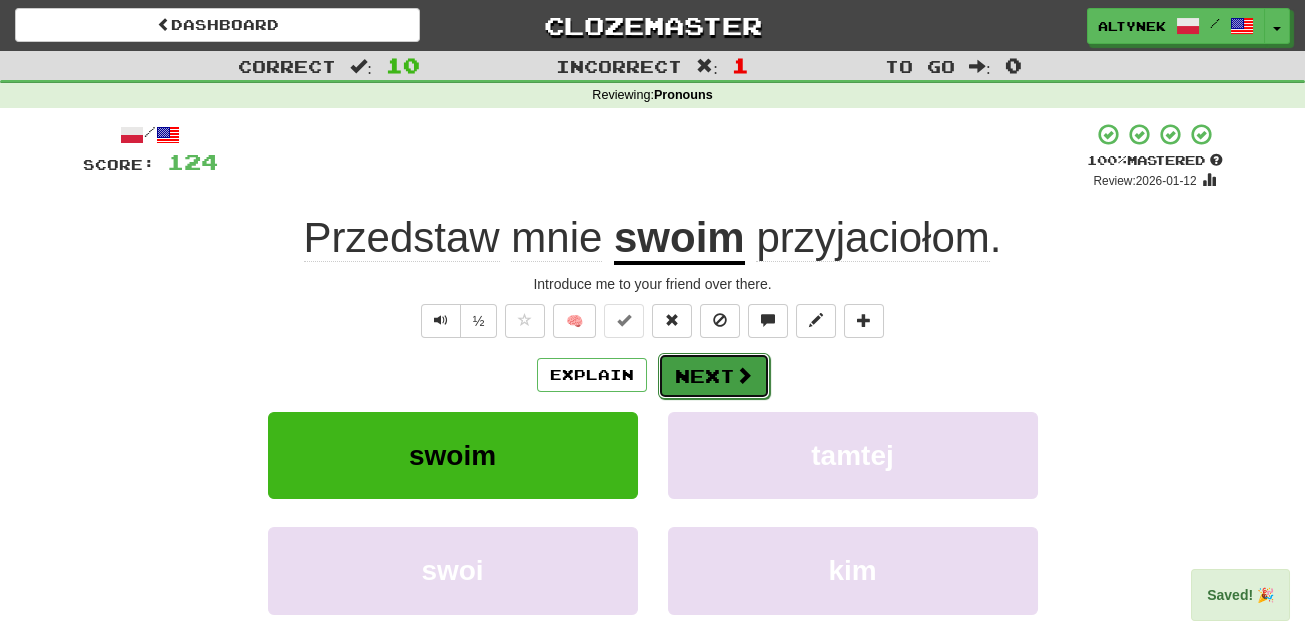 click on "Next" at bounding box center [714, 376] 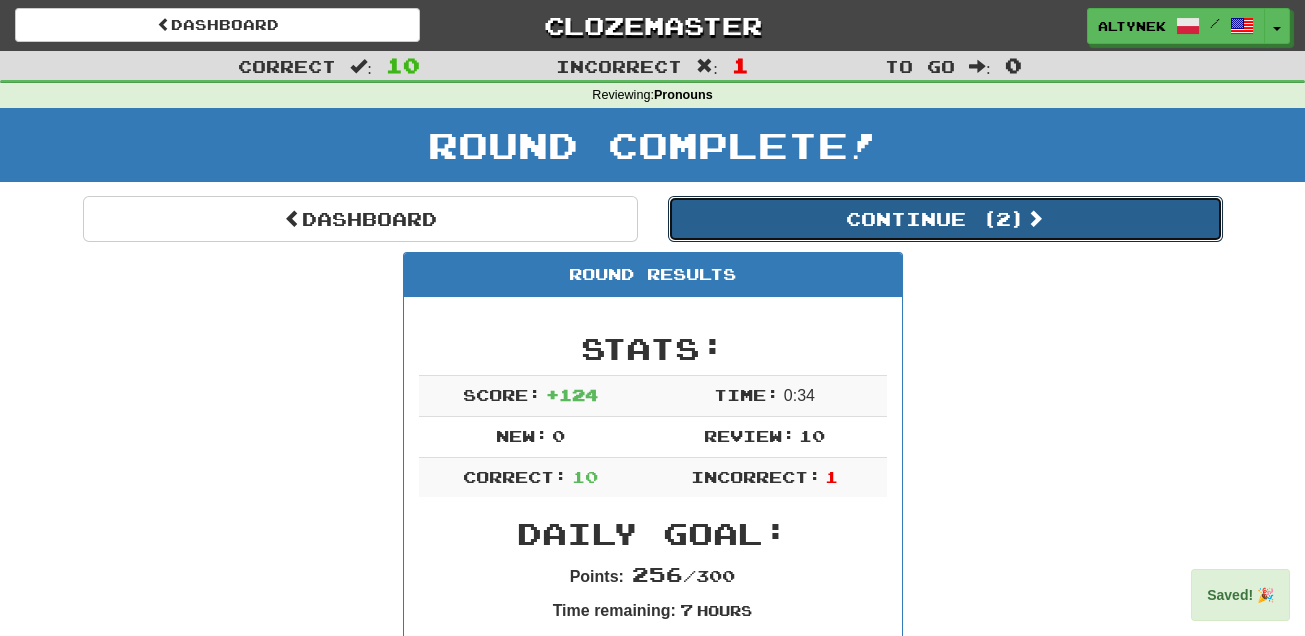 click on "Continue ( 2 )" at bounding box center [945, 219] 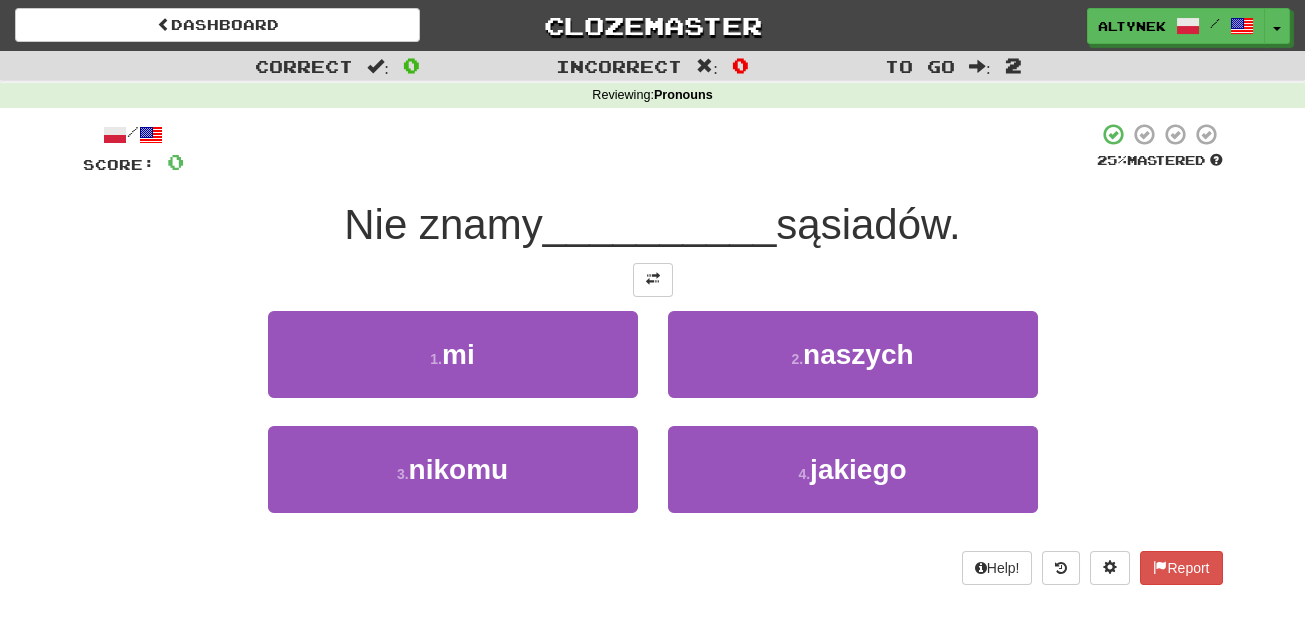 click at bounding box center (653, 280) 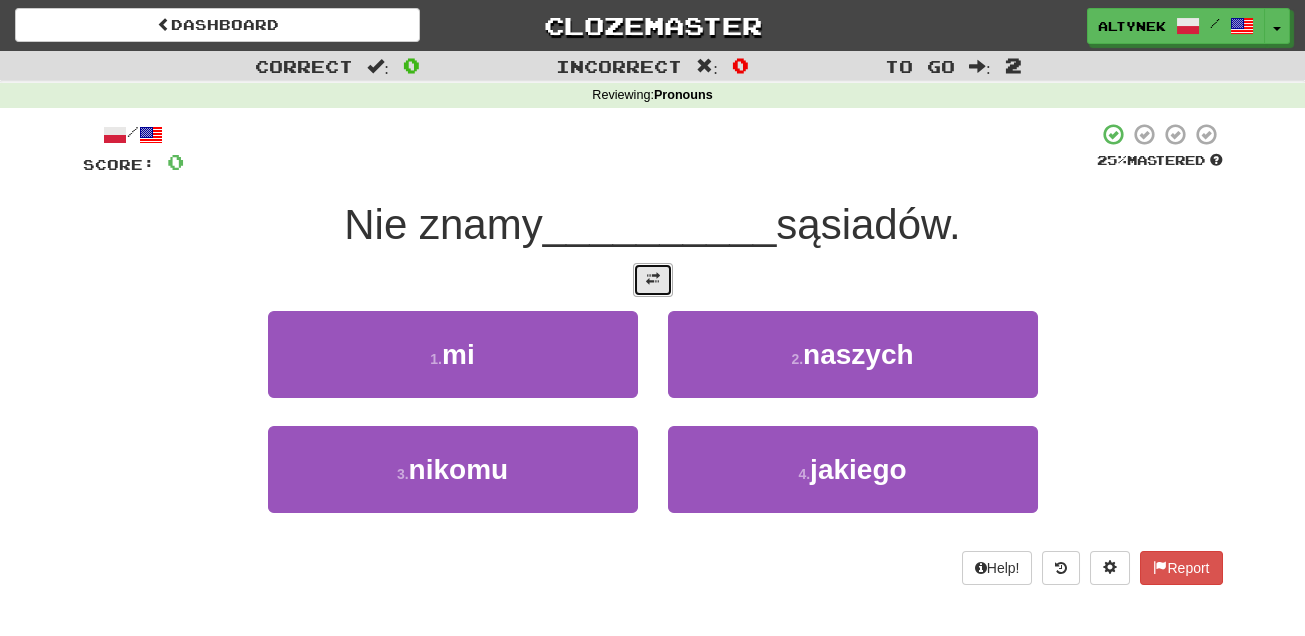 click at bounding box center [653, 280] 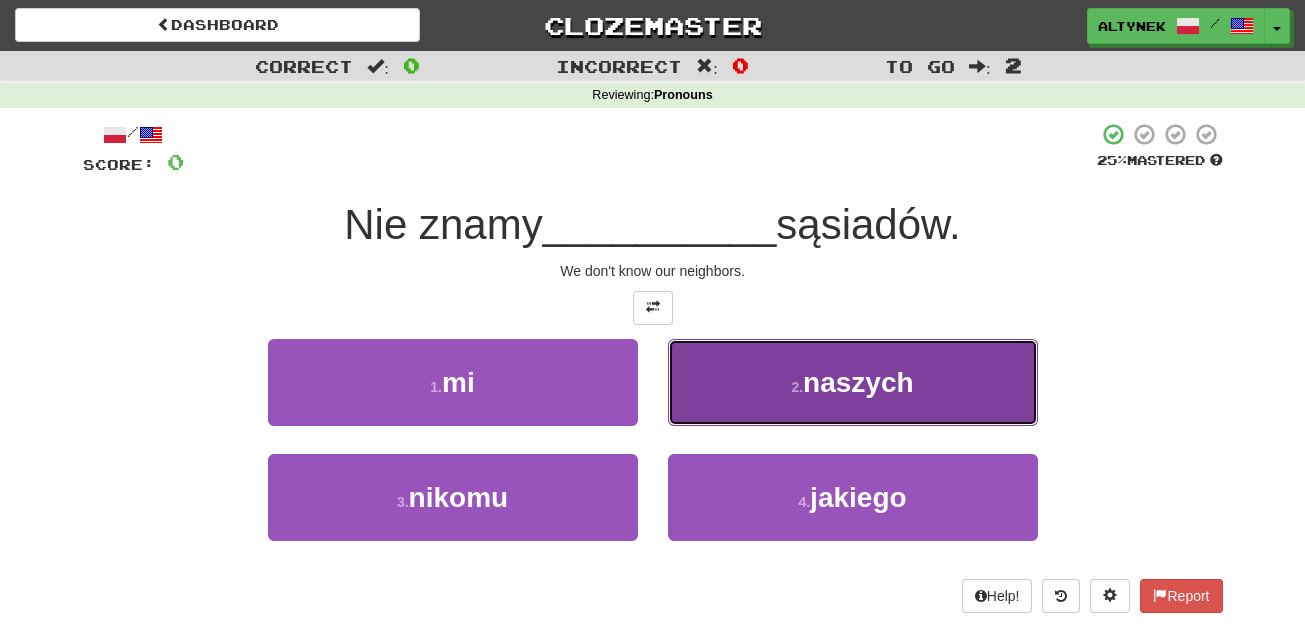 click on "2 .  naszych" at bounding box center [853, 382] 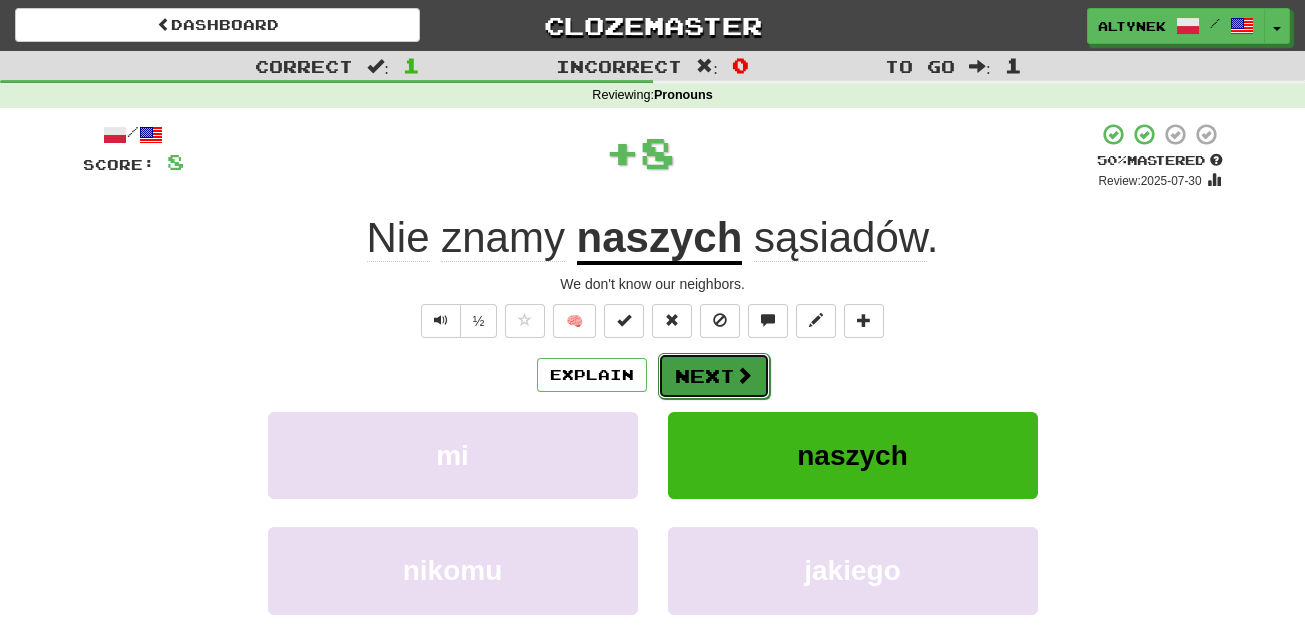 click at bounding box center (744, 375) 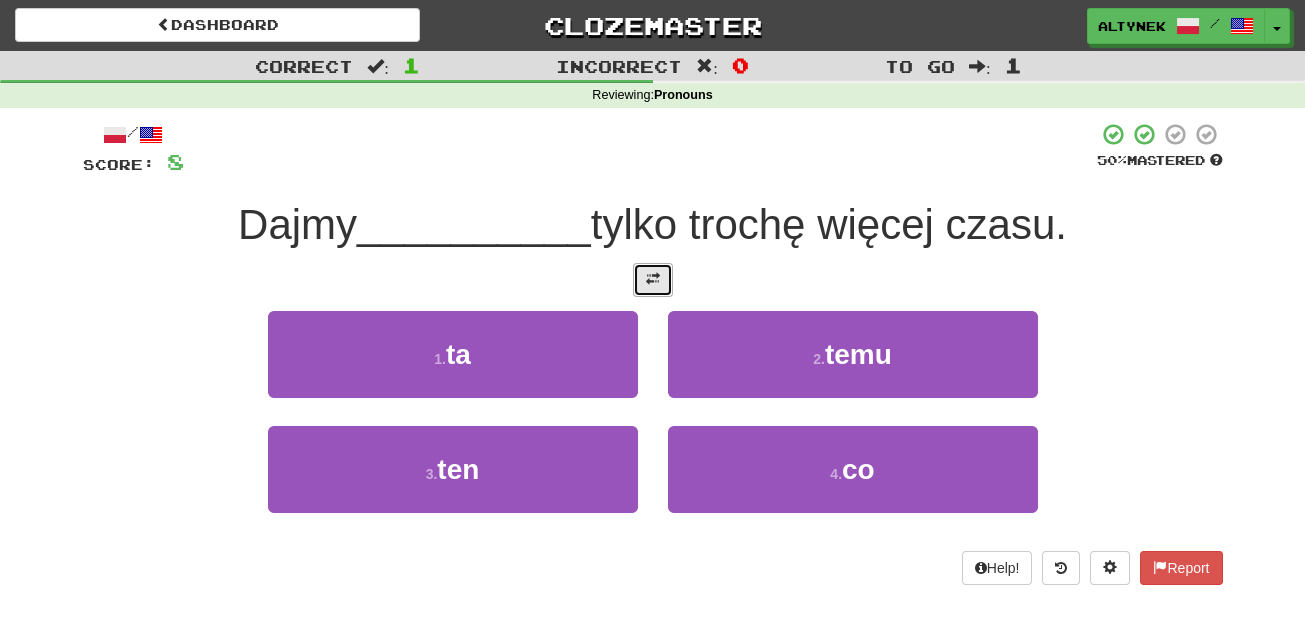 click at bounding box center (653, 280) 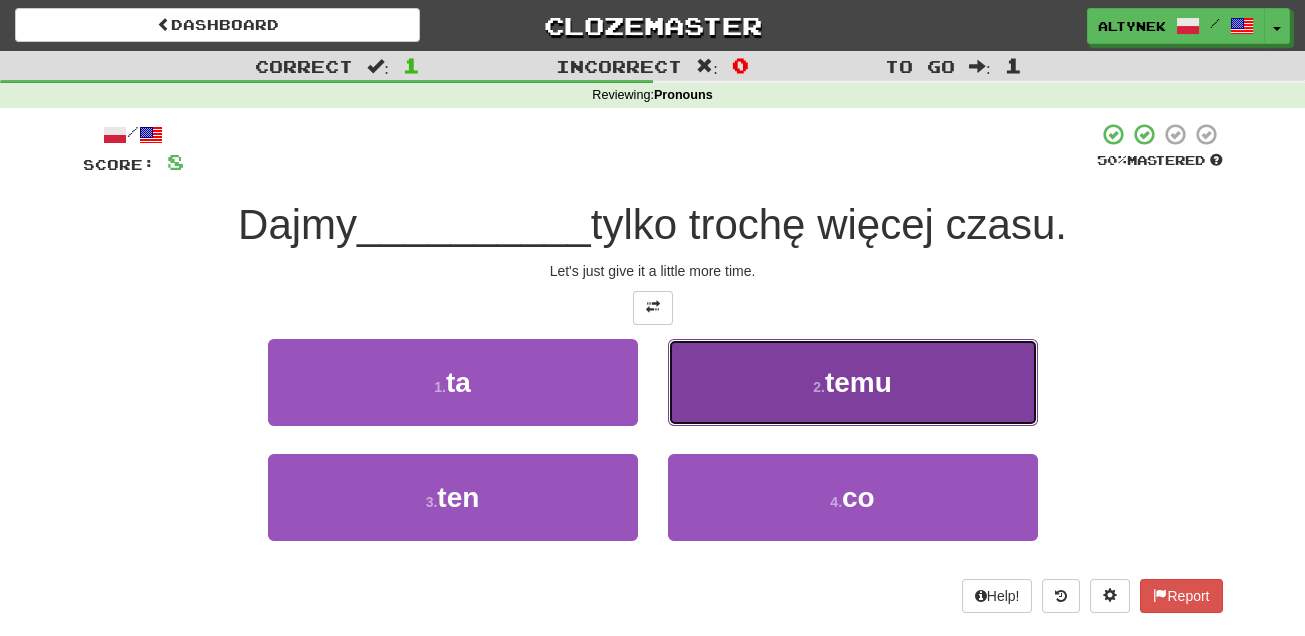 click on "temu" at bounding box center (858, 382) 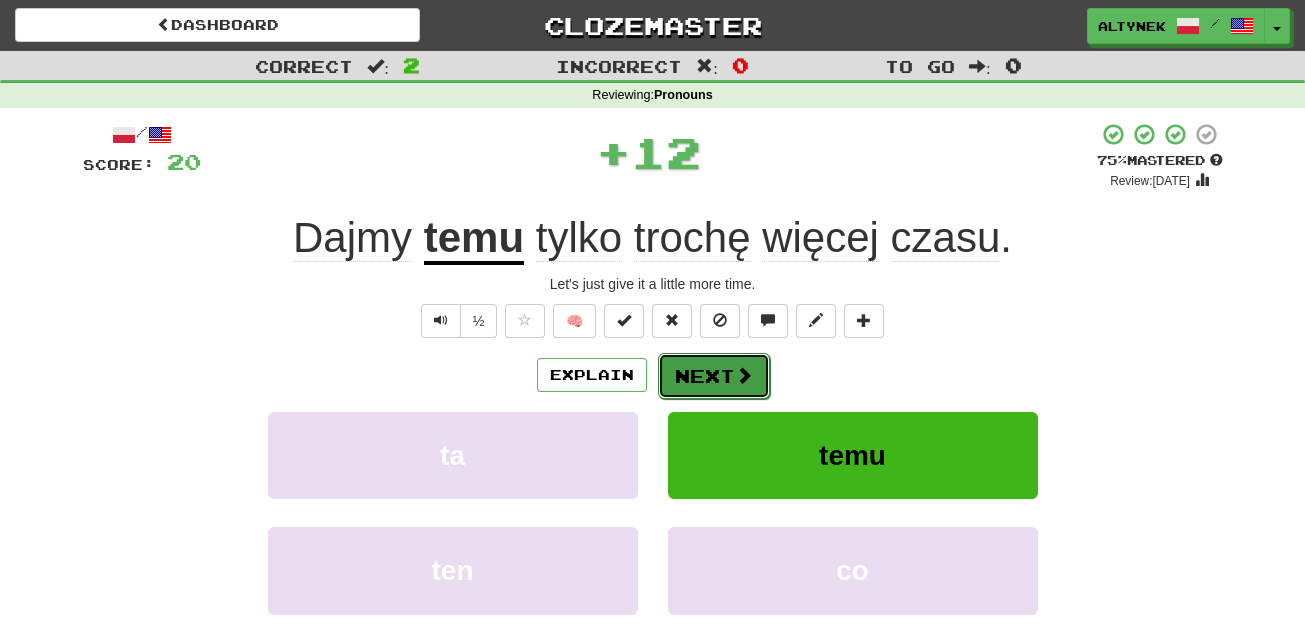 click on "Next" at bounding box center [714, 376] 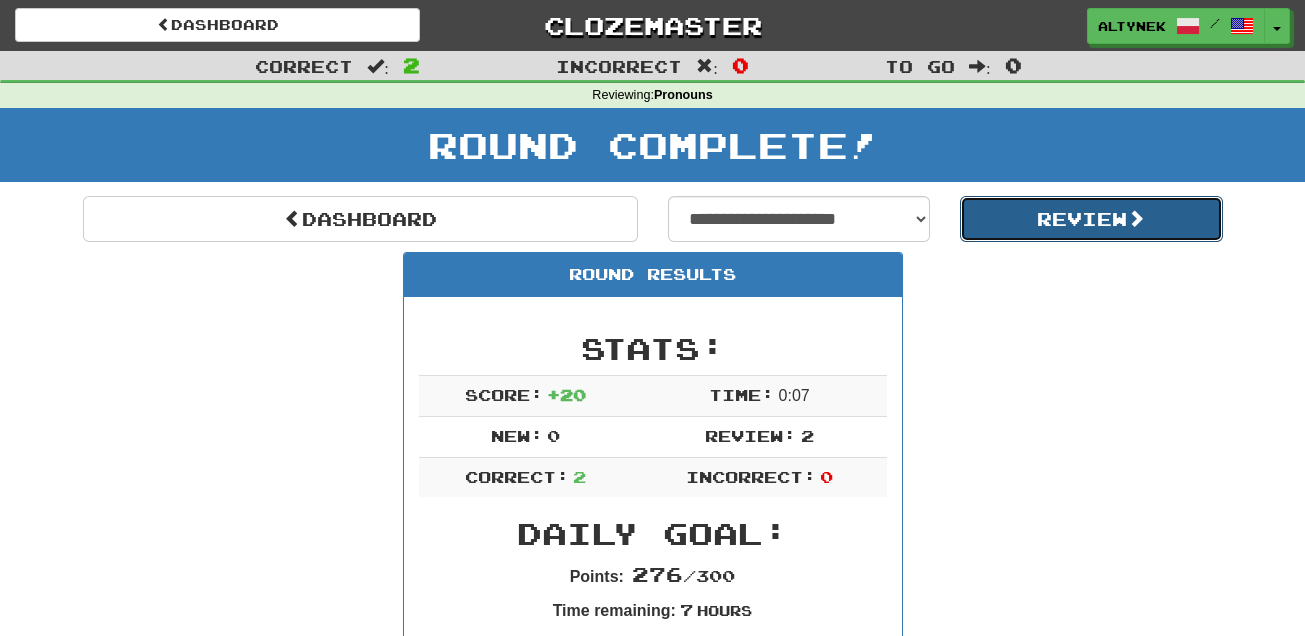 click on "Review" at bounding box center (1091, 219) 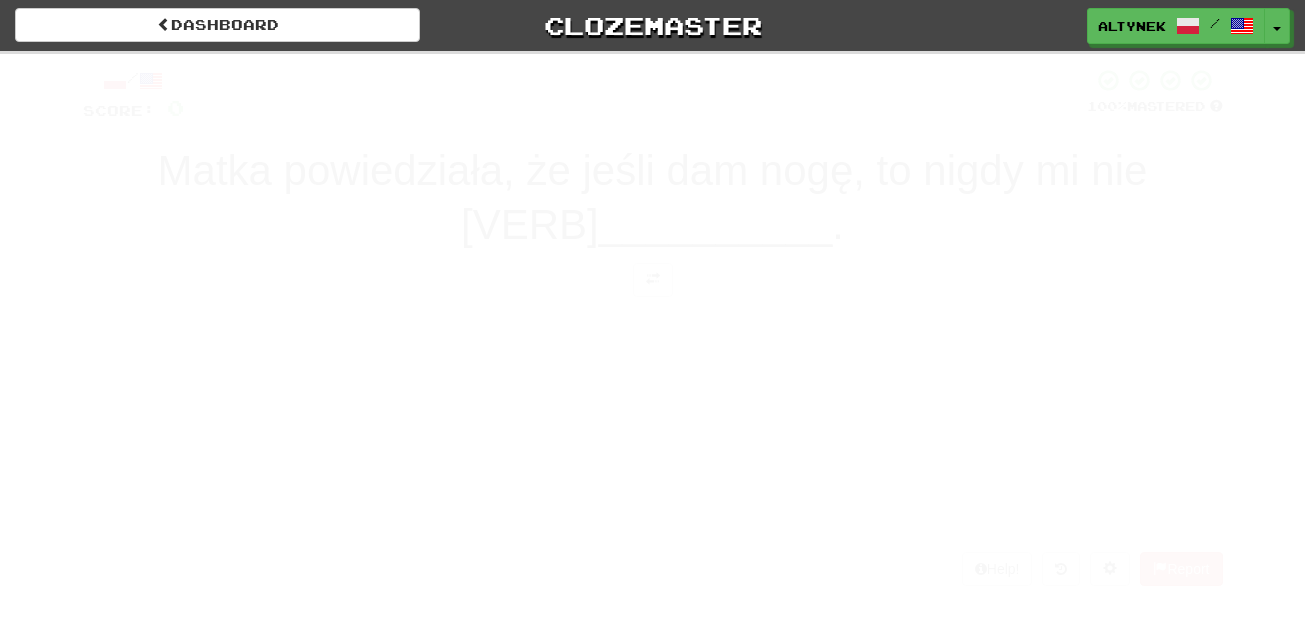 scroll, scrollTop: 0, scrollLeft: 0, axis: both 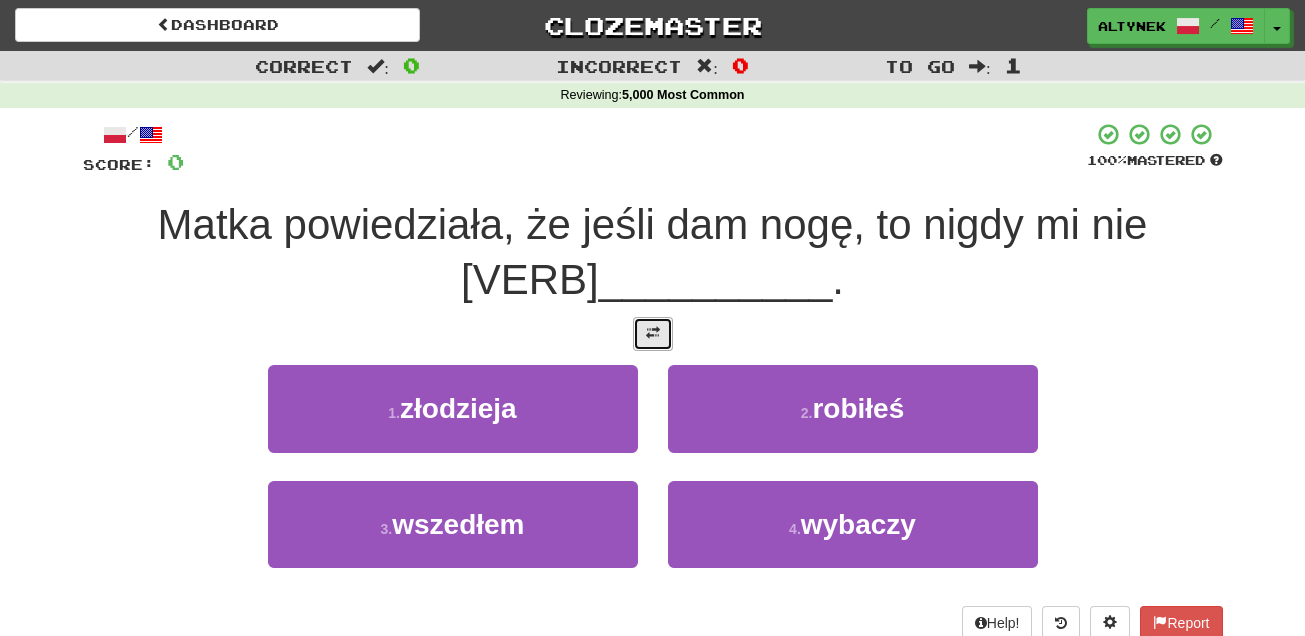 click at bounding box center [653, 333] 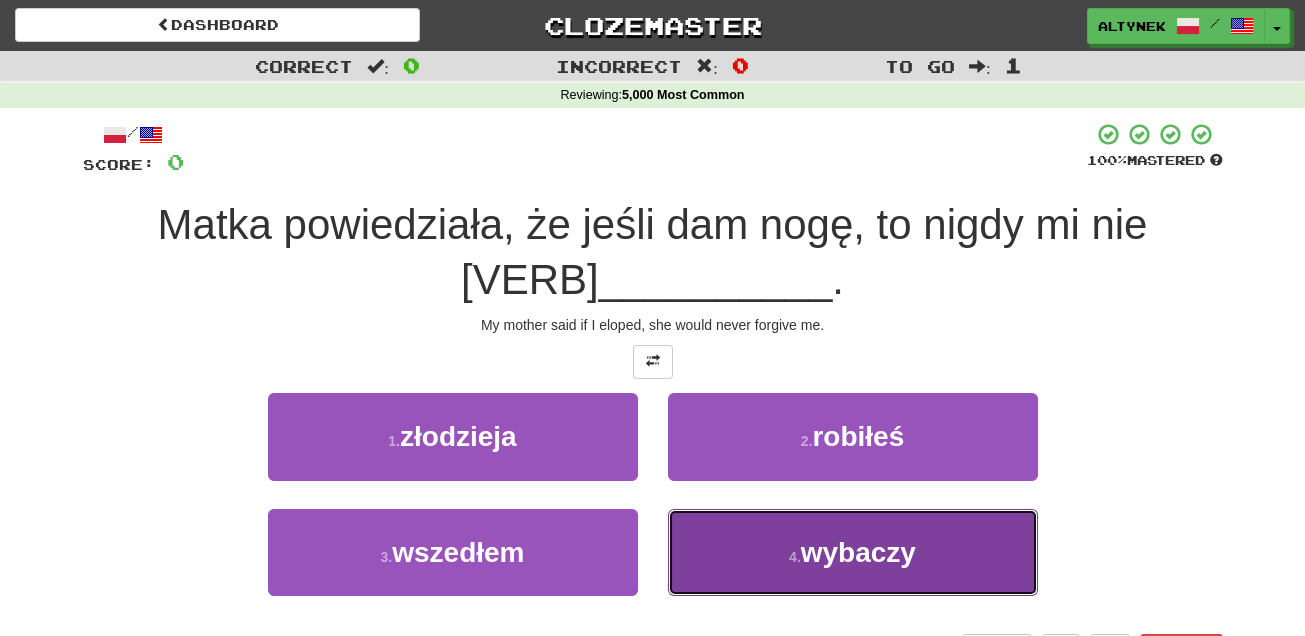 click on "4 .  wybaczy" at bounding box center (853, 552) 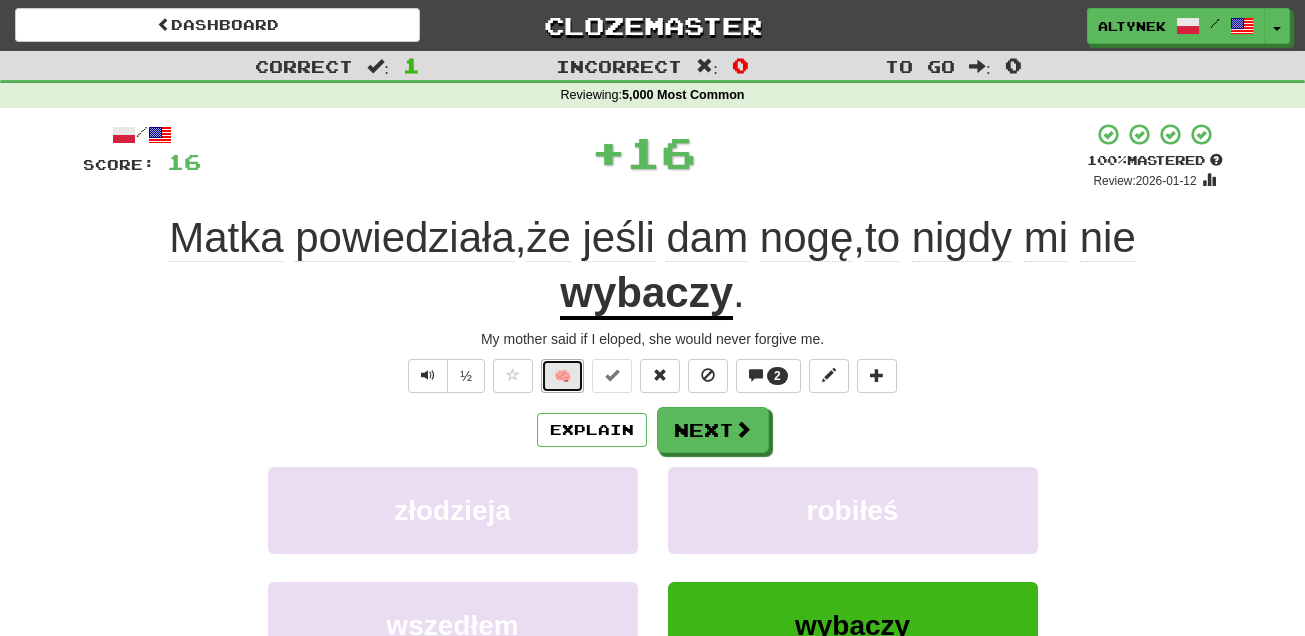 click on "🧠" at bounding box center (562, 376) 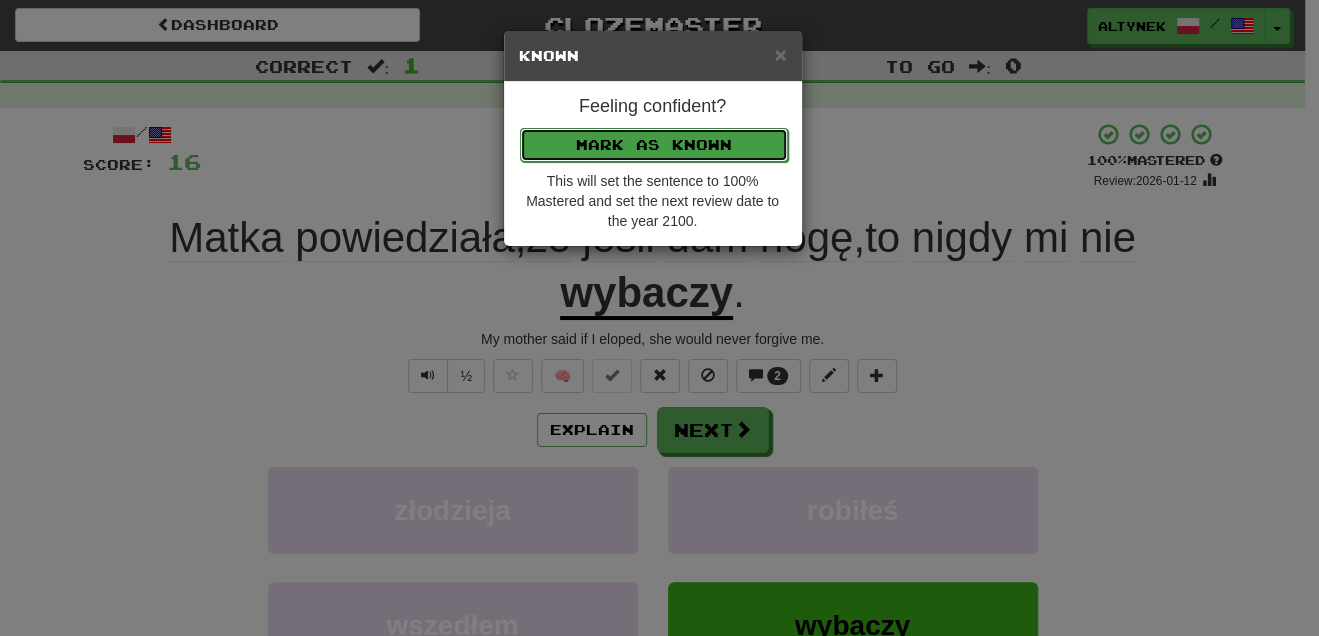 click on "Mark as Known" at bounding box center (654, 145) 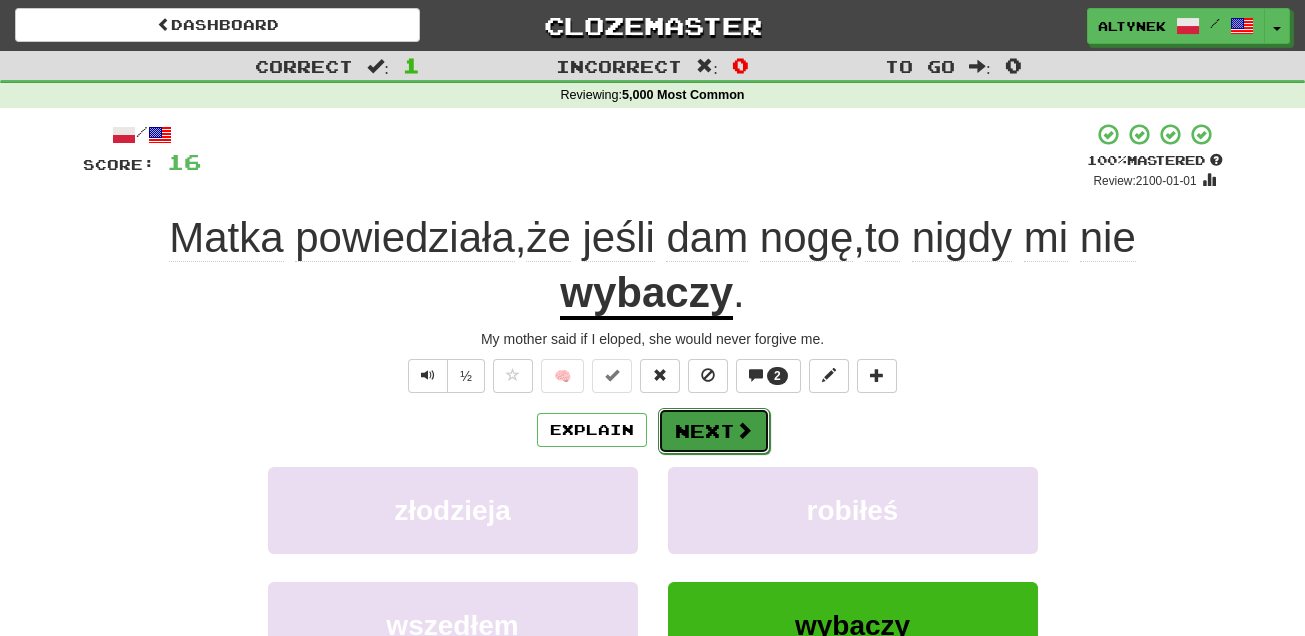 click on "Next" at bounding box center [714, 431] 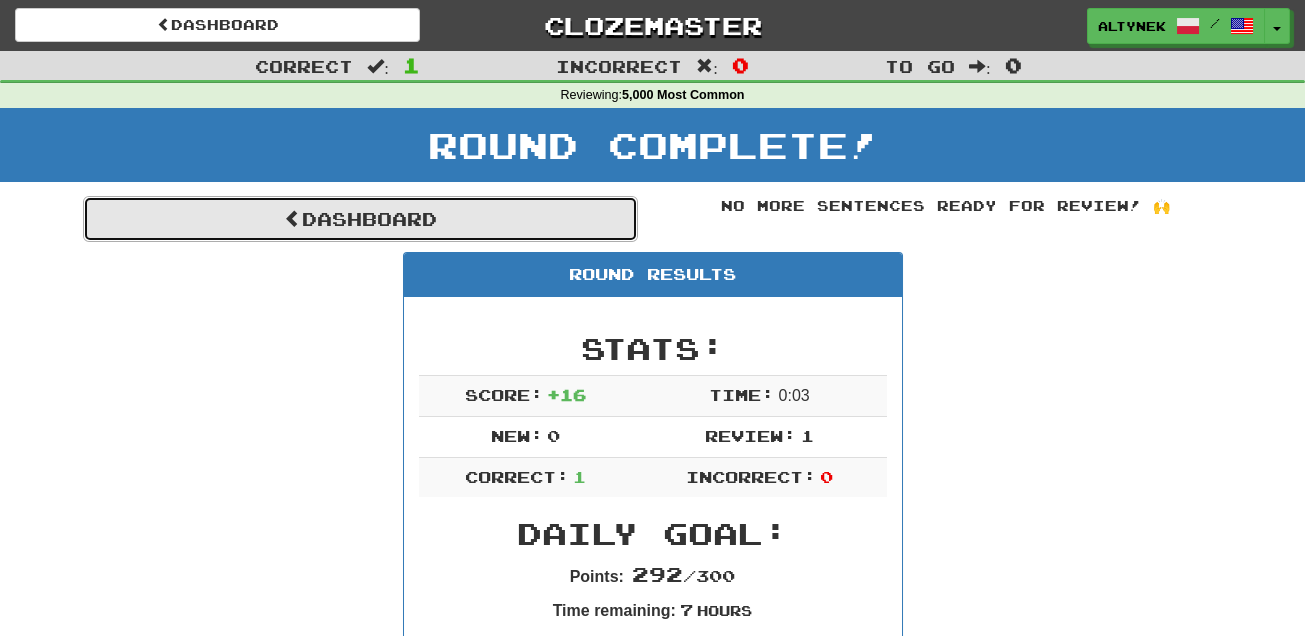 click on "Dashboard" at bounding box center (360, 219) 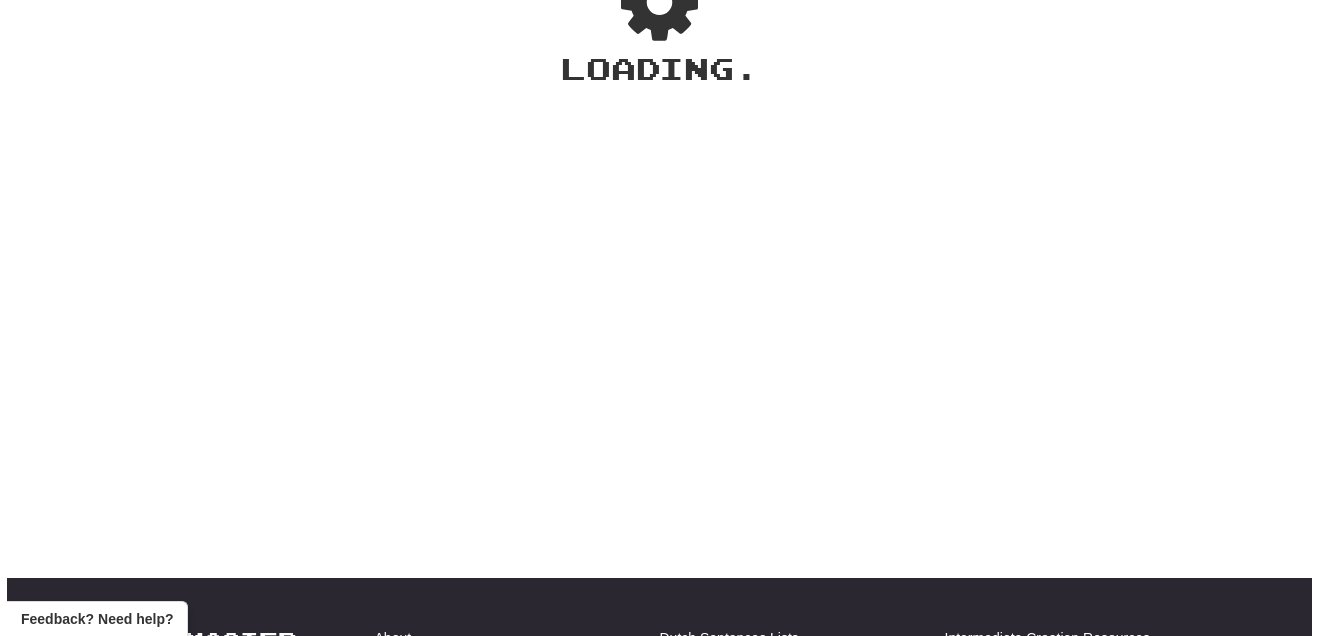 scroll, scrollTop: 363, scrollLeft: 0, axis: vertical 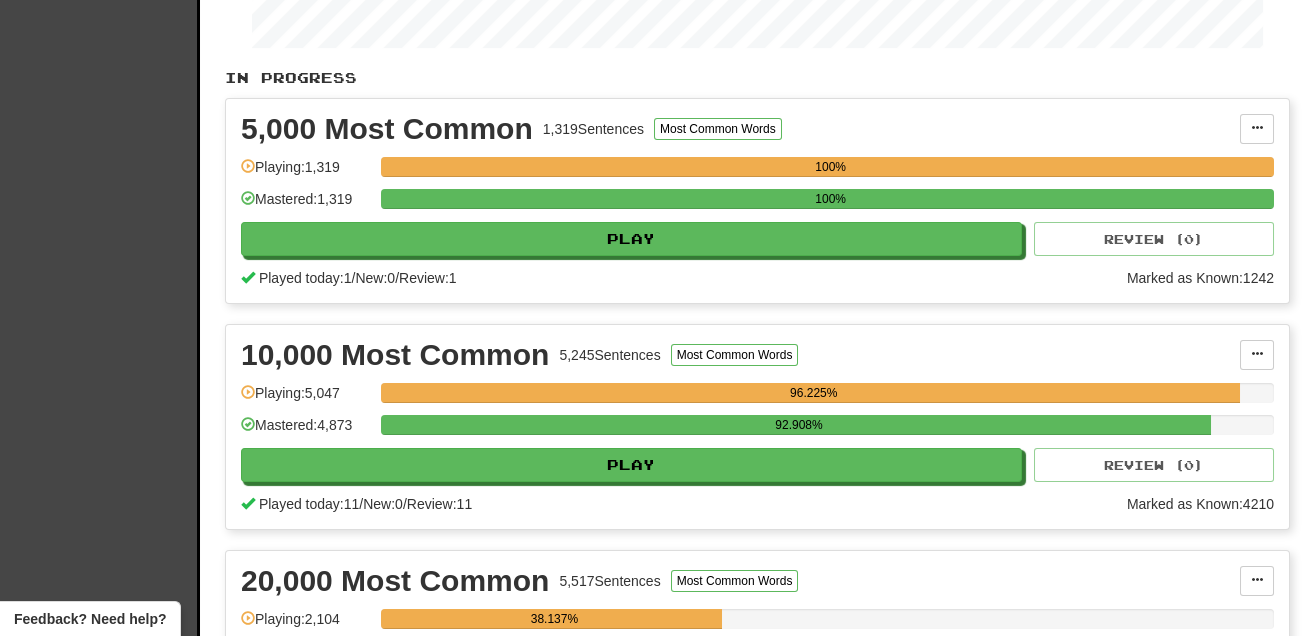 click on "10,000 Most Common 5,245  Sentences Most Common Words Manage Sentences Unpin from Dashboard  Playing:  5,047 96.225%  Mastered:  4,873 92.908% Play Review ( 0 )   Played today:  11  /  New:  0  /  Review:  11 Marked as Known:  4210" at bounding box center (757, 427) 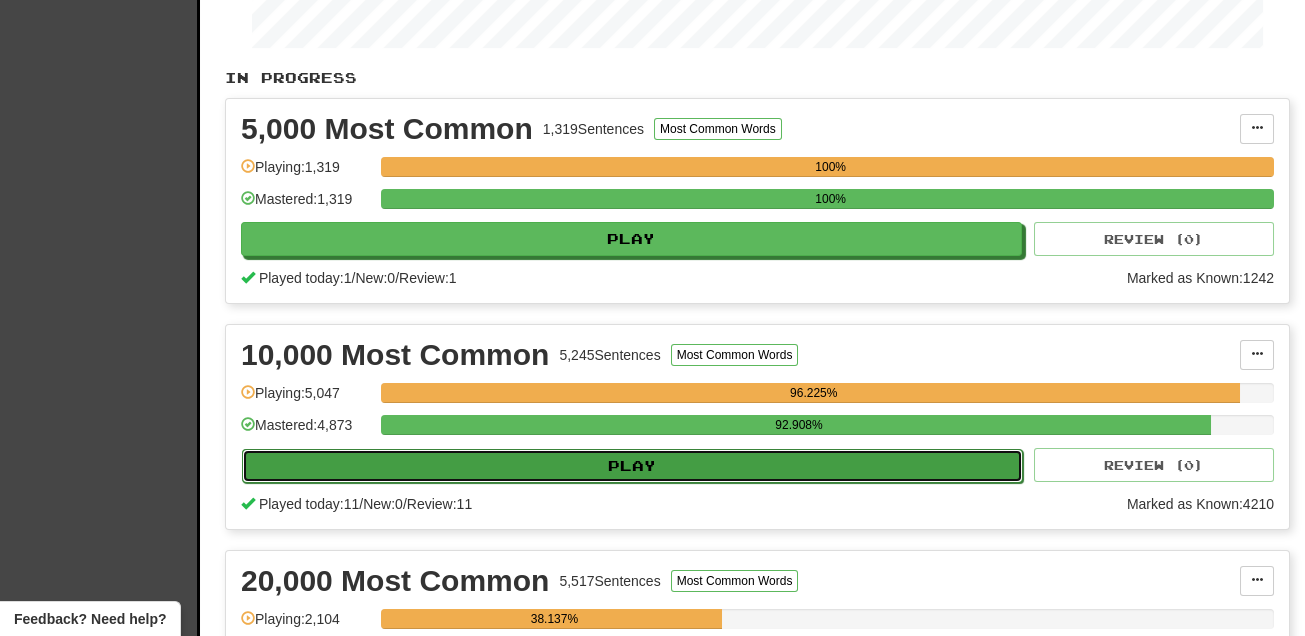 click on "Play" at bounding box center [632, 466] 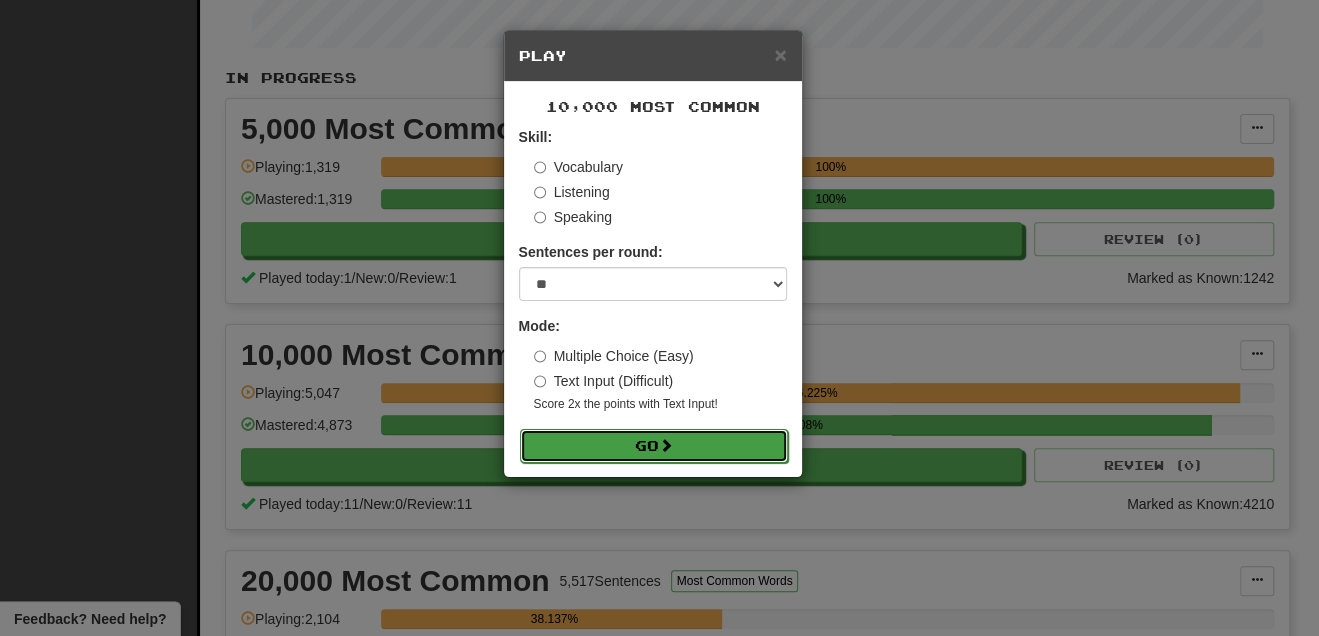 click on "Go" at bounding box center (654, 446) 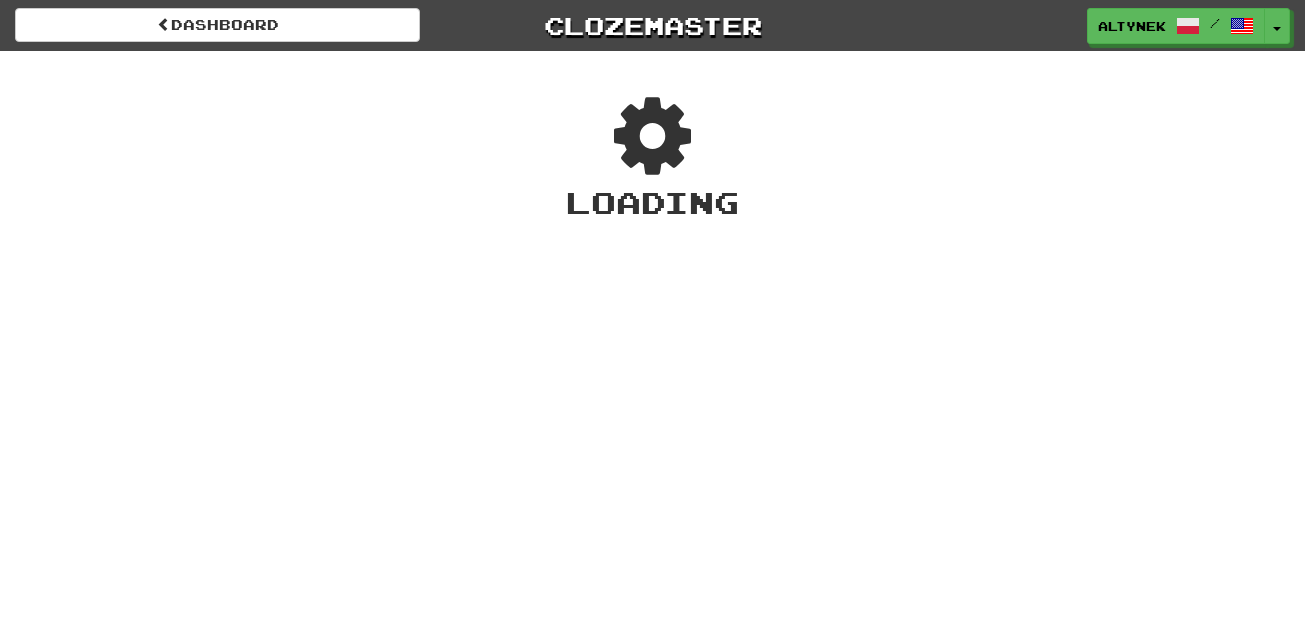 scroll, scrollTop: 0, scrollLeft: 0, axis: both 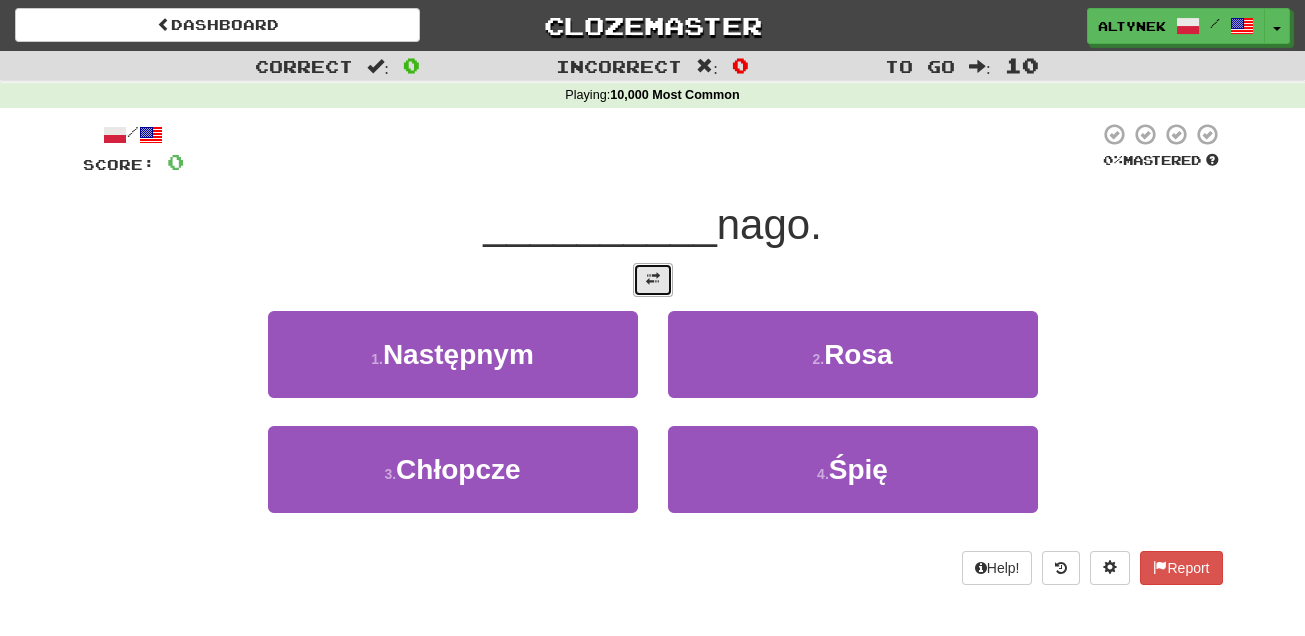 click at bounding box center [653, 280] 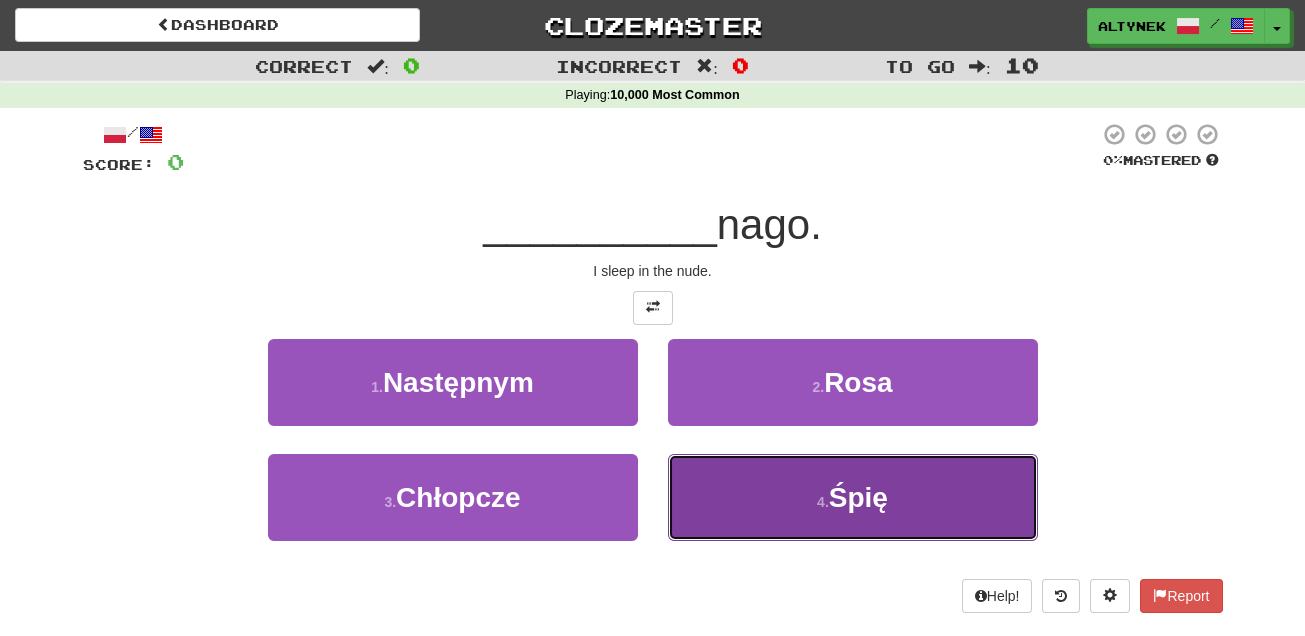 click on "[NUMBER] .  Śpię" at bounding box center [853, 497] 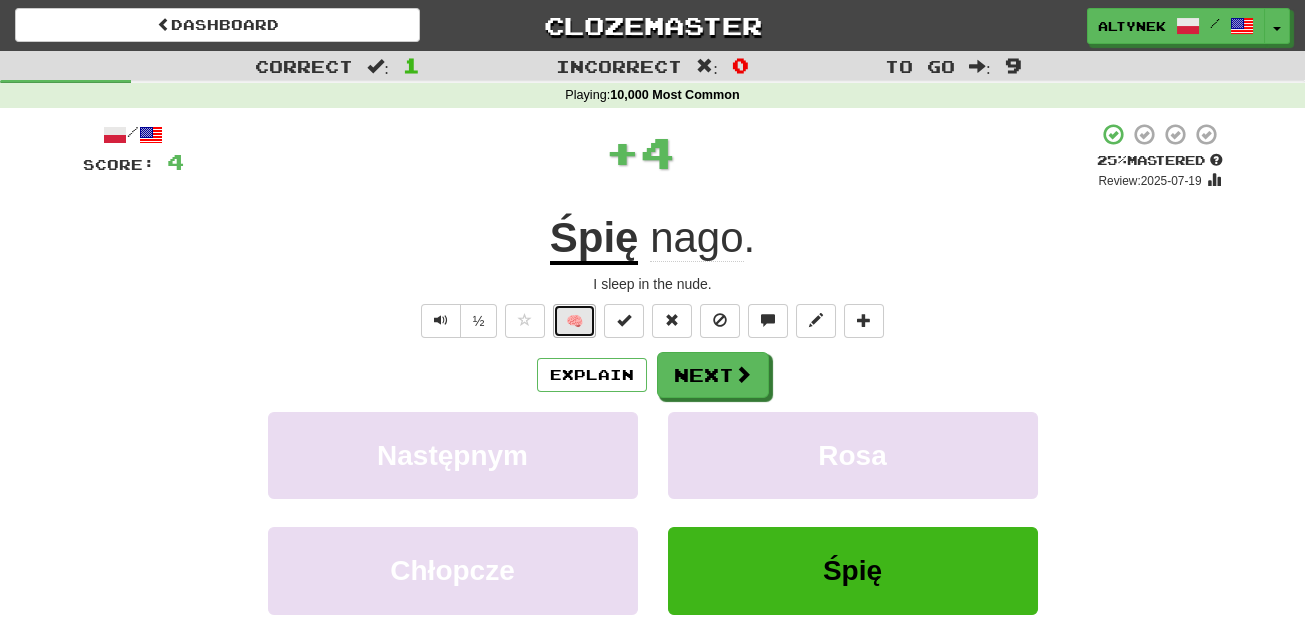 click on "🧠" at bounding box center (574, 321) 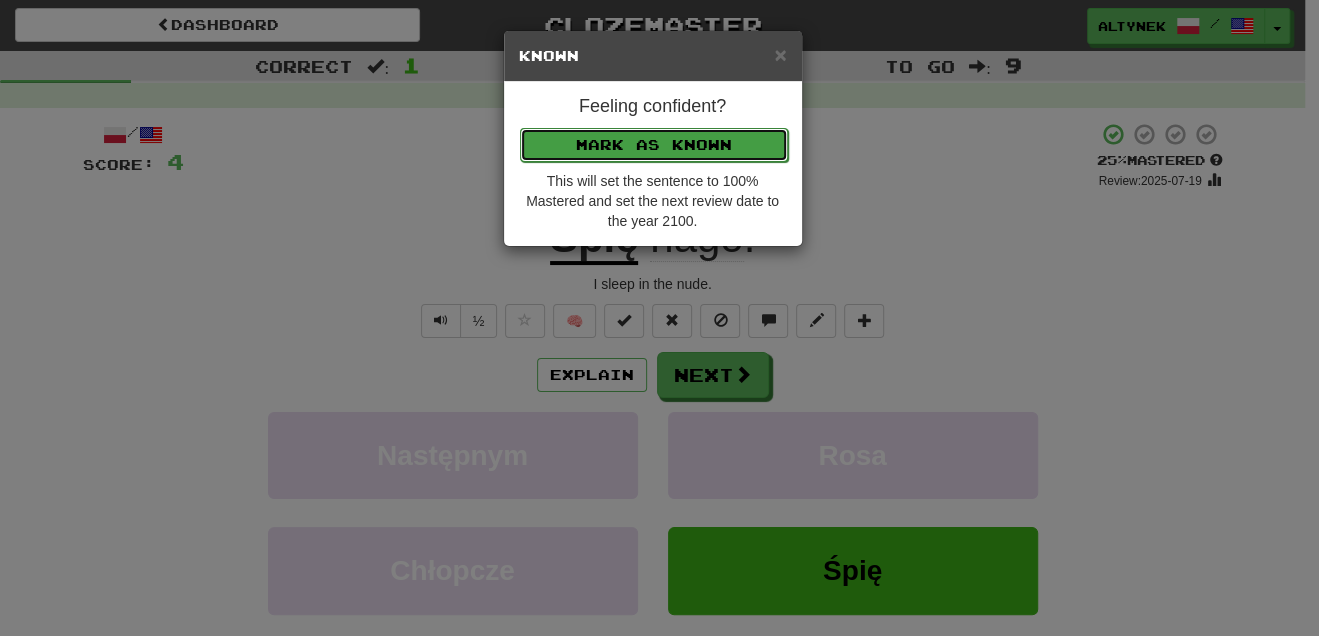 click on "Mark as Known" at bounding box center (654, 145) 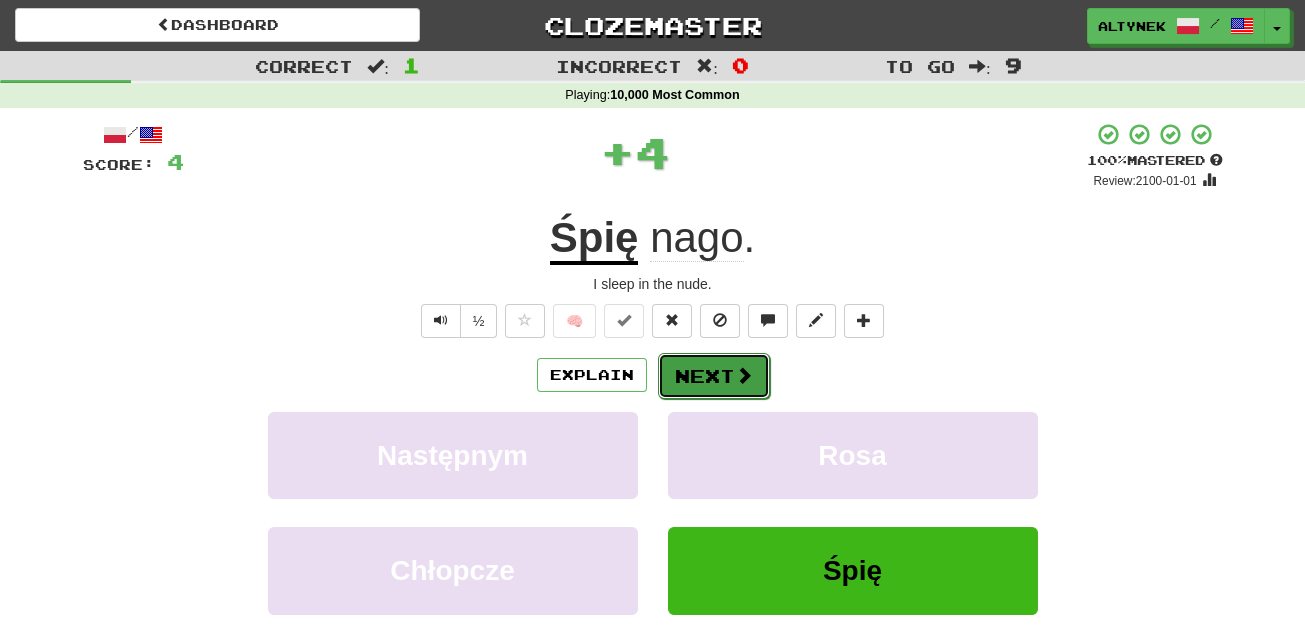 click on "Next" at bounding box center [714, 376] 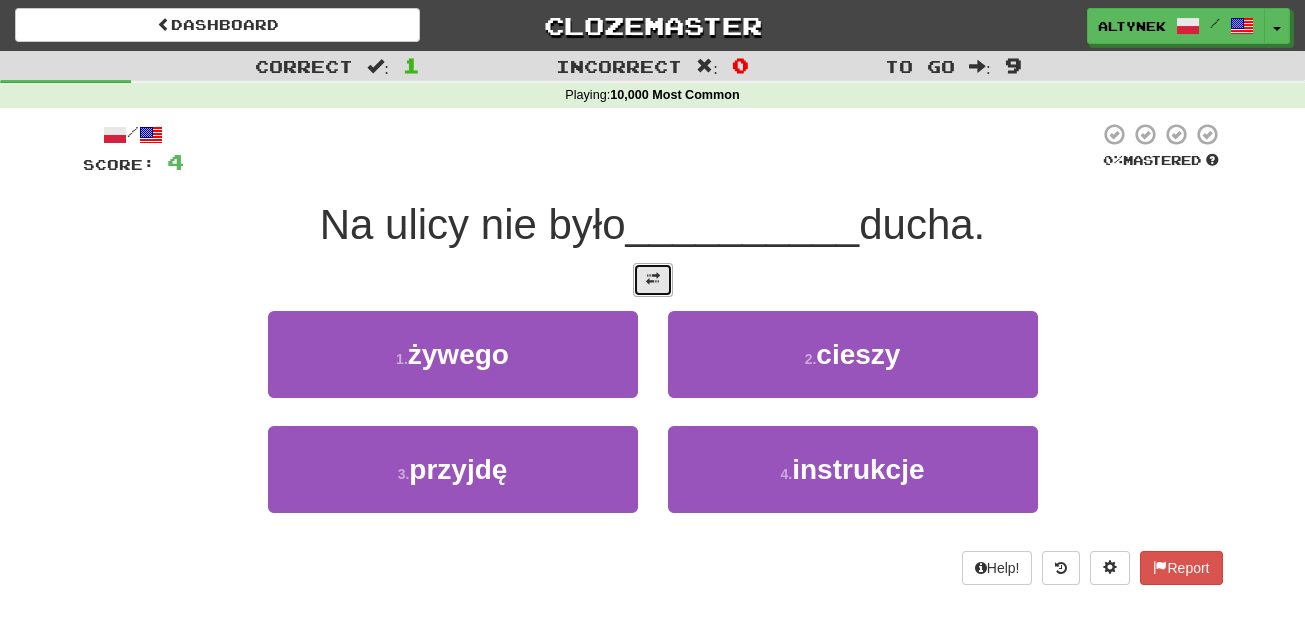 click at bounding box center [653, 280] 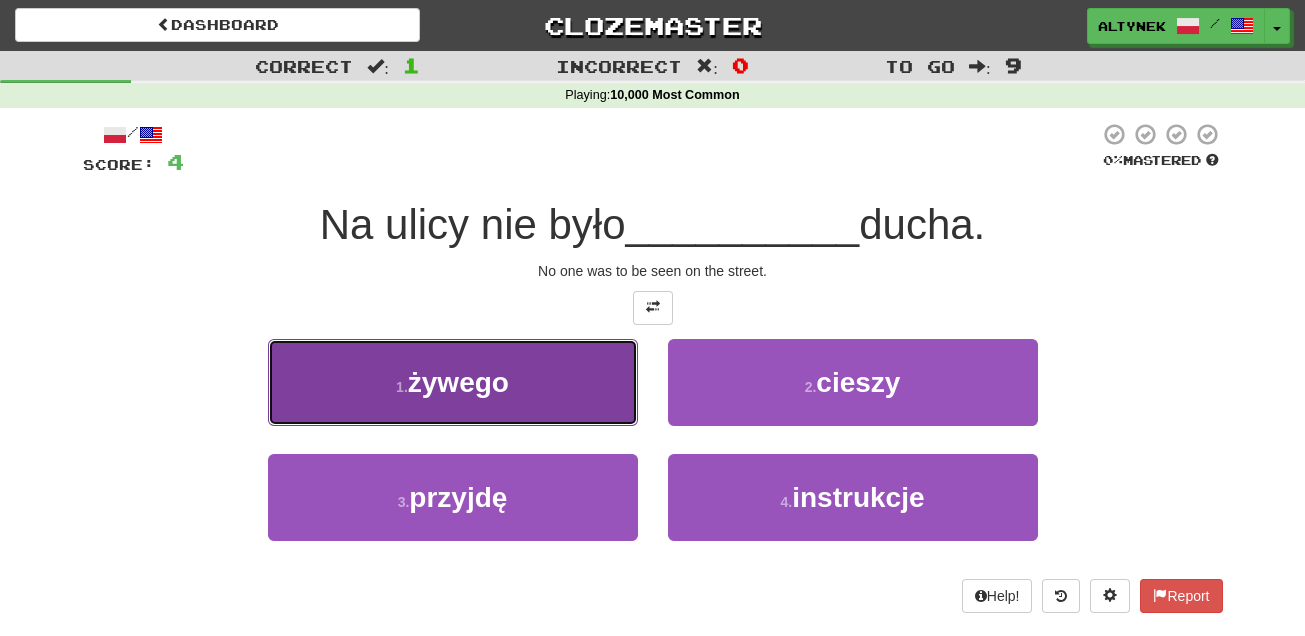 click on "żywego" at bounding box center (458, 382) 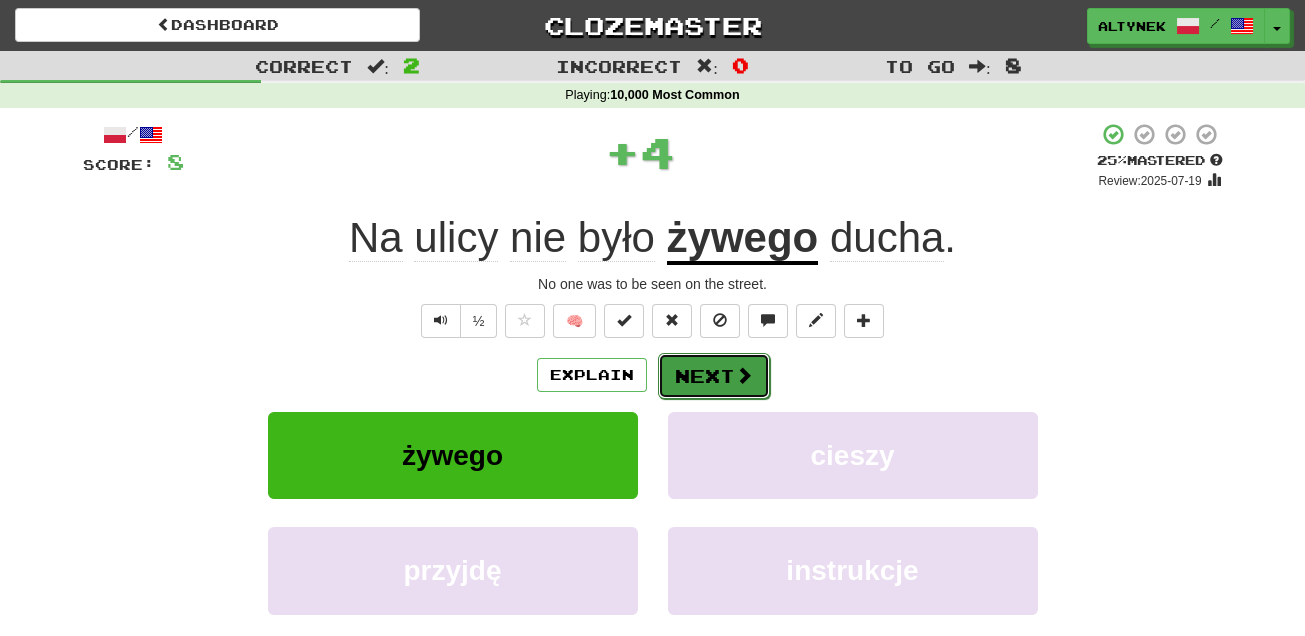click on "Next" at bounding box center (714, 376) 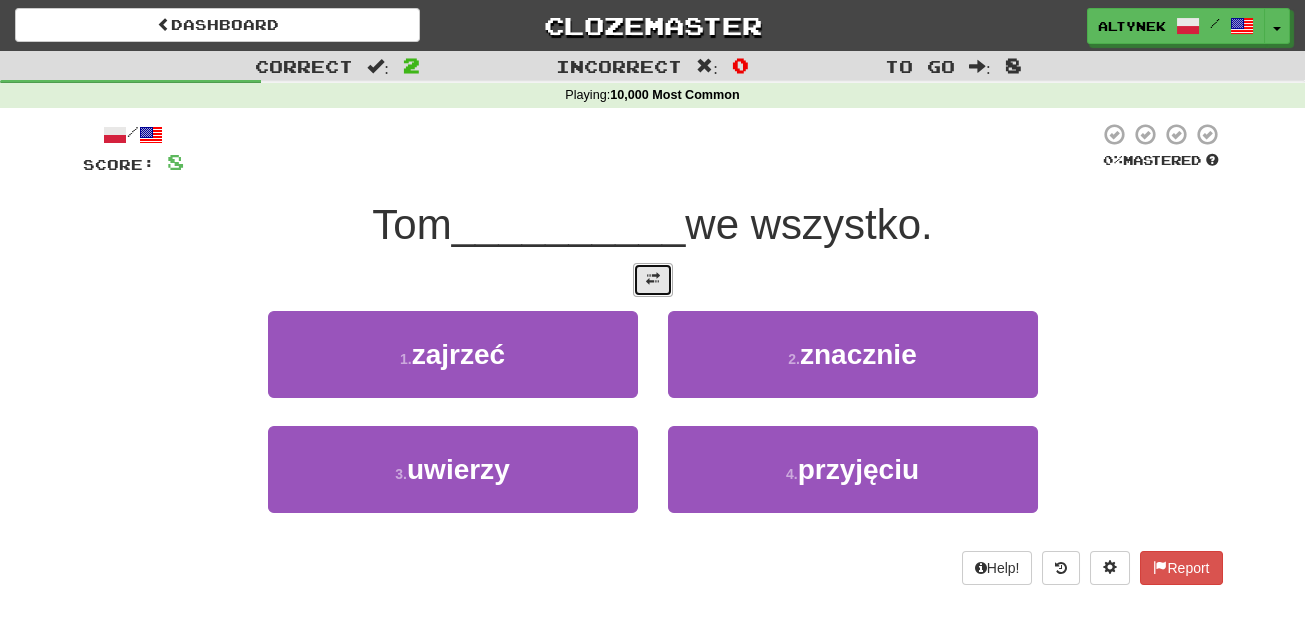 click at bounding box center (653, 280) 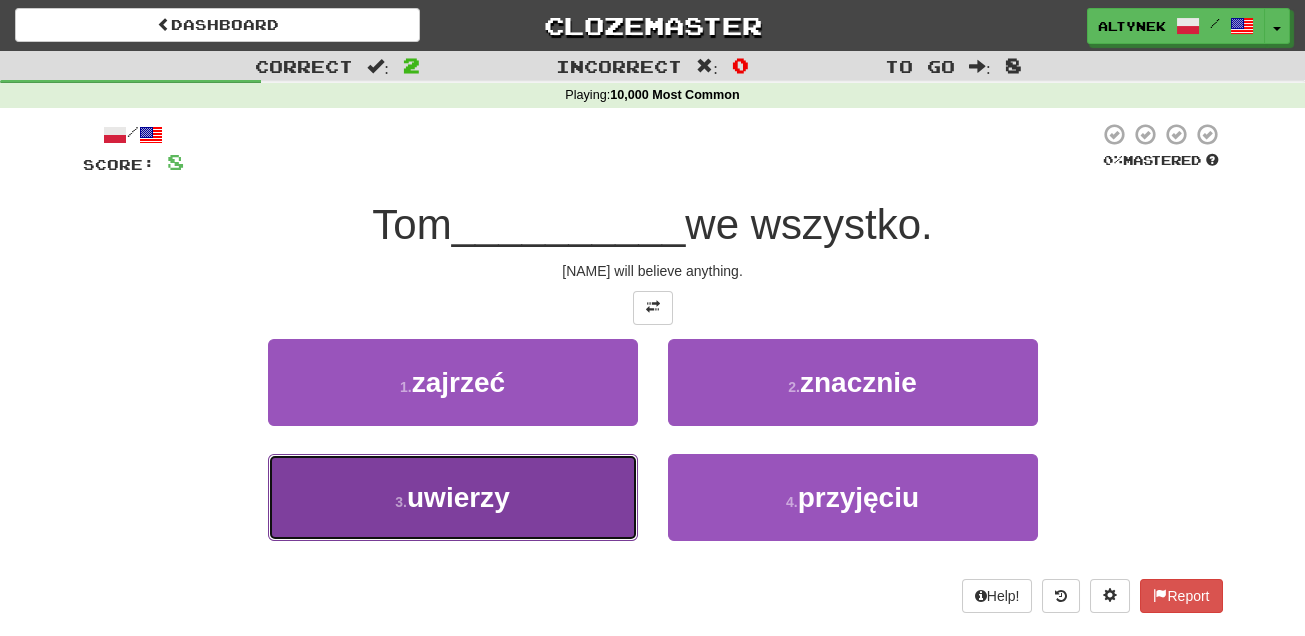 click on "uwierzy" at bounding box center [458, 497] 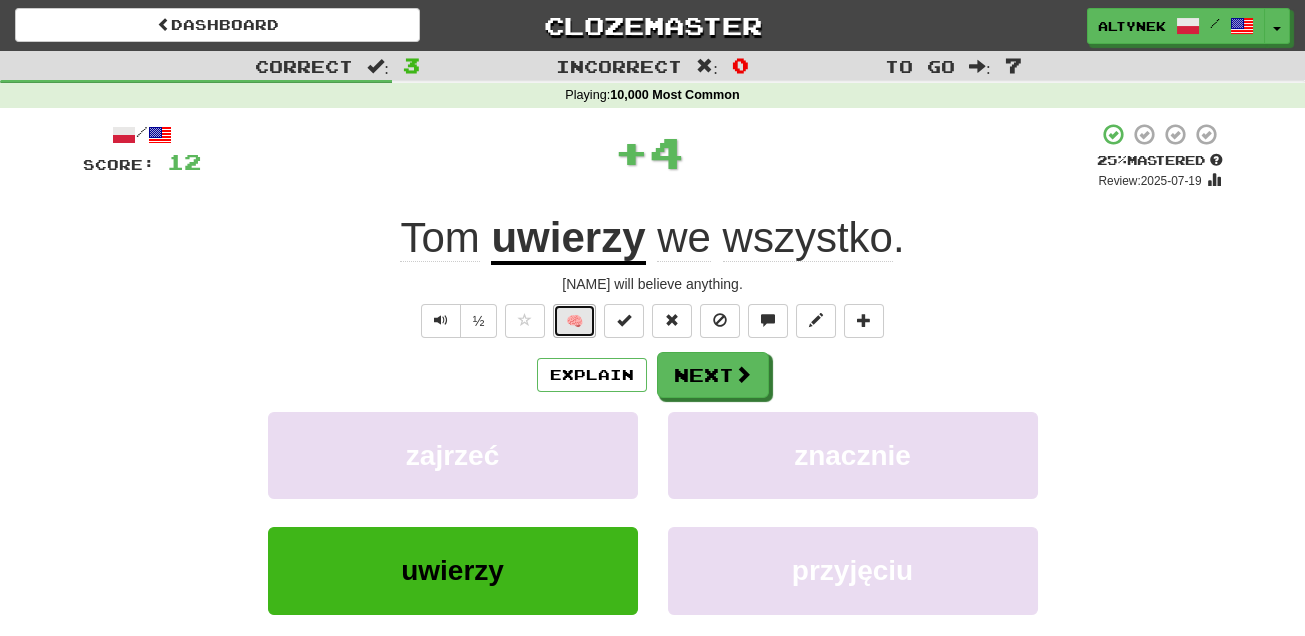 click on "🧠" at bounding box center [574, 321] 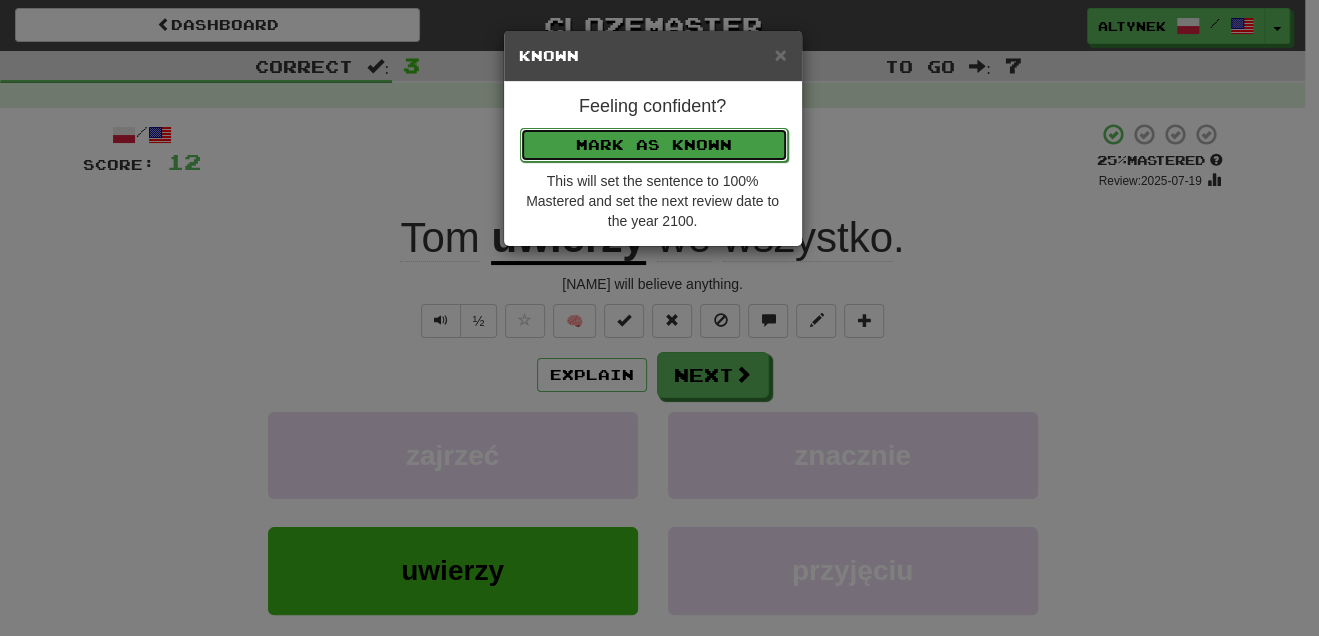 click on "Mark as Known" at bounding box center (654, 145) 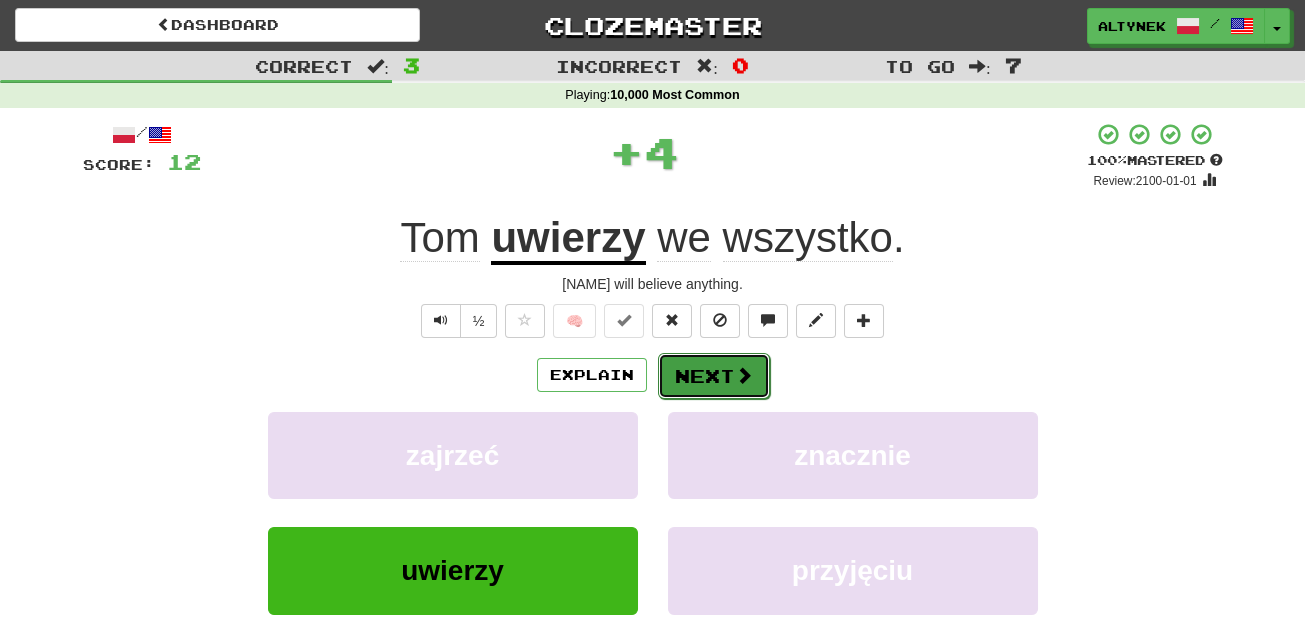 click on "Next" at bounding box center (714, 376) 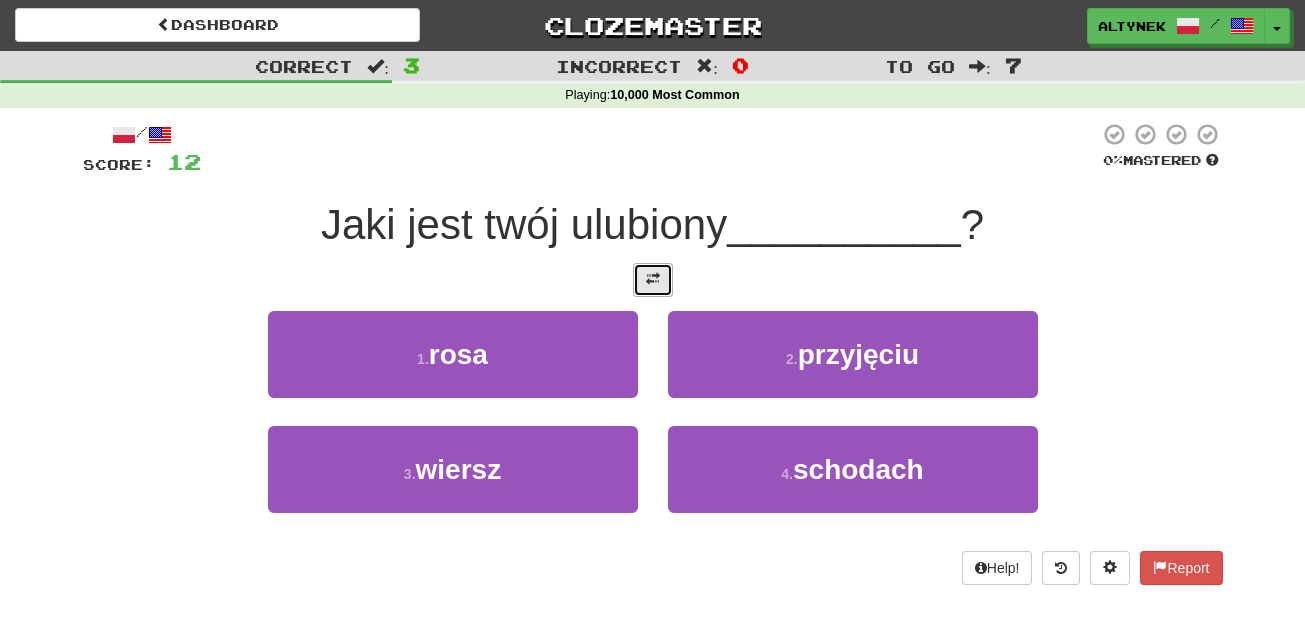 click at bounding box center (653, 280) 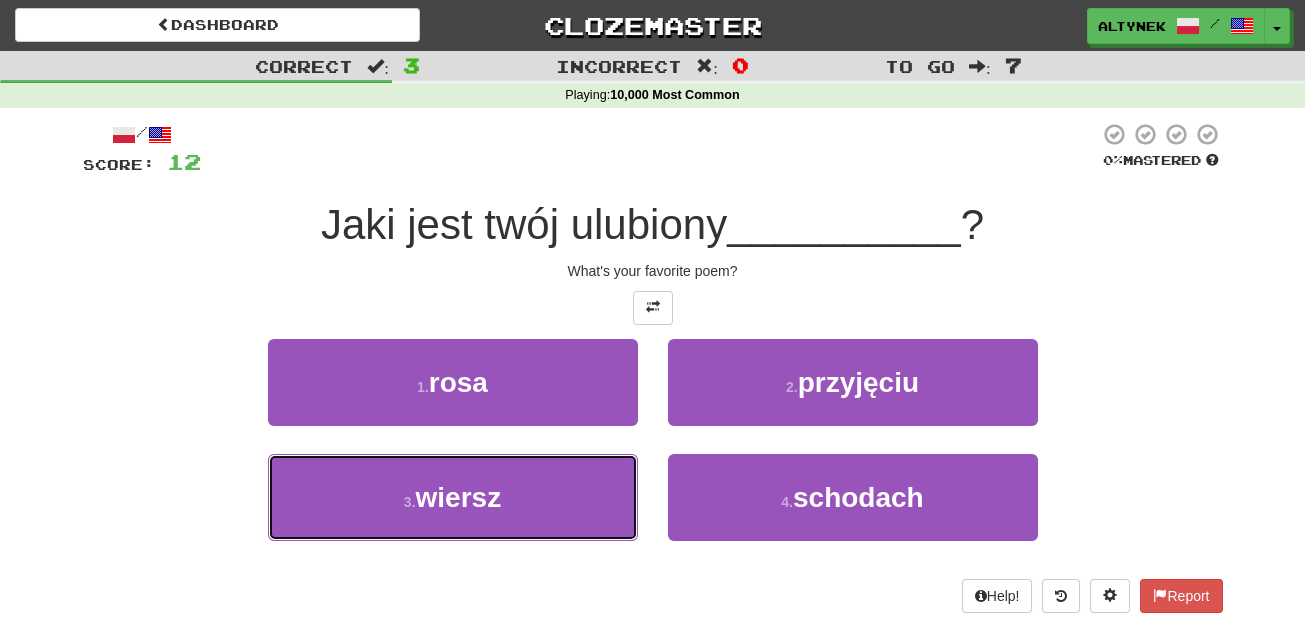 click on "3 .  wiersz" at bounding box center (453, 497) 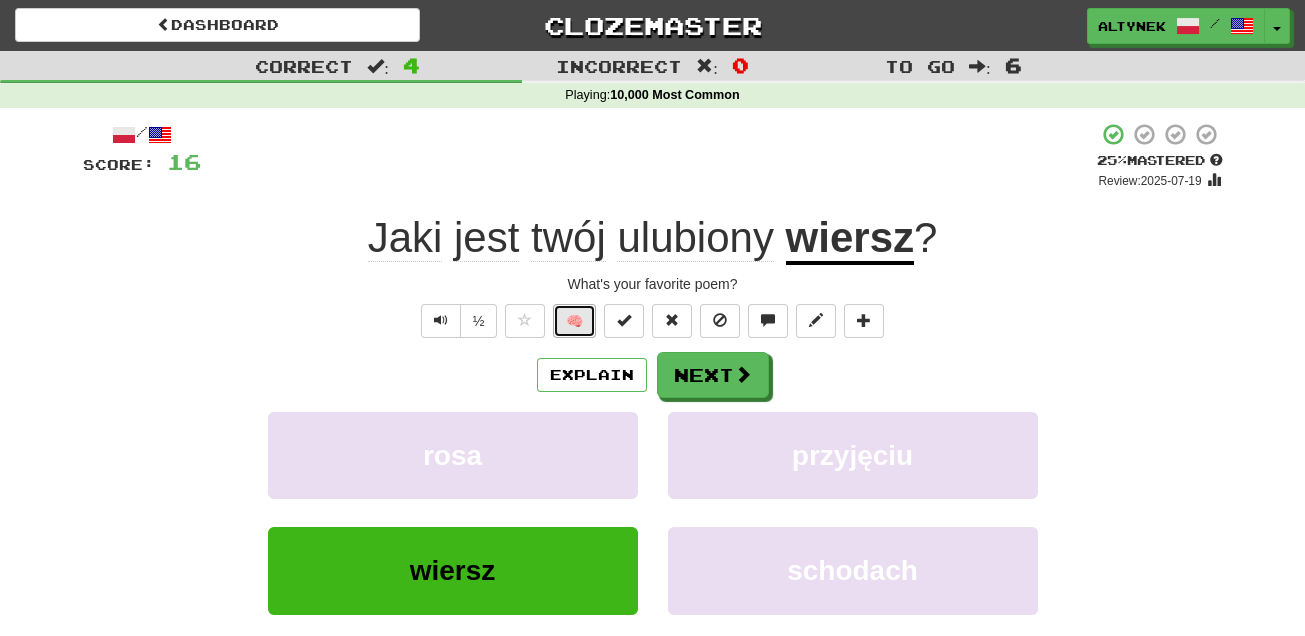 click on "🧠" at bounding box center (574, 321) 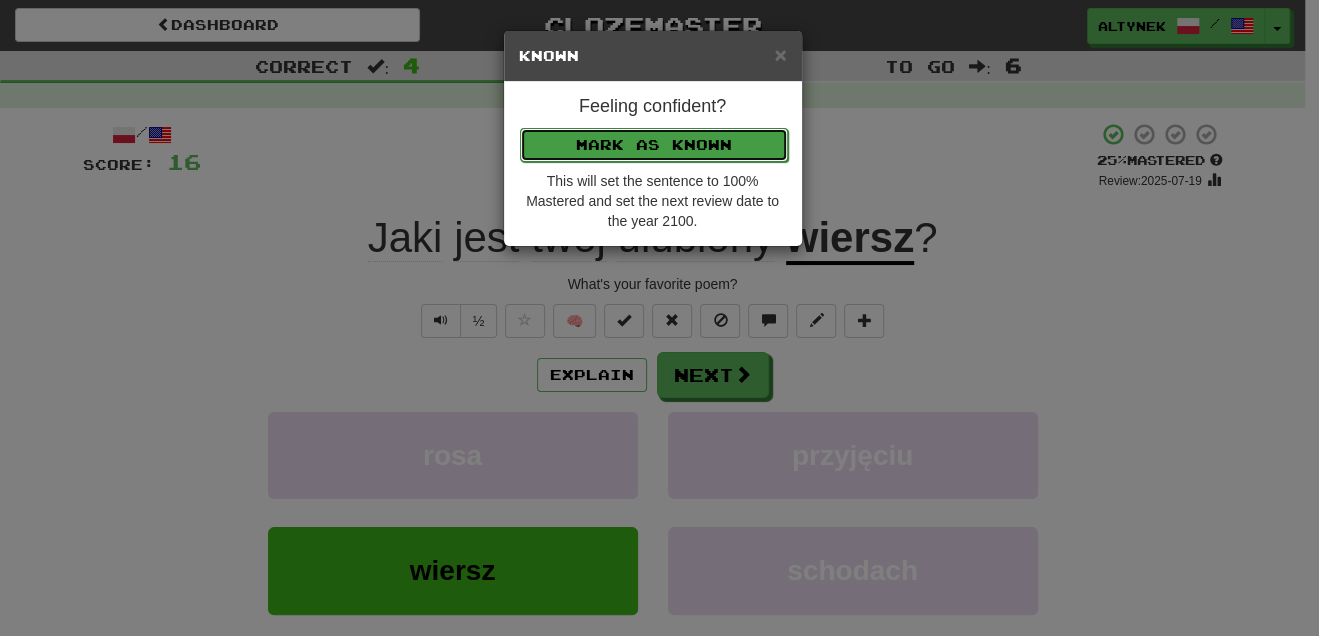 click on "Mark as Known" at bounding box center [654, 145] 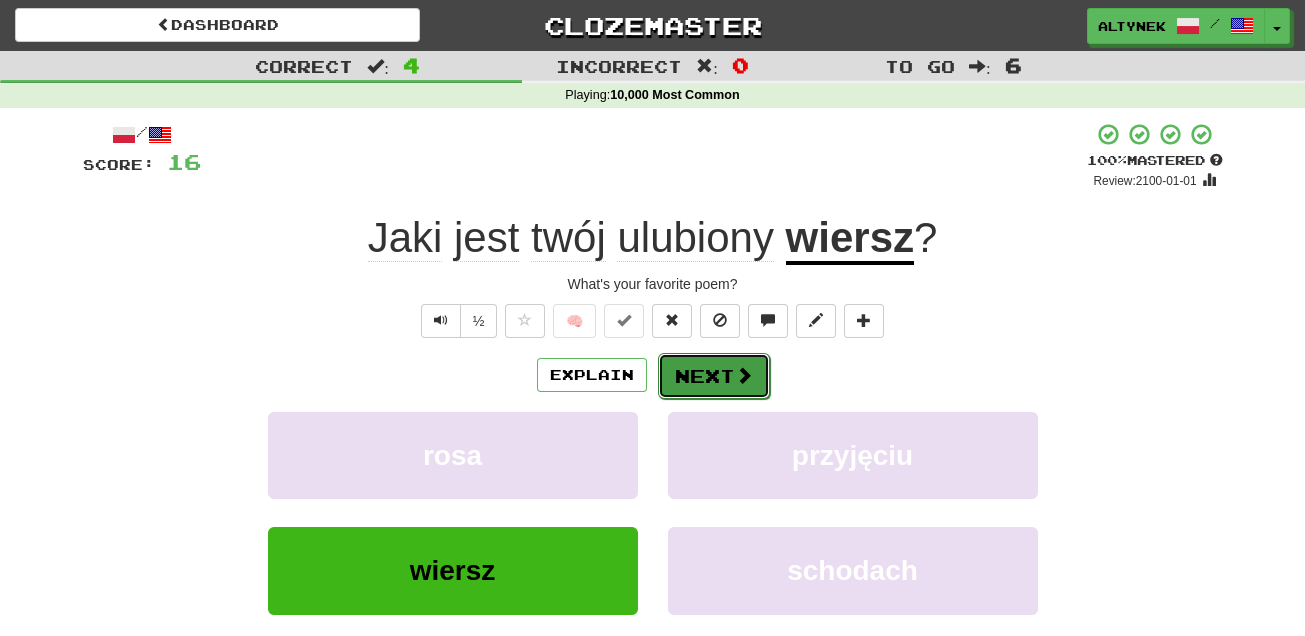 click on "Next" at bounding box center [714, 376] 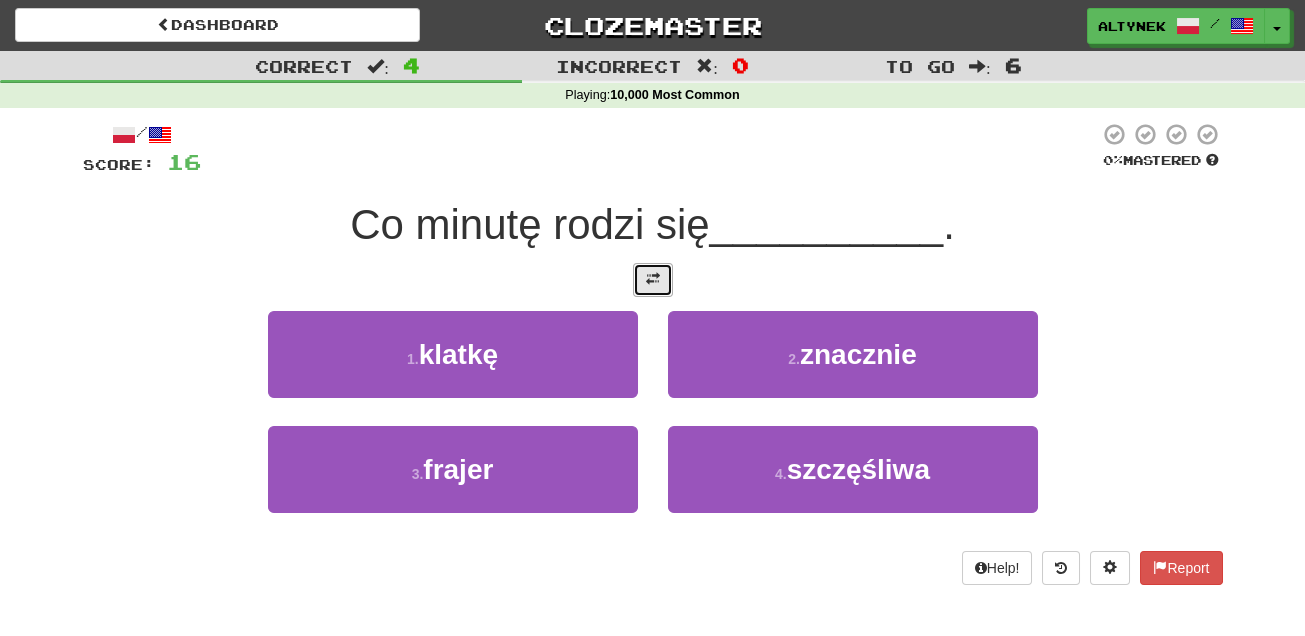 click at bounding box center [653, 280] 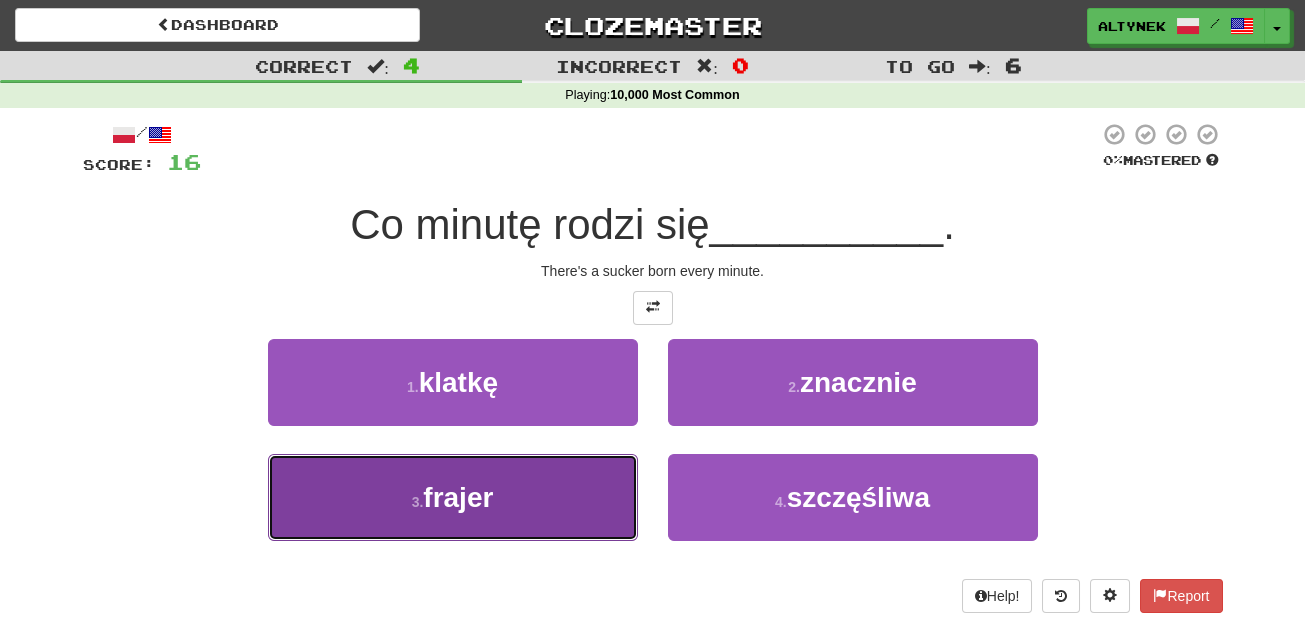 click on "3 .  frajer" at bounding box center (453, 497) 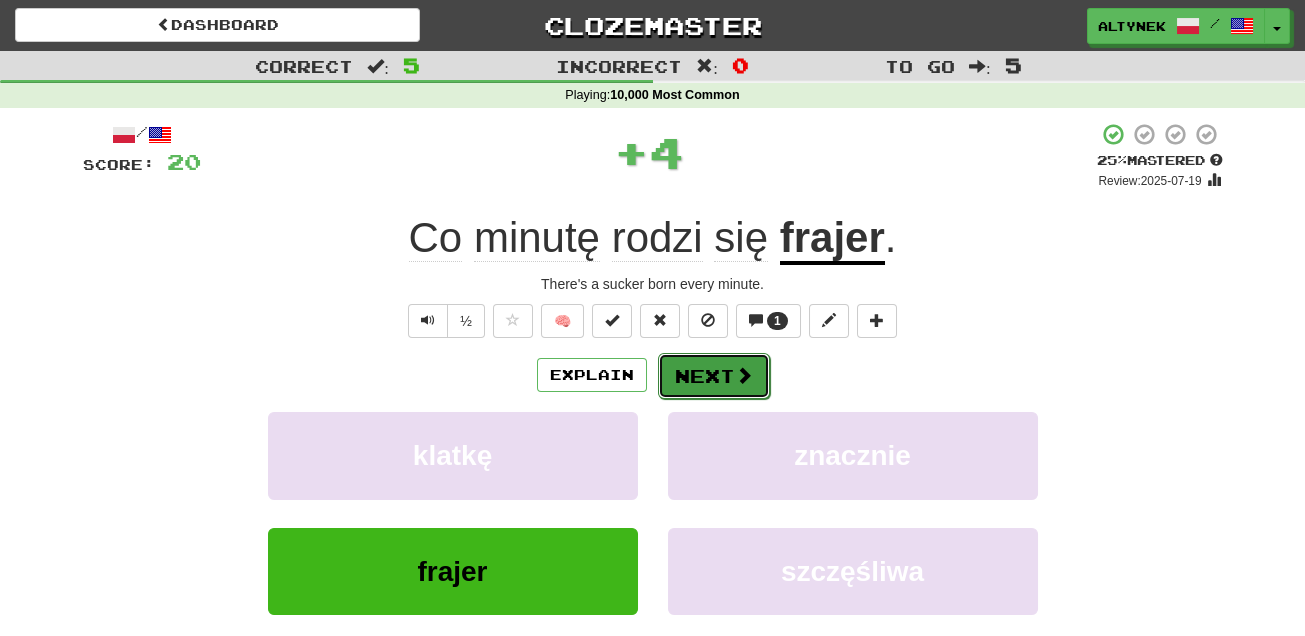click at bounding box center [744, 375] 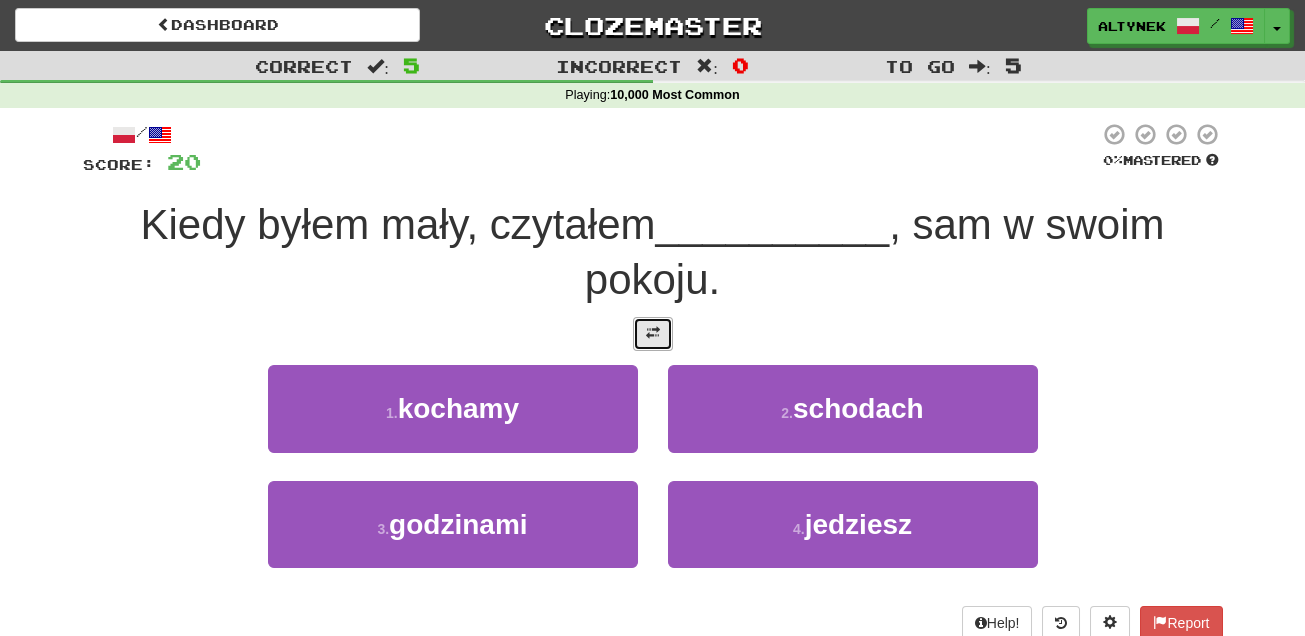 click at bounding box center (653, 333) 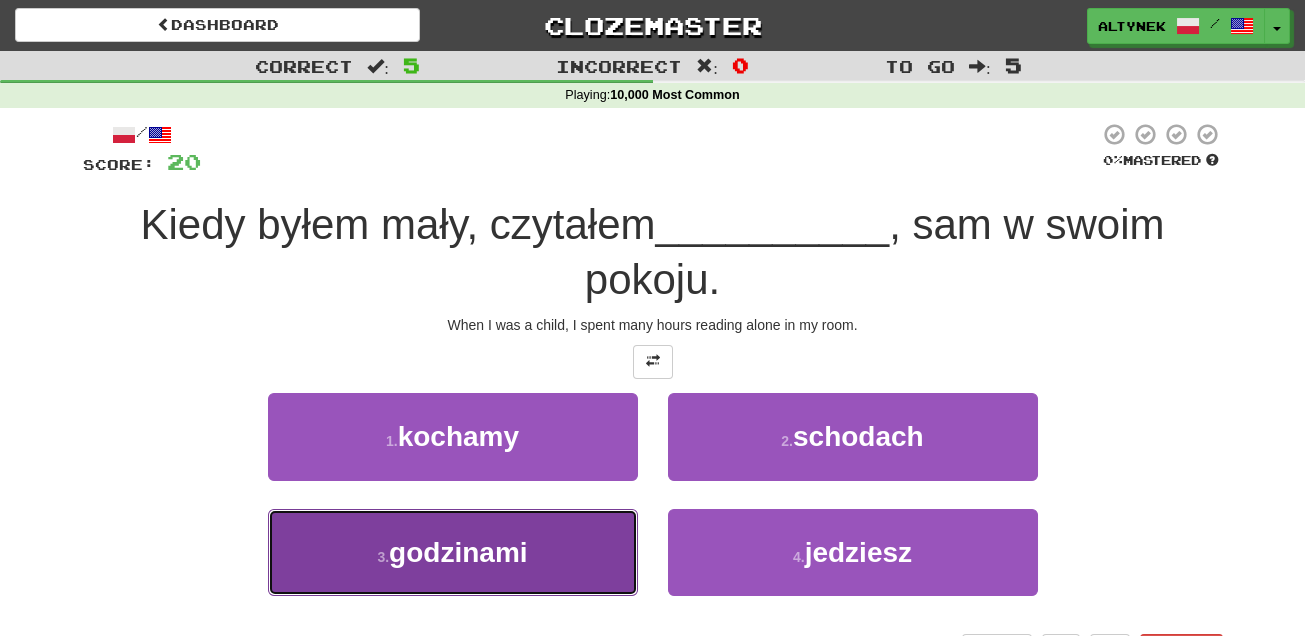 click on "godzinami" at bounding box center [458, 552] 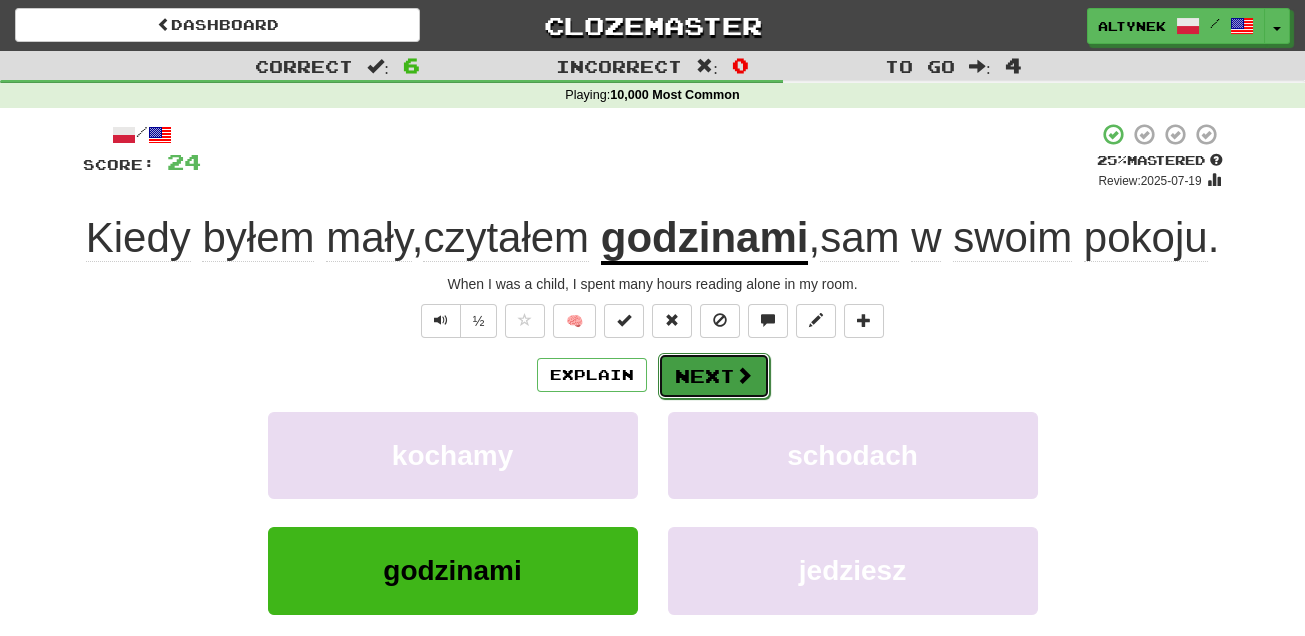 click on "Next" at bounding box center [714, 376] 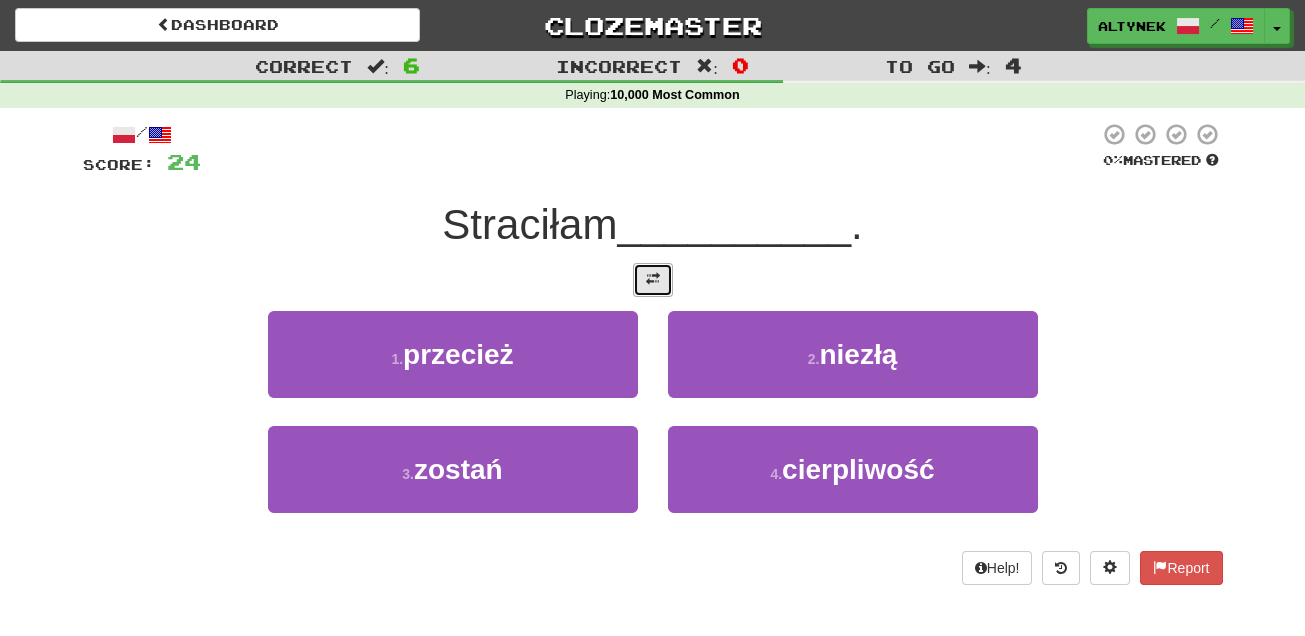 click at bounding box center [653, 280] 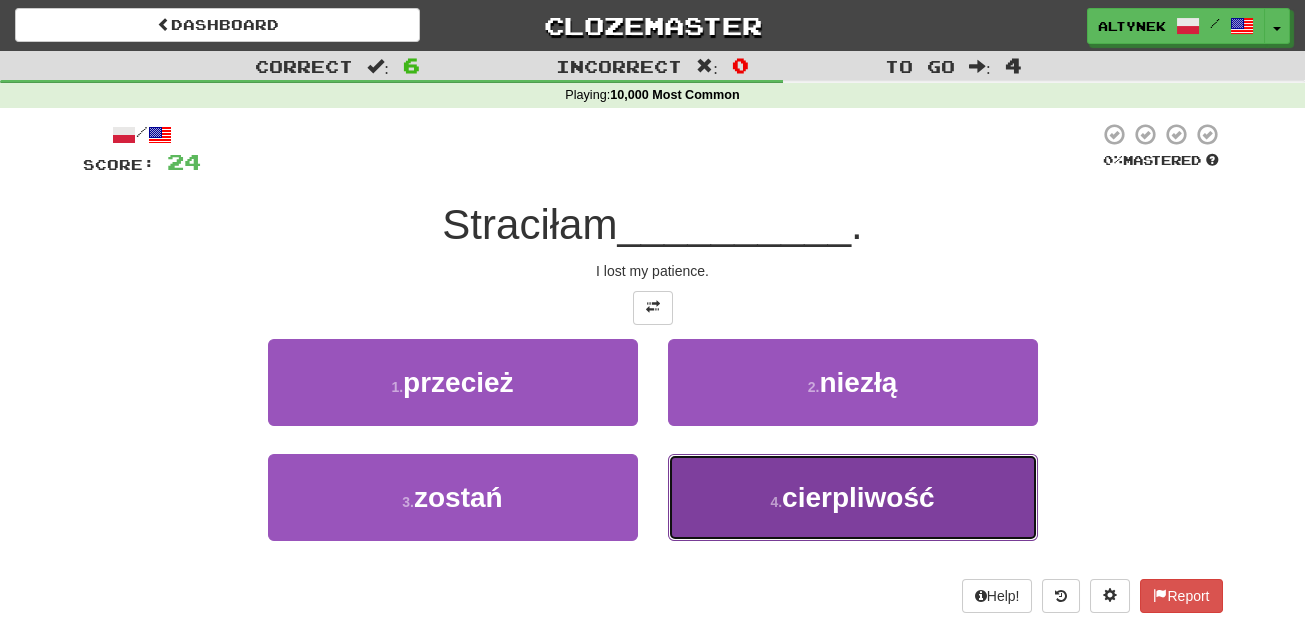 click on "4 .  cierpliwość" at bounding box center [853, 497] 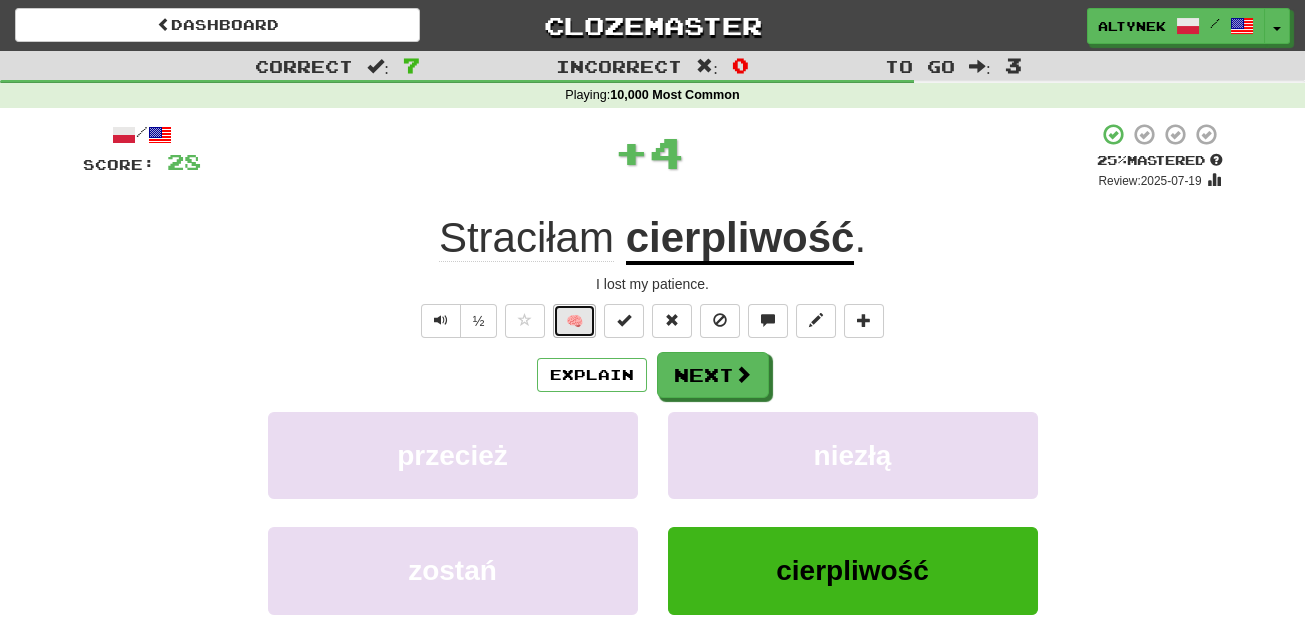 click on "🧠" at bounding box center (574, 321) 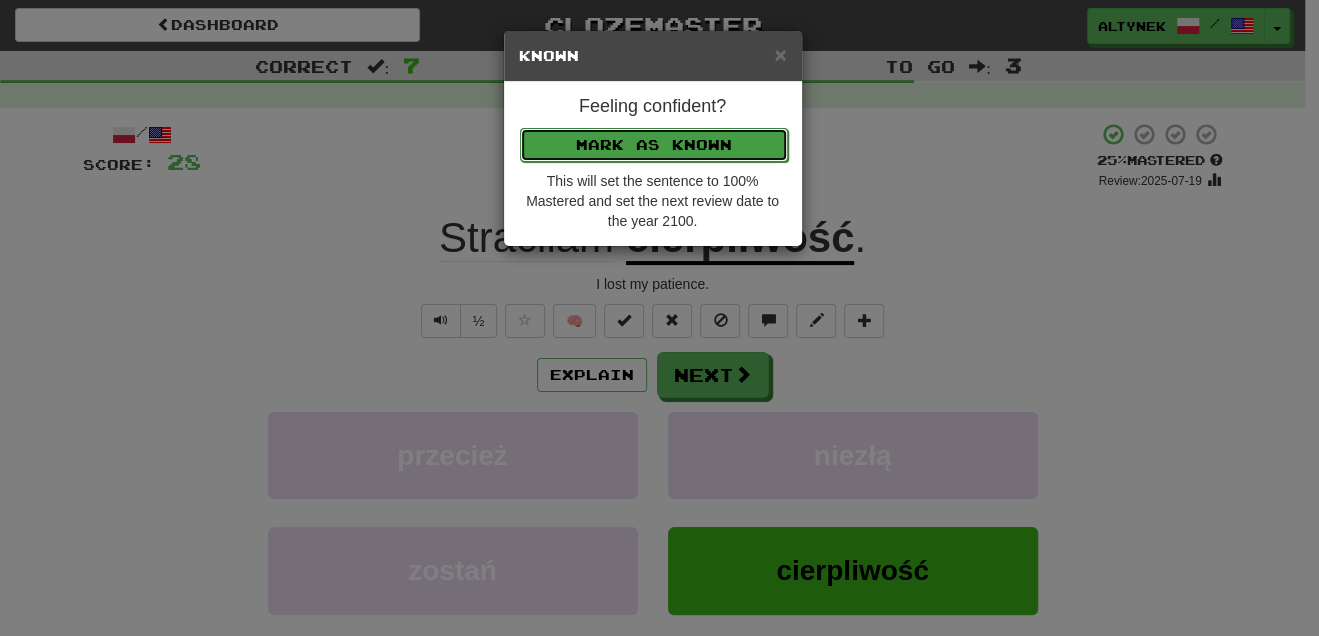 click on "Mark as Known" at bounding box center (654, 145) 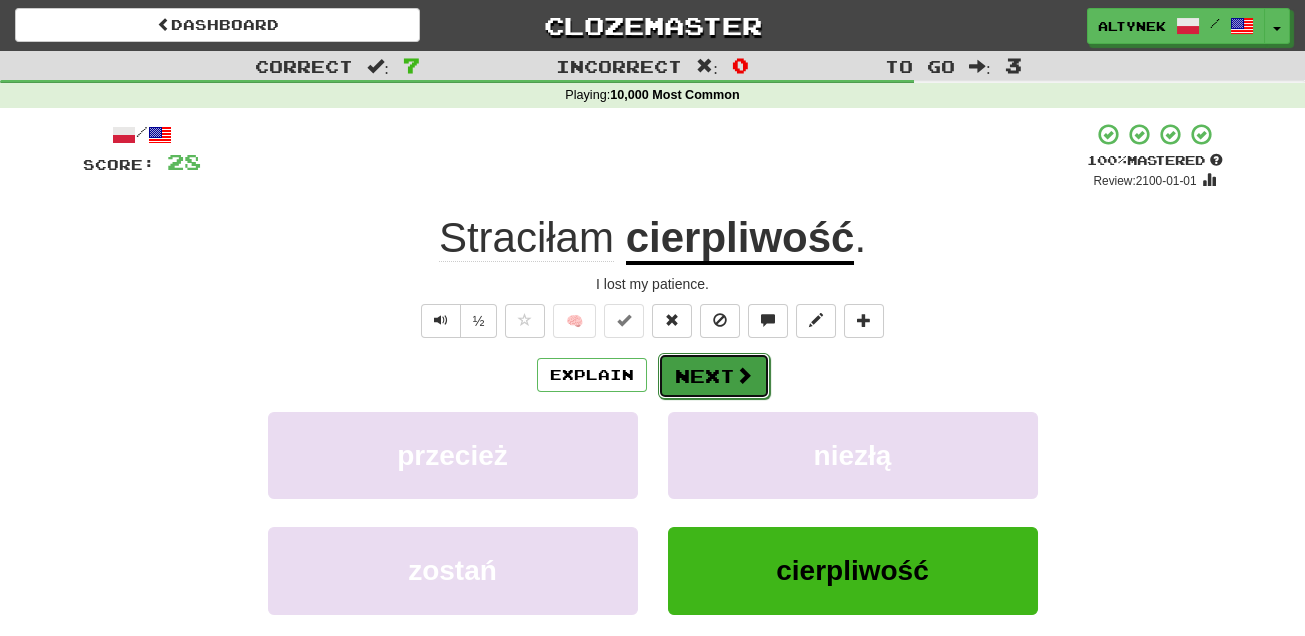 click on "Next" at bounding box center [714, 376] 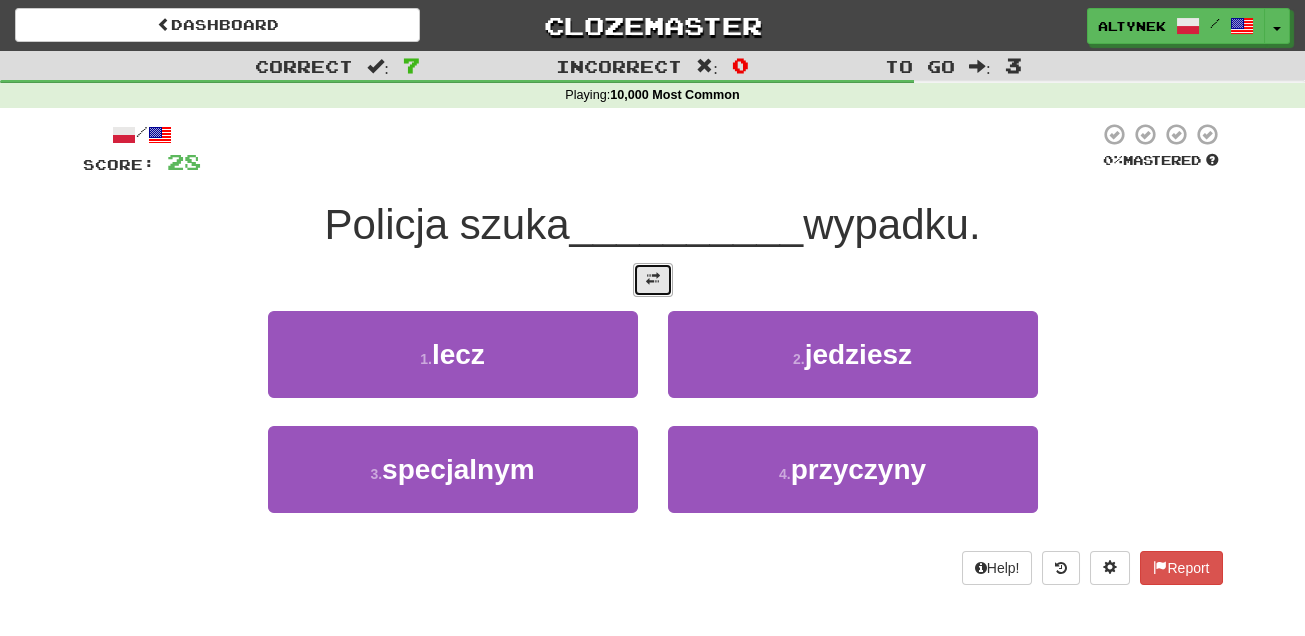 click at bounding box center (653, 280) 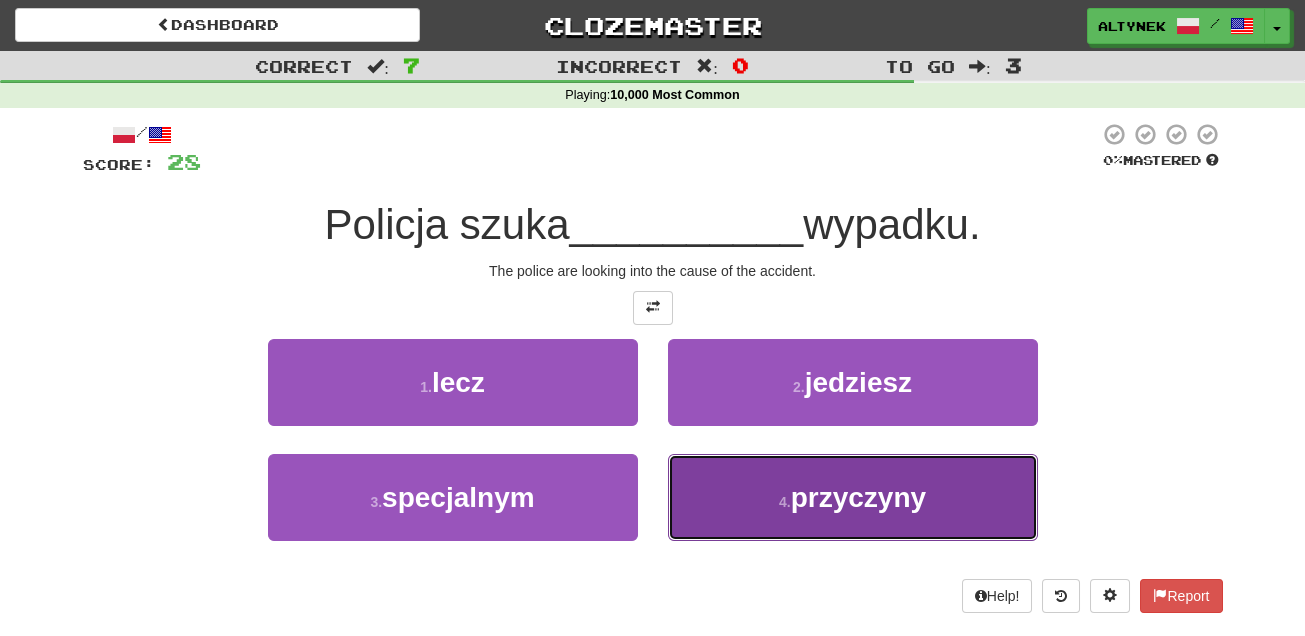 click on "4 .  przyczyny" at bounding box center [853, 497] 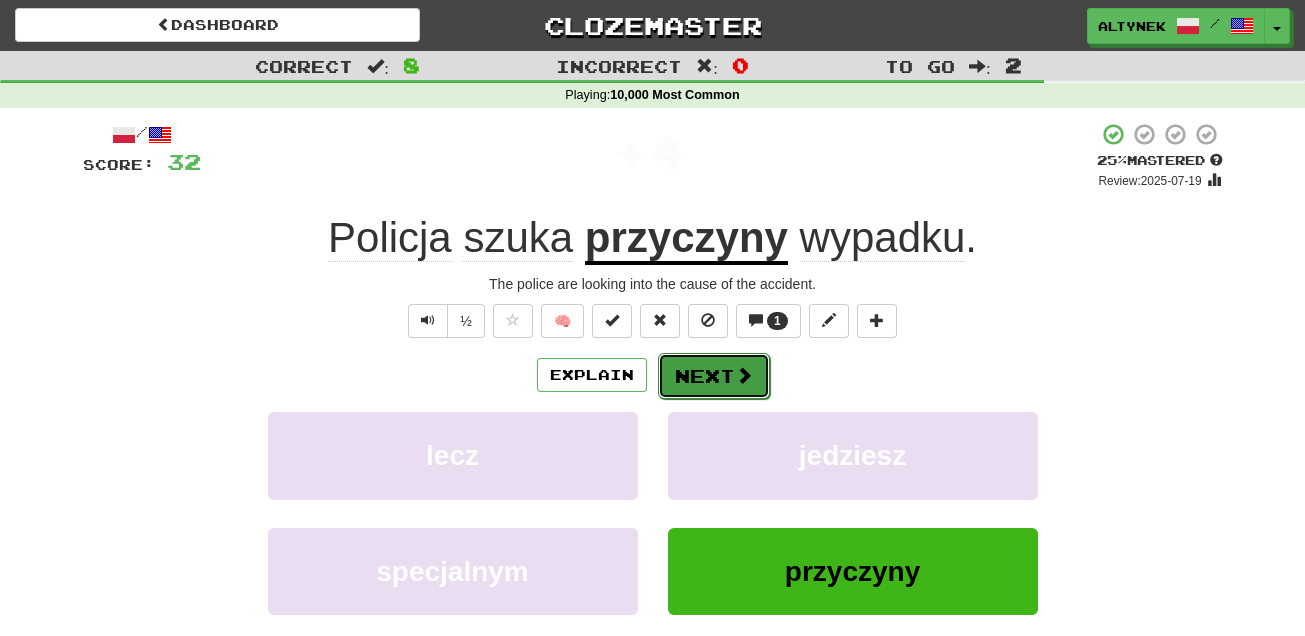 click on "Next" at bounding box center (714, 376) 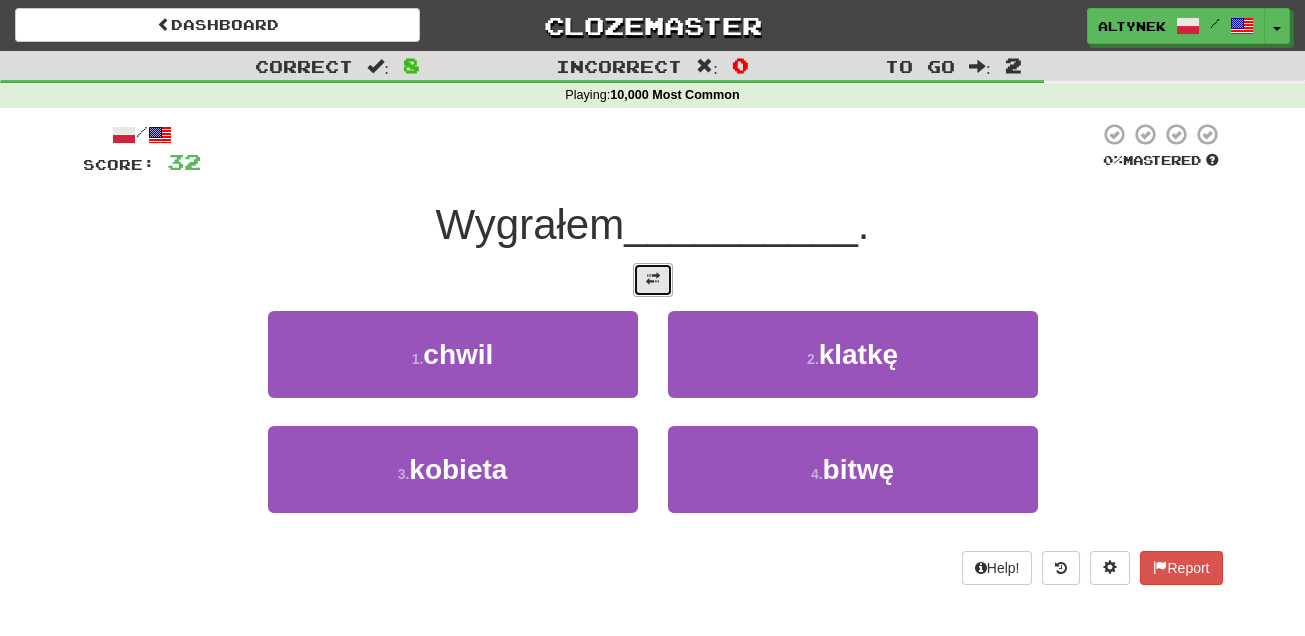 click at bounding box center (653, 280) 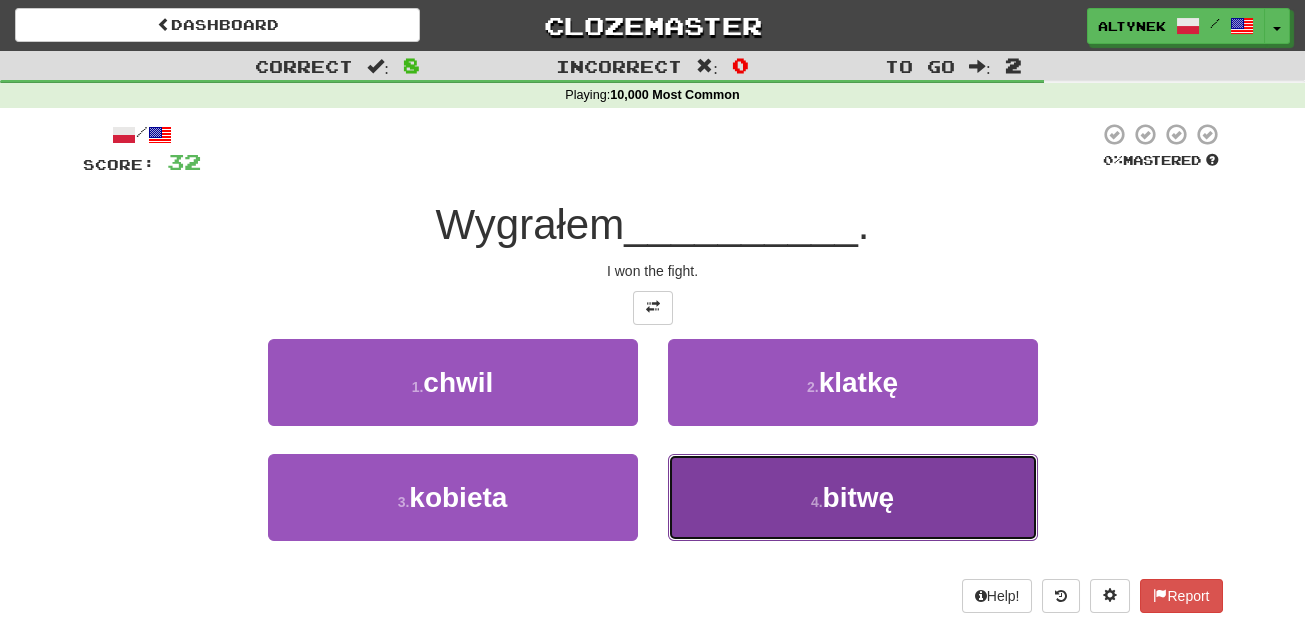 click on "4 .  bitwę" at bounding box center [853, 497] 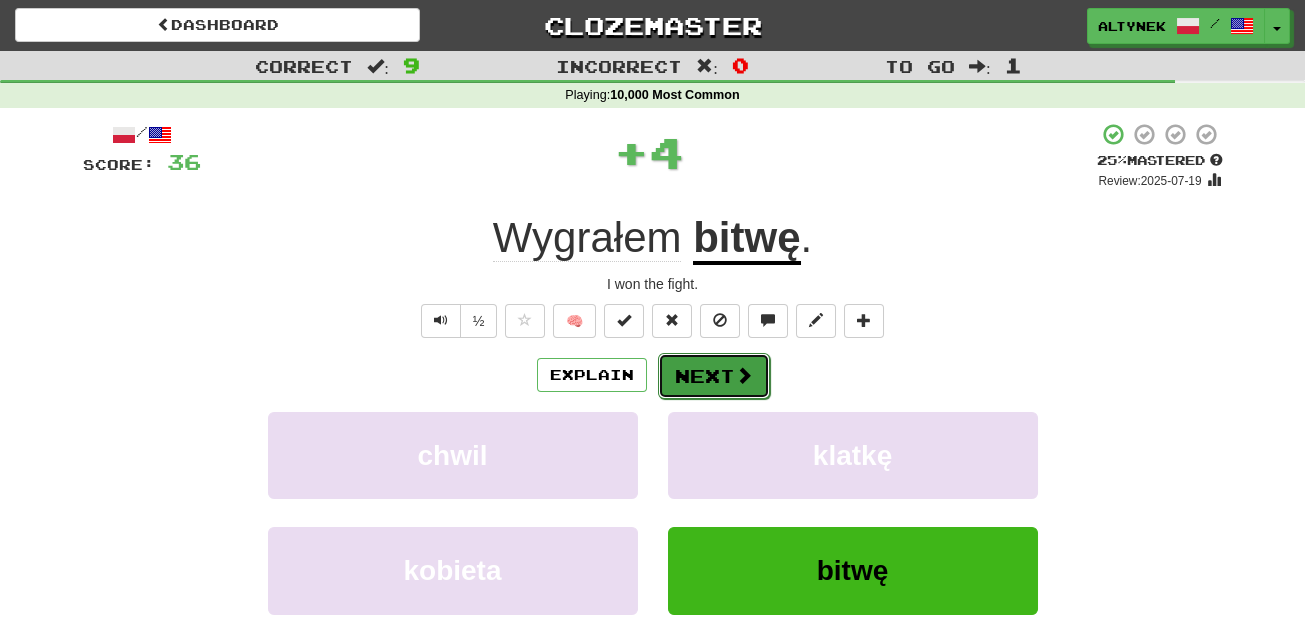 click on "Next" at bounding box center [714, 376] 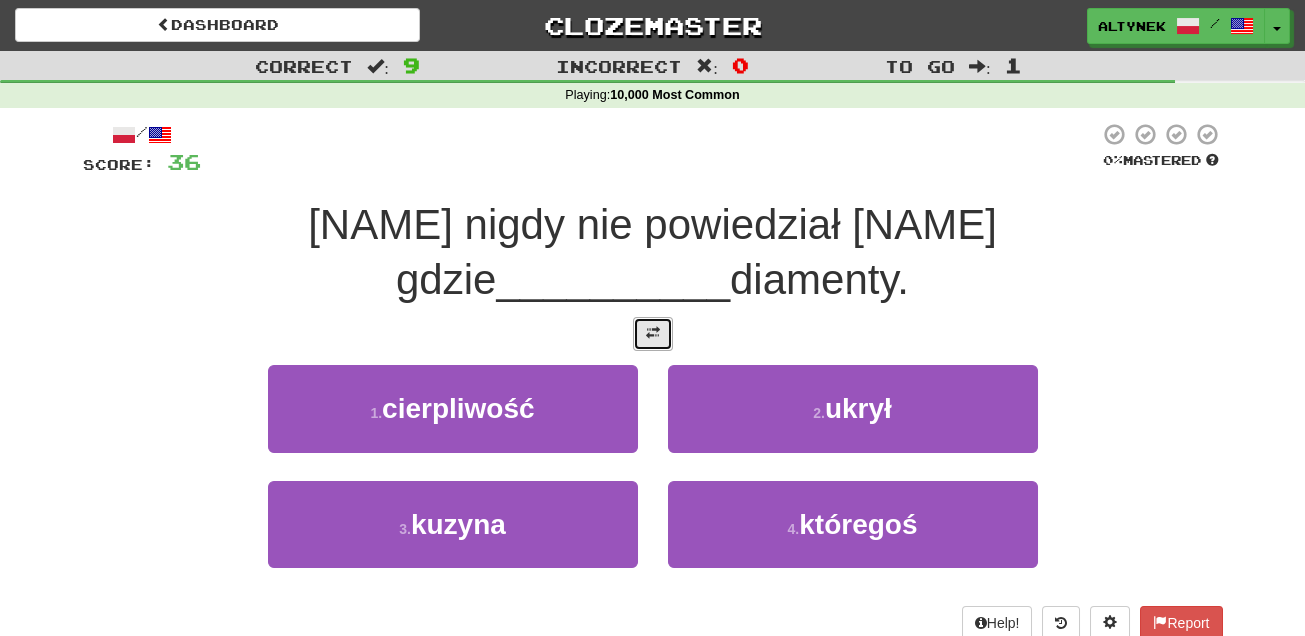 click at bounding box center [653, 334] 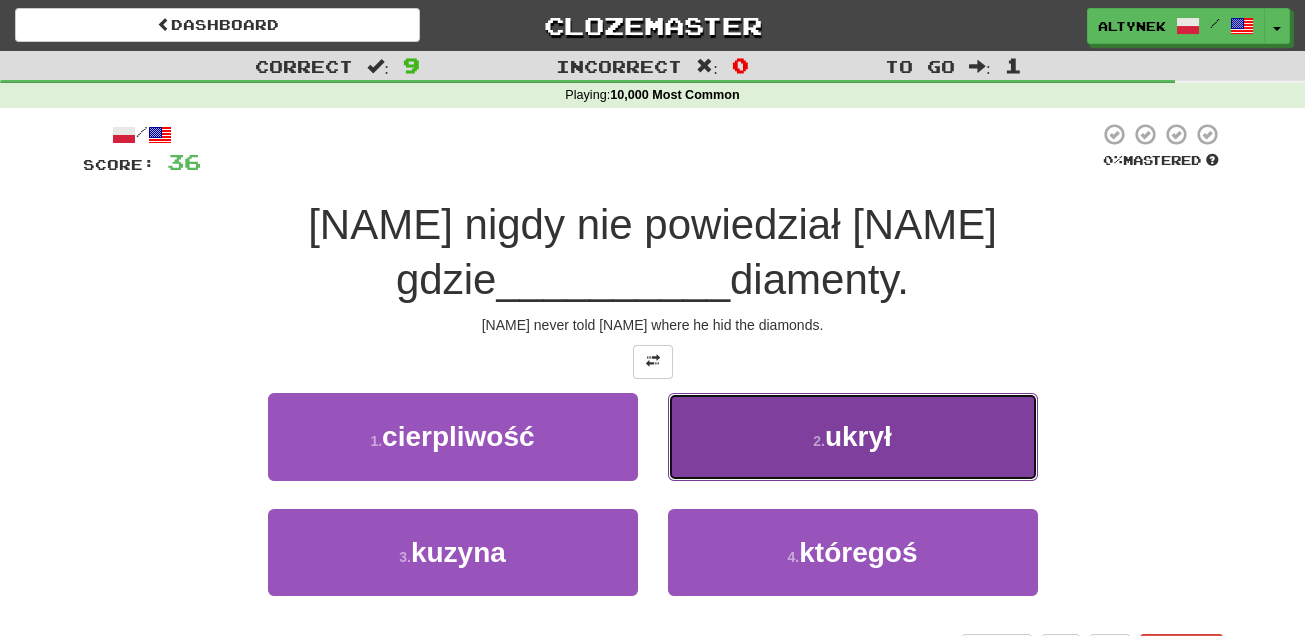 click on "2 .  ukrył" at bounding box center (853, 436) 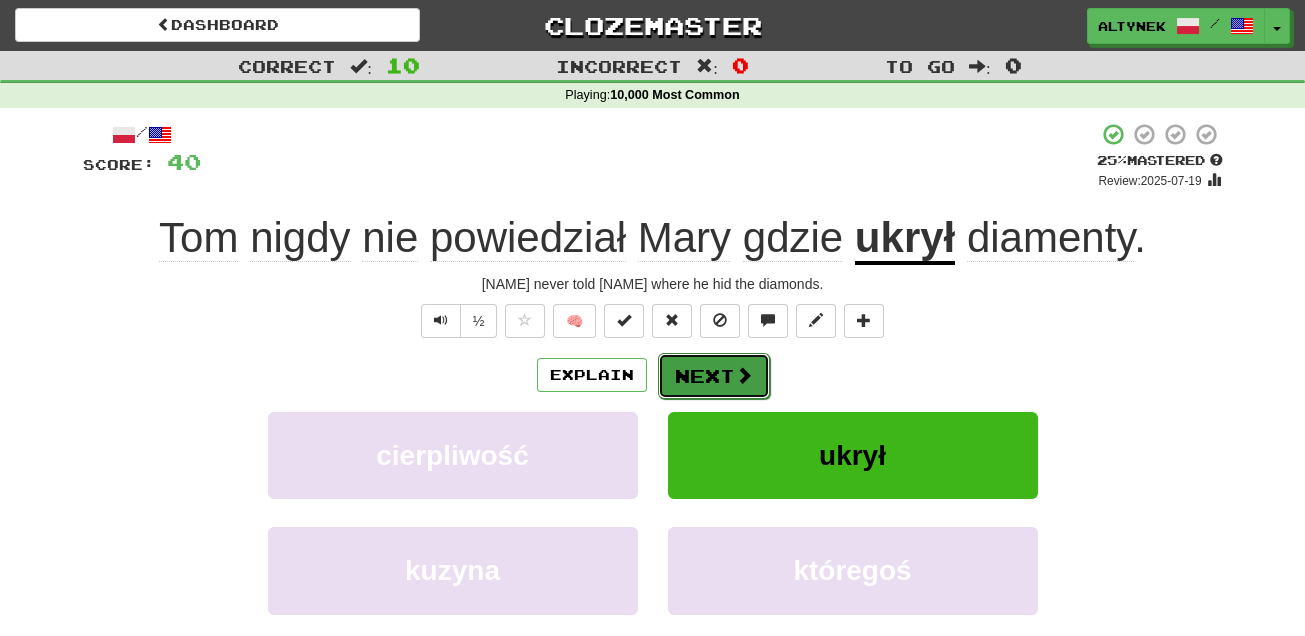 click on "Next" at bounding box center (714, 376) 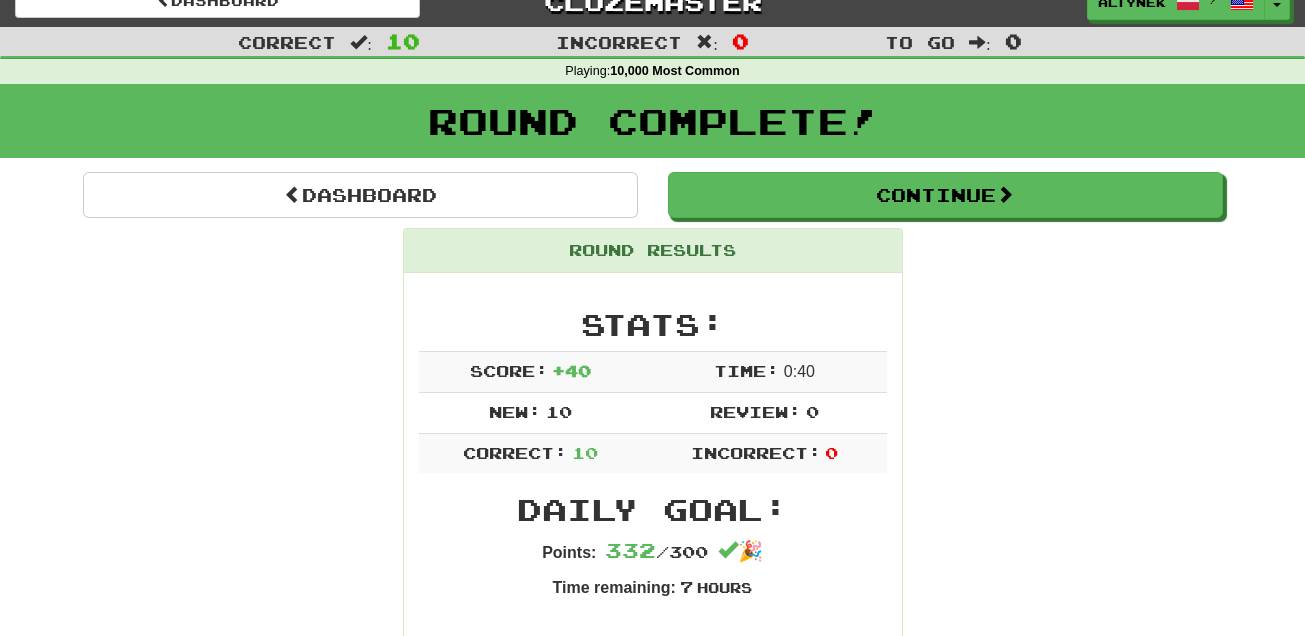scroll, scrollTop: 0, scrollLeft: 0, axis: both 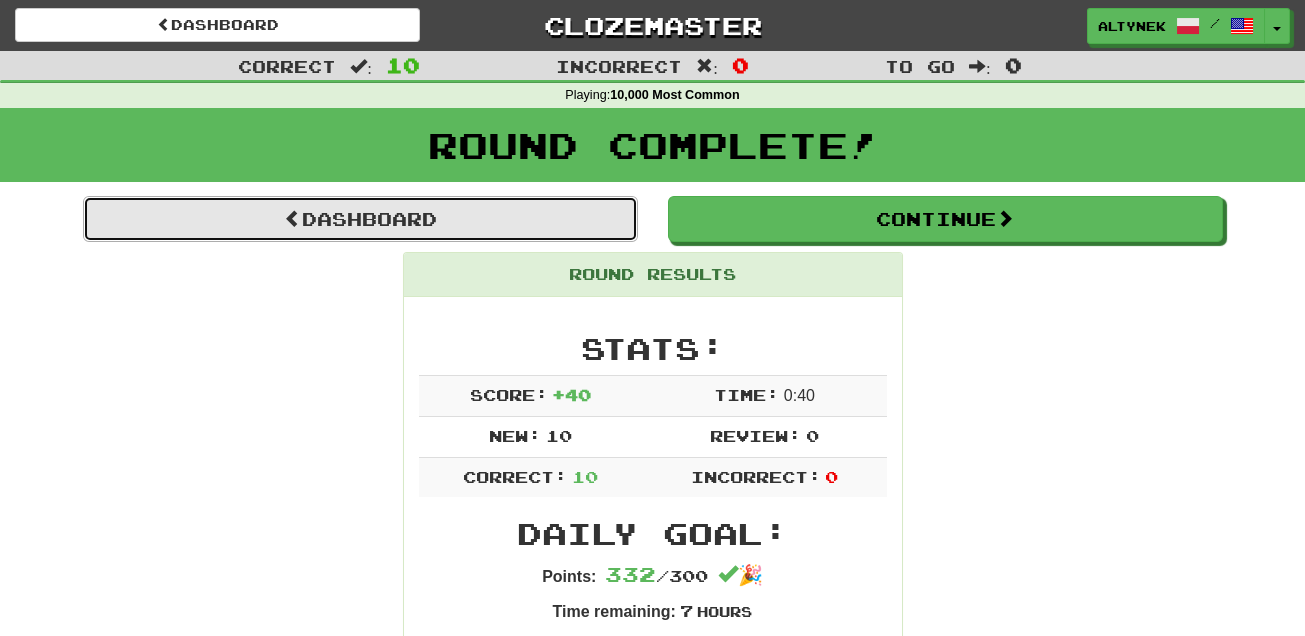 click on "Dashboard" at bounding box center [360, 219] 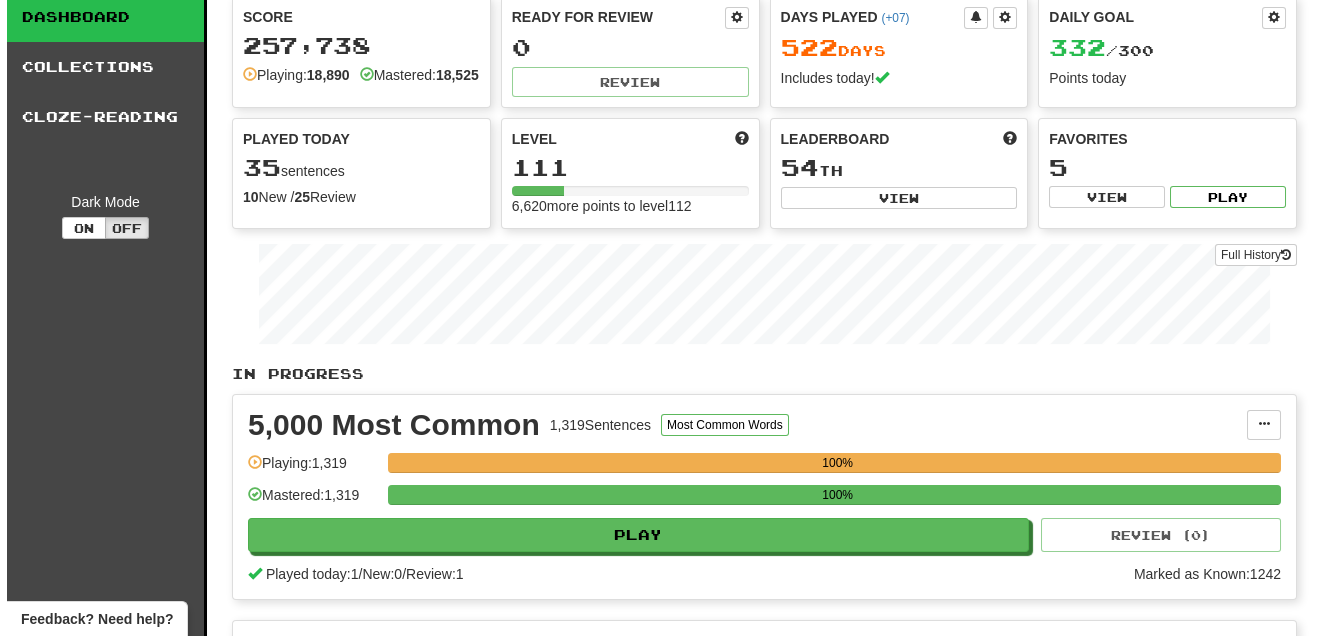 scroll, scrollTop: 242, scrollLeft: 0, axis: vertical 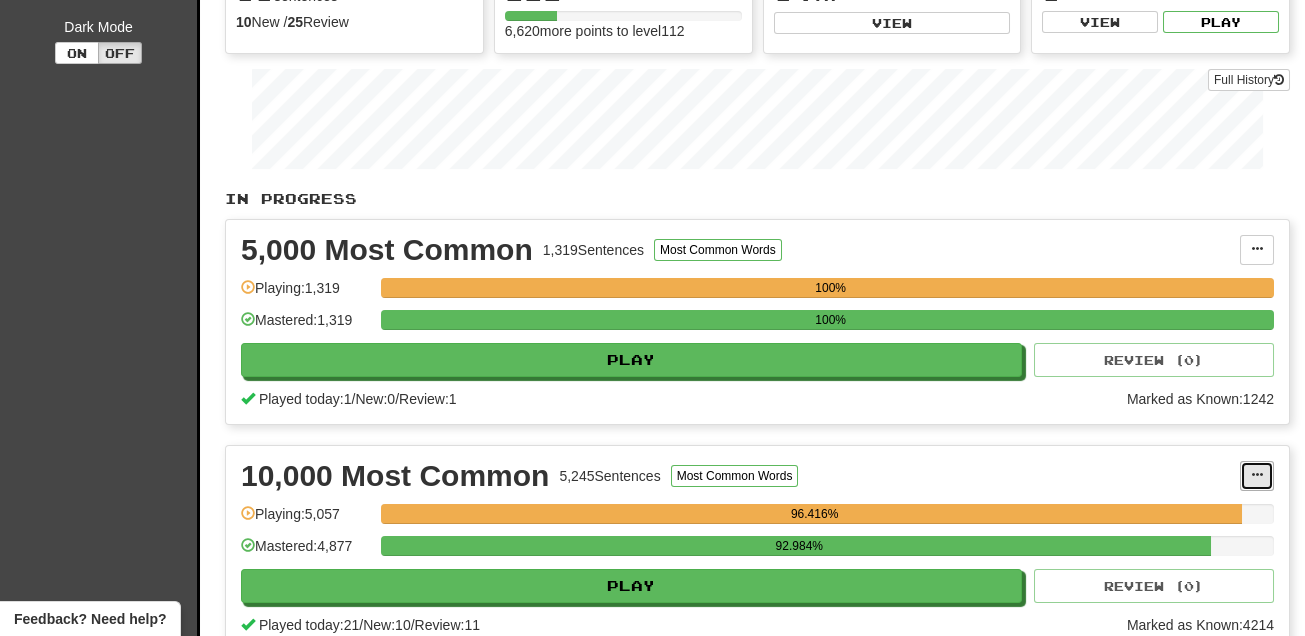 click at bounding box center [1257, 475] 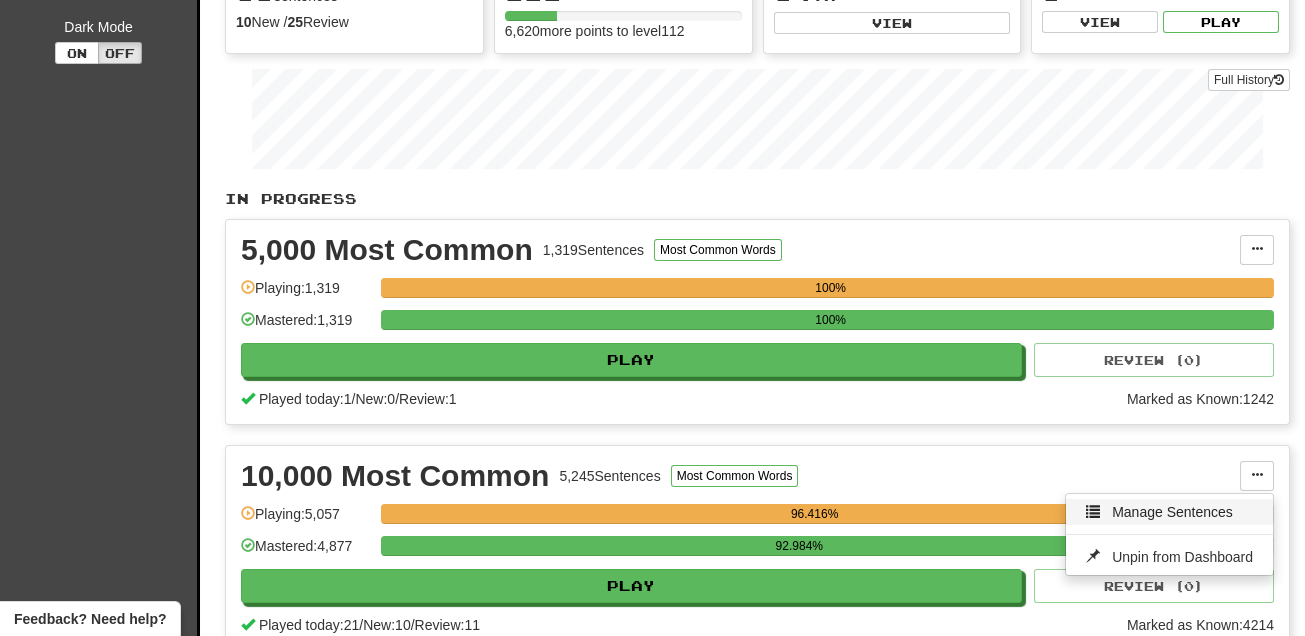 click on "Manage Sentences" at bounding box center (1172, 512) 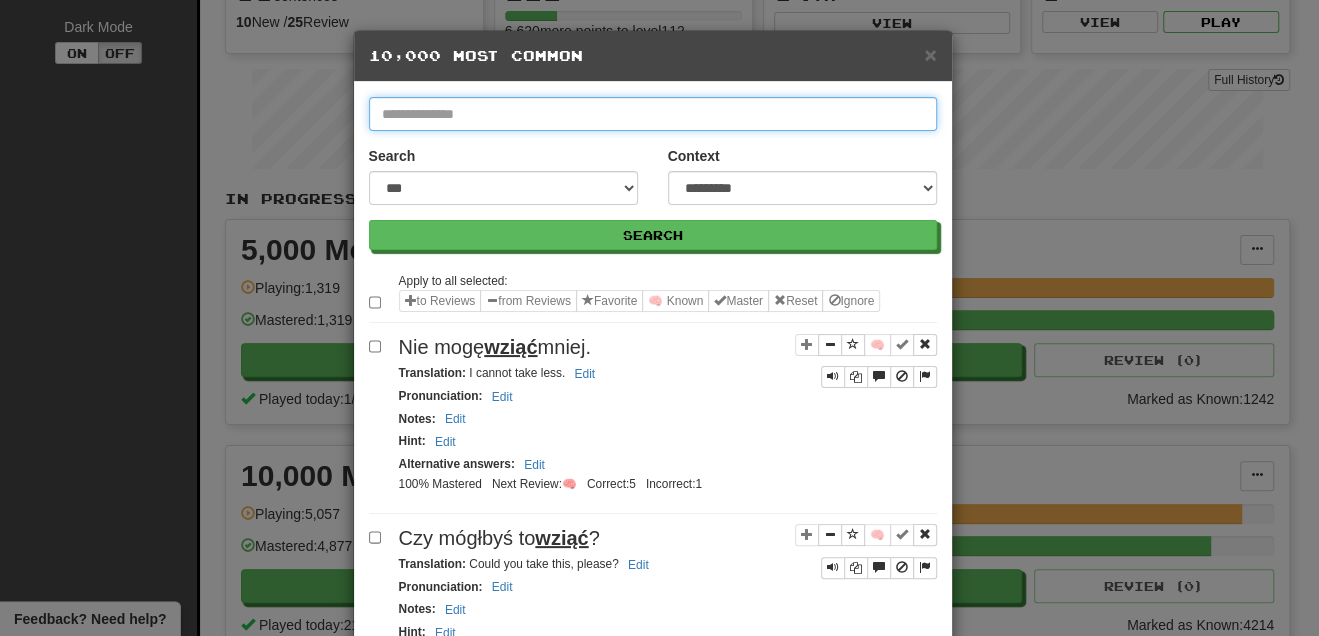 click at bounding box center [653, 114] 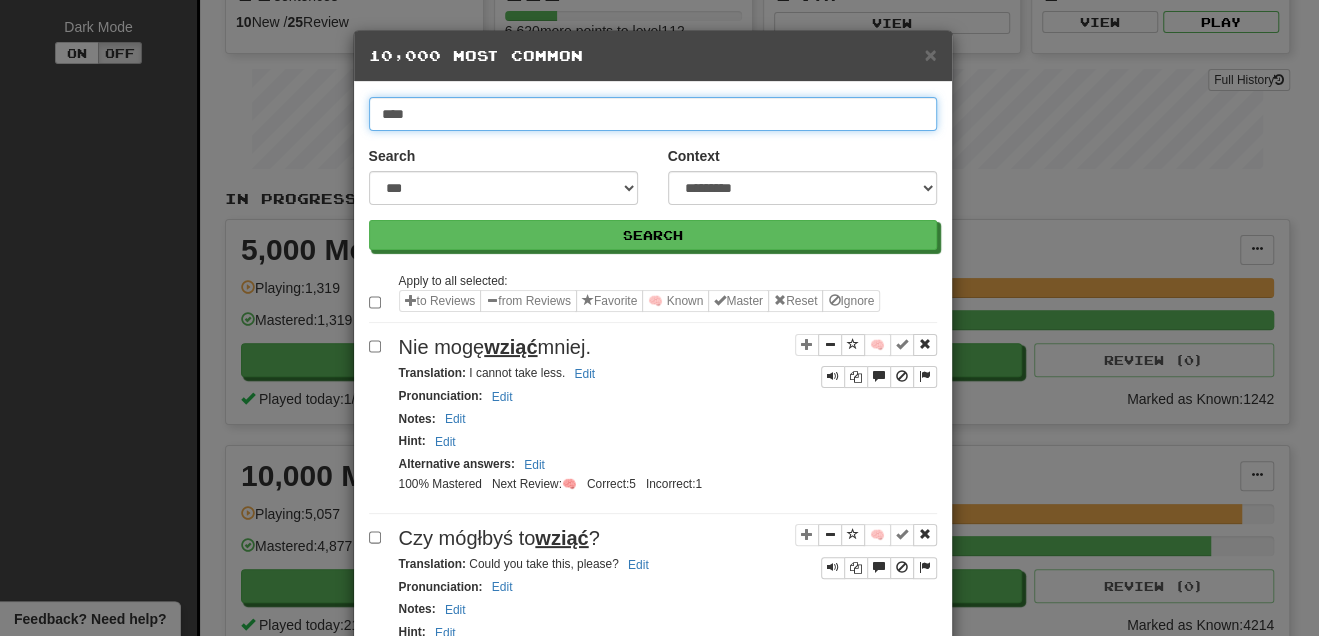 click on "Search" at bounding box center (653, 235) 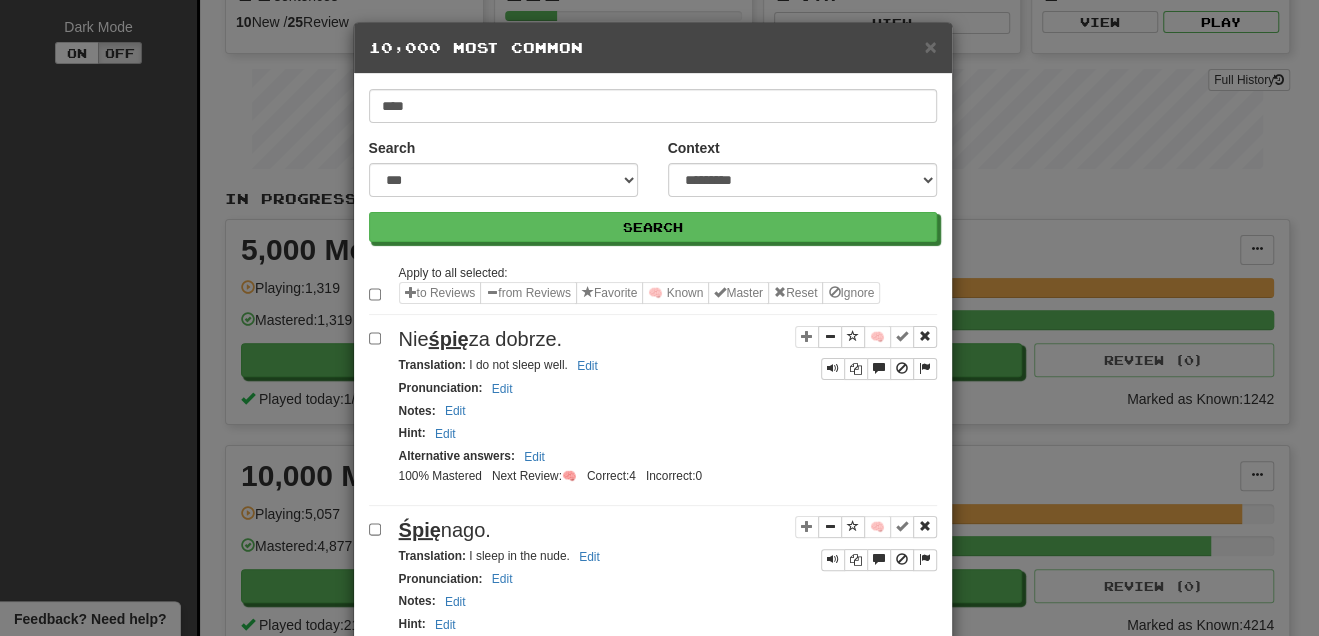 scroll, scrollTop: 0, scrollLeft: 0, axis: both 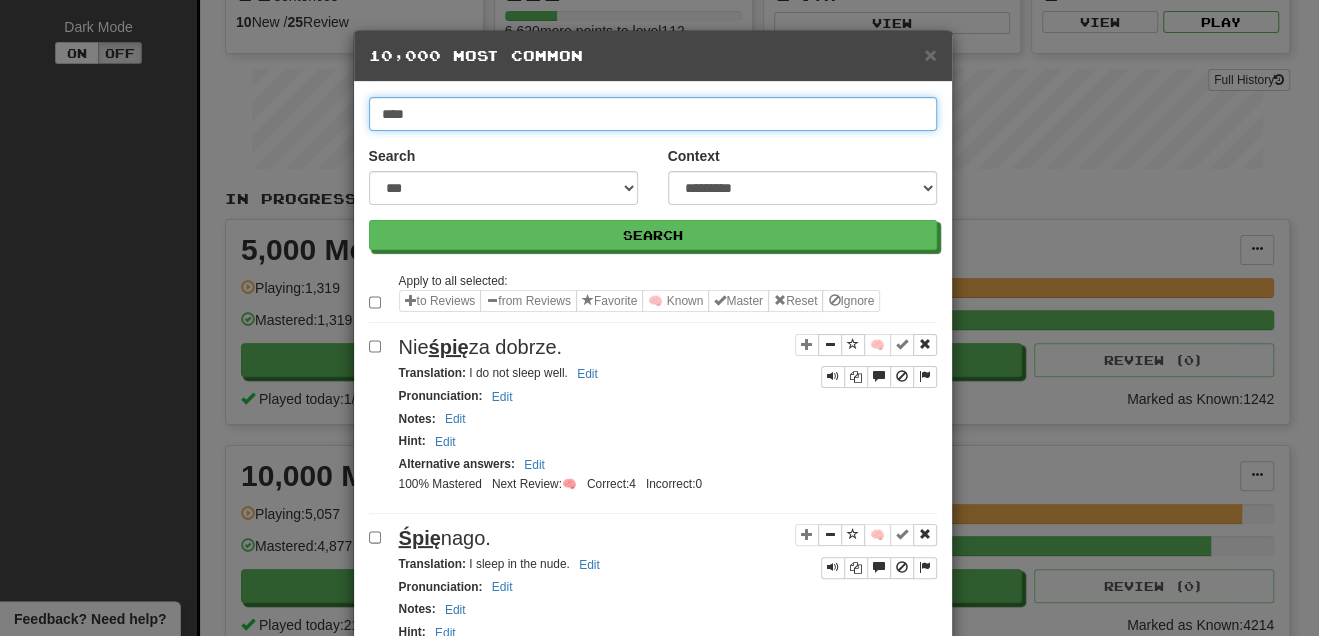 drag, startPoint x: 483, startPoint y: 117, endPoint x: 299, endPoint y: 119, distance: 184.01086 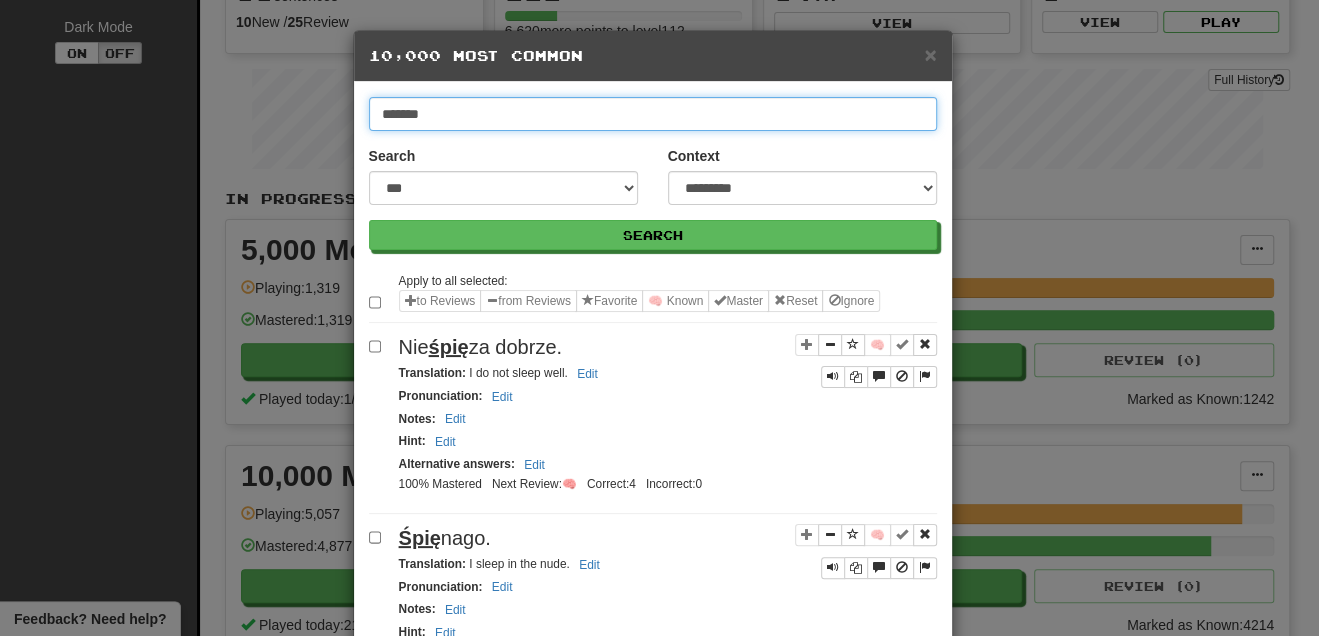 click on "Search" at bounding box center [653, 235] 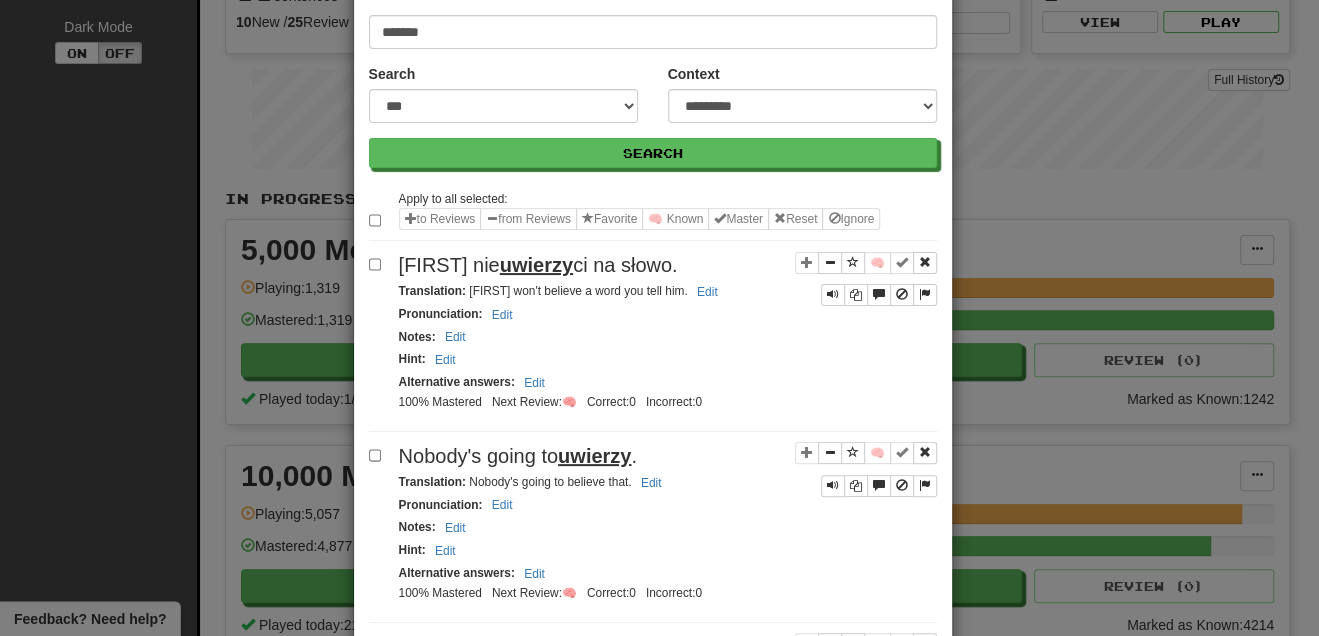 scroll, scrollTop: 0, scrollLeft: 0, axis: both 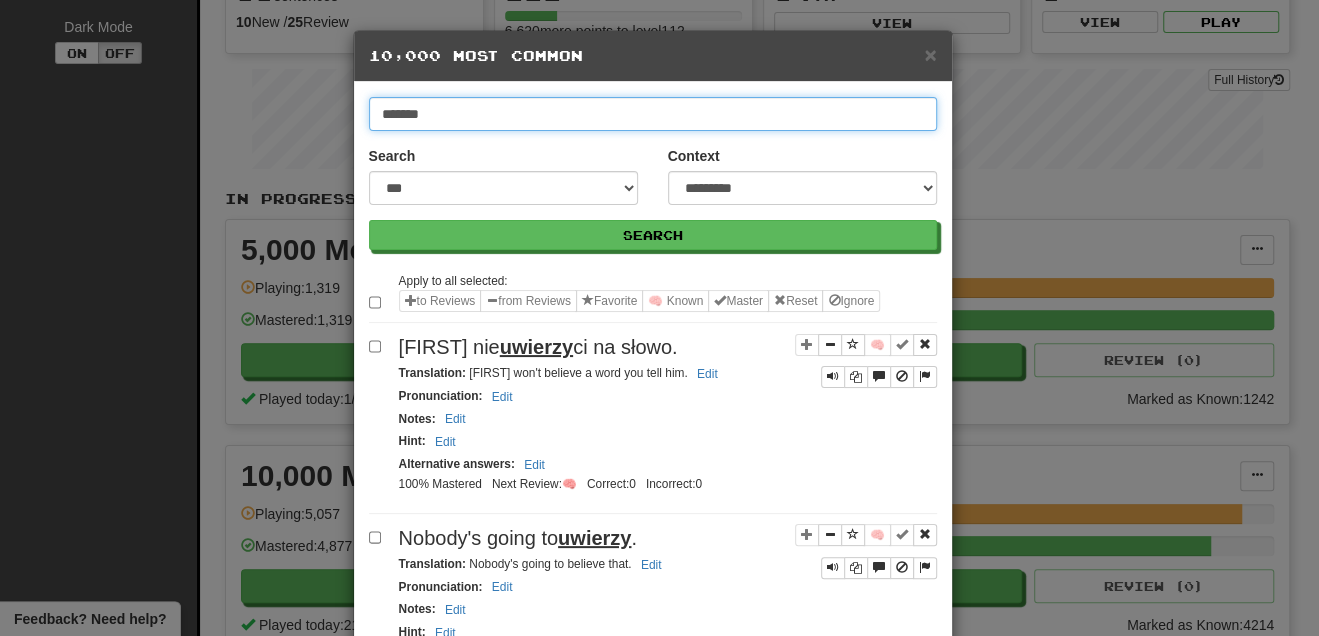 drag, startPoint x: 502, startPoint y: 129, endPoint x: 259, endPoint y: 107, distance: 243.99385 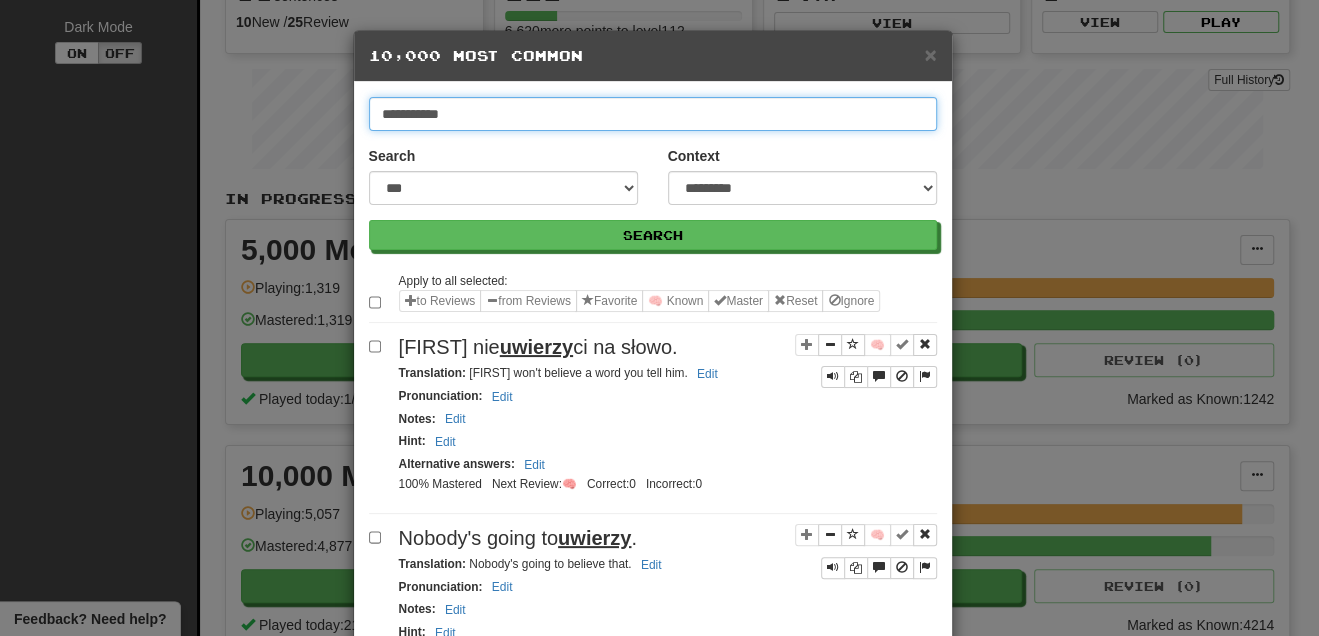 type on "**********" 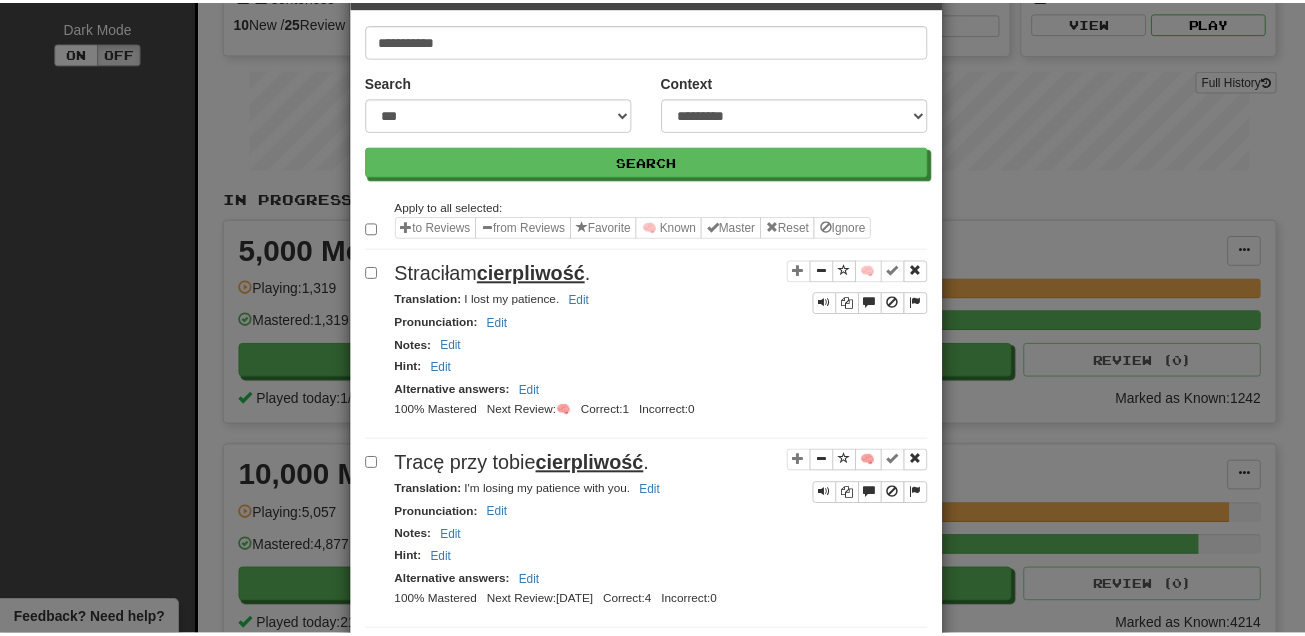 scroll, scrollTop: 209, scrollLeft: 0, axis: vertical 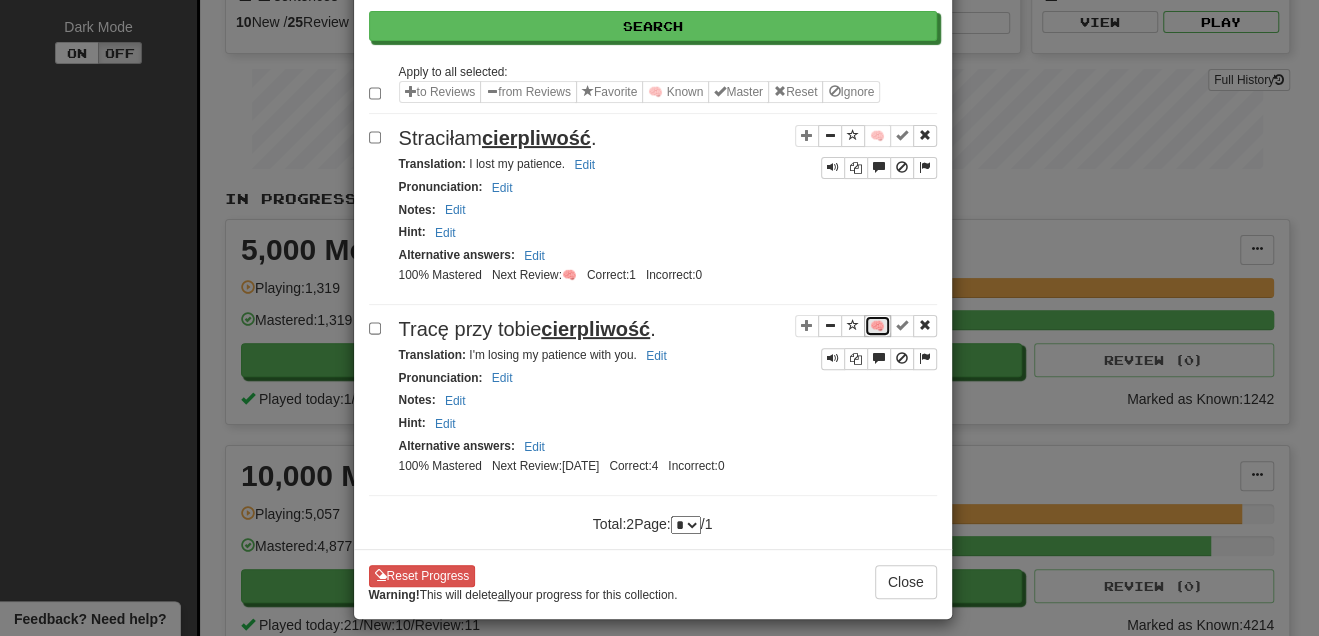 click on "🧠" at bounding box center (877, 326) 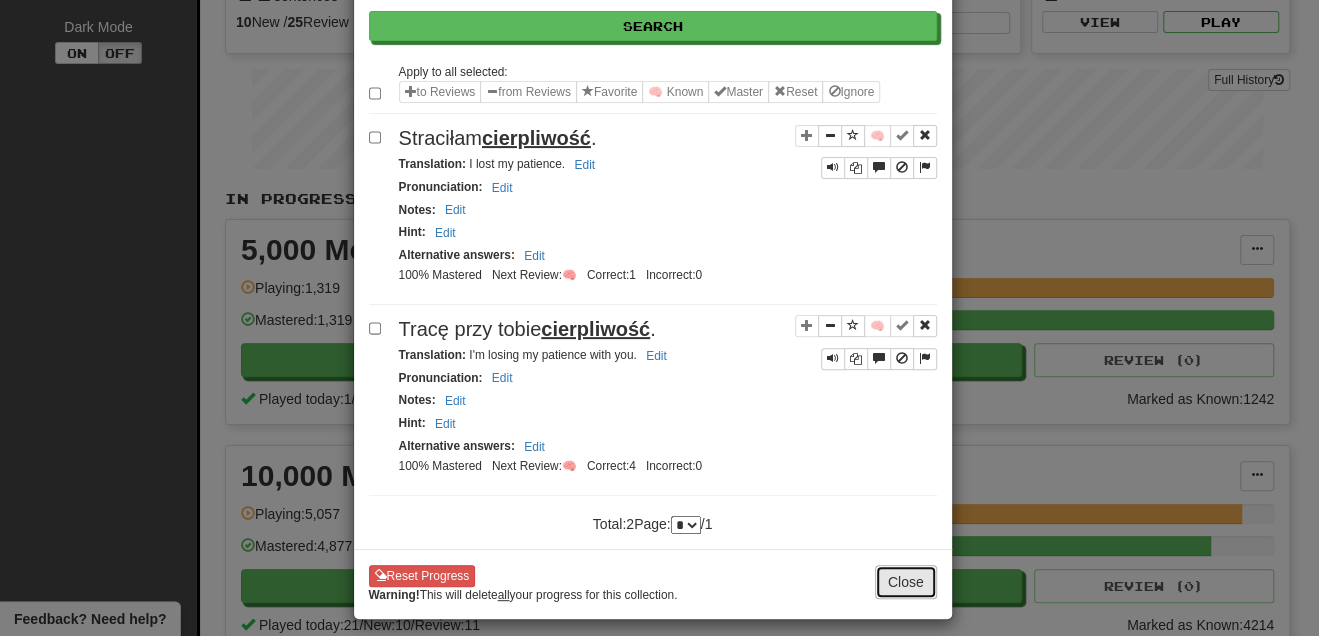 click on "Close" at bounding box center [906, 582] 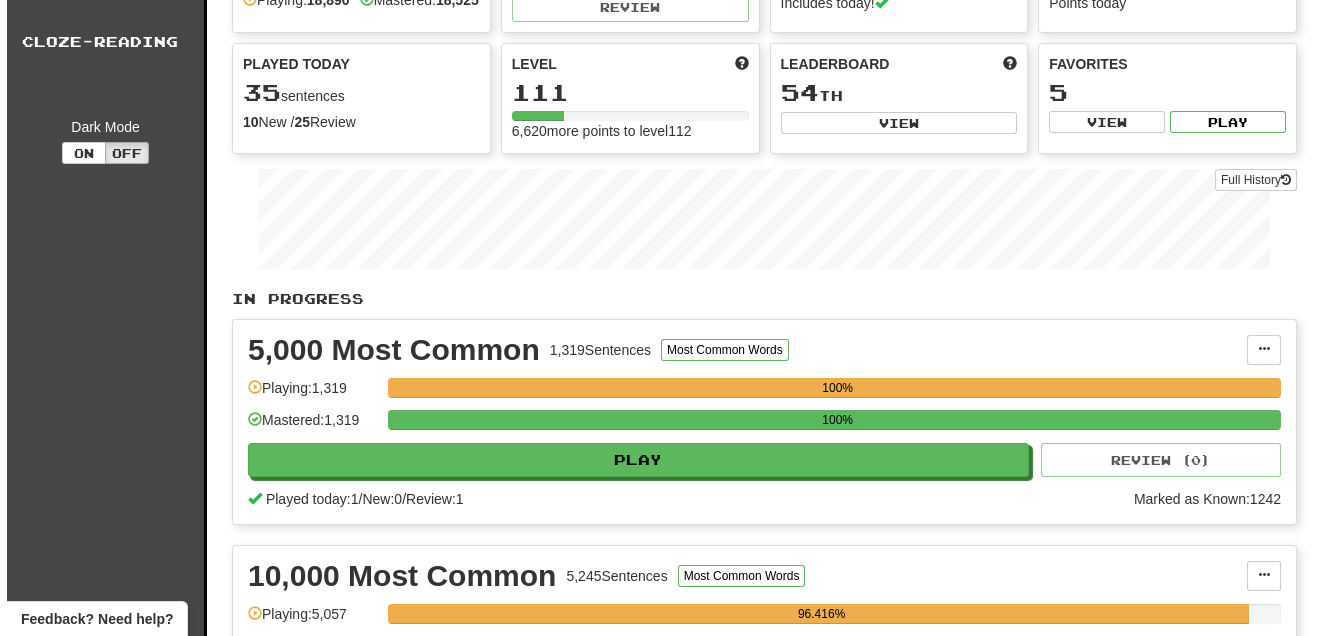 scroll, scrollTop: 0, scrollLeft: 0, axis: both 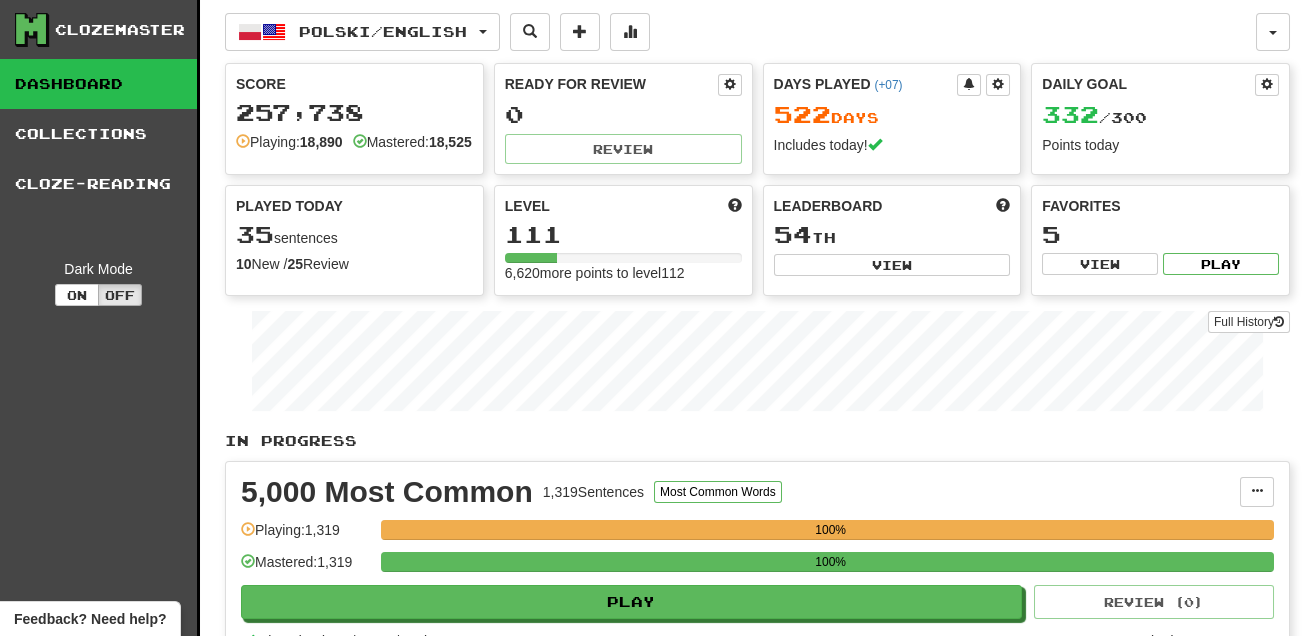 click on "Polski  /  English Polski  /  English Days Played:  522   Review:  0 Daily Goal:  332  /  300 Deutsch  /  English Days Played:  129   Review:  14 Daily Goal:  0  /  50 Čeština  /  English Days Played:  97   Review:  2 Daily Goal:  0  /  50 Nederlands  /  English Days Played:  6   Review:  6 Daily Goal:  0  /  50 日本語  /  English Streak:  0   Review:  0 Points today:  0 Русский  /  English Streak:  0   Review:  0 Daily Goal:  0  /  50 Українська  /  English Streak:  0   Review:  10 Points today:  0 Lietuvių  /  English Streak:  0   Review:  0 Points today:  0 Svenska  /  English Streak:  0   Review:  0 Points today:  0 Tiếng Việt  /  English Streak:  0   Review:  0 Points today:  0 فارسی  /  English Streak:  0   Review:  0 Points today:  0  Language Pairing" at bounding box center (740, 32) 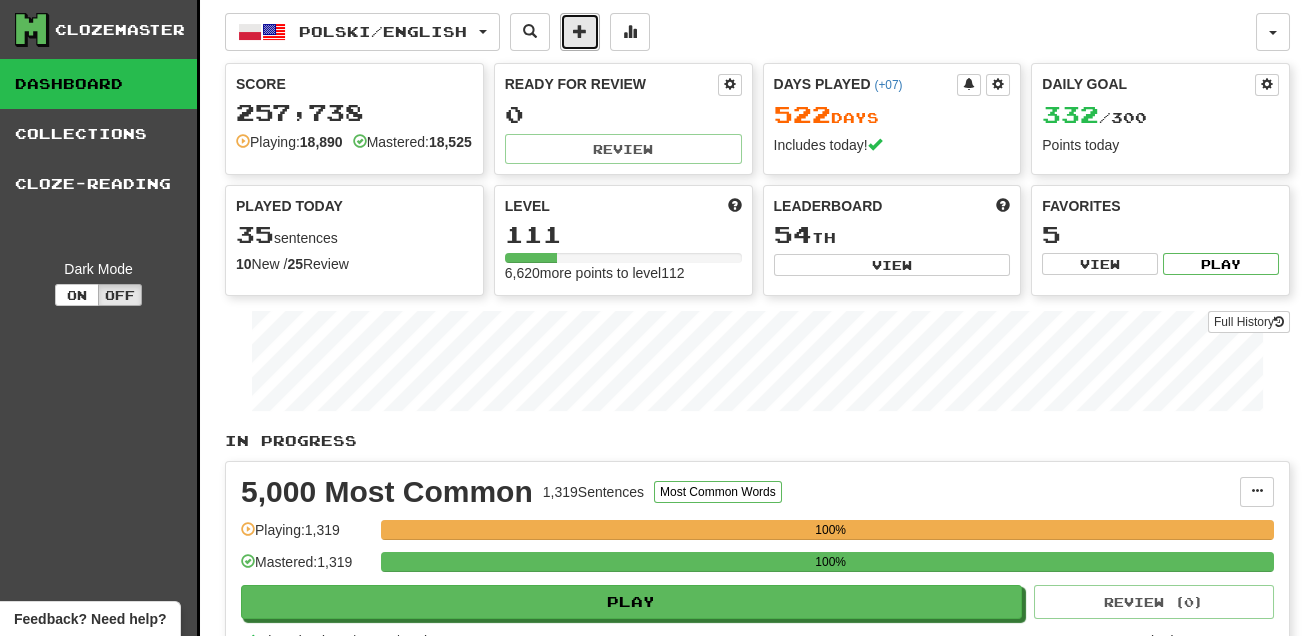 click at bounding box center [580, 32] 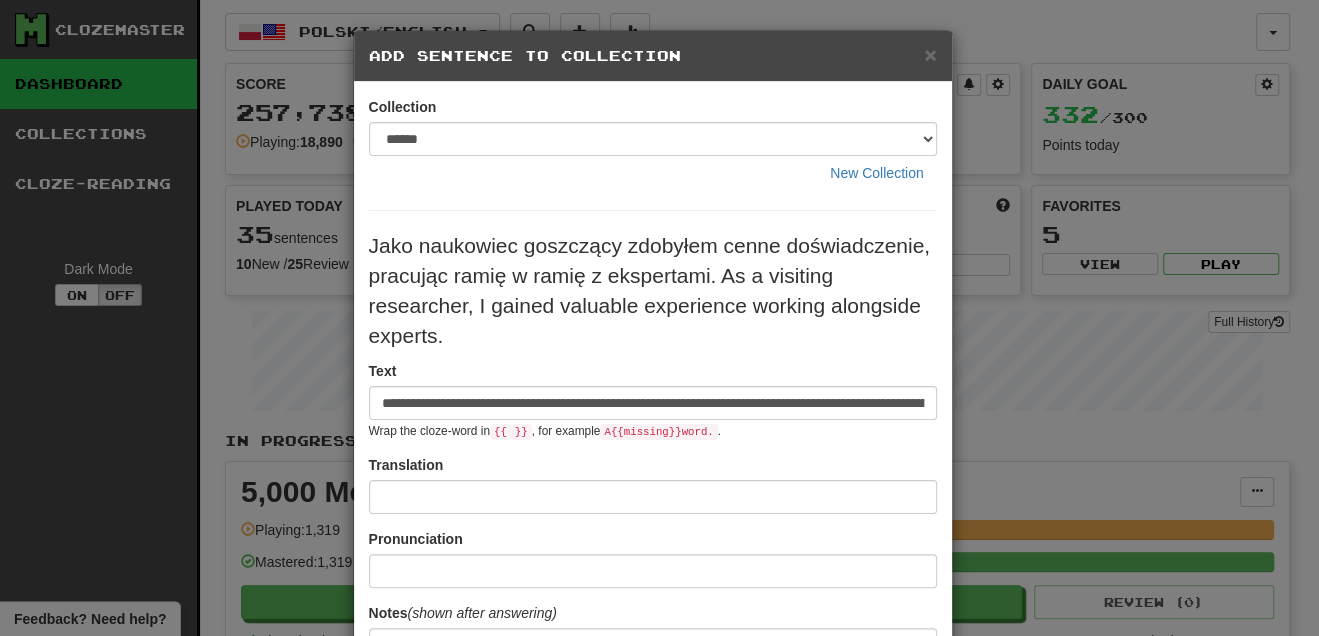 scroll, scrollTop: 0, scrollLeft: 570, axis: horizontal 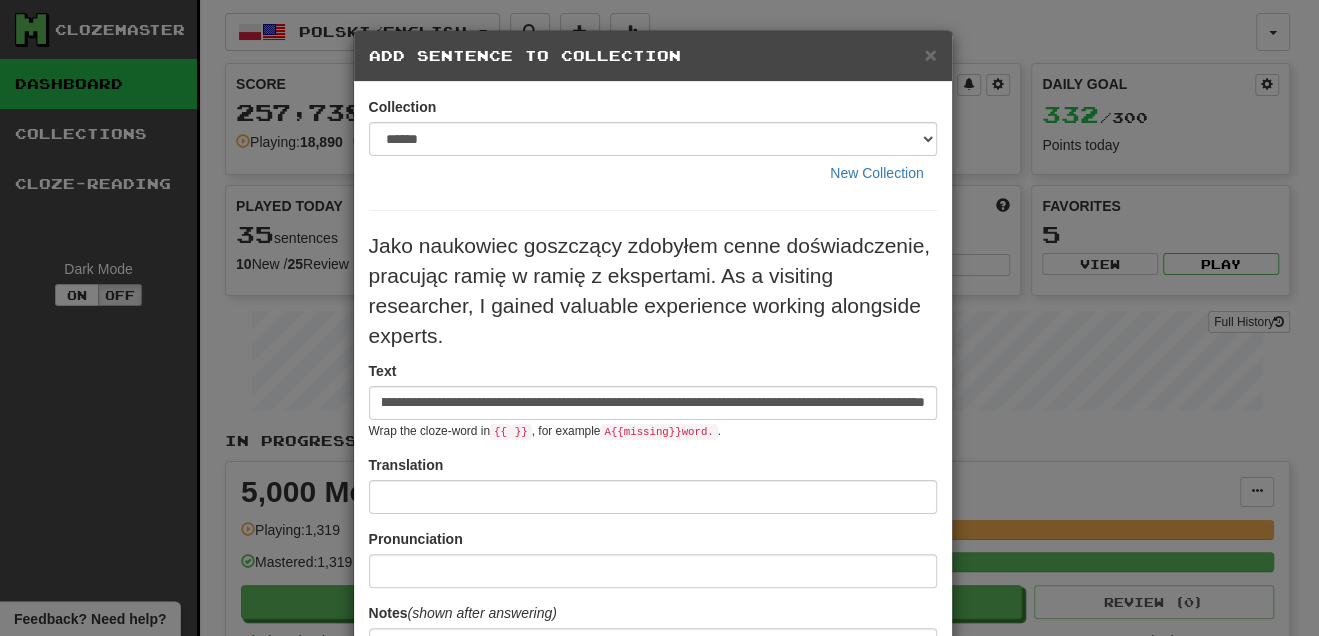 drag, startPoint x: 417, startPoint y: 401, endPoint x: 931, endPoint y: 414, distance: 514.16437 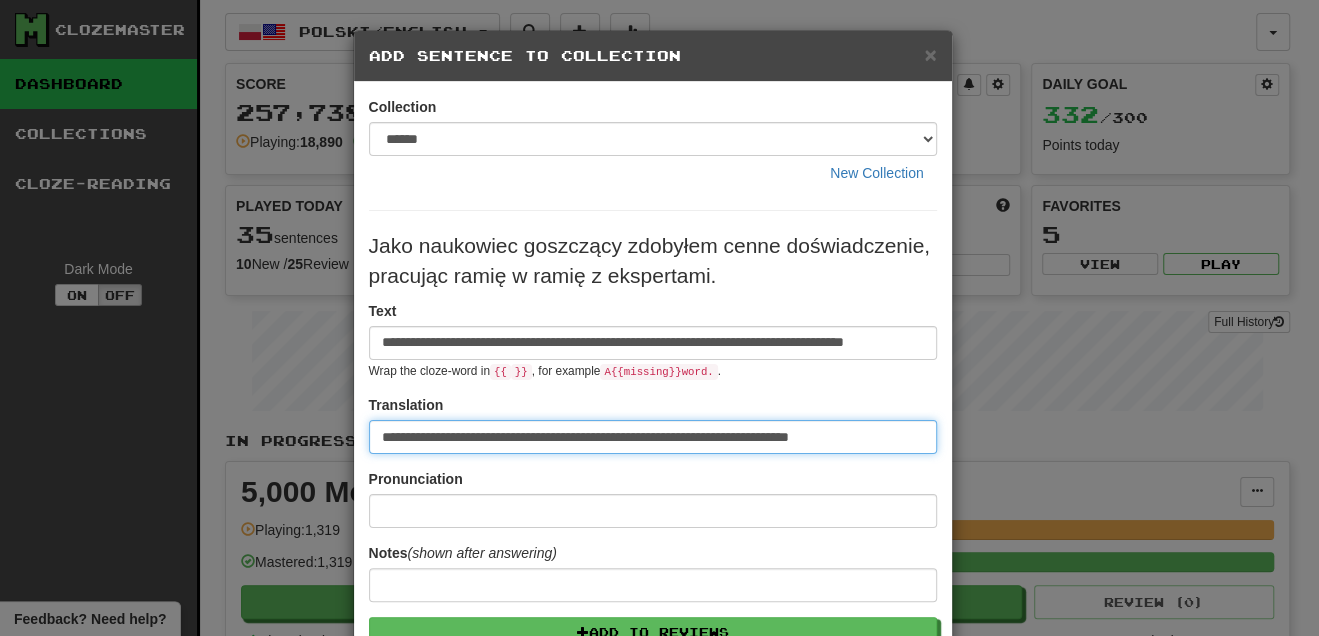 scroll, scrollTop: 0, scrollLeft: 0, axis: both 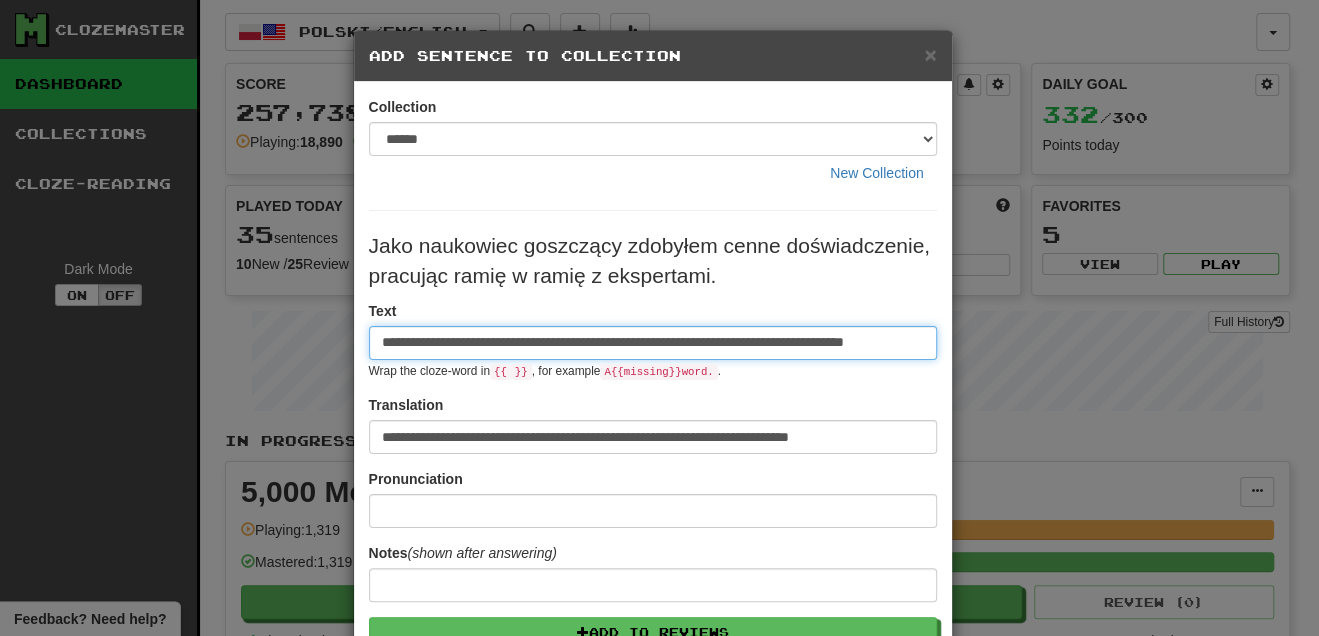 click on "**********" at bounding box center [653, 343] 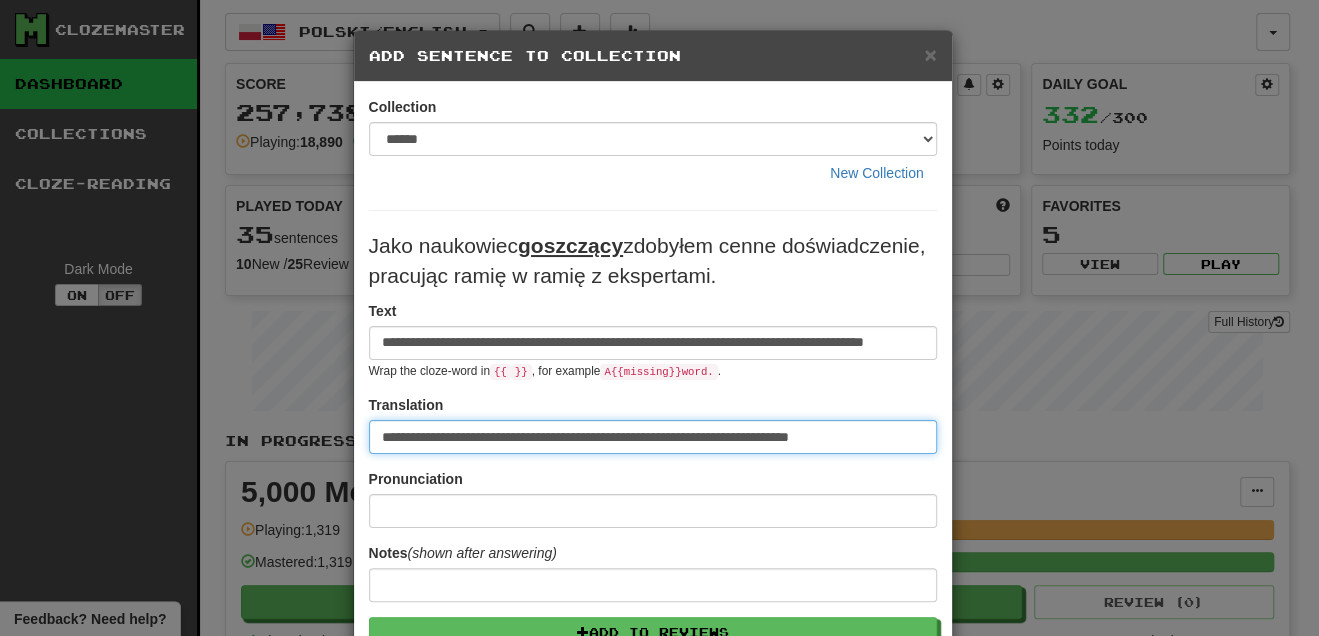click on "**********" at bounding box center (653, 437) 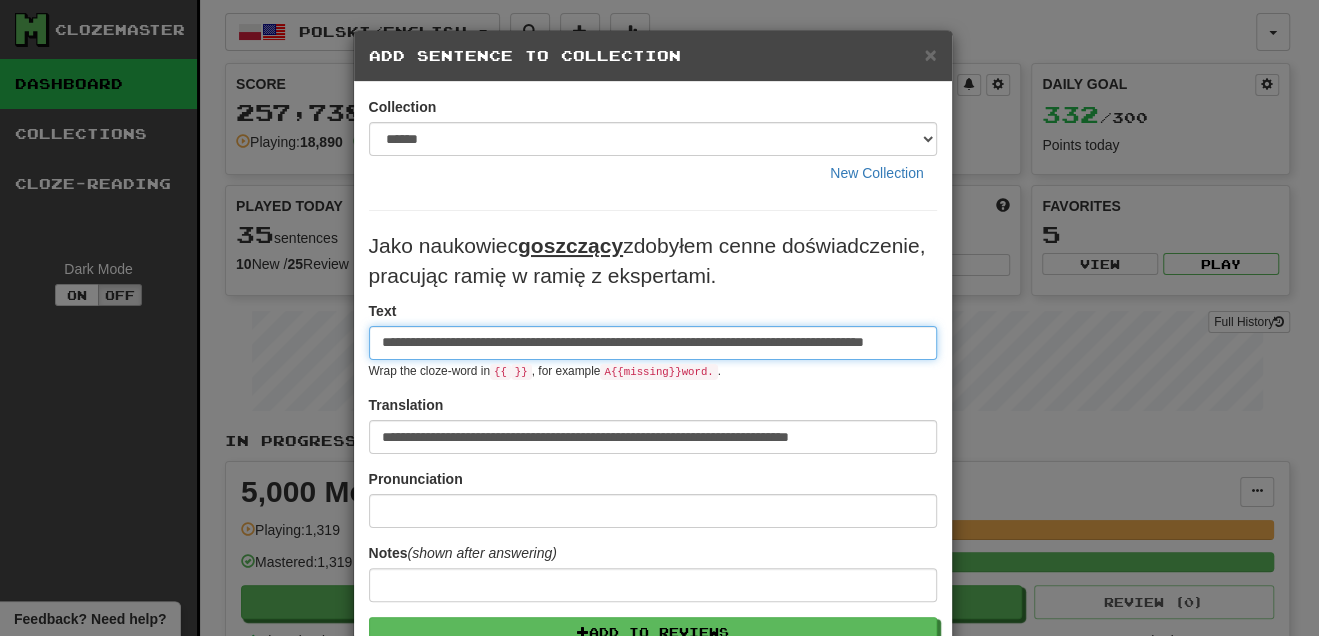 click on "**********" at bounding box center [653, 343] 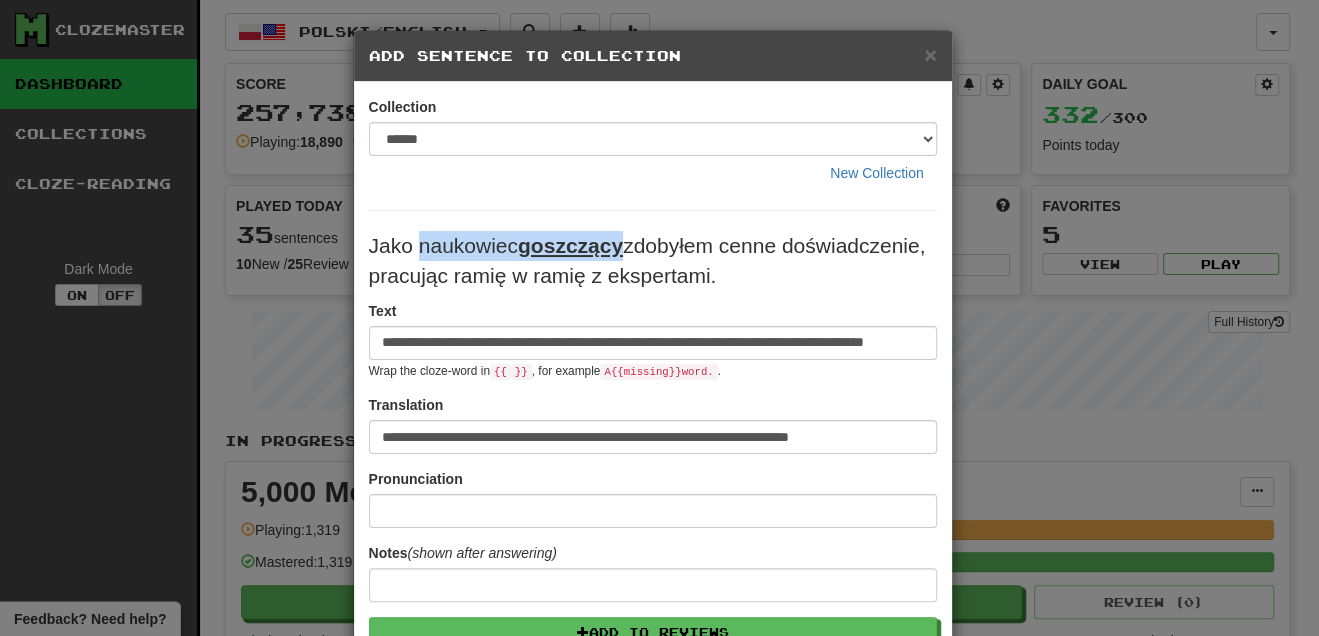 drag, startPoint x: 411, startPoint y: 247, endPoint x: 616, endPoint y: 241, distance: 205.08778 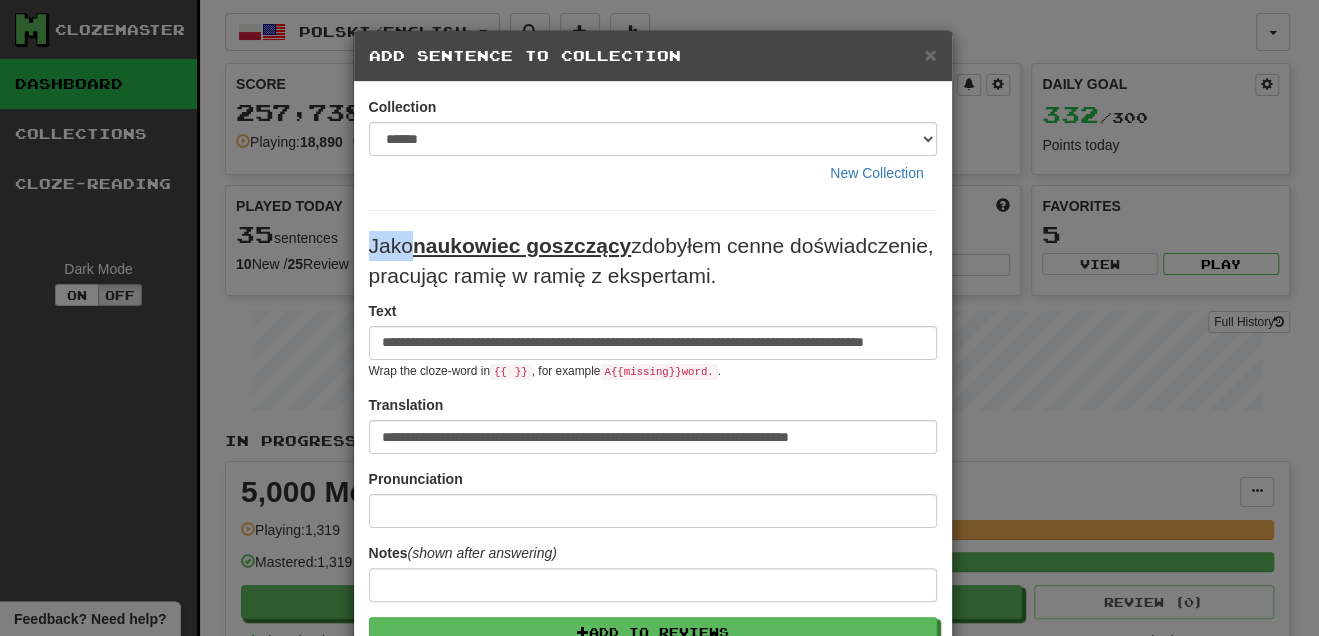 copy on "Jako naukowiec" 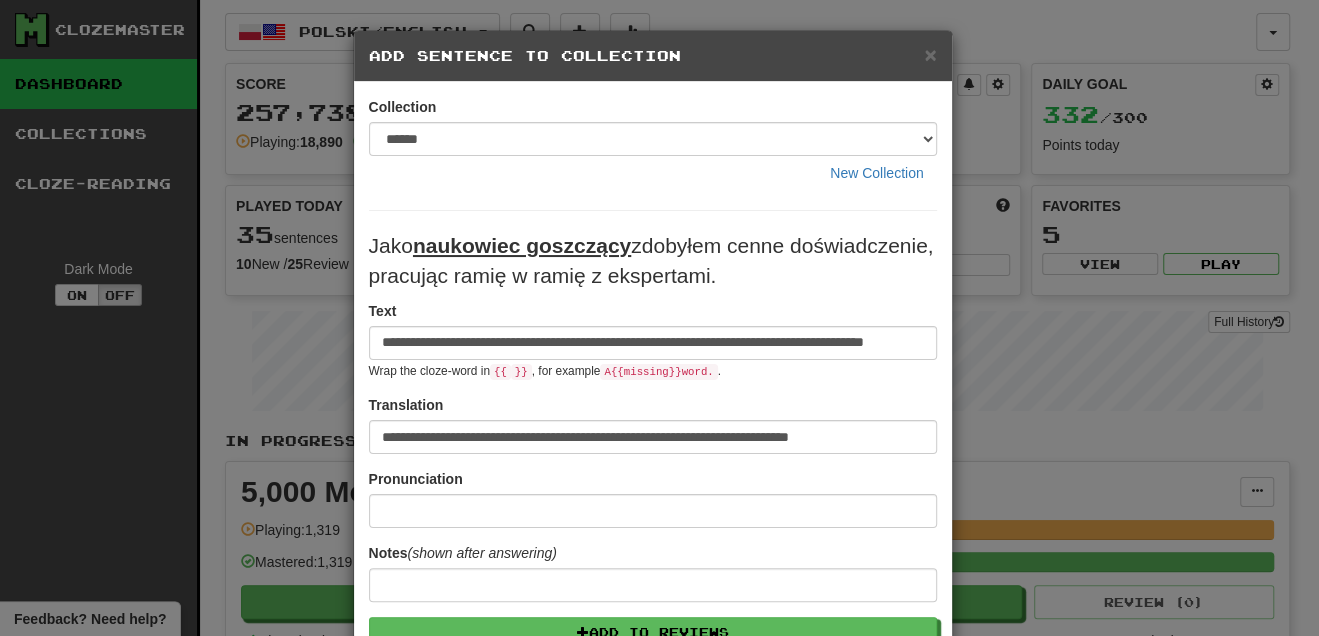 click on "**********" at bounding box center (653, 496) 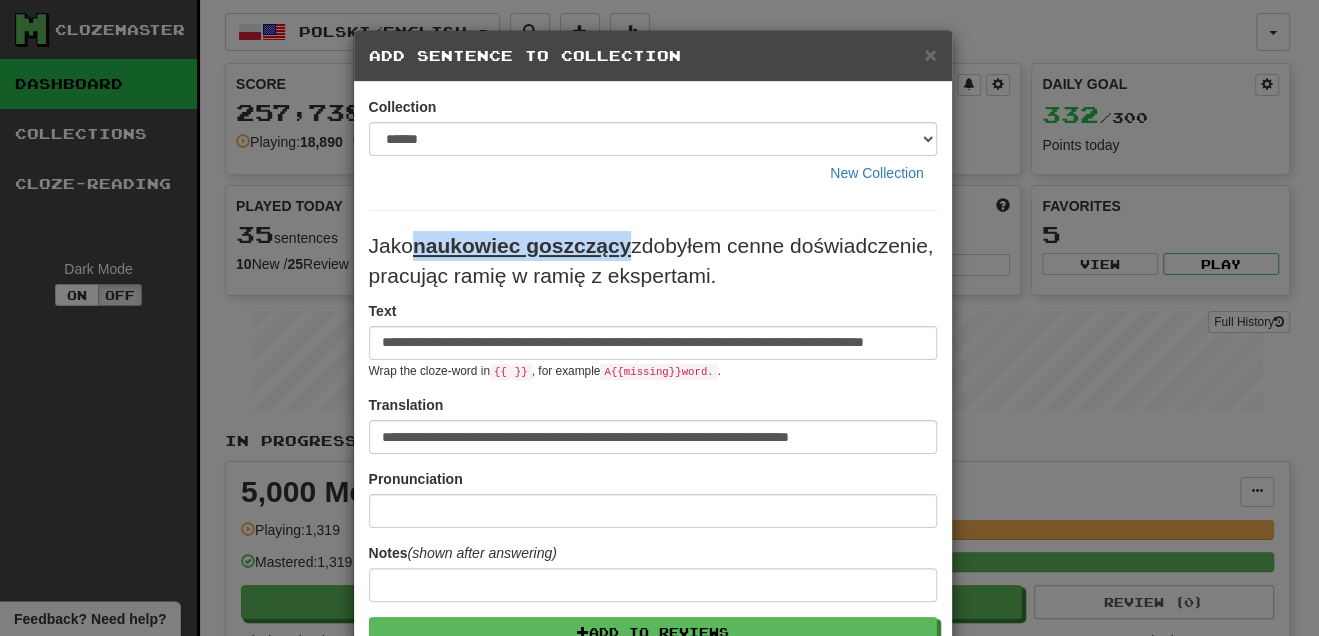 drag, startPoint x: 411, startPoint y: 243, endPoint x: 626, endPoint y: 249, distance: 215.08371 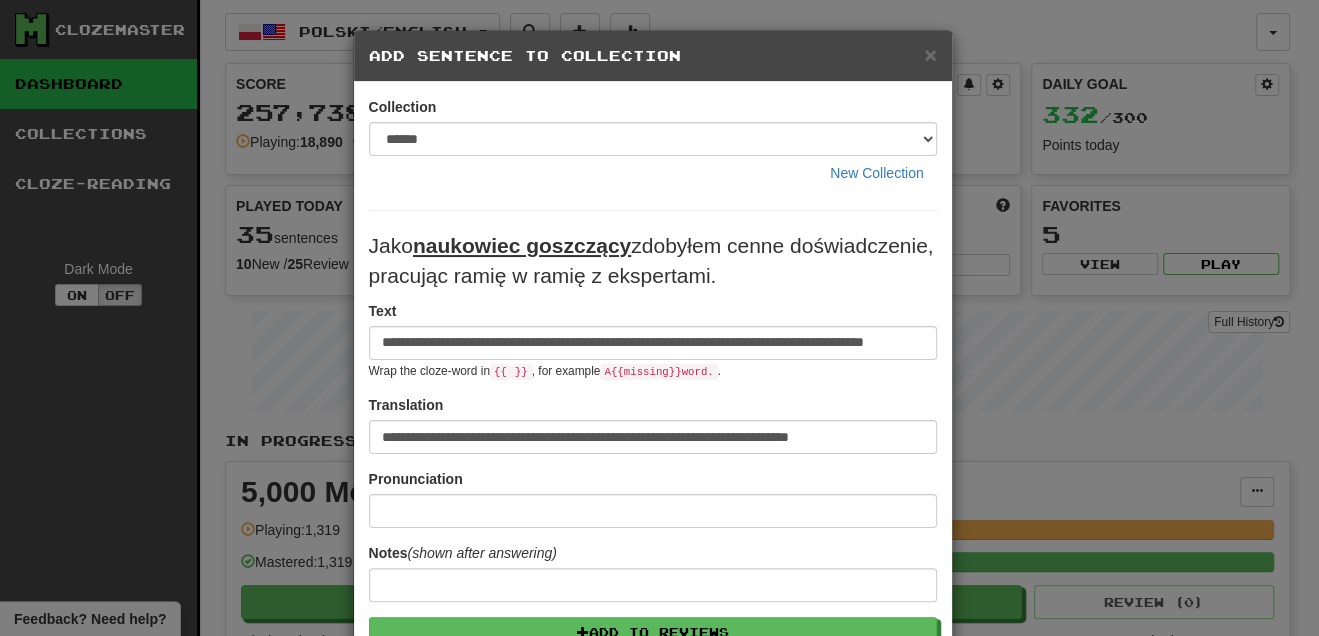 click on "**********" at bounding box center [653, 340] 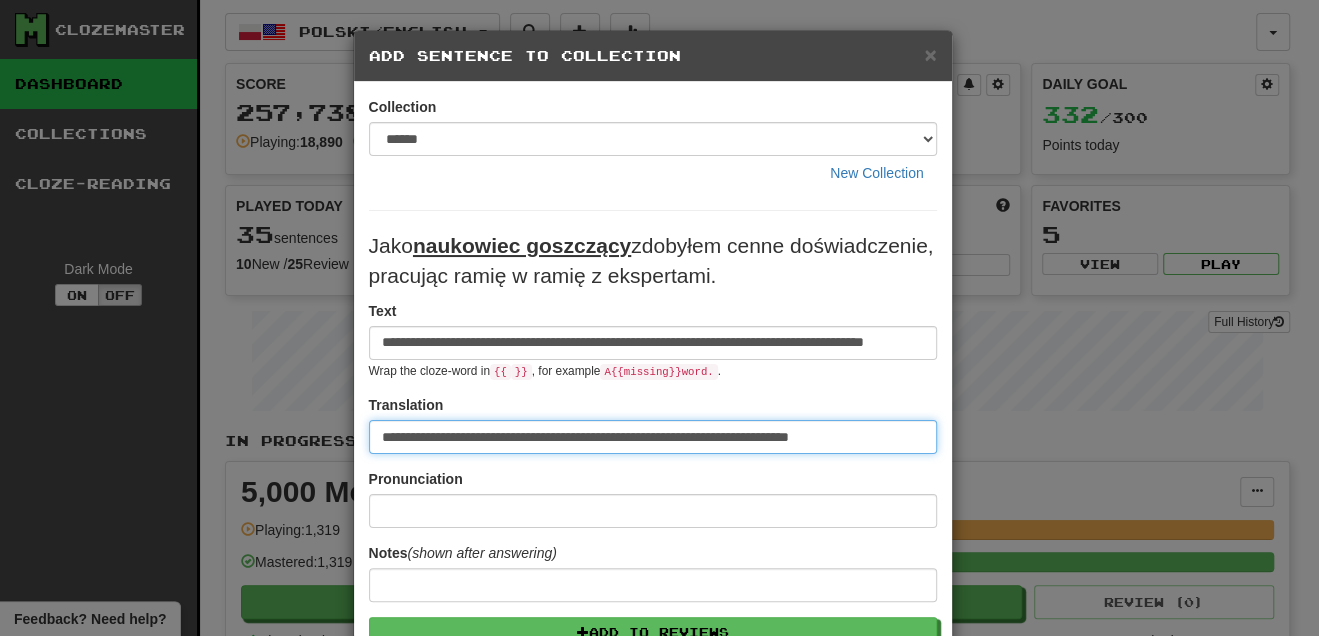 click on "**********" at bounding box center [653, 437] 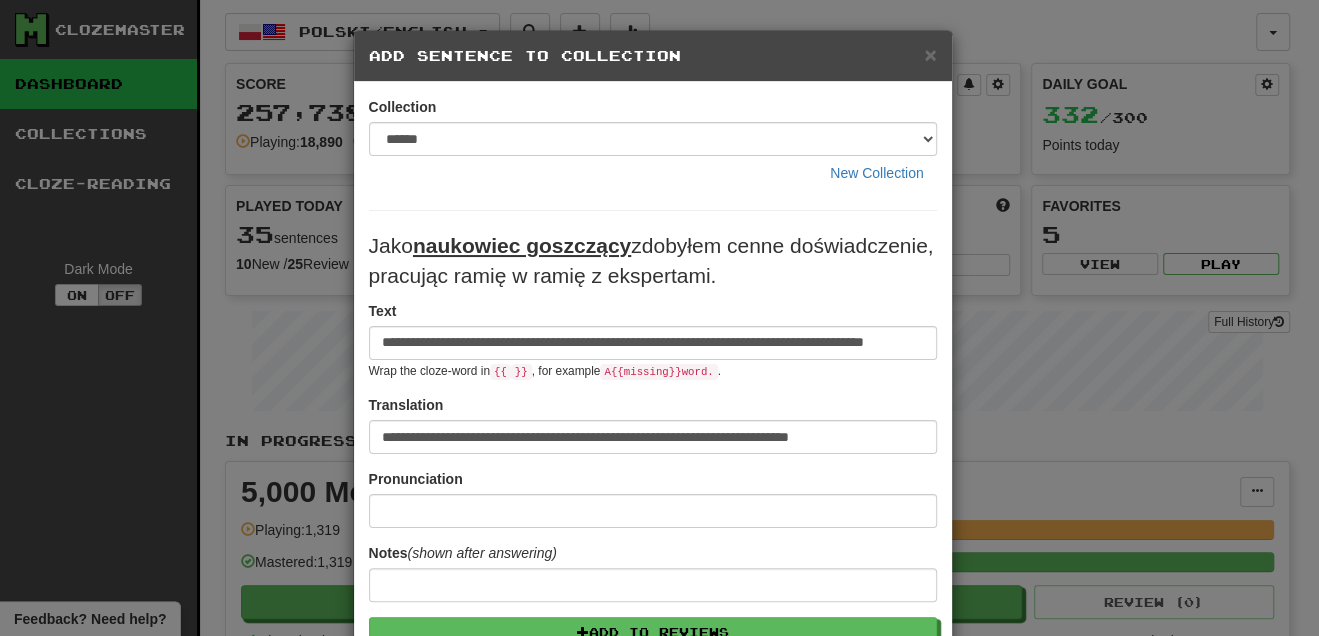 click on "Pronunciation" at bounding box center (416, 479) 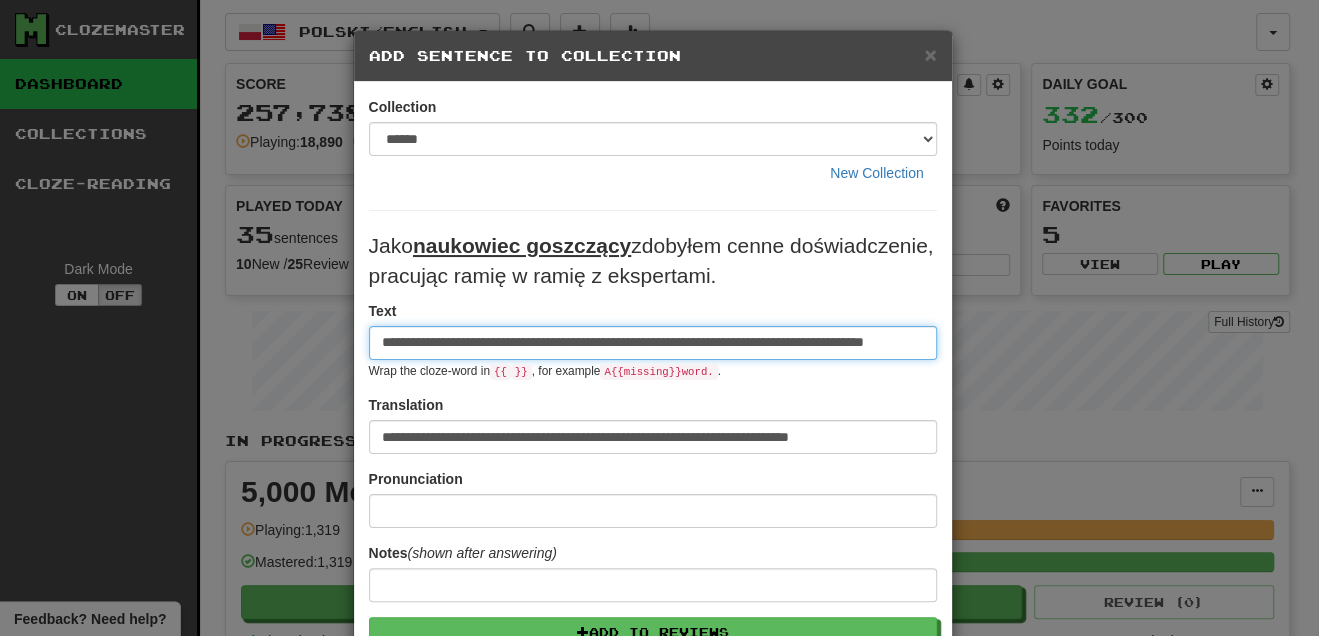click on "**********" at bounding box center (653, 343) 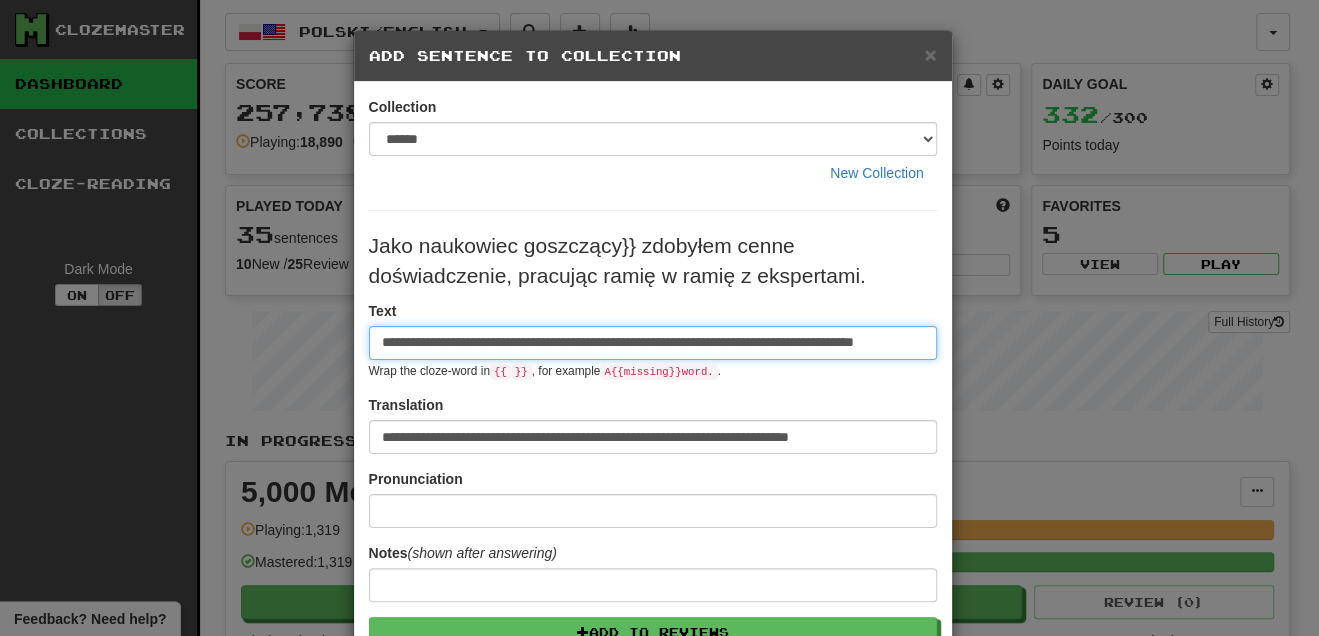 click on "**********" at bounding box center (653, 343) 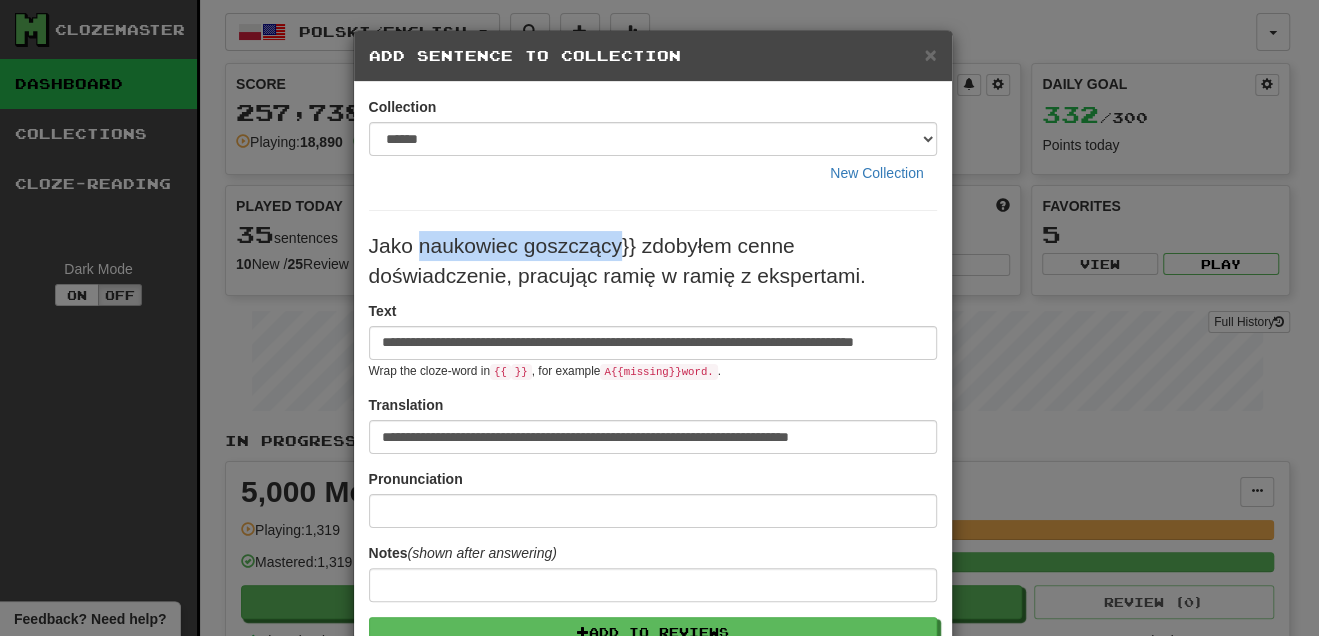 drag, startPoint x: 410, startPoint y: 238, endPoint x: 612, endPoint y: 245, distance: 202.12125 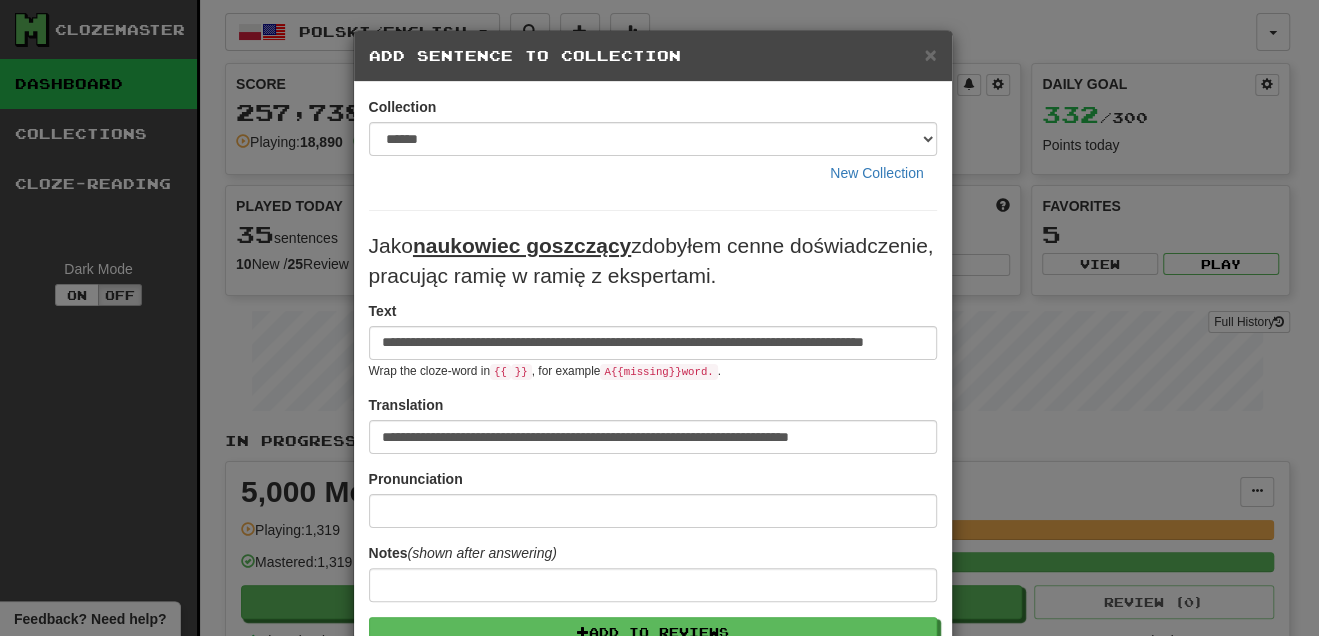 click on "Jako  naukowiec goszczący  zdobyłem cenne doświadczenie, pracując ramię w ramię z ekspertami." at bounding box center [653, 261] 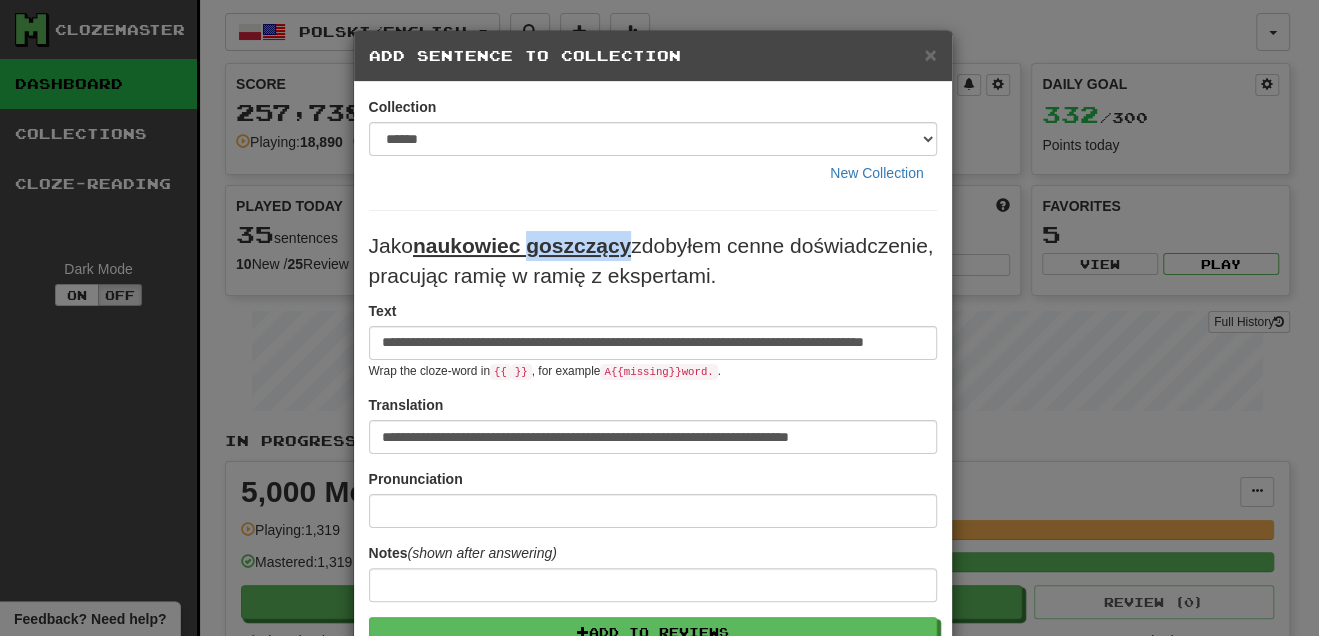 drag, startPoint x: 524, startPoint y: 243, endPoint x: 626, endPoint y: 250, distance: 102.239914 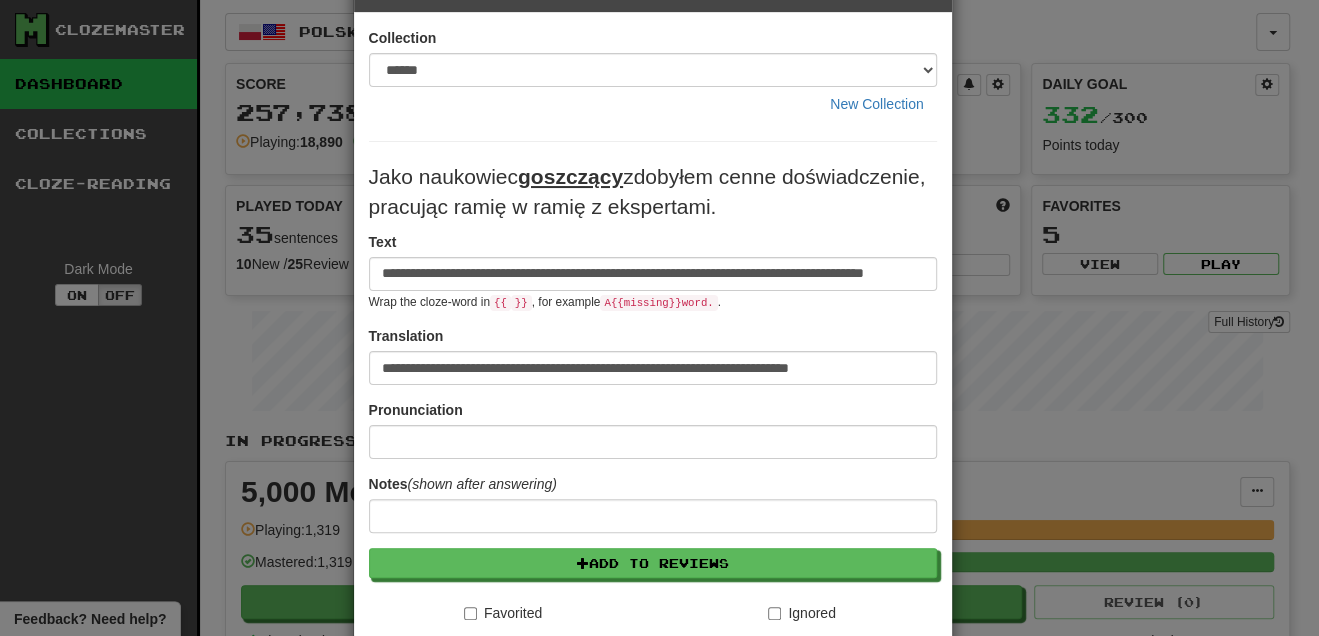 scroll, scrollTop: 181, scrollLeft: 0, axis: vertical 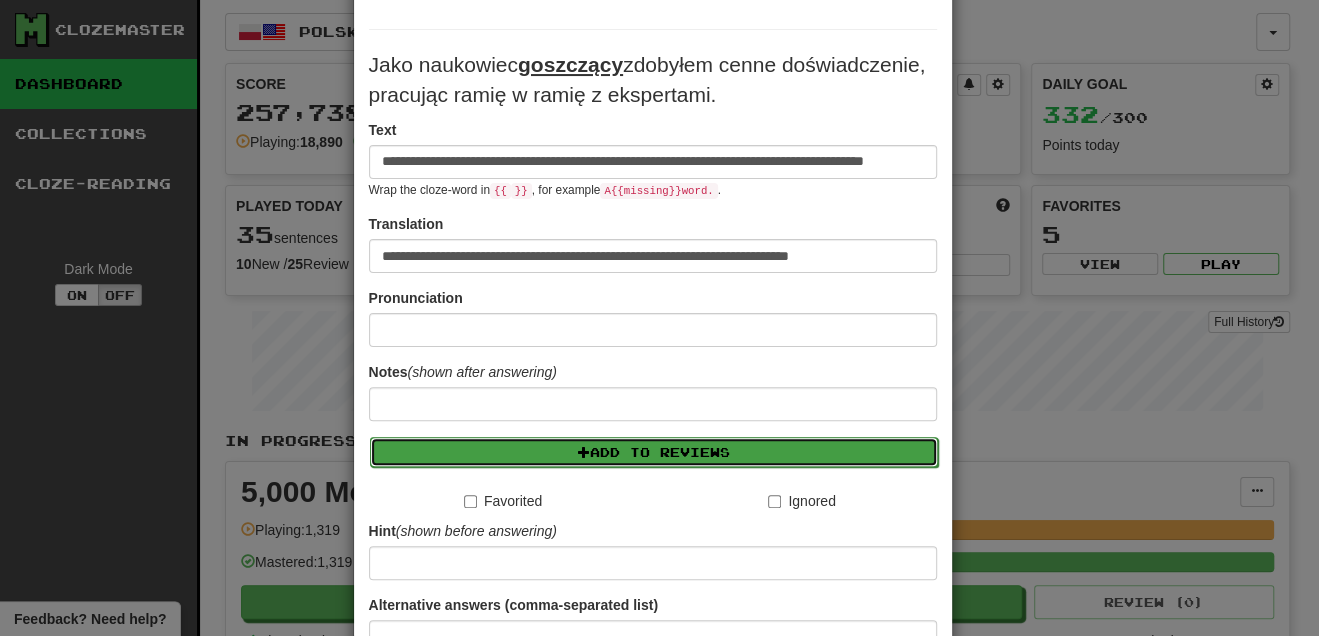 click on "Add to Reviews" at bounding box center (654, 452) 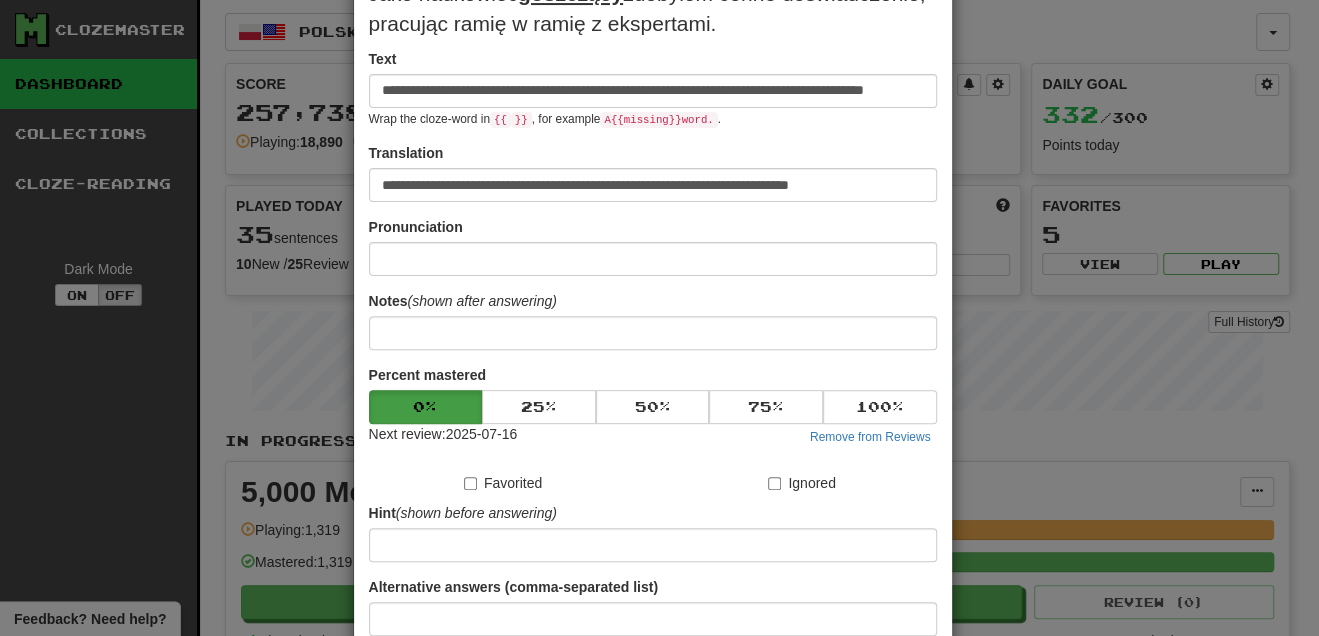 scroll, scrollTop: 363, scrollLeft: 0, axis: vertical 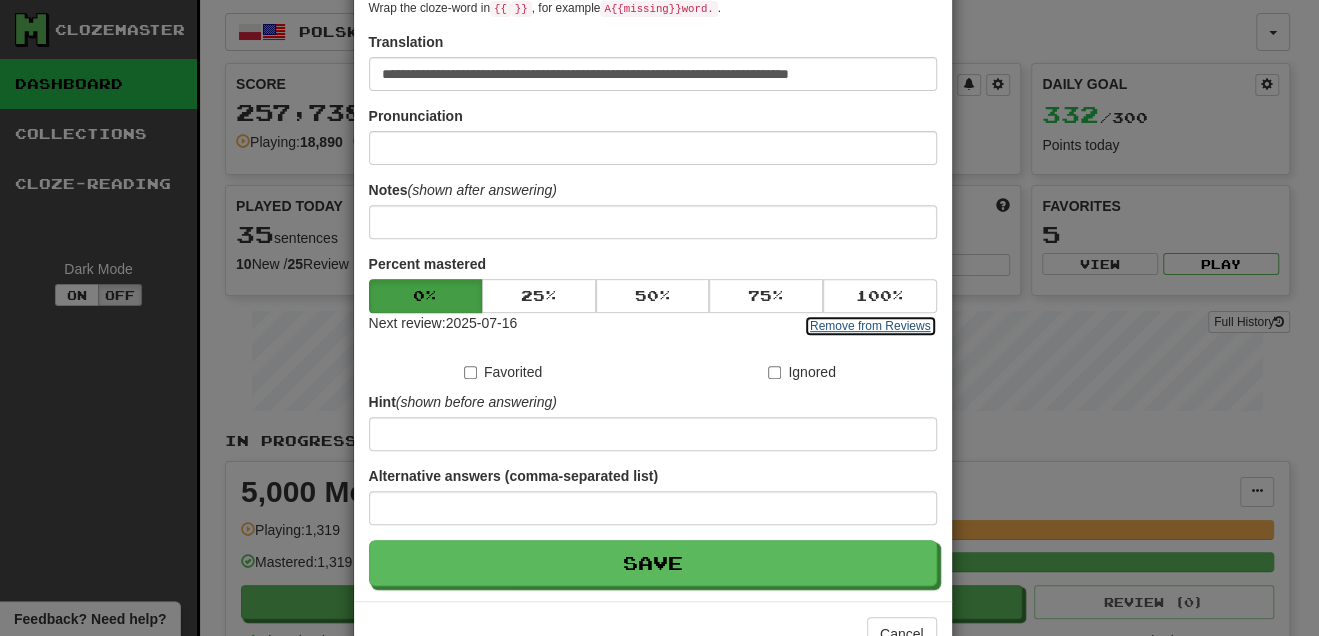 click on "Remove from Reviews" at bounding box center [870, 326] 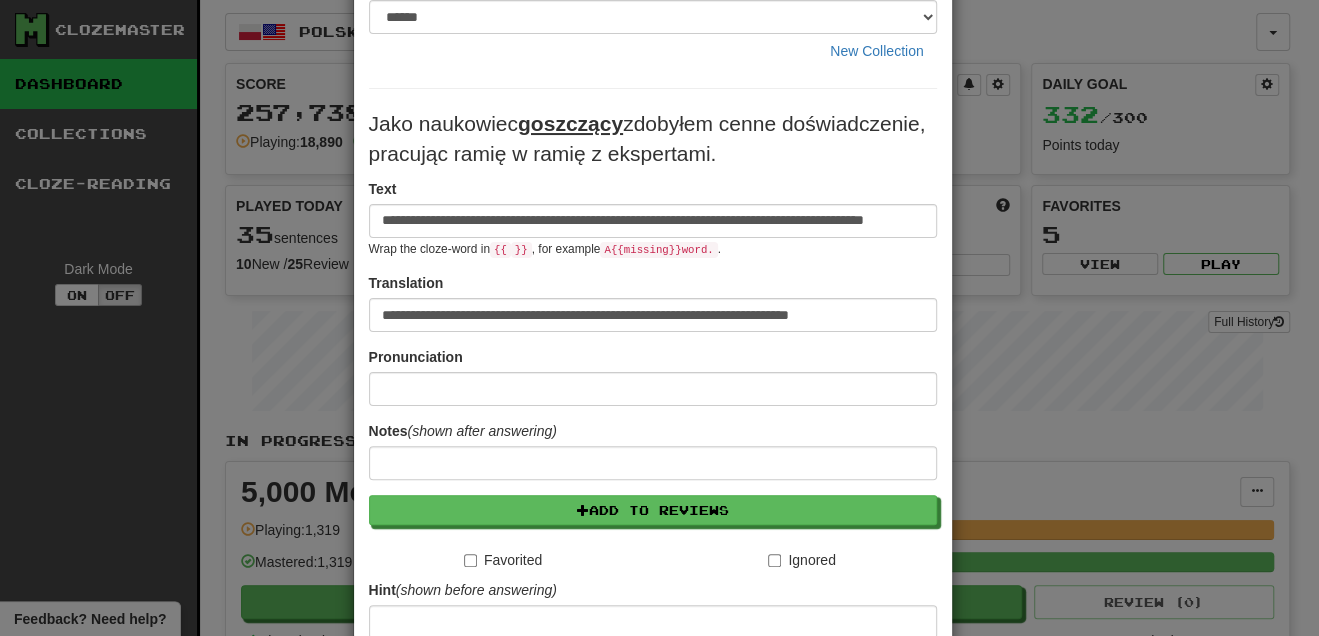 scroll, scrollTop: 121, scrollLeft: 0, axis: vertical 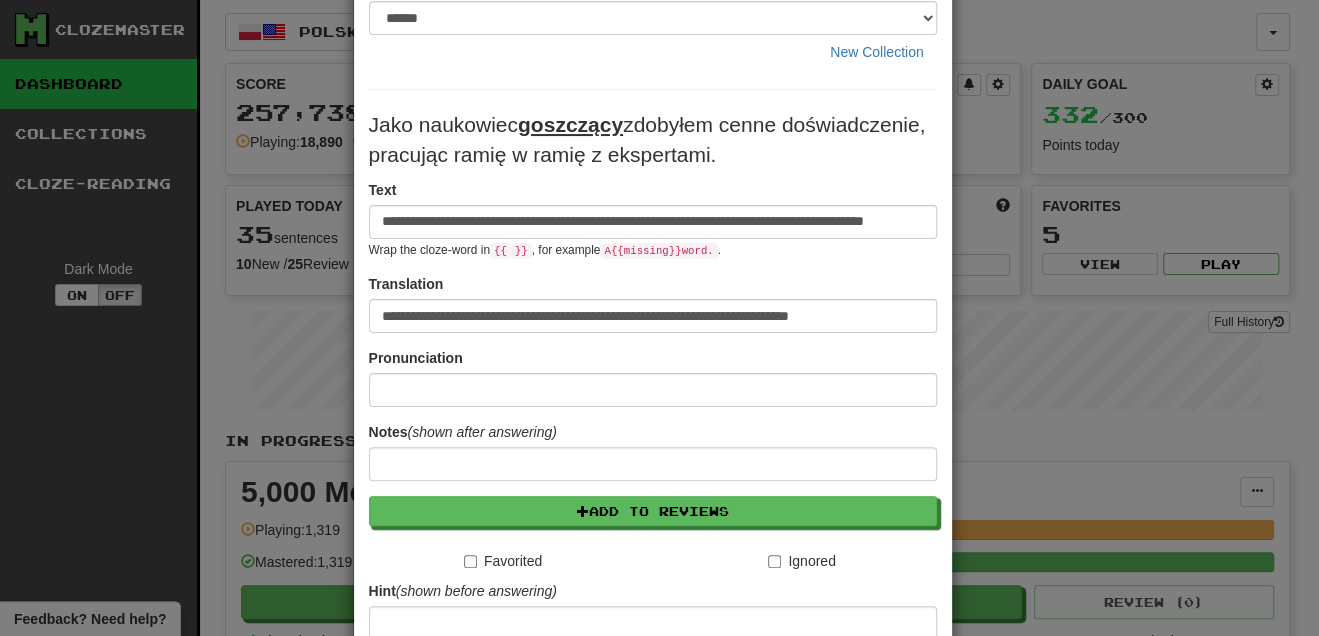 click on "Pronunciation" at bounding box center (653, 377) 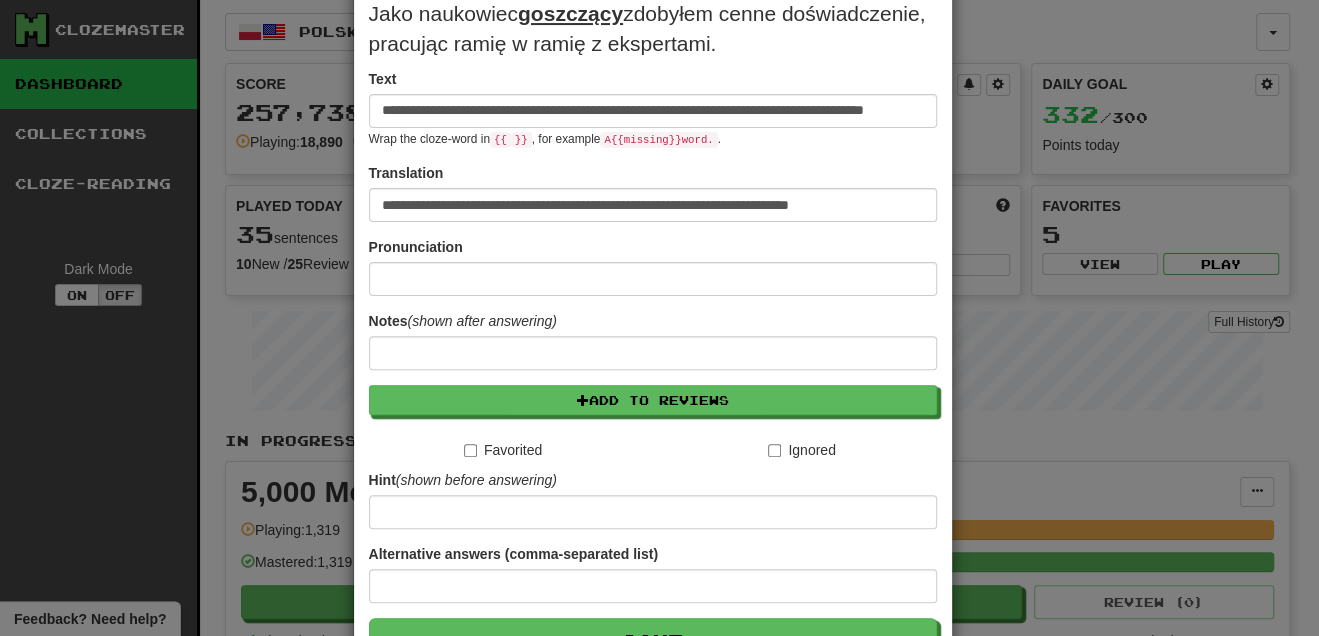 scroll, scrollTop: 363, scrollLeft: 0, axis: vertical 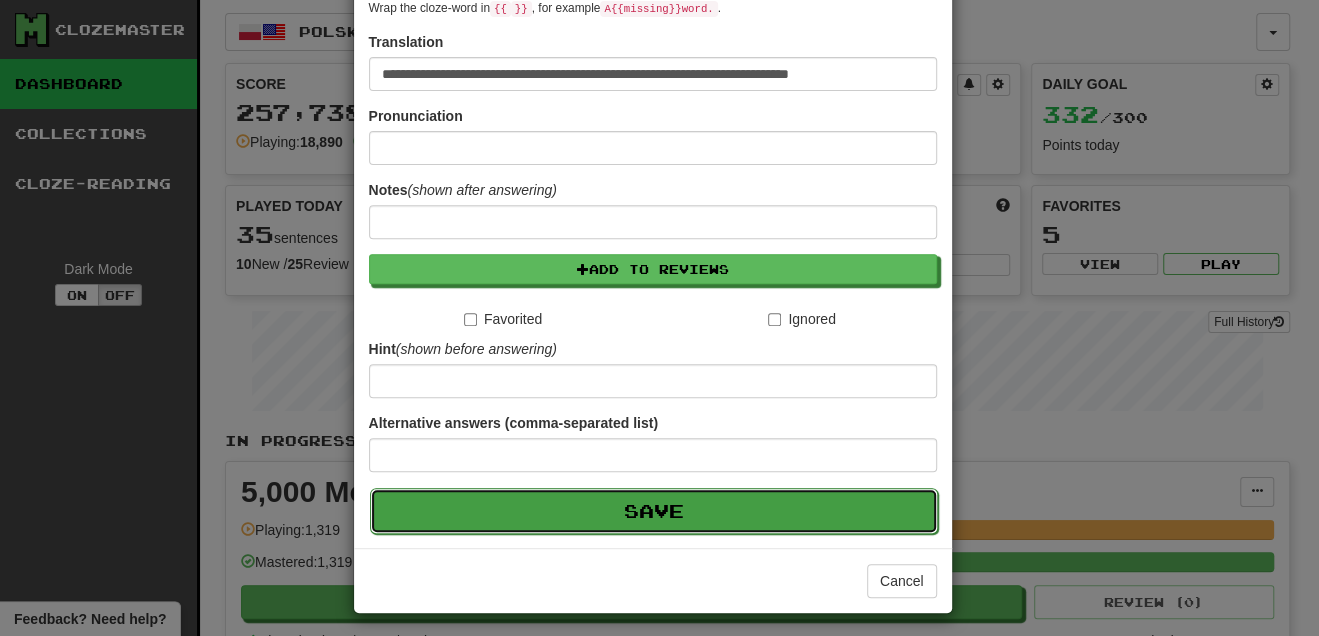 click on "Save" at bounding box center (654, 511) 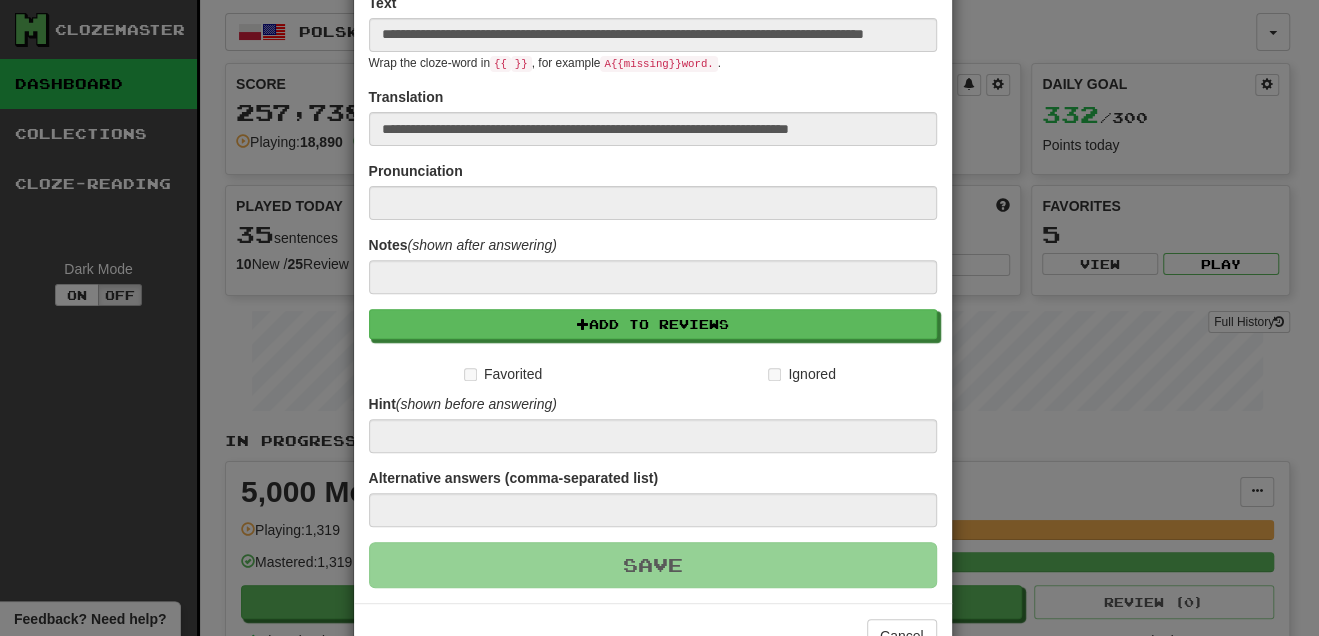 scroll, scrollTop: 121, scrollLeft: 0, axis: vertical 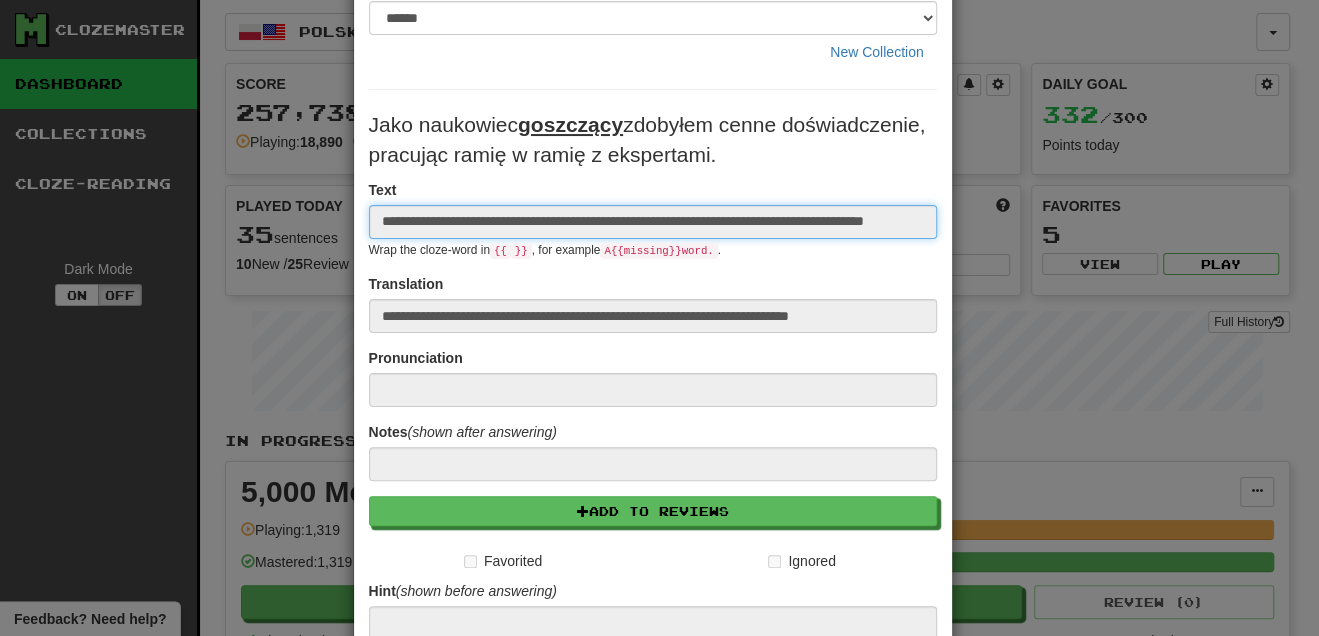 type 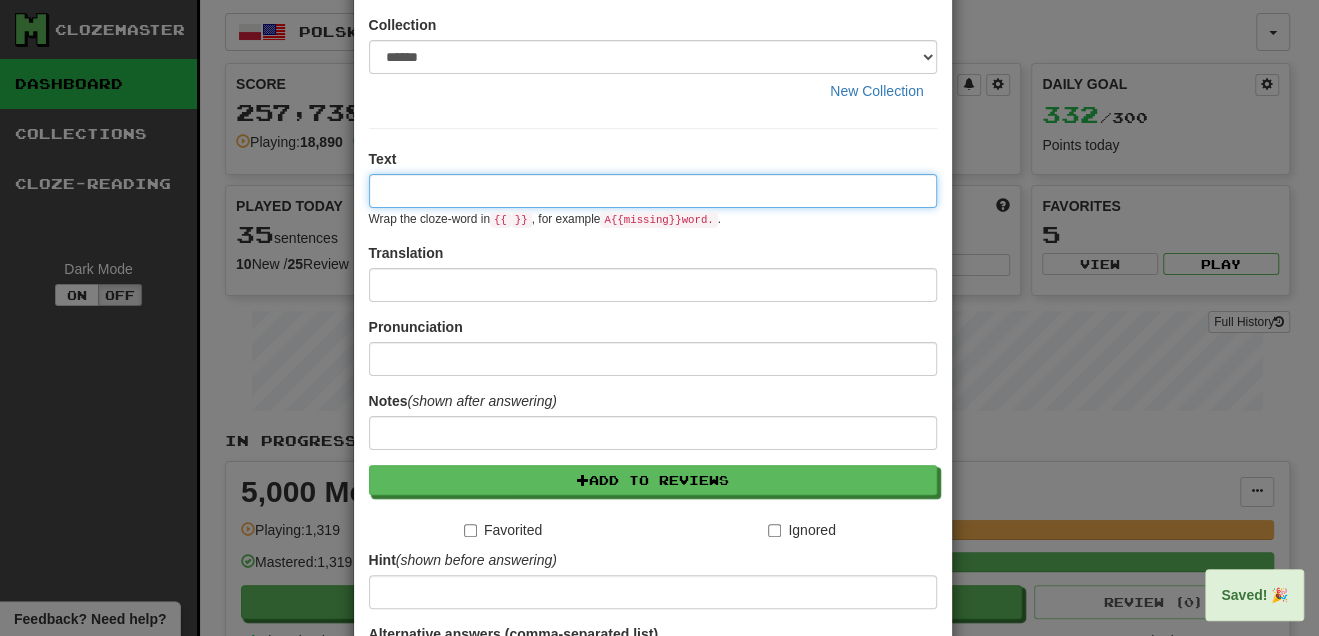 scroll, scrollTop: 0, scrollLeft: 0, axis: both 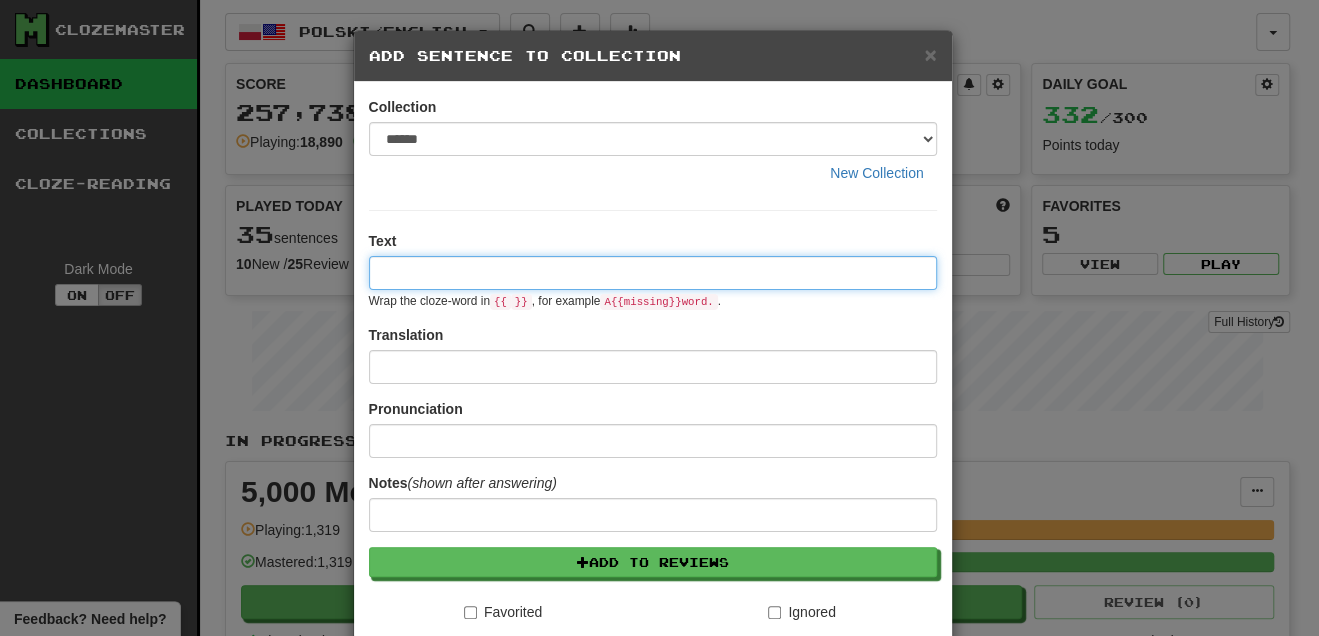 paste on "**********" 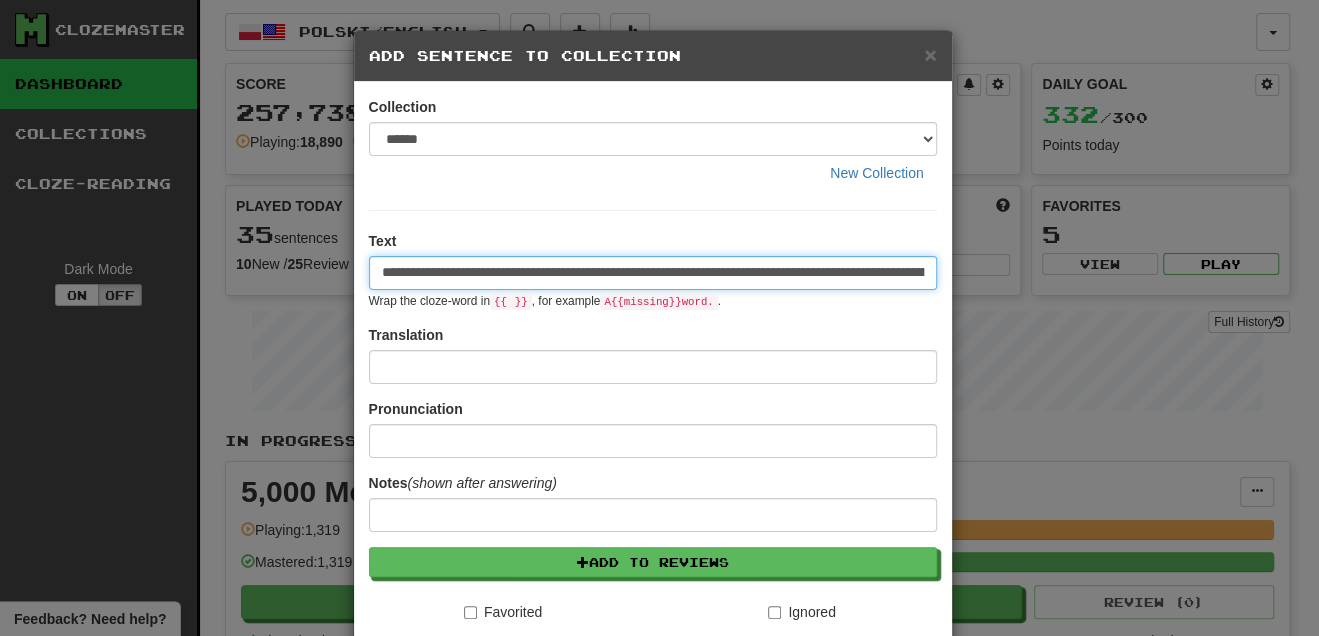 scroll, scrollTop: 0, scrollLeft: 291, axis: horizontal 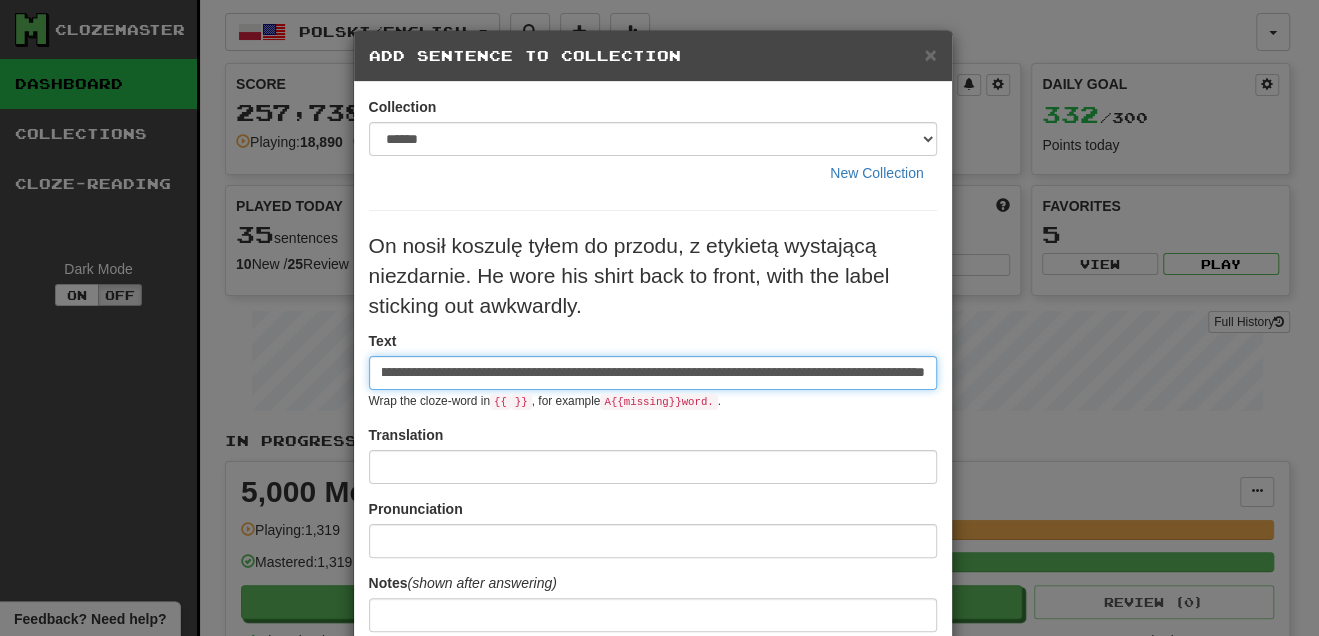 click on "**********" at bounding box center [653, 373] 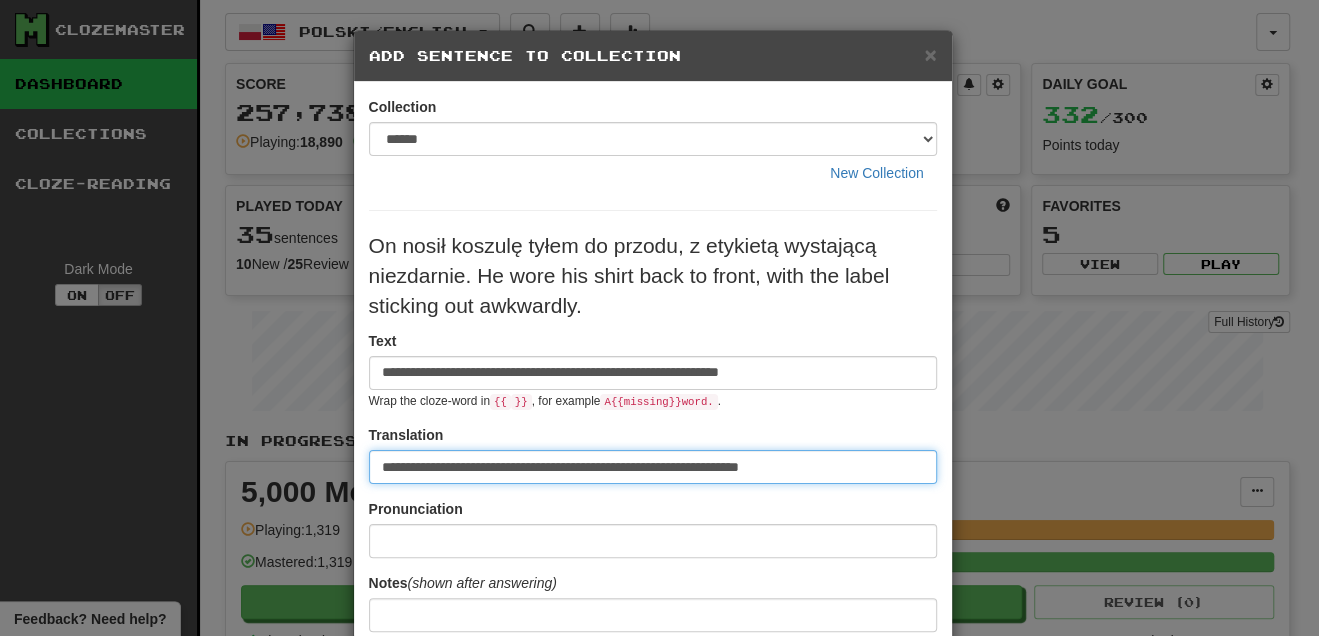 scroll, scrollTop: 0, scrollLeft: 0, axis: both 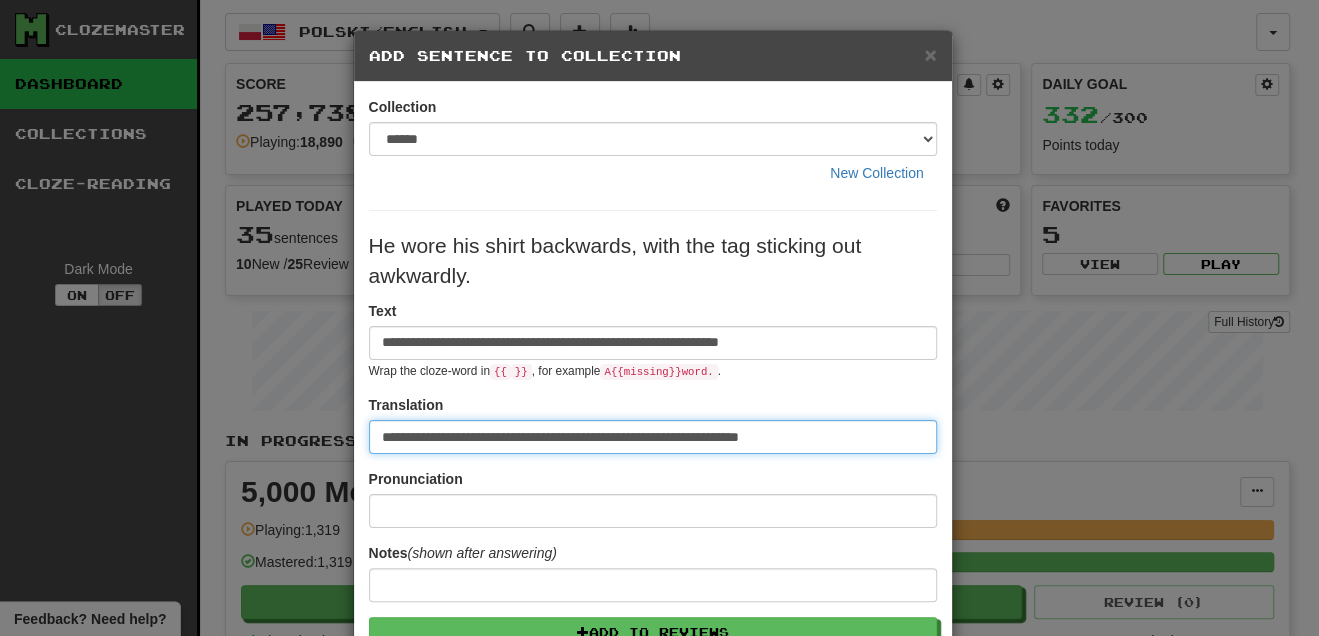 type on "**********" 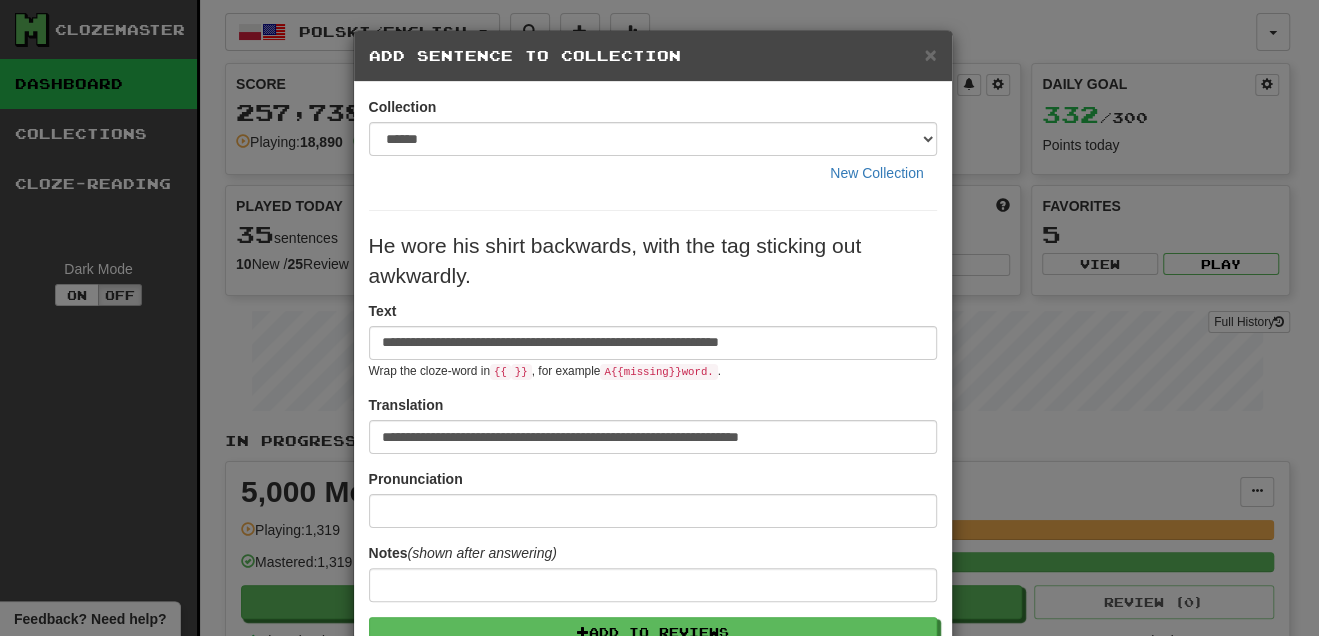 click on "**********" at bounding box center [653, 340] 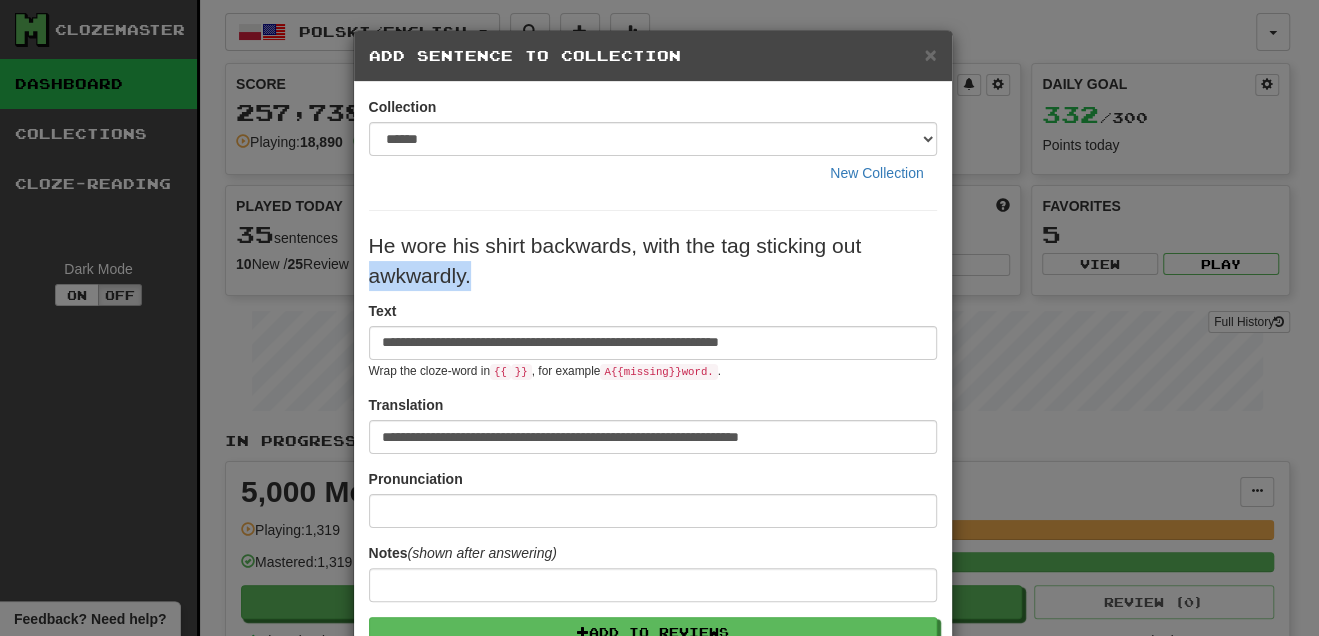drag, startPoint x: 363, startPoint y: 274, endPoint x: 455, endPoint y: 273, distance: 92.00543 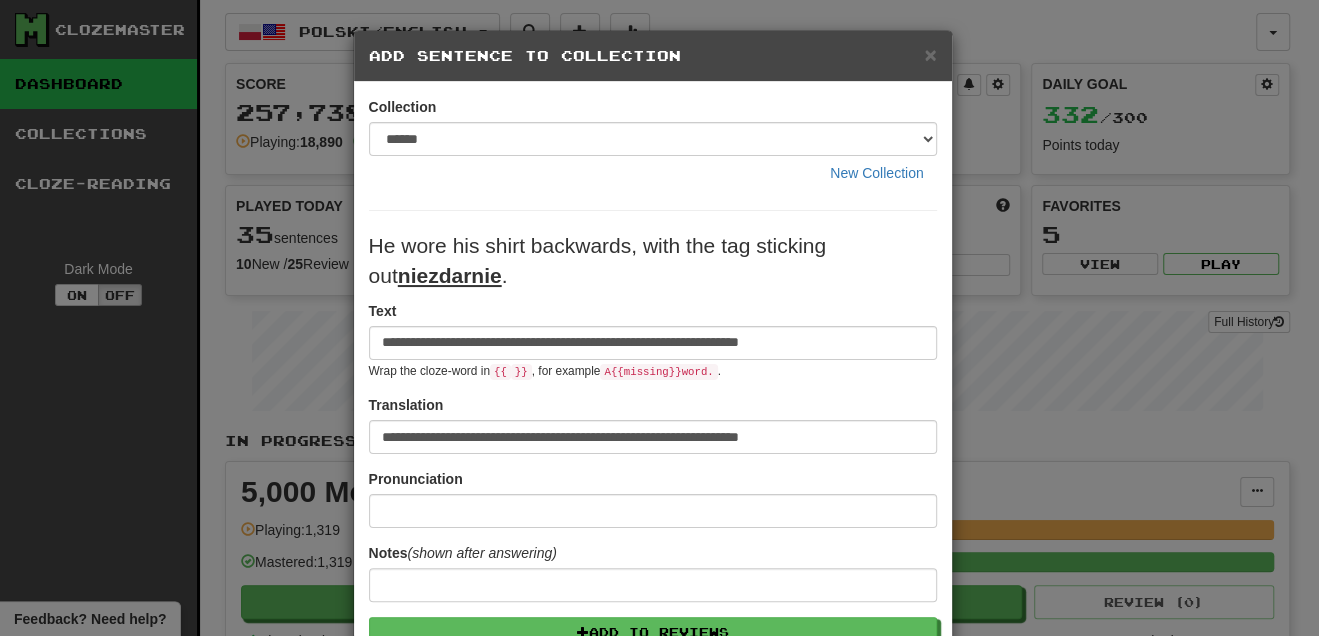click on "On nosił koszulę tyłem do przodu, z etykietą wystającą  niezdarnie ." at bounding box center (653, 261) 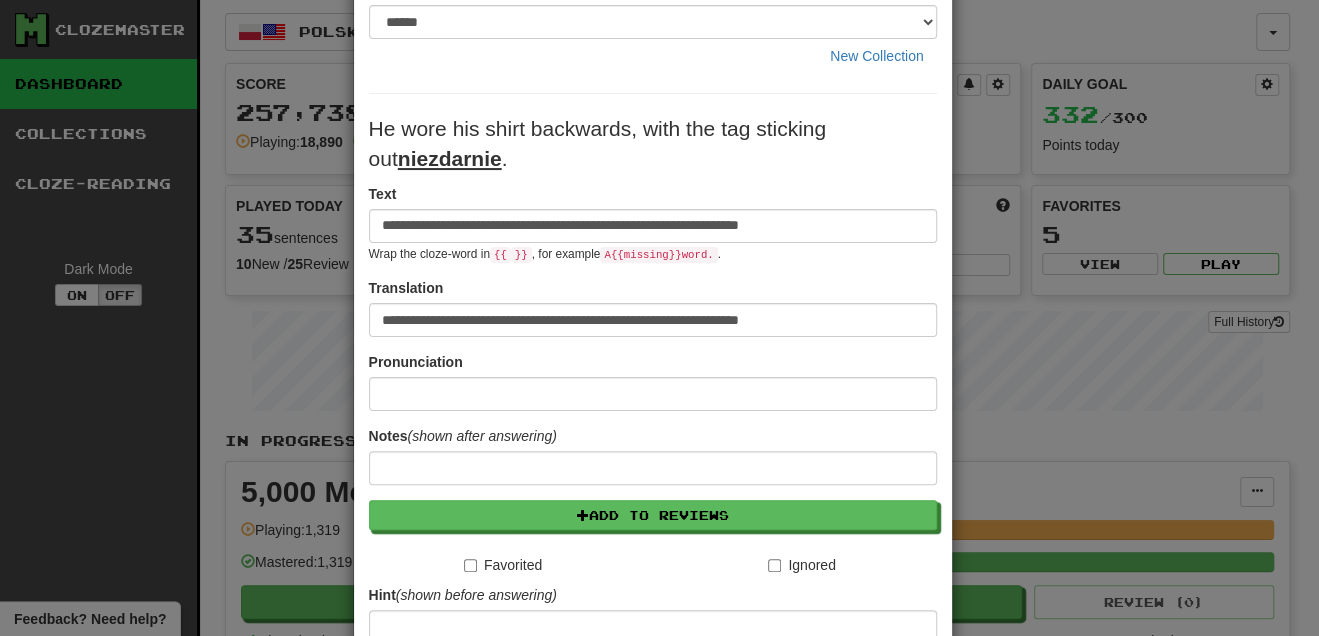 scroll, scrollTop: 363, scrollLeft: 0, axis: vertical 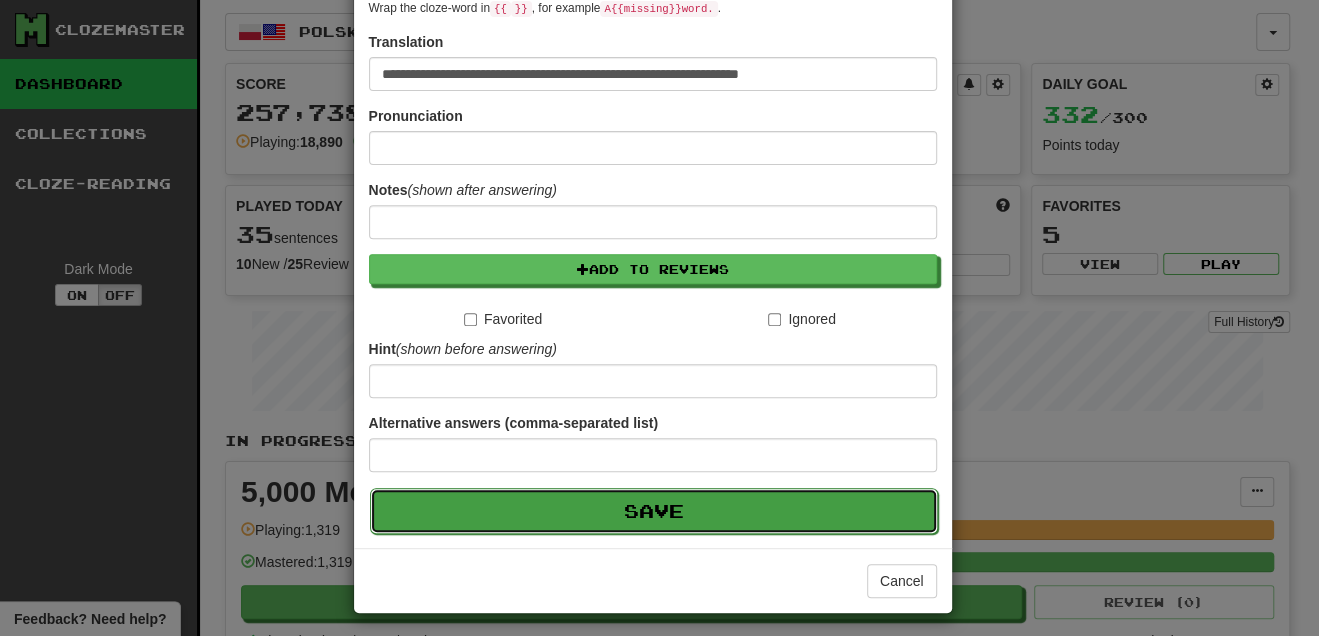 click on "Save" at bounding box center [654, 511] 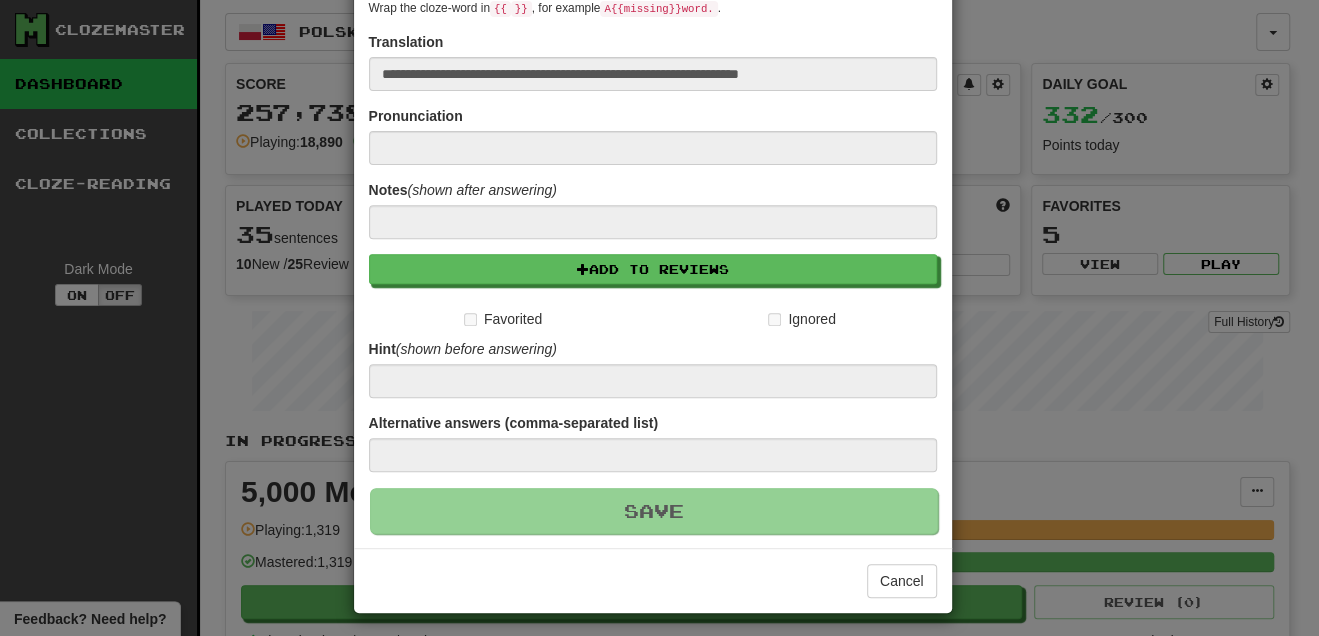 type 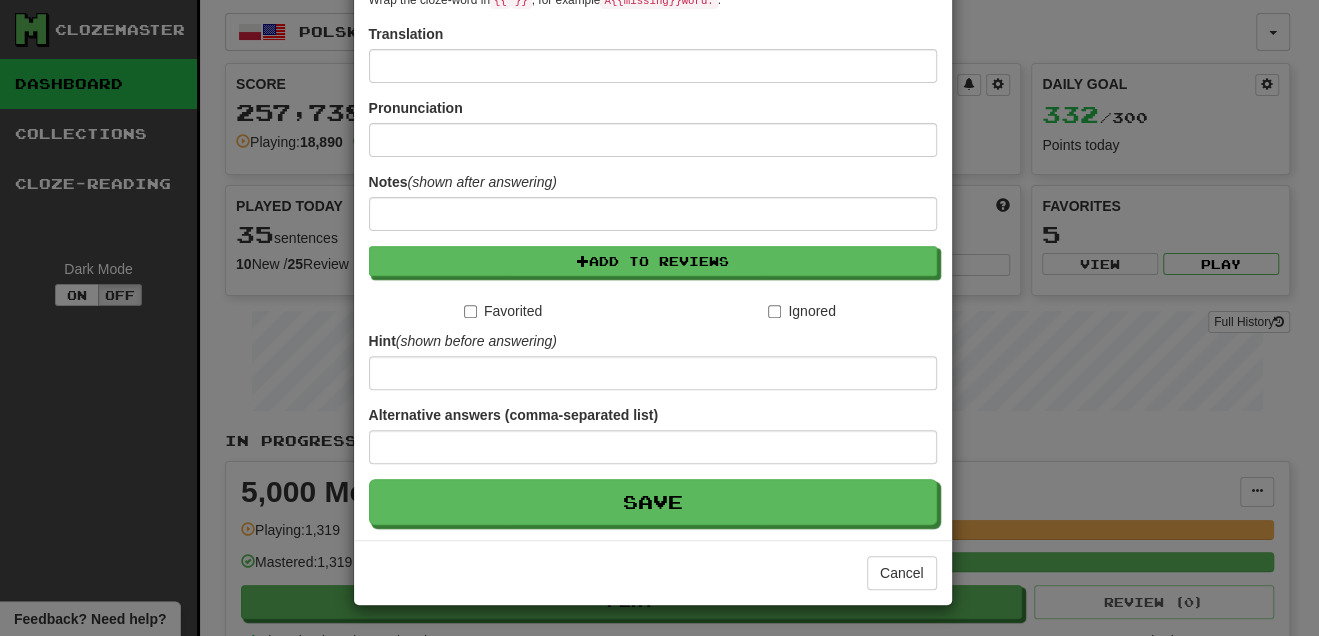 scroll, scrollTop: 0, scrollLeft: 0, axis: both 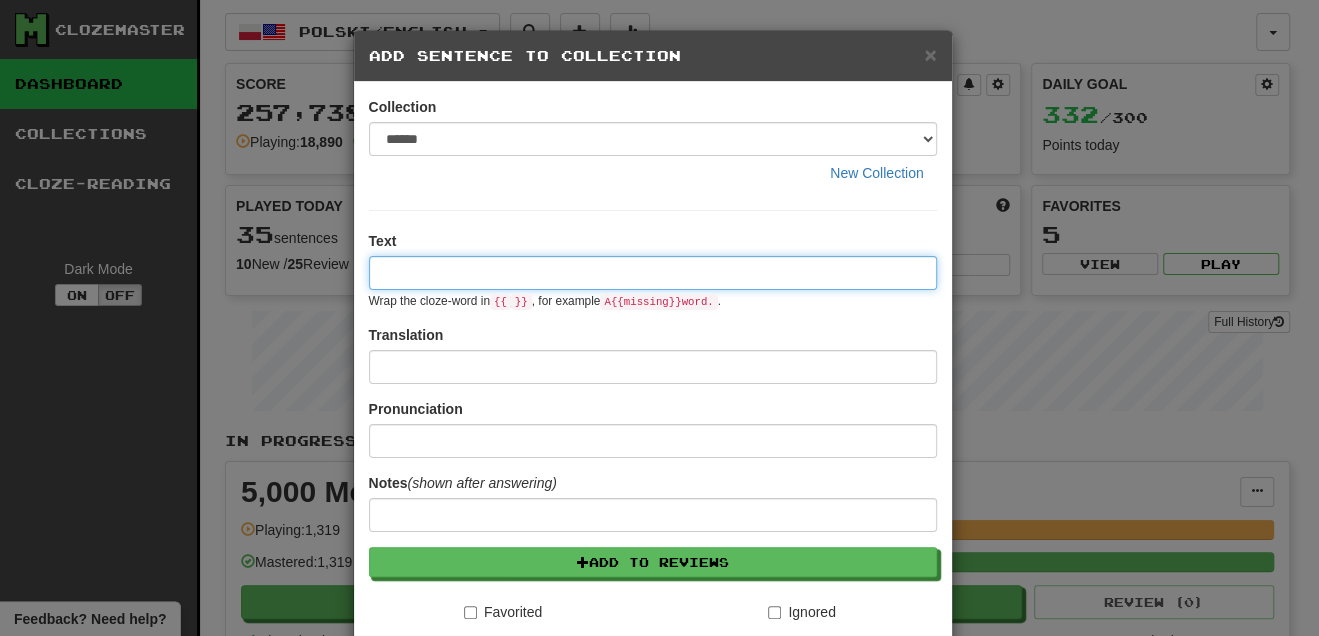 paste on "**********" 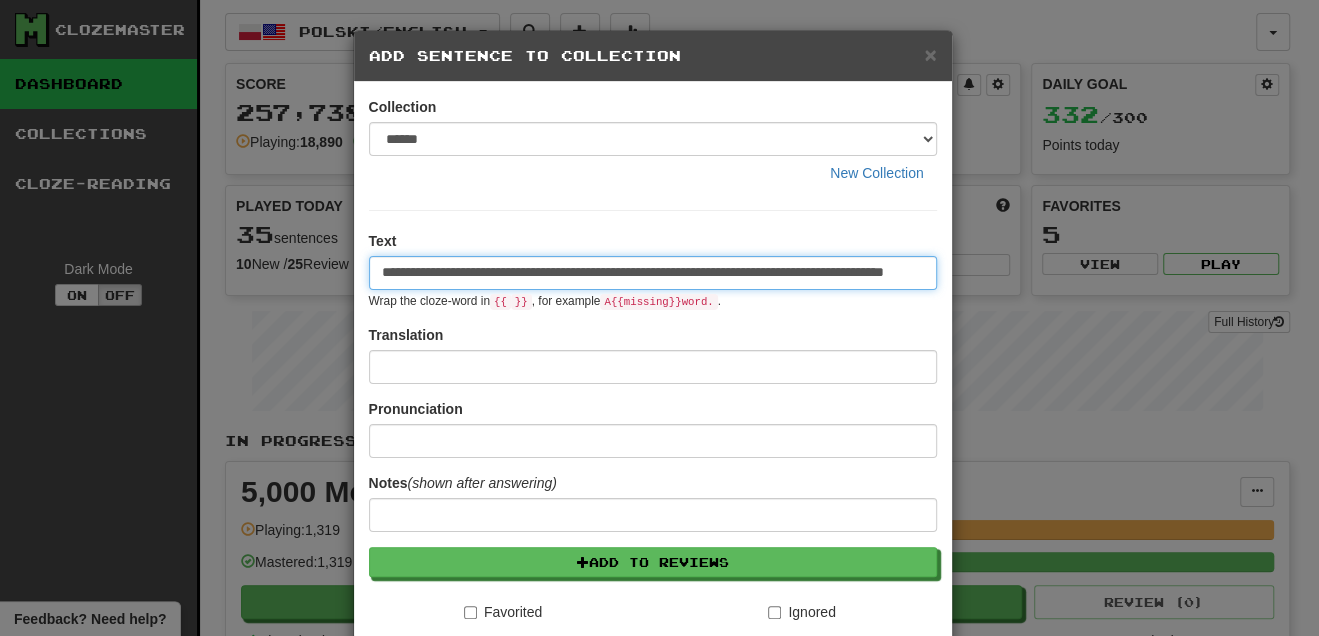 scroll, scrollTop: 0, scrollLeft: 83, axis: horizontal 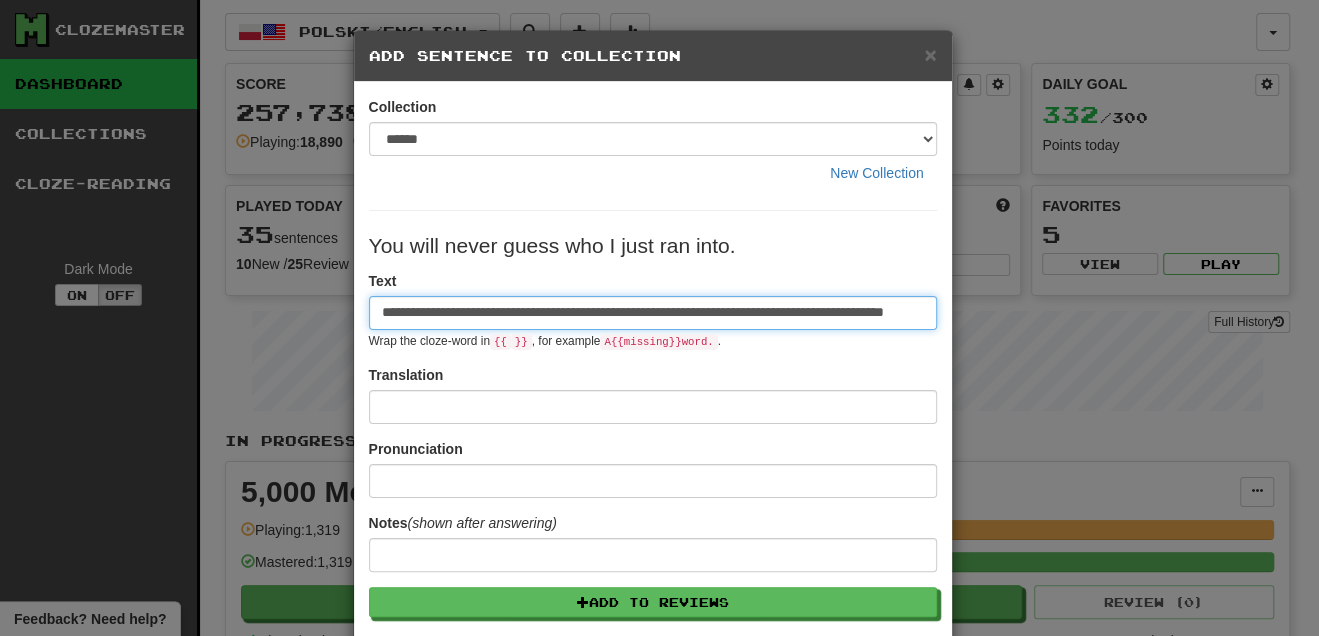 click on "**********" at bounding box center (653, 313) 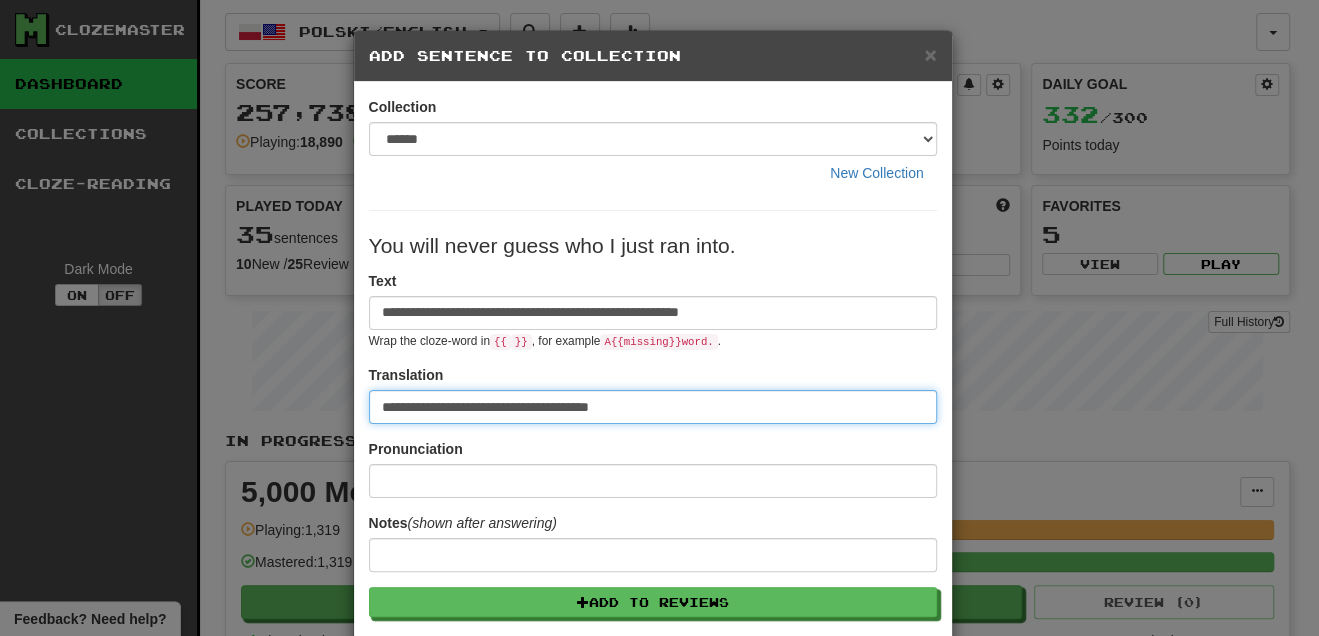 scroll, scrollTop: 0, scrollLeft: 0, axis: both 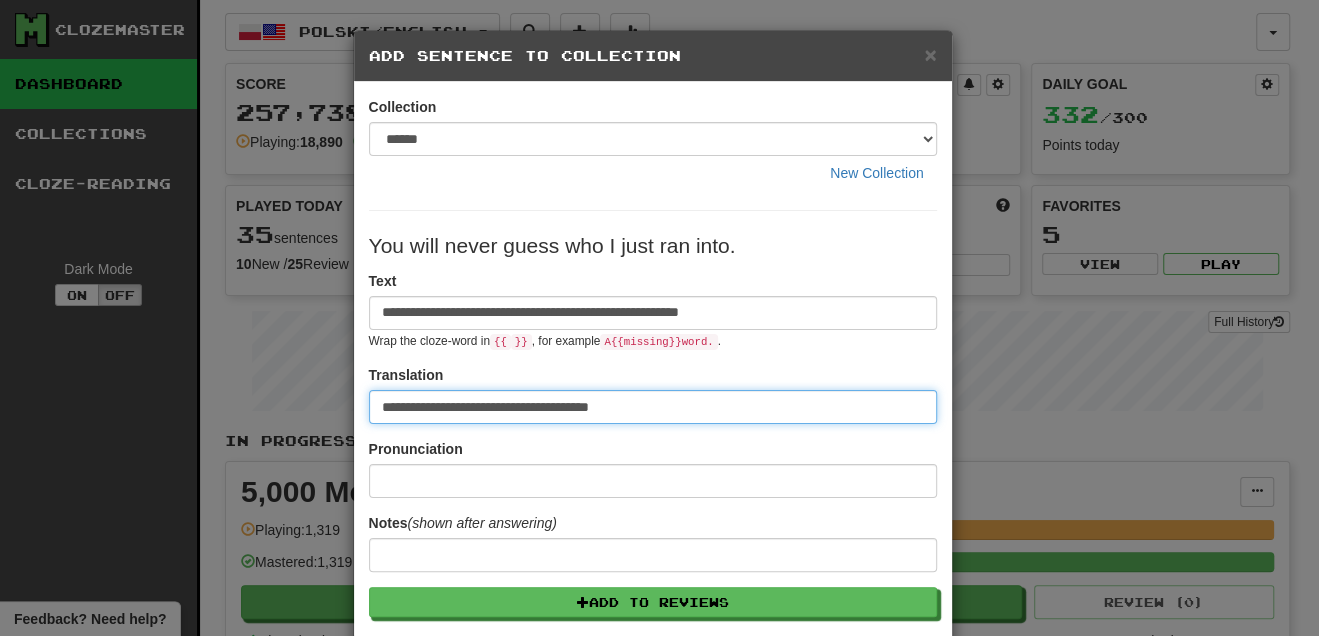 type on "**********" 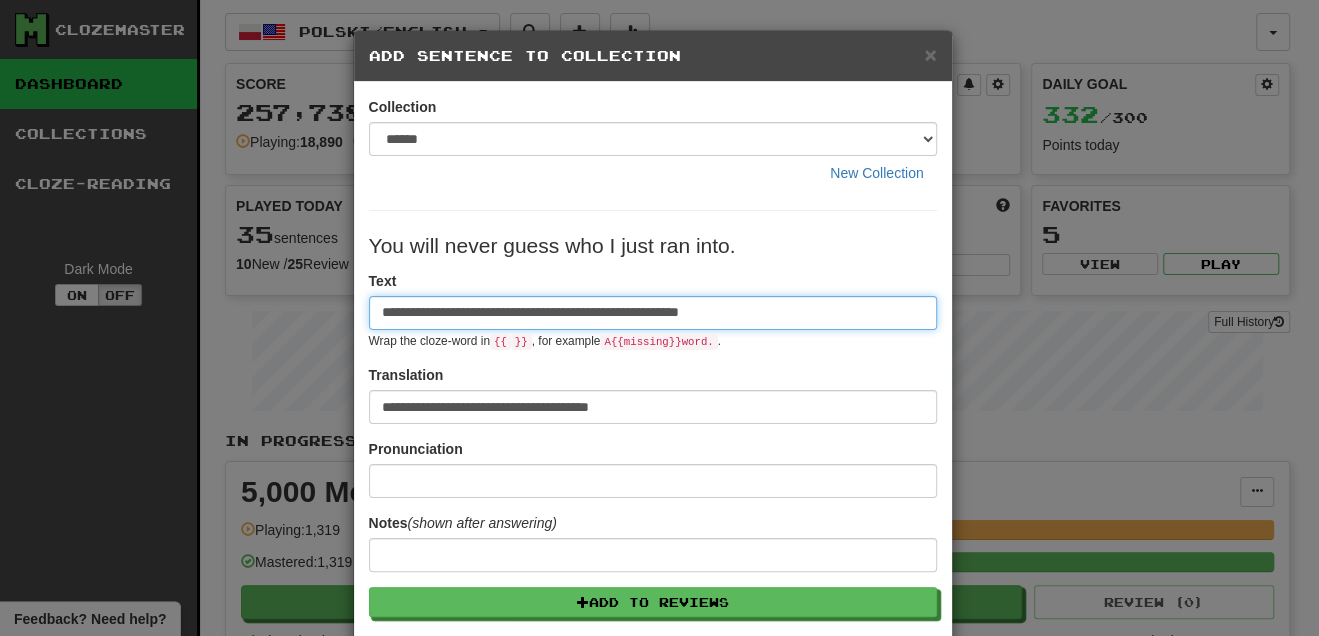 click on "**********" at bounding box center [653, 313] 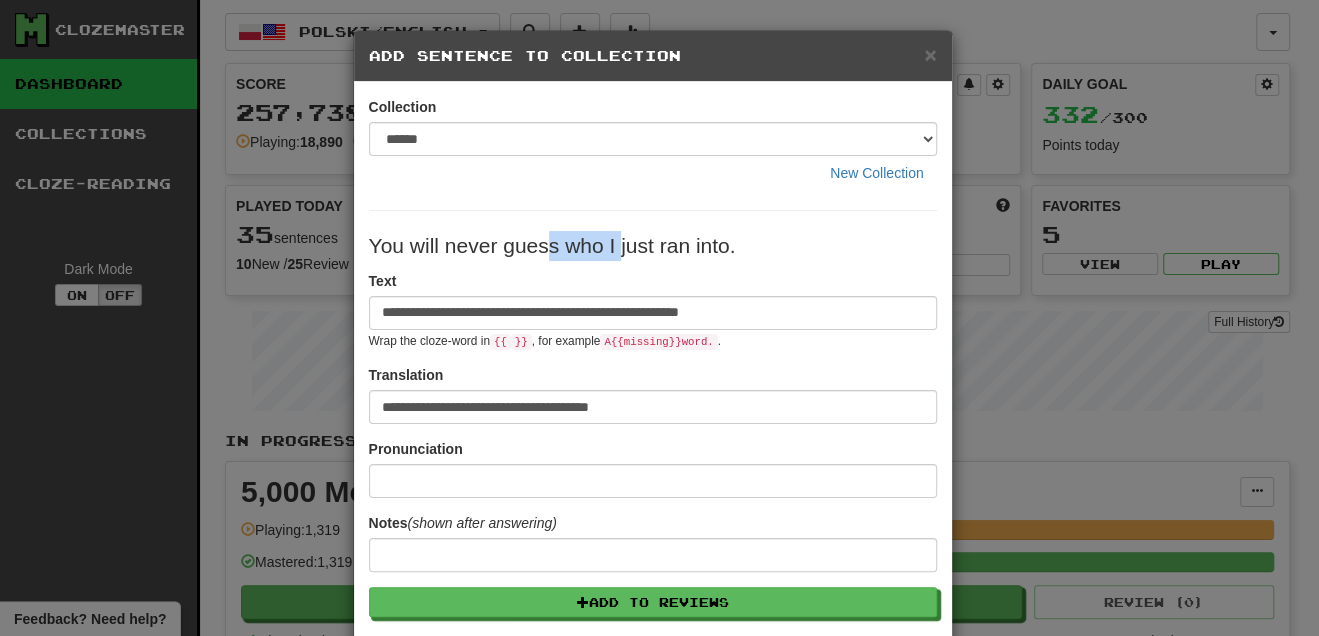 drag, startPoint x: 549, startPoint y: 240, endPoint x: 629, endPoint y: 246, distance: 80.224686 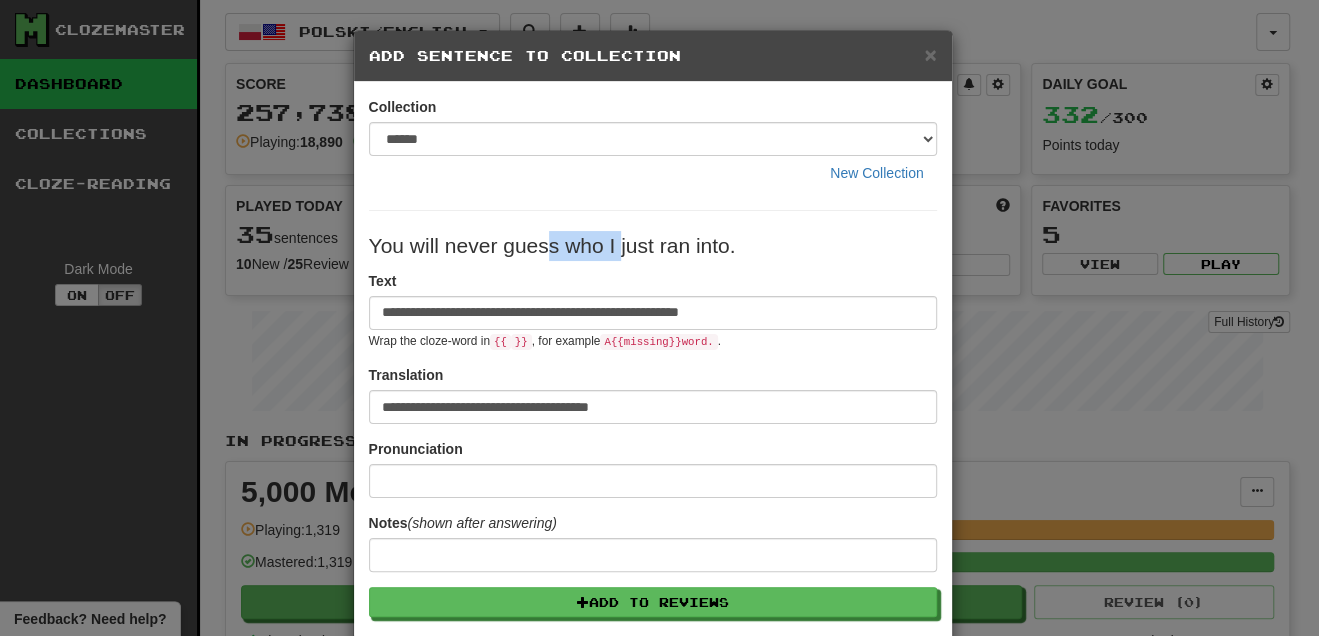 click on "Nigdy nie będziesz domyślać się, którego właśnie wpadałem." at bounding box center (653, 246) 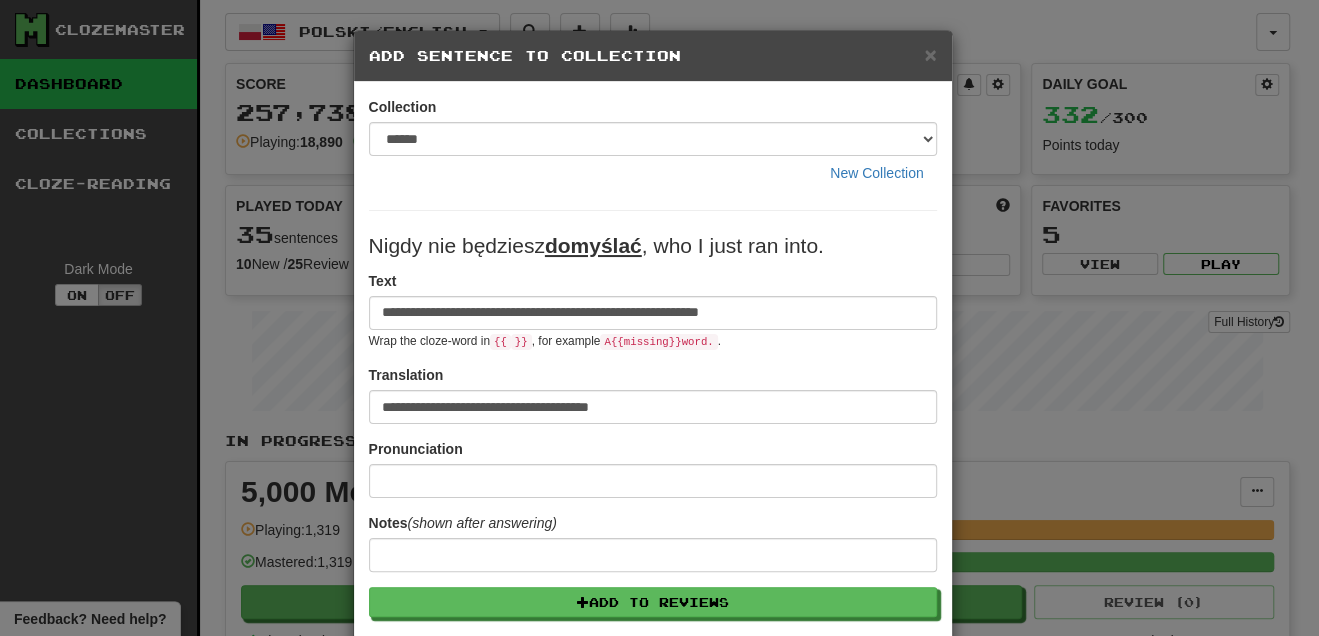 click on "**********" at bounding box center (653, 310) 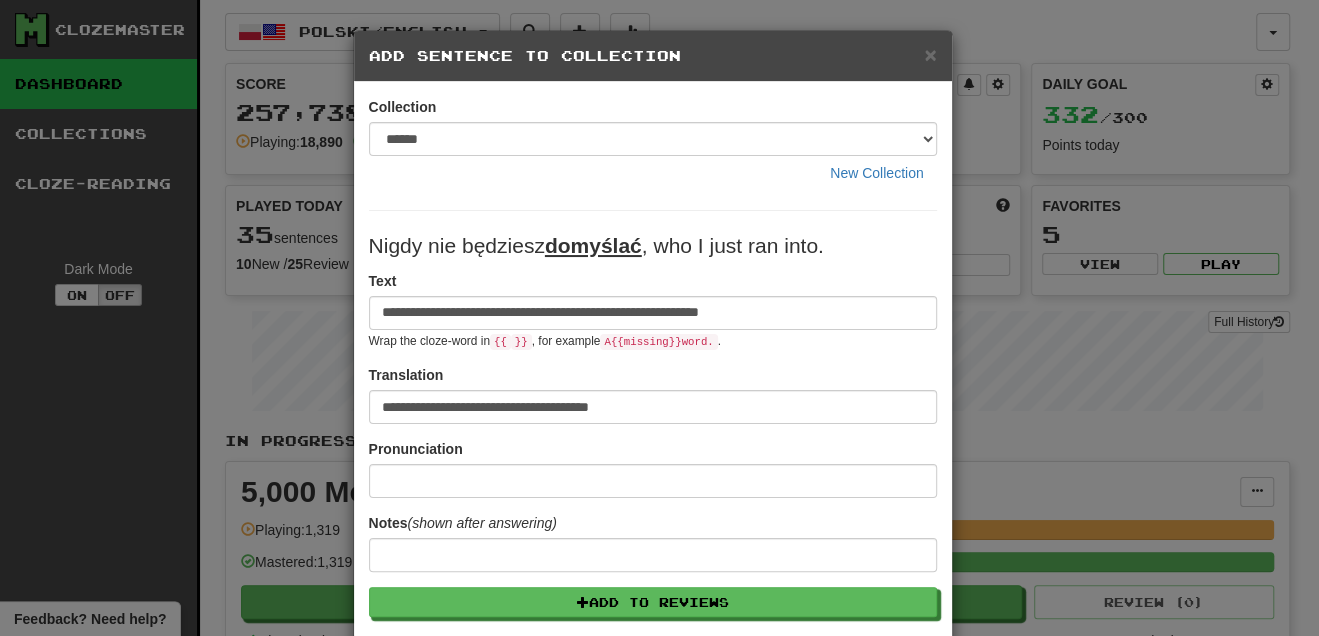 scroll, scrollTop: 303, scrollLeft: 0, axis: vertical 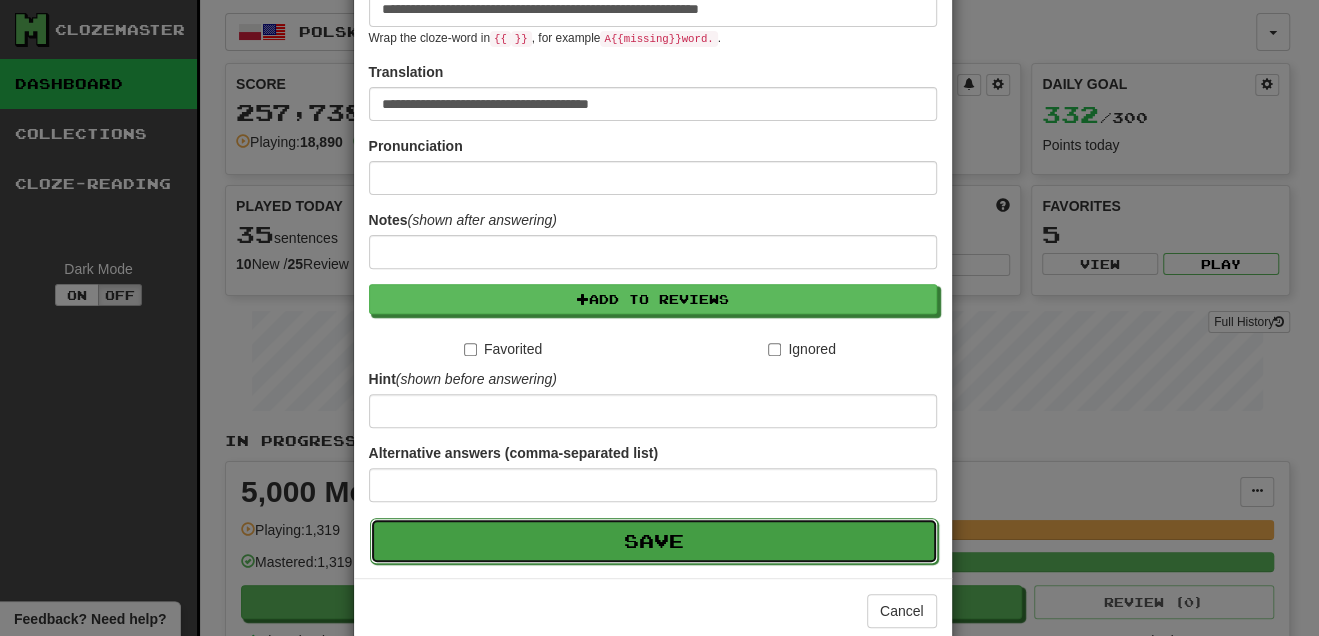 click on "Save" at bounding box center (654, 541) 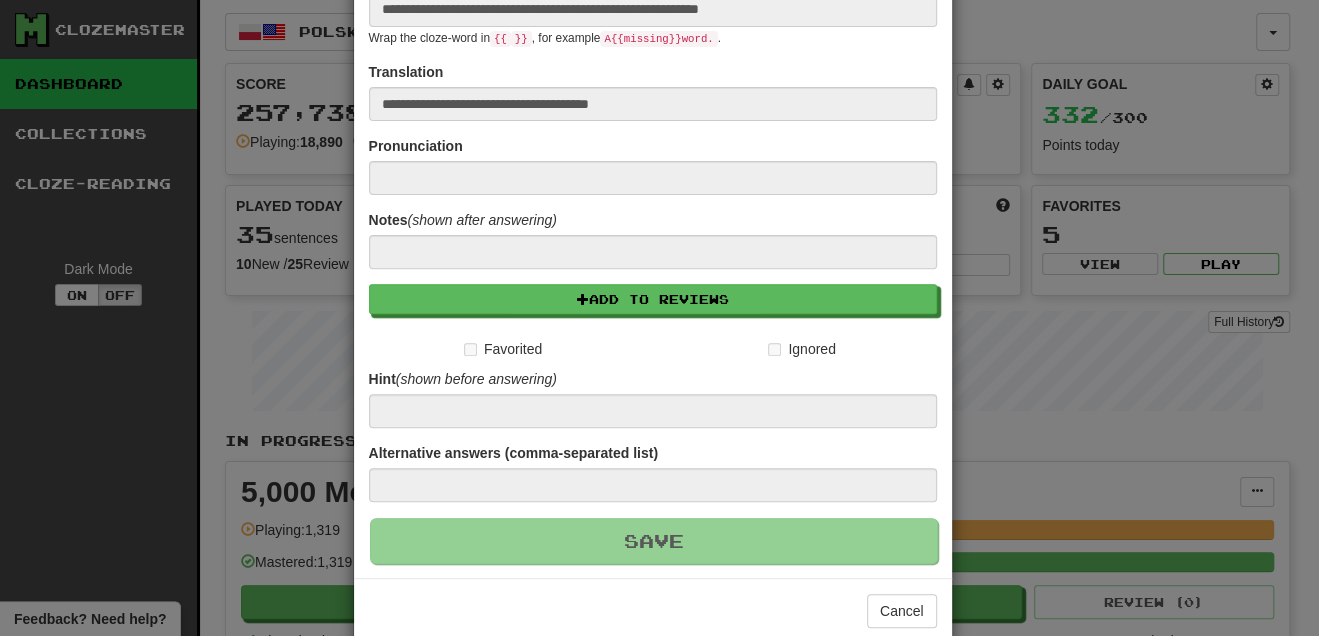 type 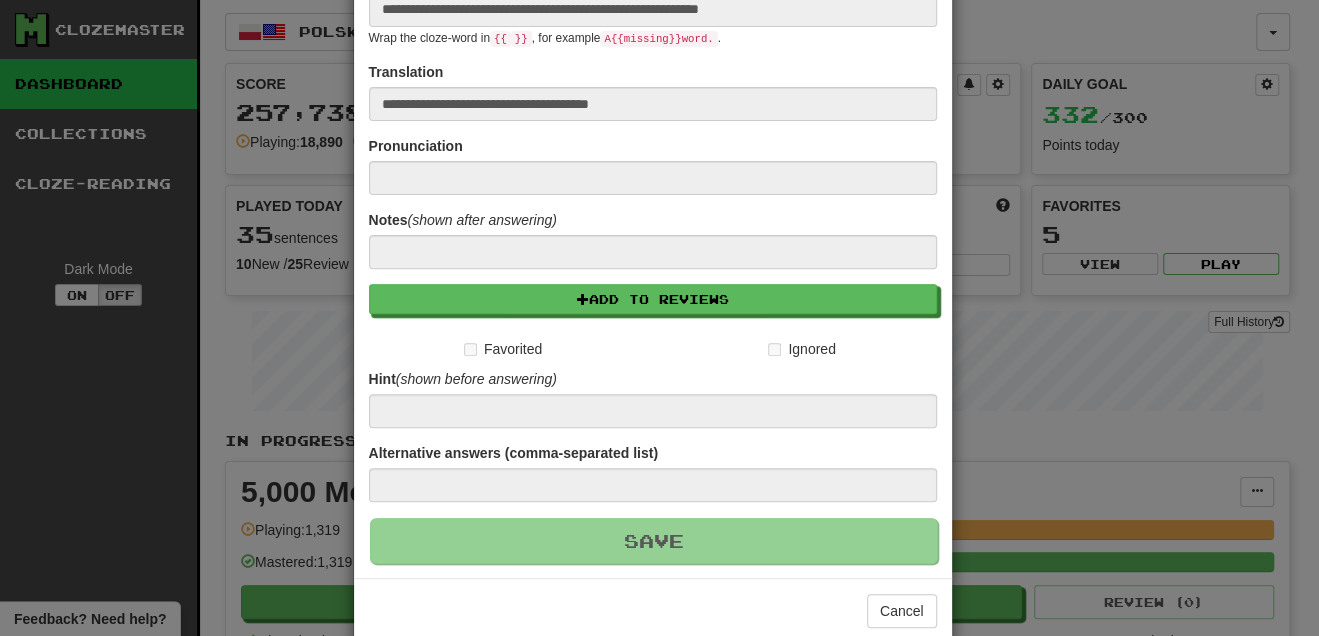 type 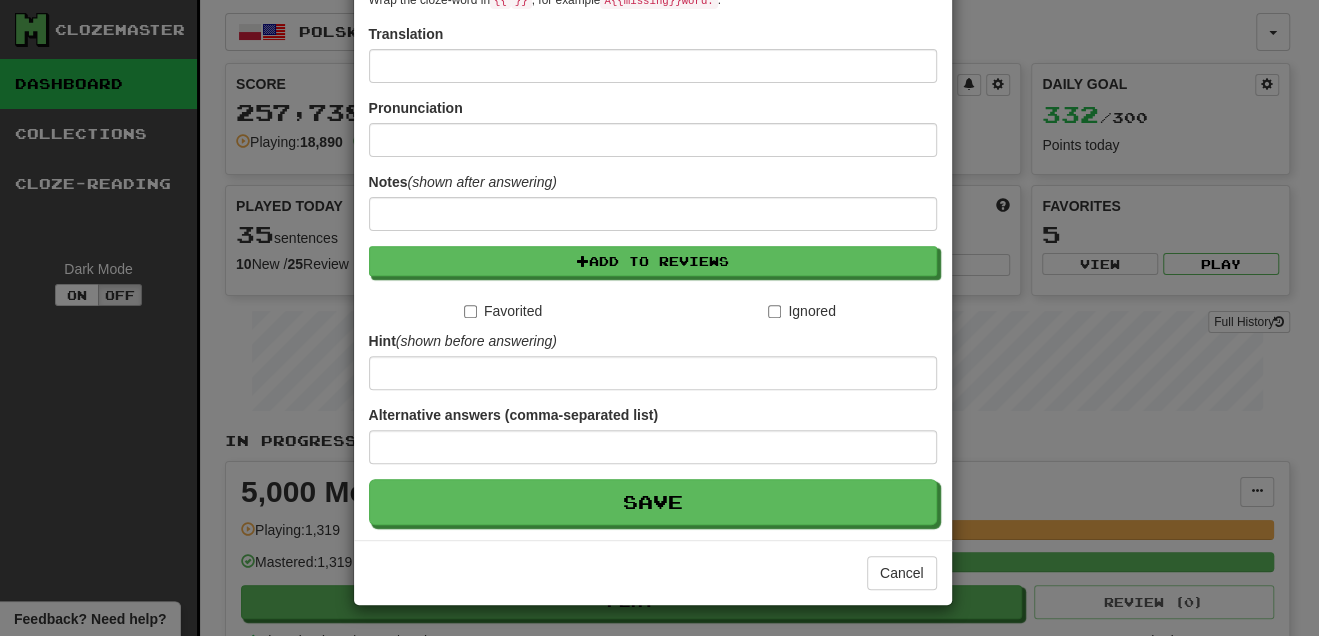 scroll, scrollTop: 0, scrollLeft: 0, axis: both 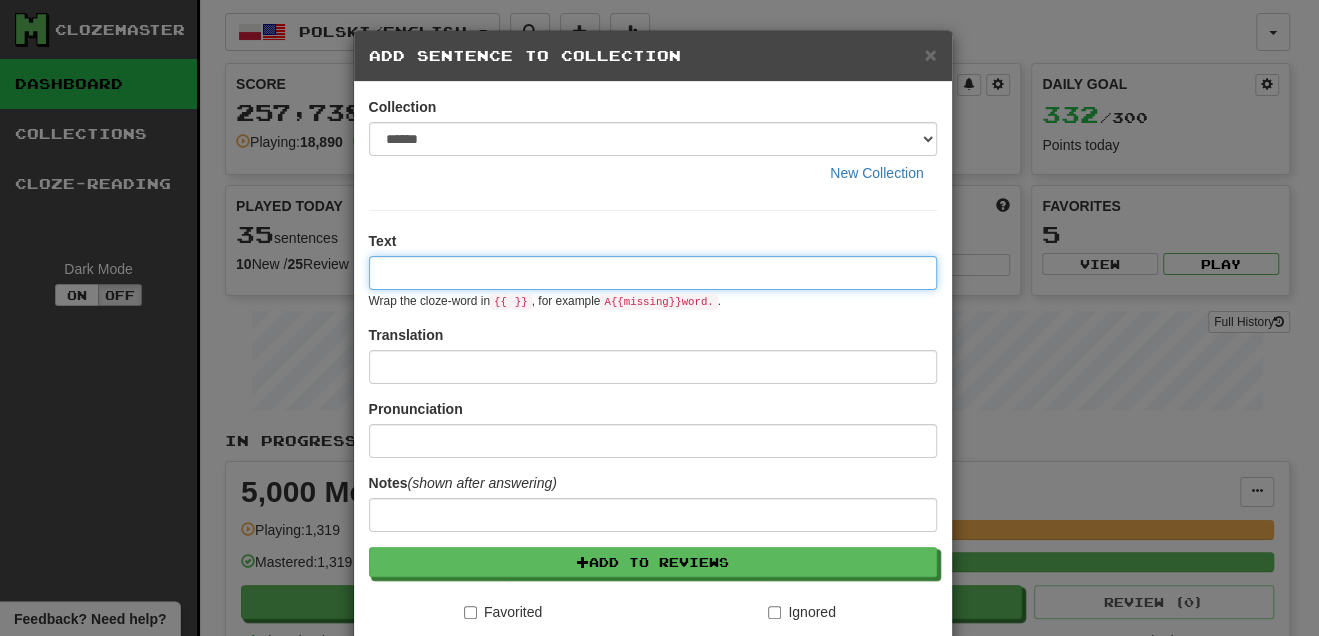 paste on "**********" 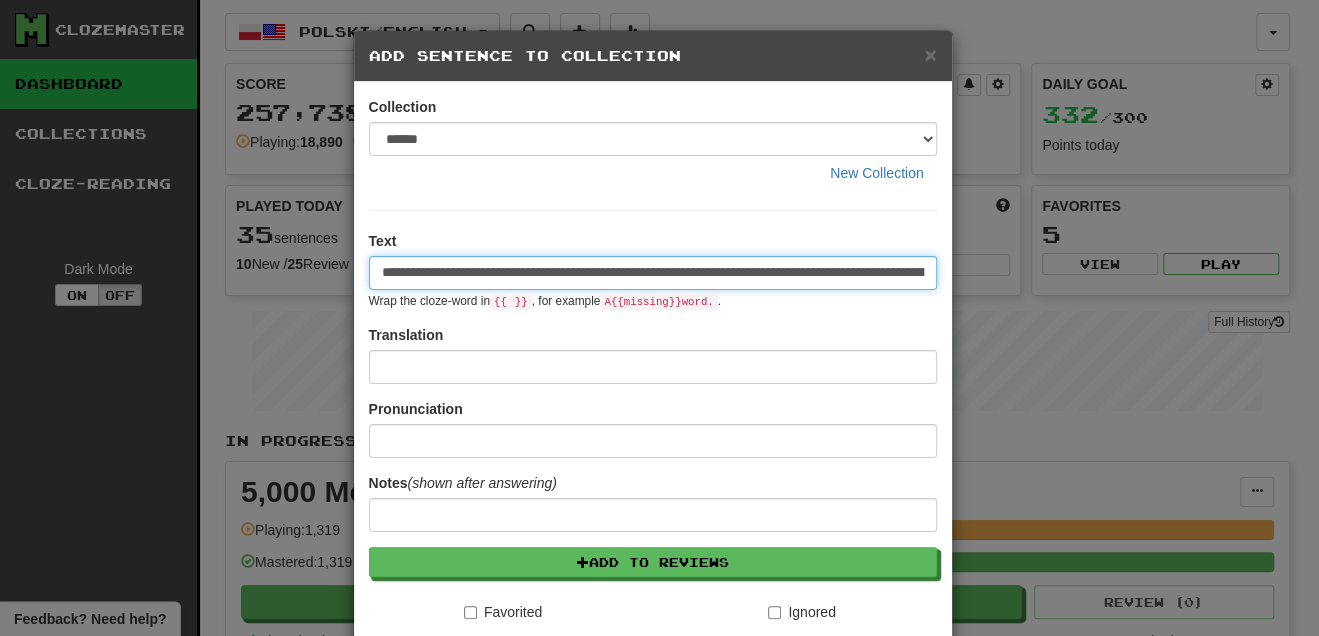 scroll, scrollTop: 0, scrollLeft: 487, axis: horizontal 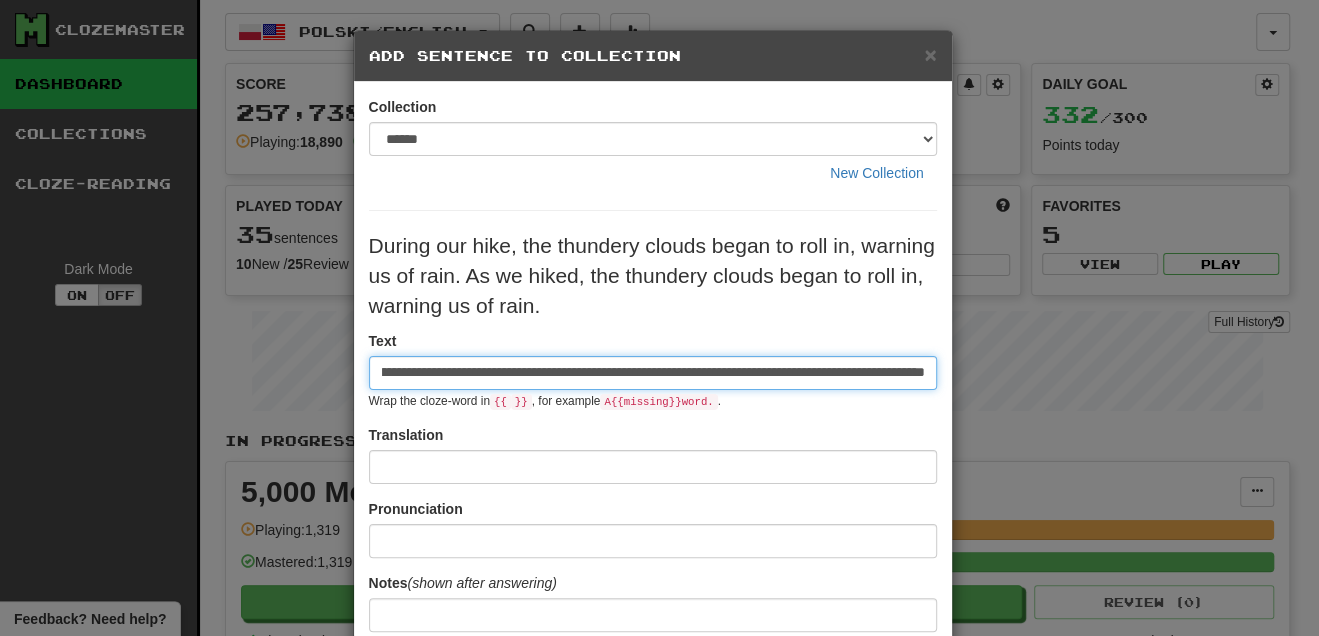 click on "**********" at bounding box center (653, 373) 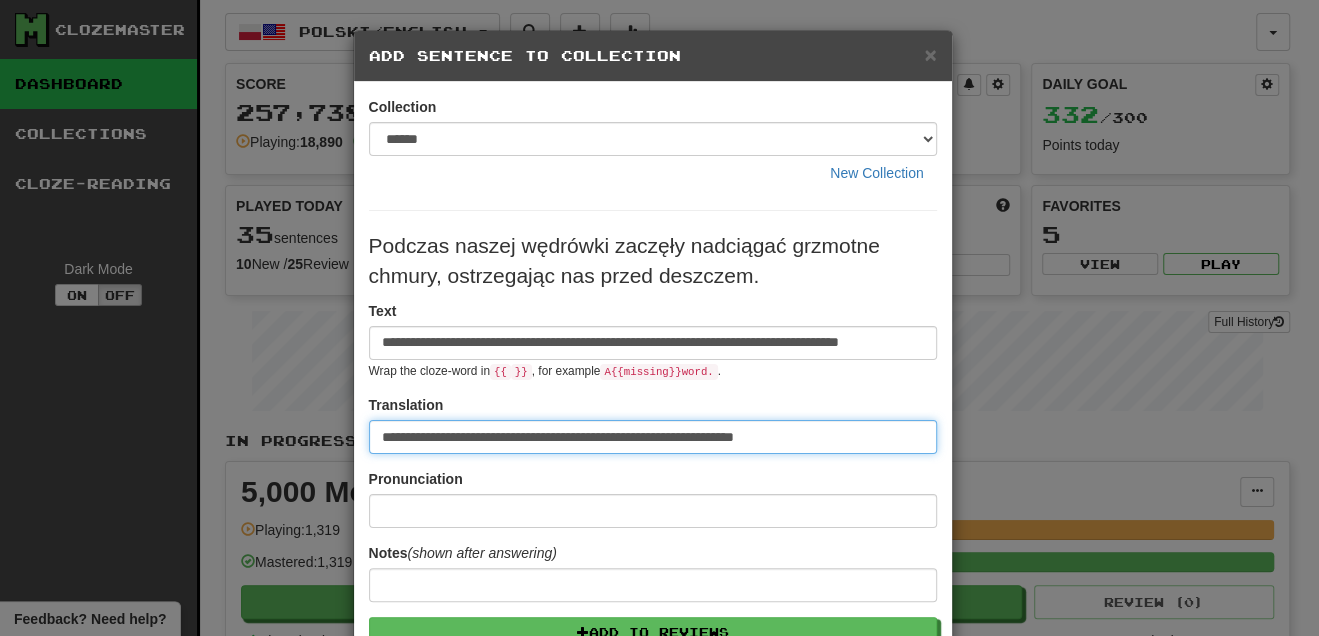 scroll, scrollTop: 0, scrollLeft: 0, axis: both 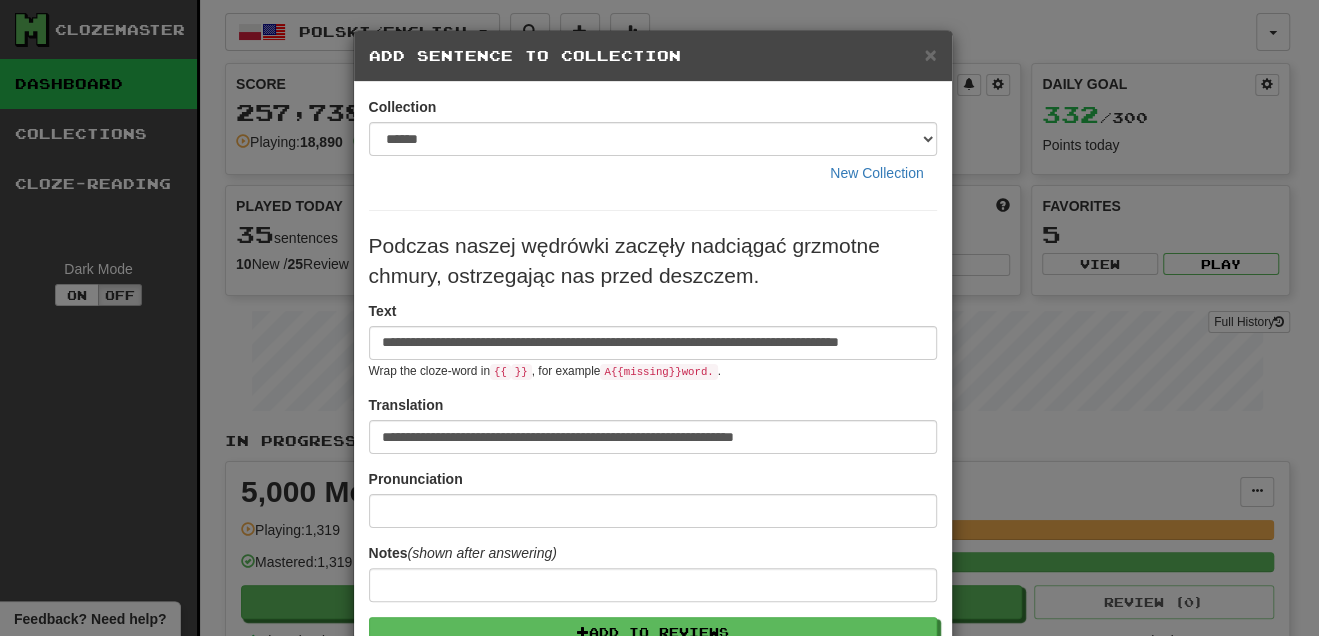 click on "**********" at bounding box center [653, 340] 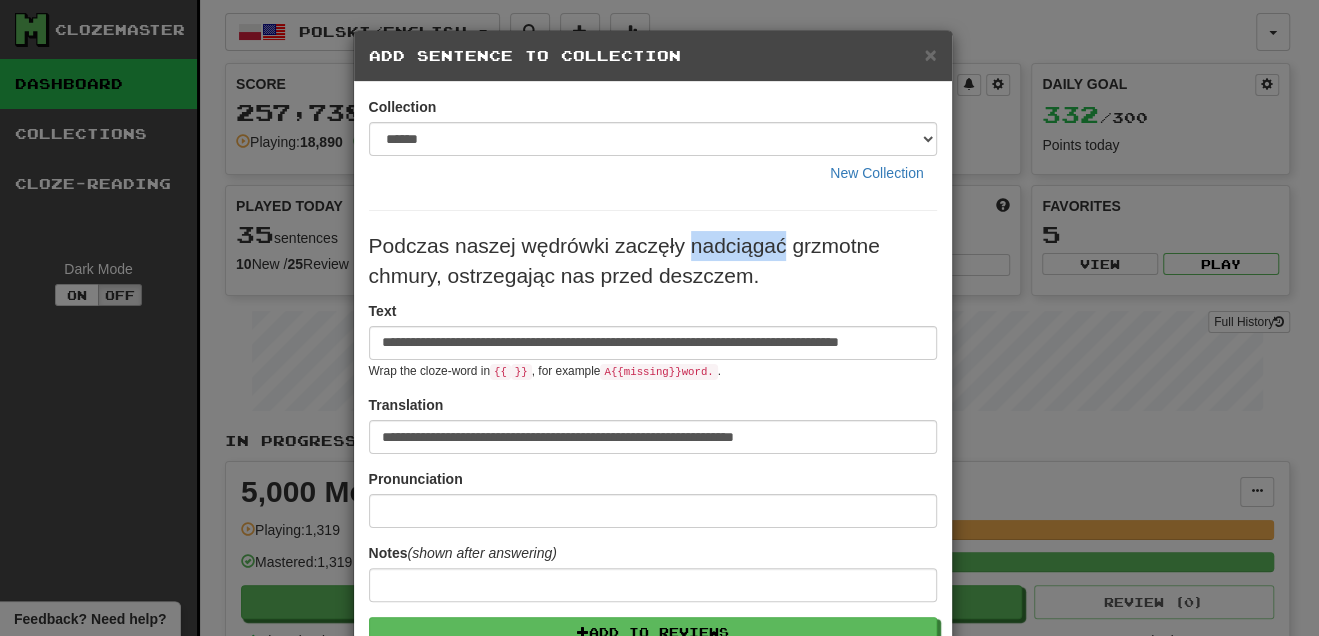 drag, startPoint x: 682, startPoint y: 246, endPoint x: 777, endPoint y: 249, distance: 95.047356 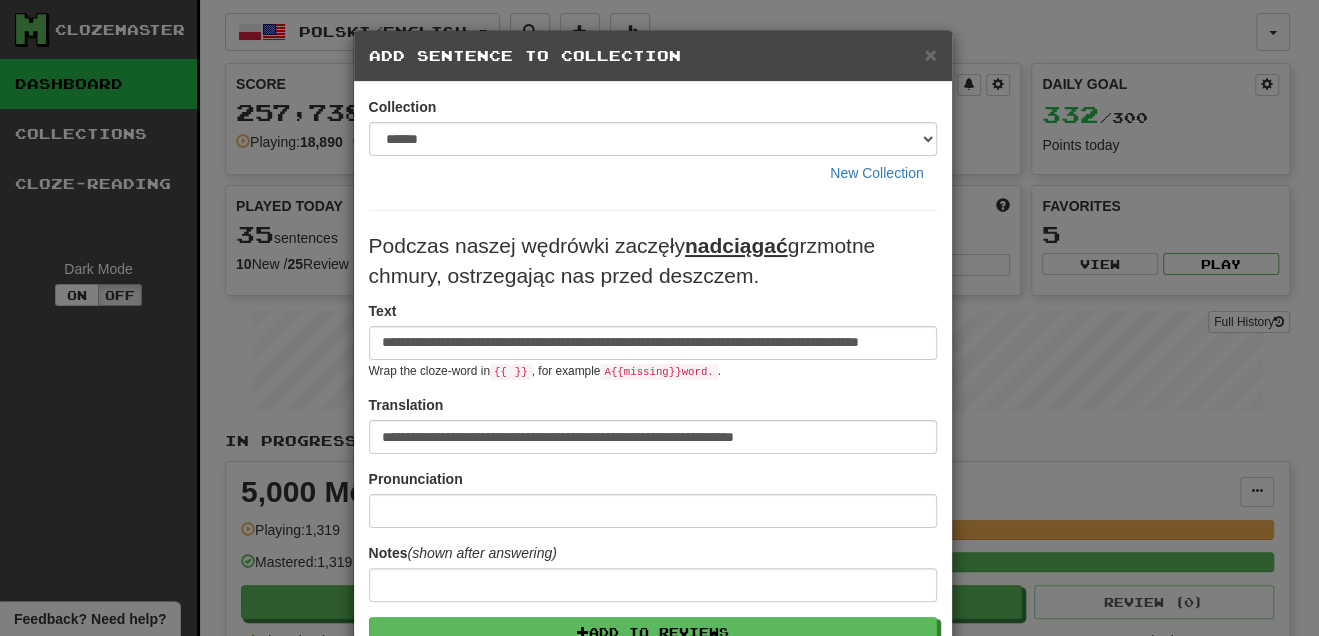 click on "nadciągać" at bounding box center [736, 245] 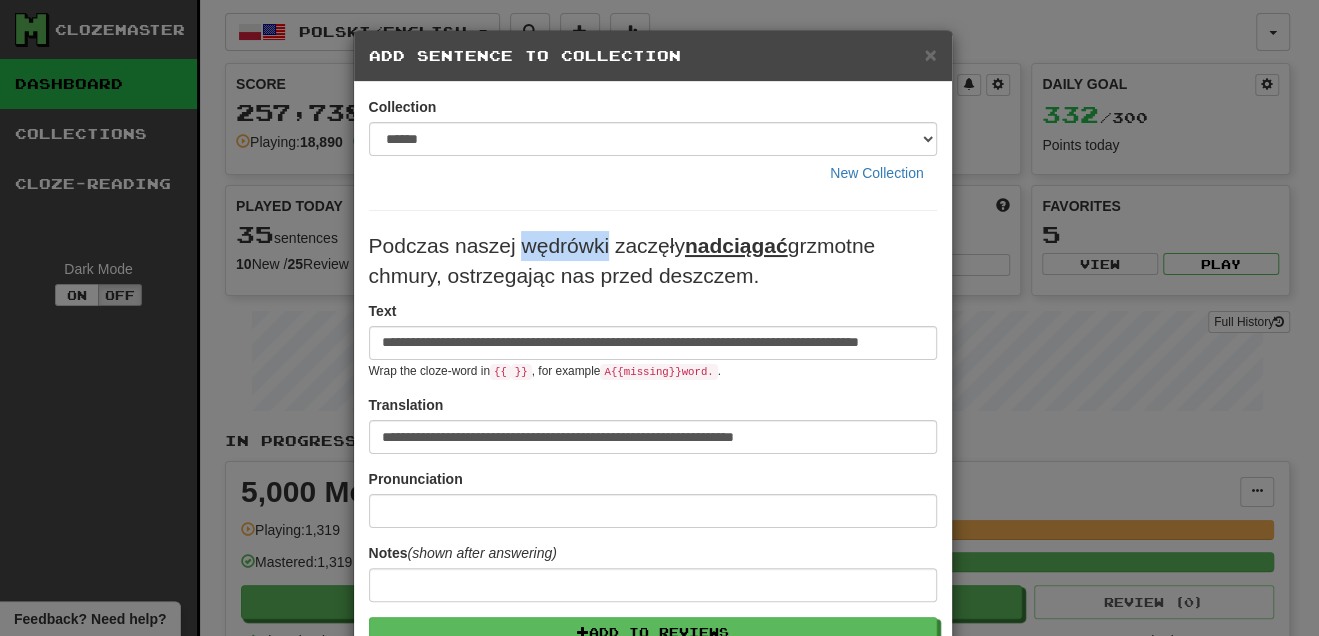 drag, startPoint x: 518, startPoint y: 241, endPoint x: 601, endPoint y: 248, distance: 83.294655 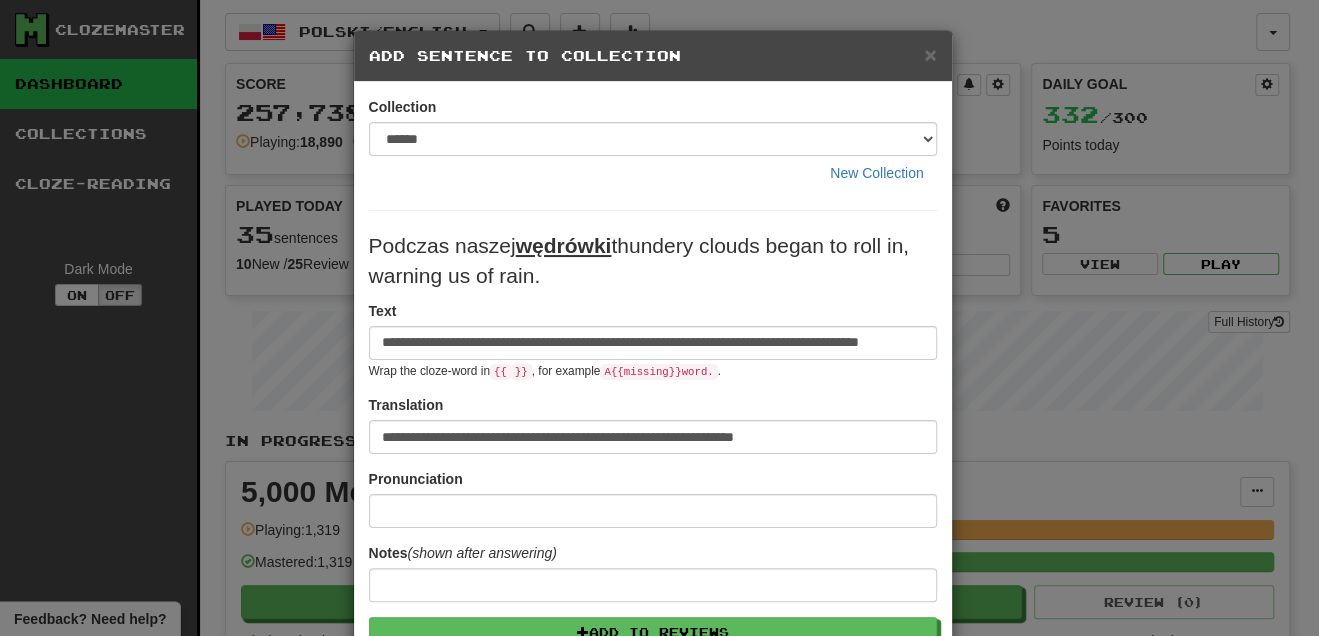 click on "Podczas naszej  wędrówki  zaczęły nadciągać grzmotne chmury, ostrzegając nas przed deszczem." at bounding box center (653, 261) 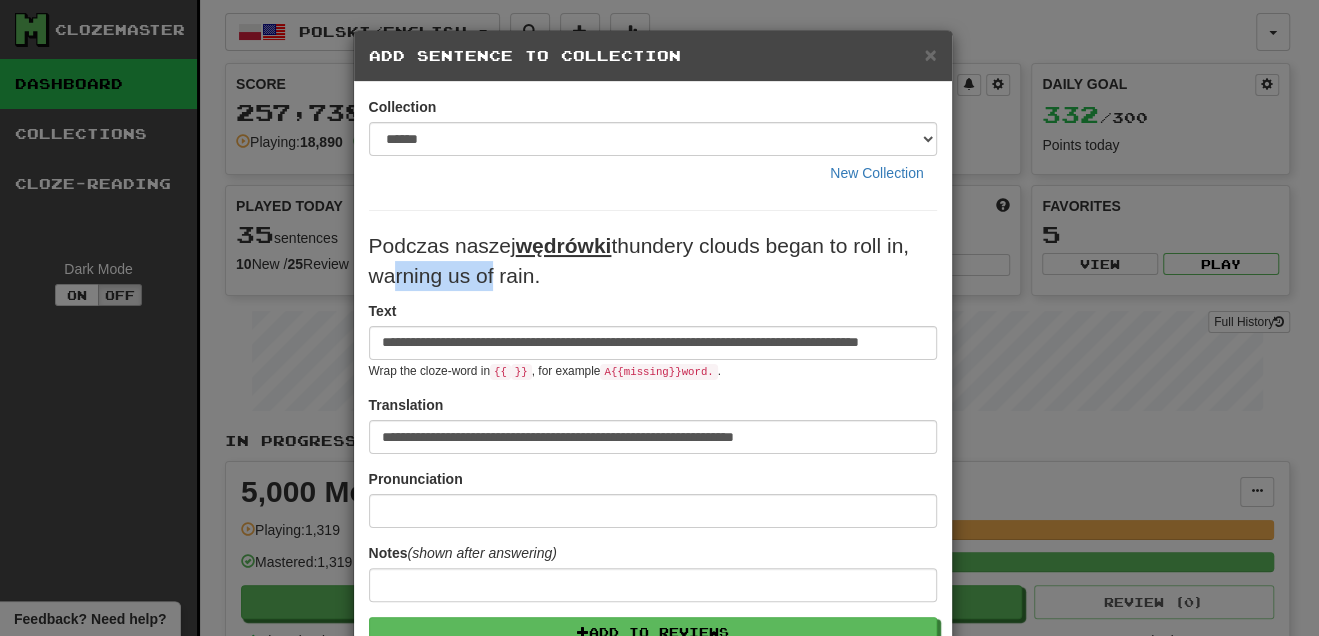 drag, startPoint x: 441, startPoint y: 274, endPoint x: 544, endPoint y: 270, distance: 103.077644 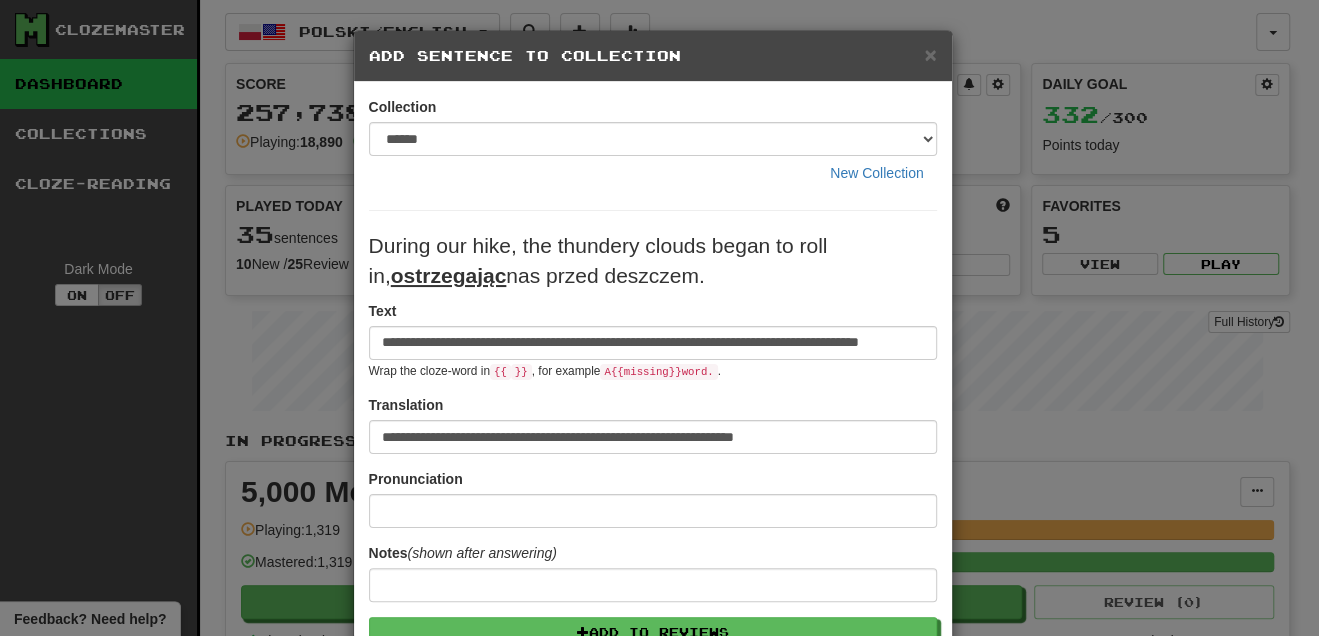 click on "**********" at bounding box center (653, 340) 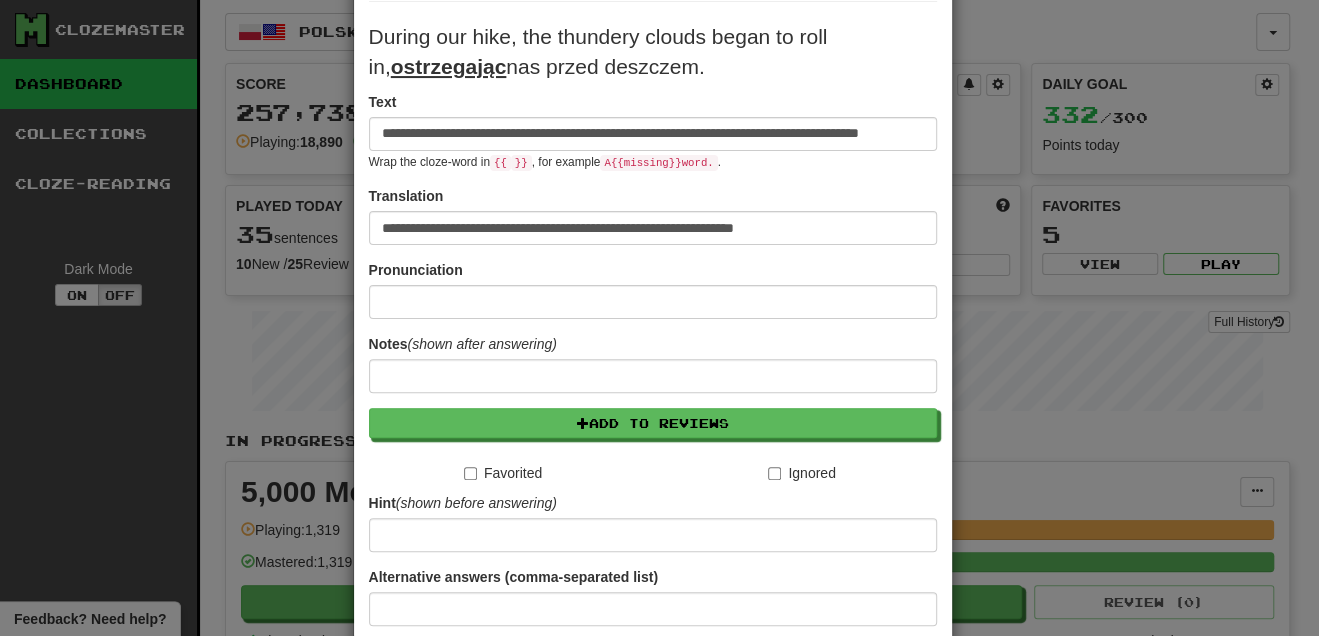 scroll, scrollTop: 363, scrollLeft: 0, axis: vertical 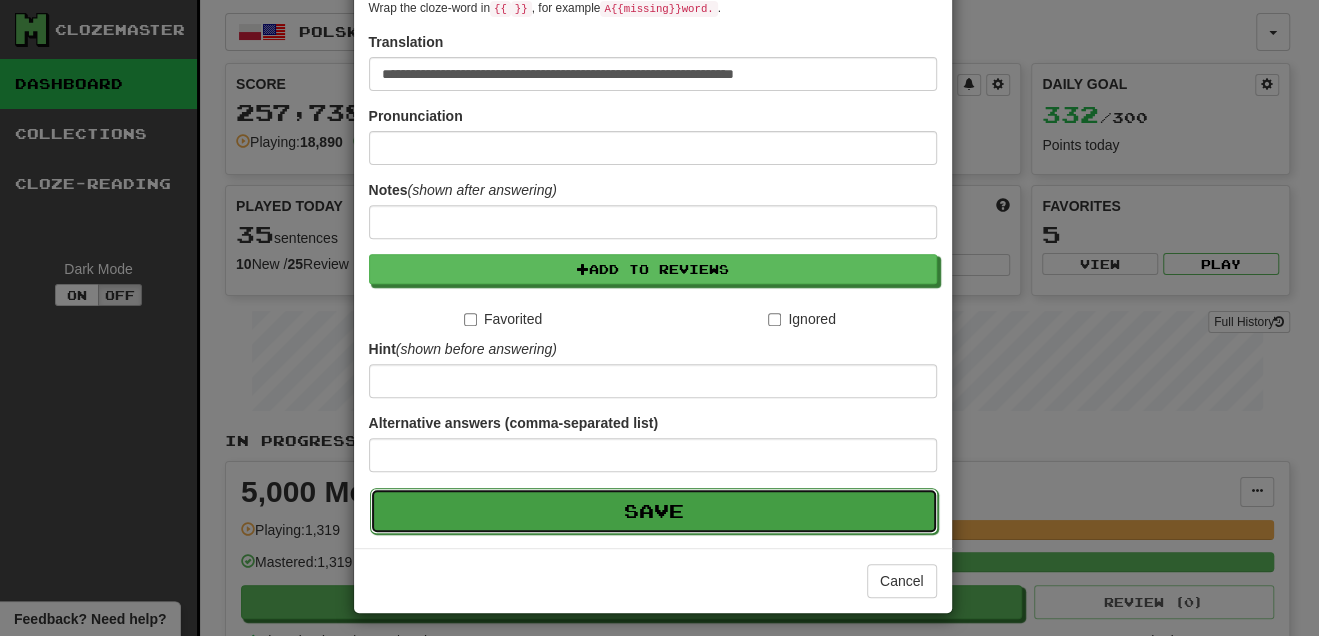 click on "Save" at bounding box center [654, 511] 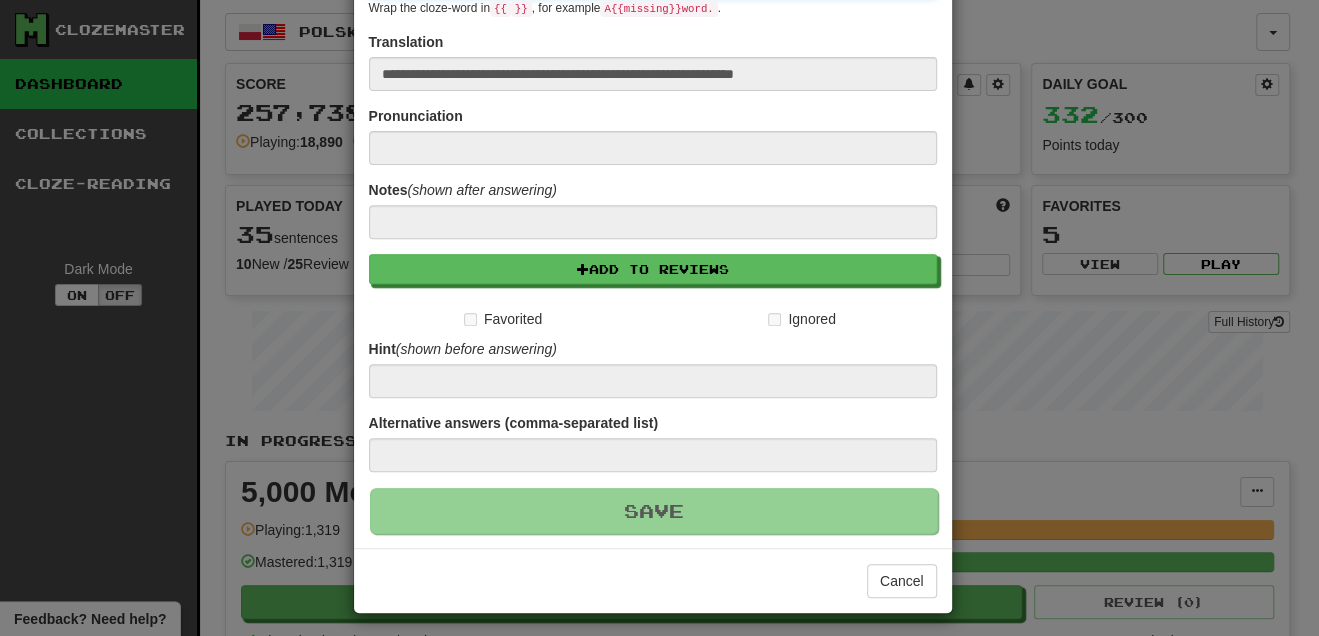 type 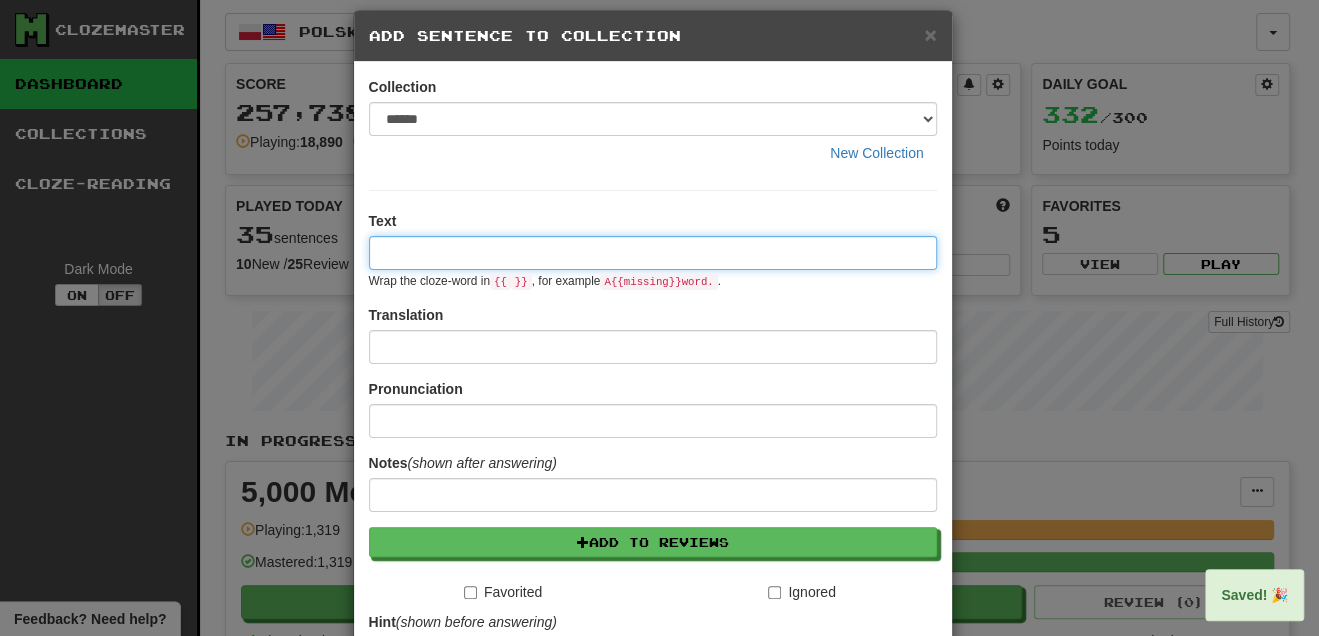 scroll, scrollTop: 0, scrollLeft: 0, axis: both 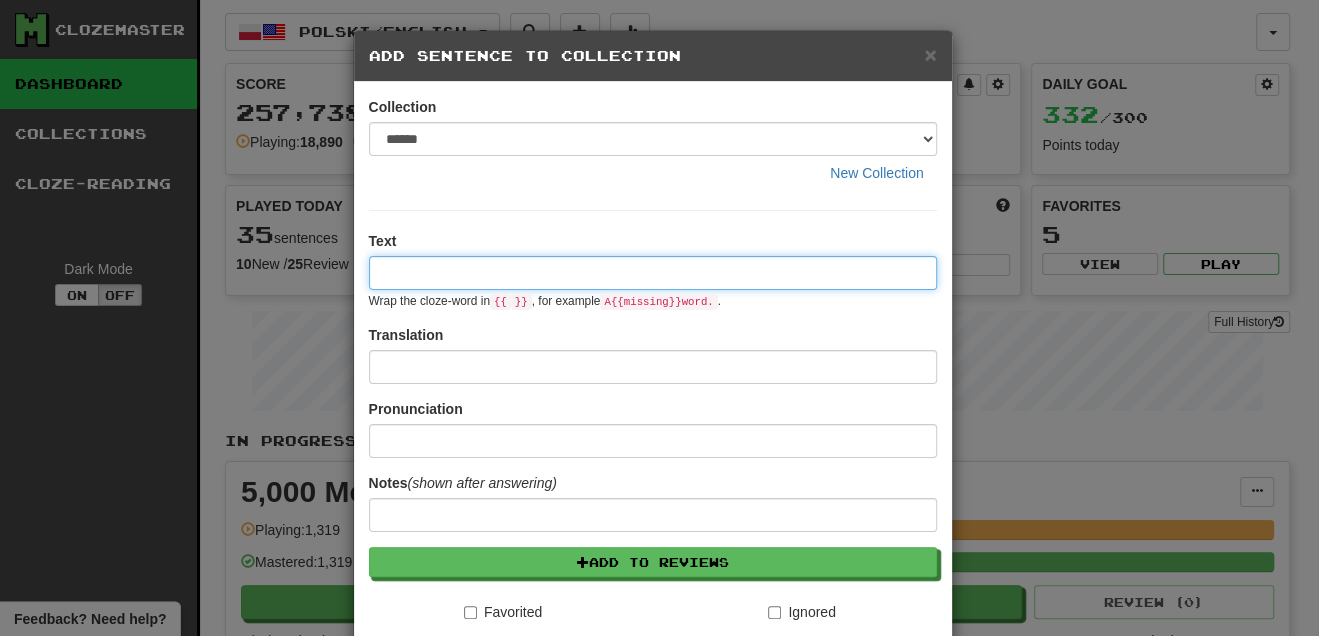paste on "**********" 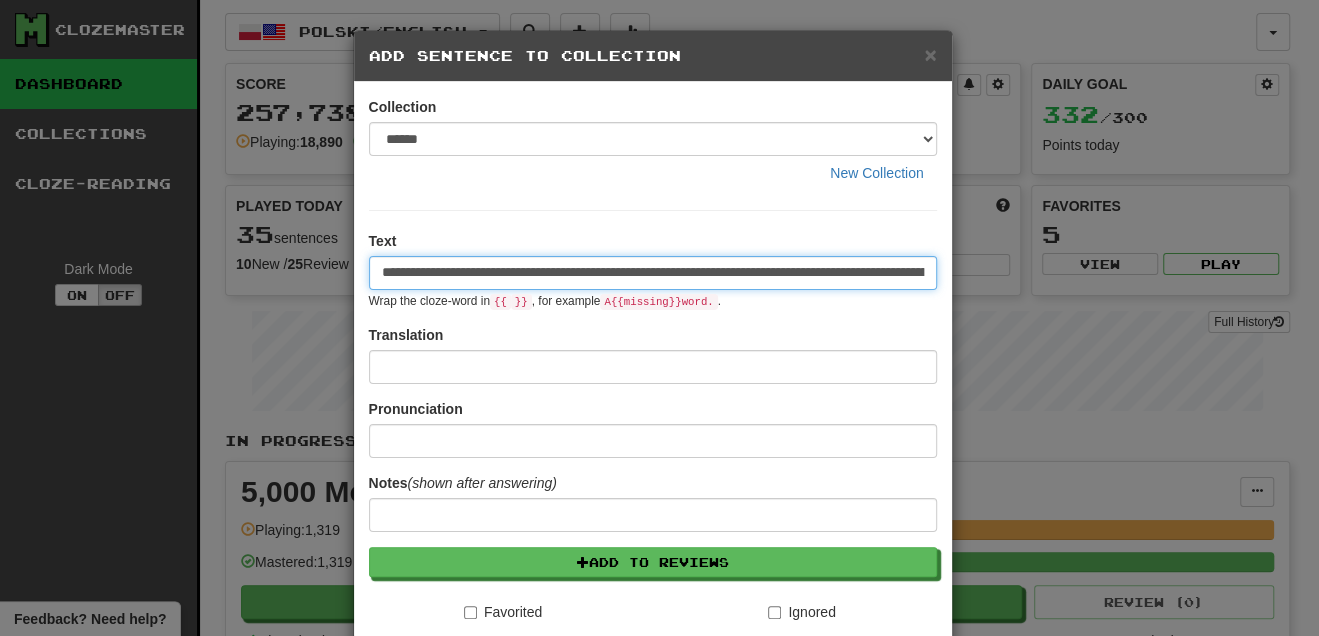 scroll, scrollTop: 0, scrollLeft: 426, axis: horizontal 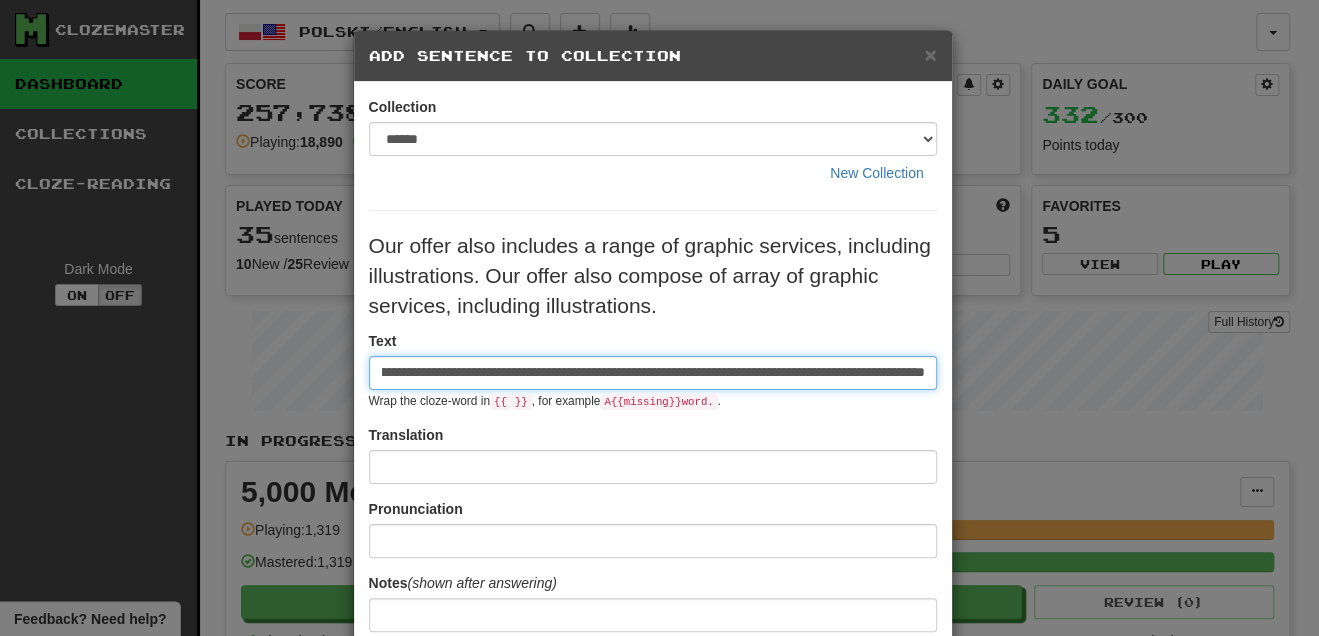 click on "**********" at bounding box center (653, 373) 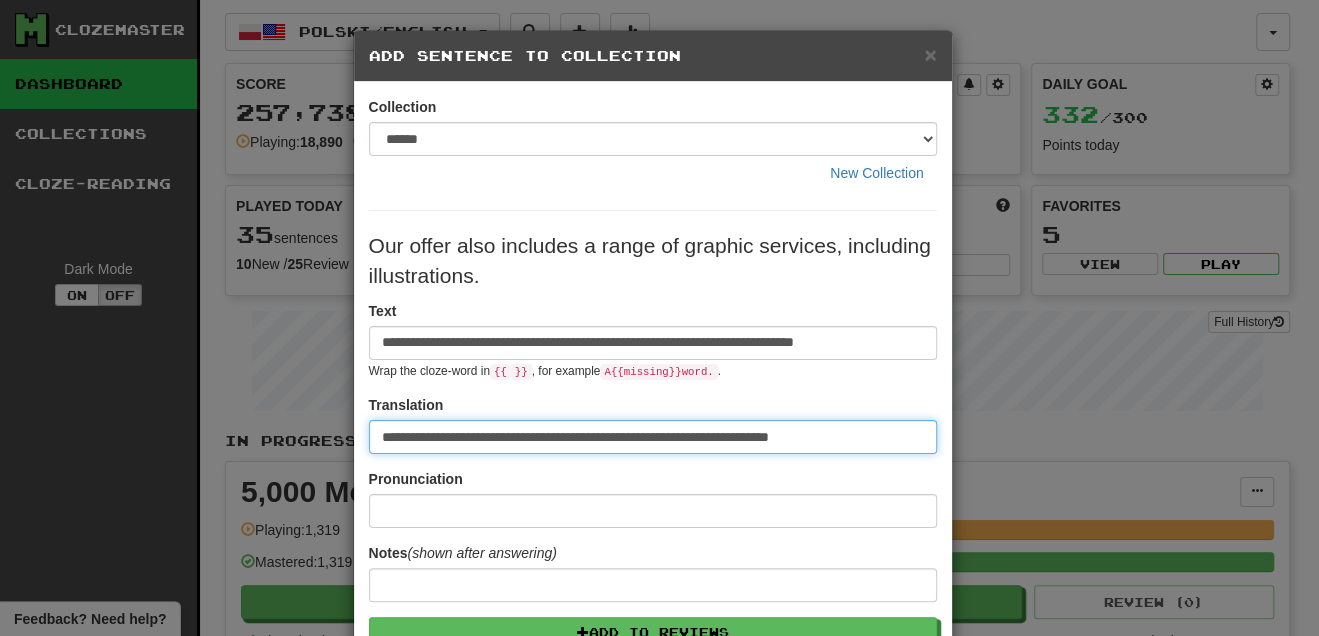 scroll, scrollTop: 0, scrollLeft: 0, axis: both 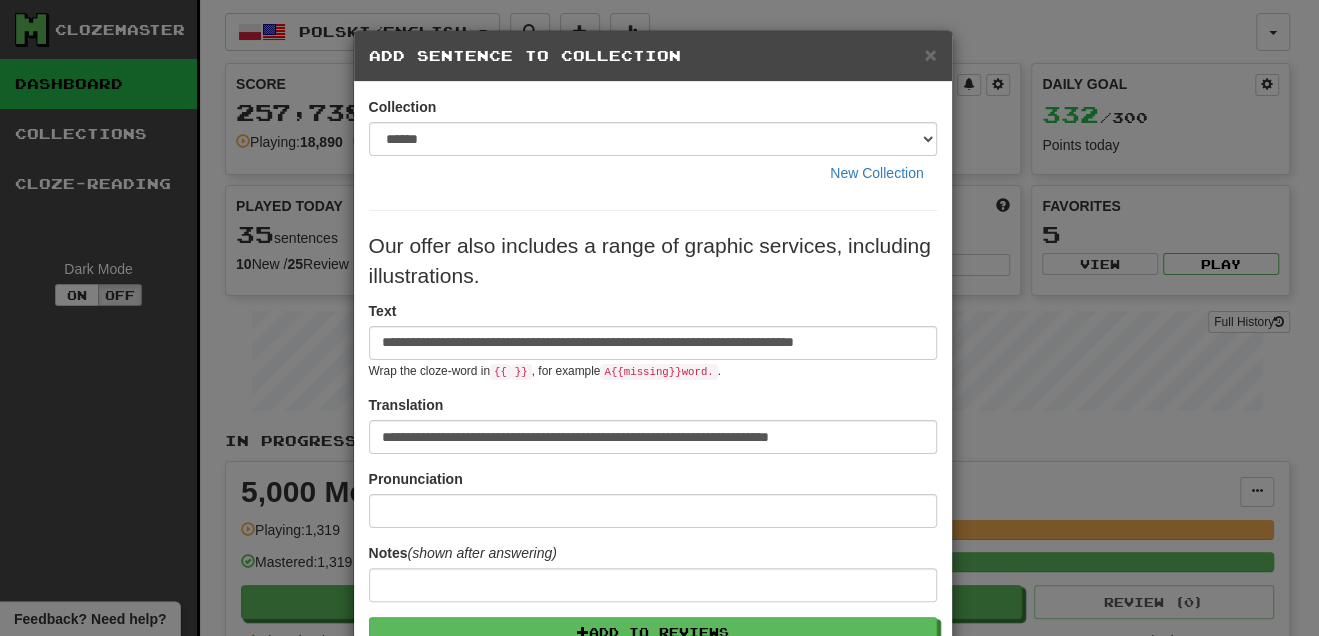 click on "Nasza oferta obejmuje również wachlarz graficznych usług, w tym także ilustracje." at bounding box center (653, 261) 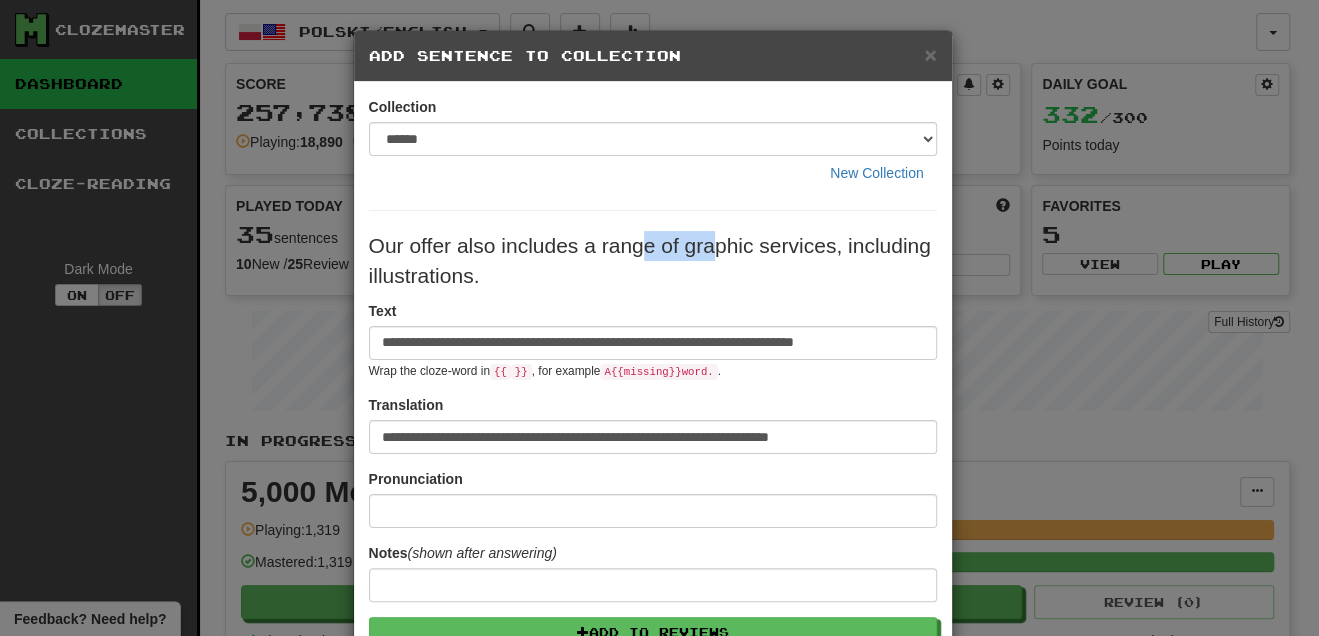 drag, startPoint x: 655, startPoint y: 240, endPoint x: 736, endPoint y: 239, distance: 81.00617 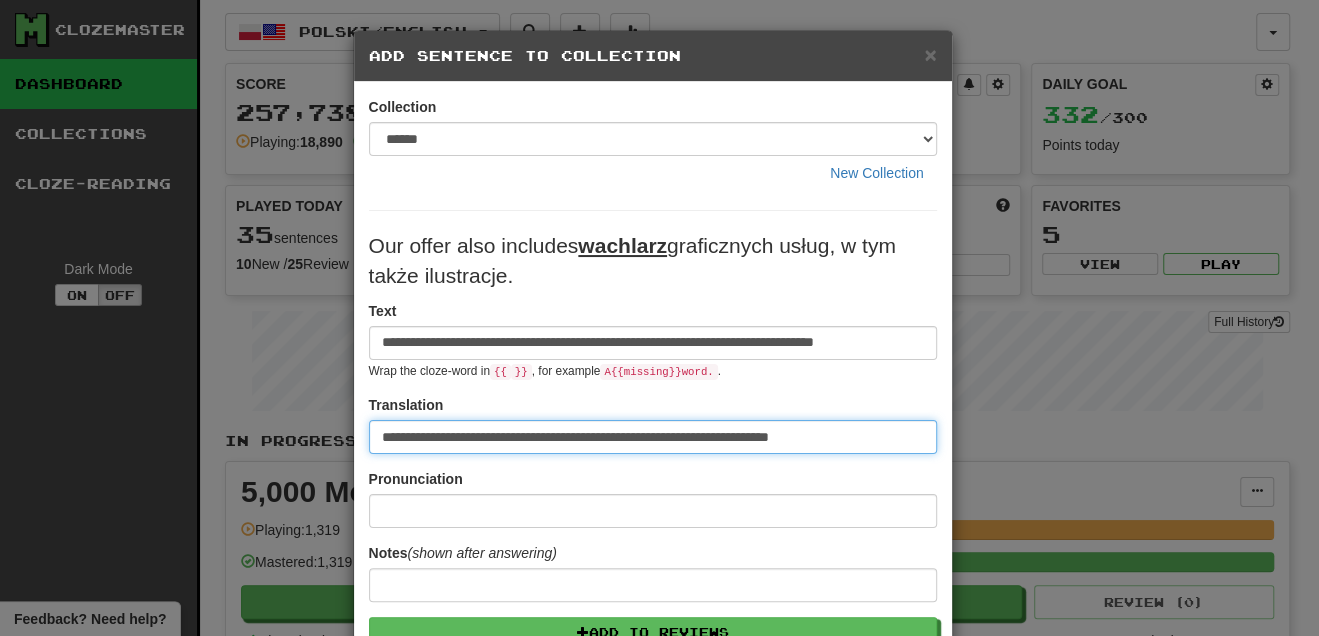 drag, startPoint x: 537, startPoint y: 432, endPoint x: 570, endPoint y: 433, distance: 33.01515 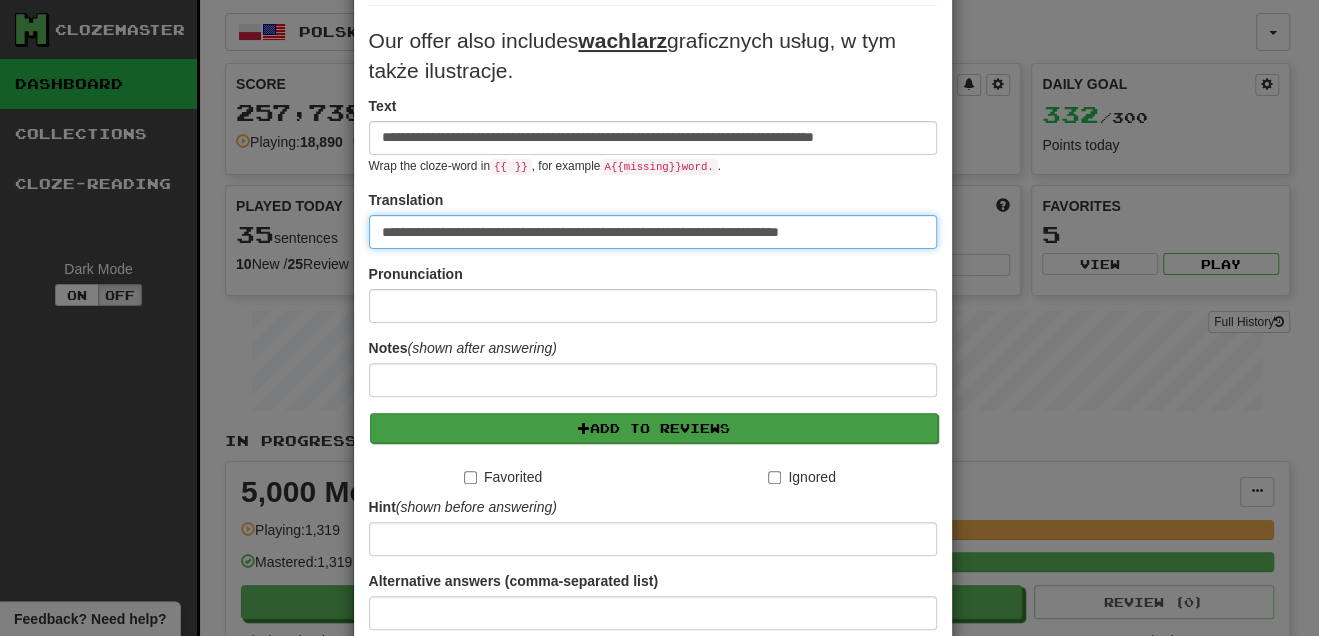 scroll, scrollTop: 366, scrollLeft: 0, axis: vertical 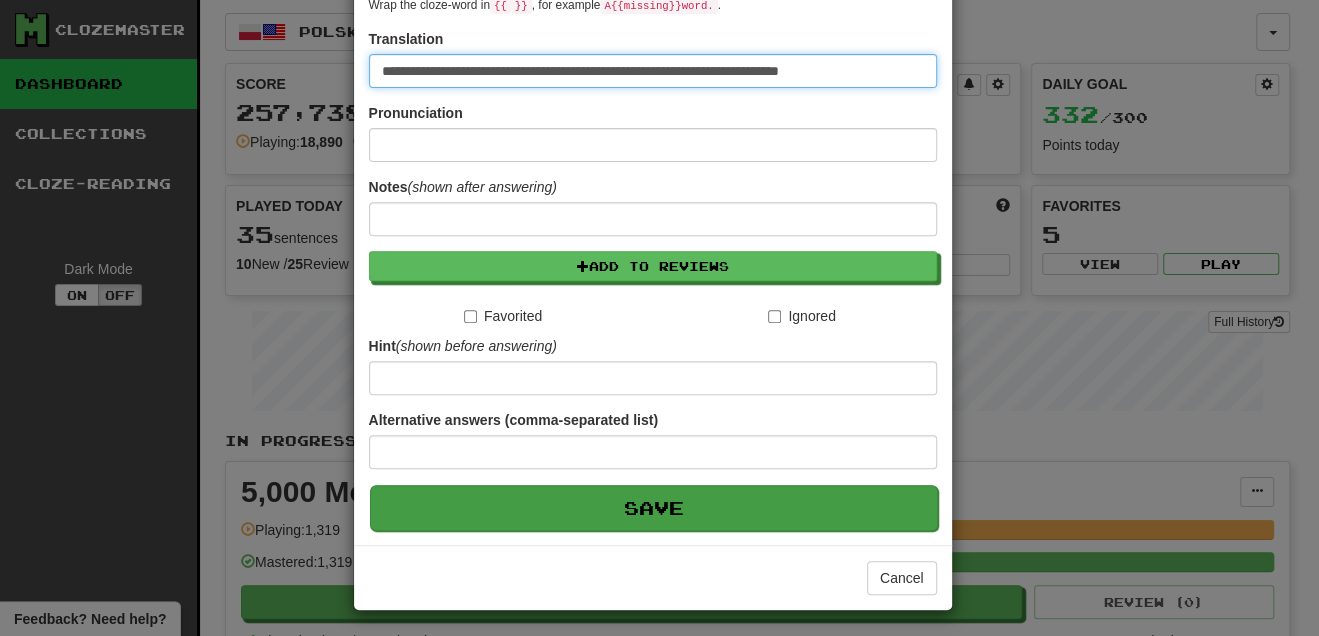 type on "**********" 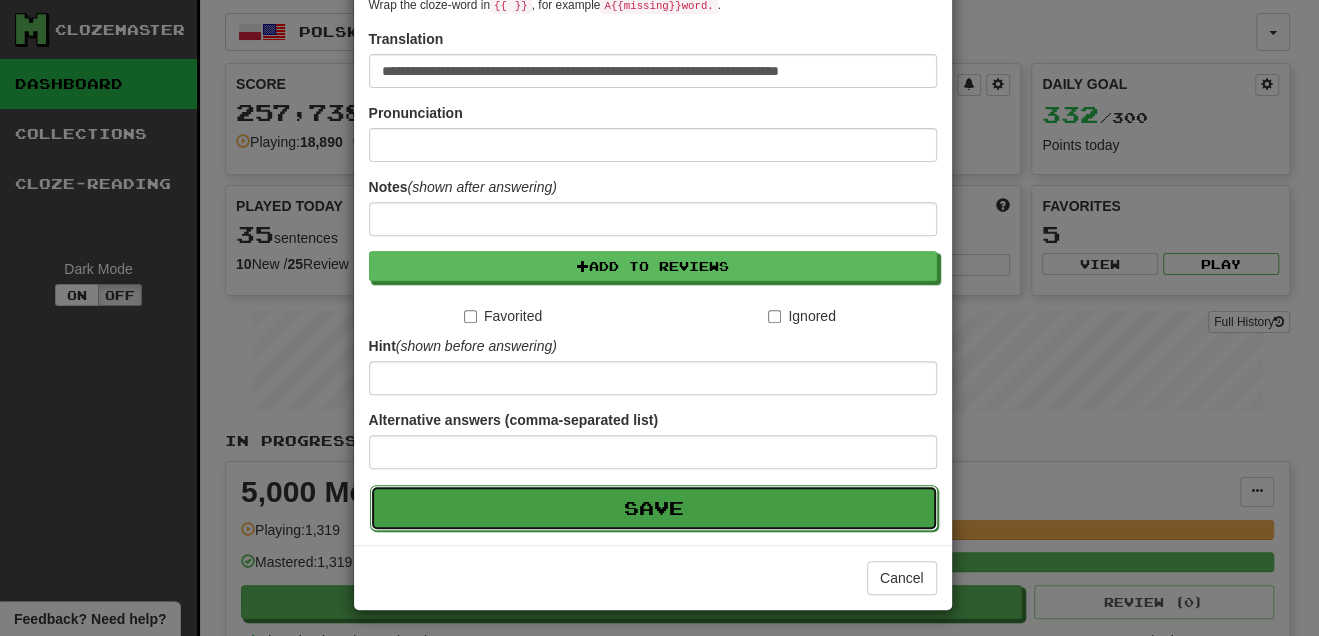 click on "Save" at bounding box center (654, 508) 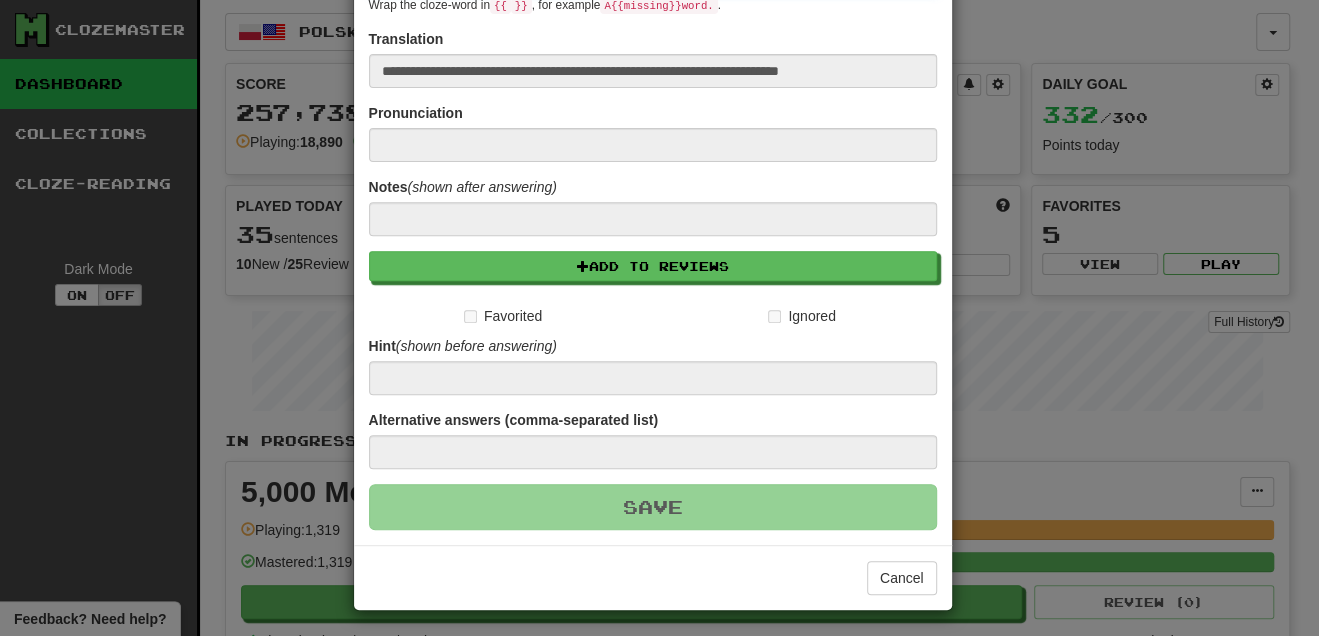 type 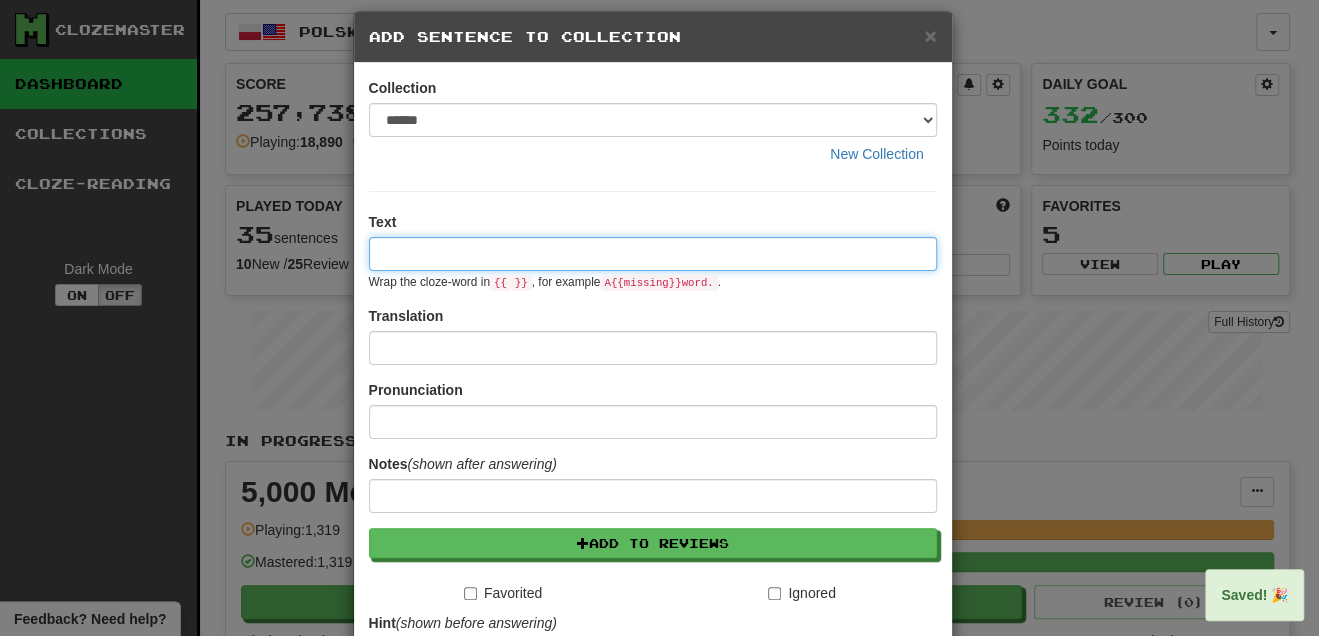 scroll, scrollTop: 0, scrollLeft: 0, axis: both 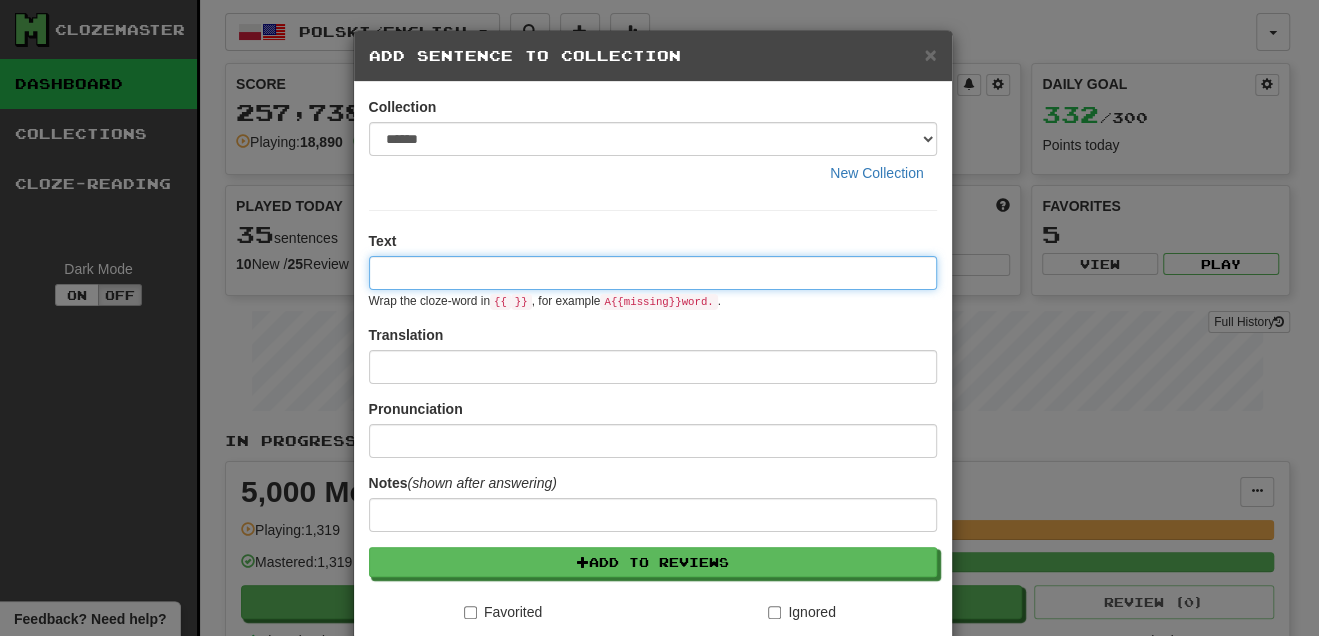 paste on "**********" 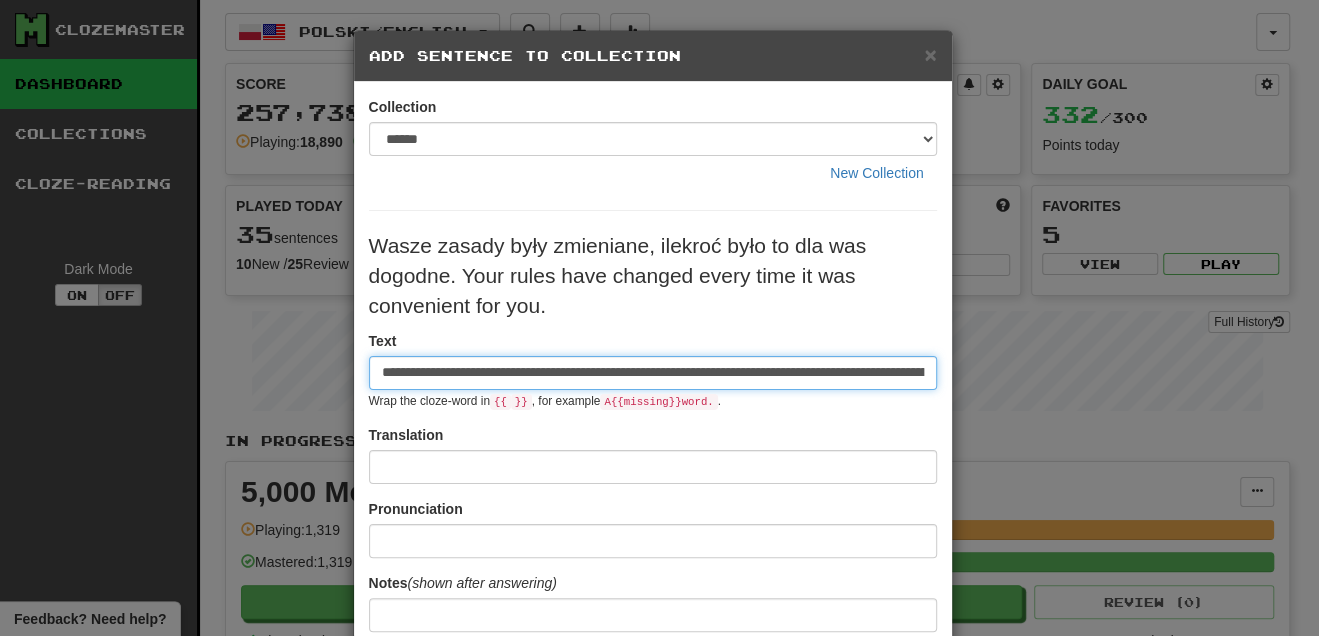 scroll, scrollTop: 0, scrollLeft: 238, axis: horizontal 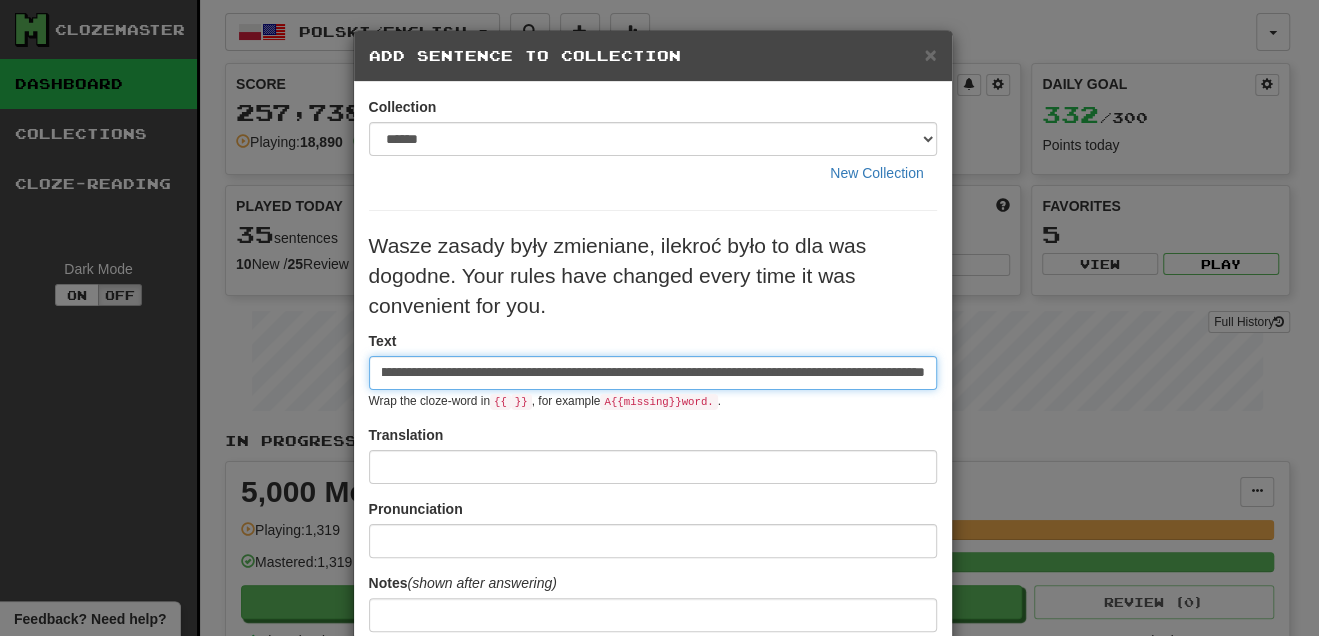 click on "**********" at bounding box center [653, 373] 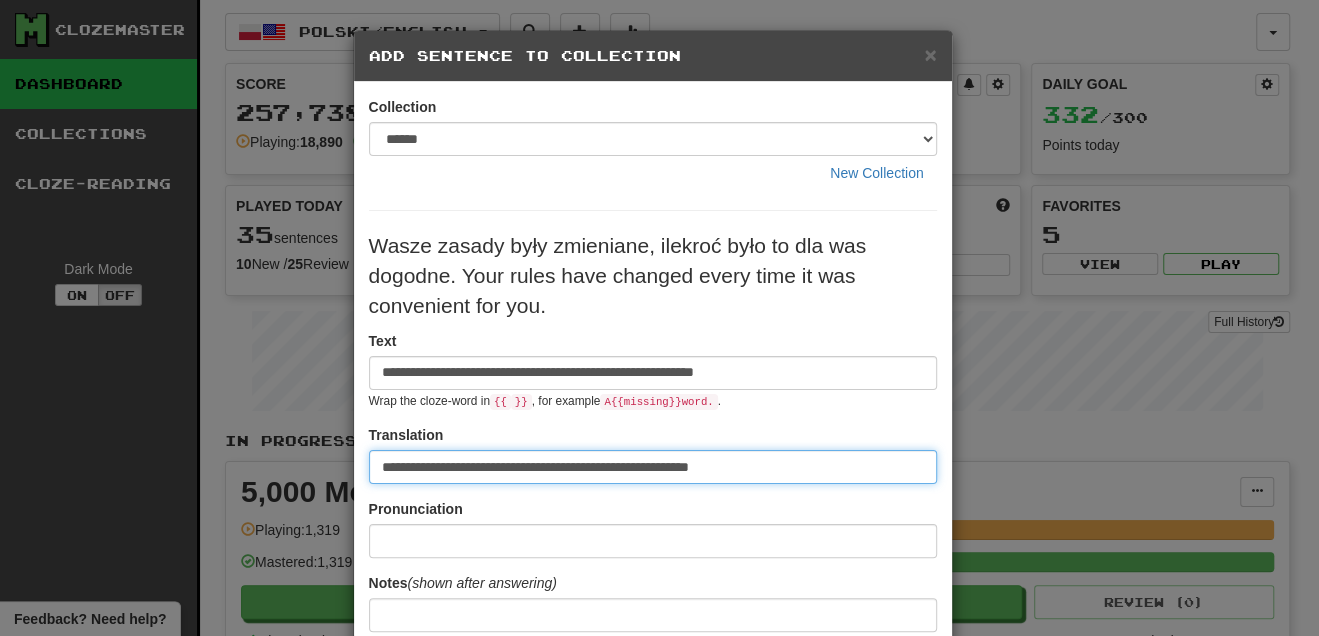 scroll, scrollTop: 0, scrollLeft: 0, axis: both 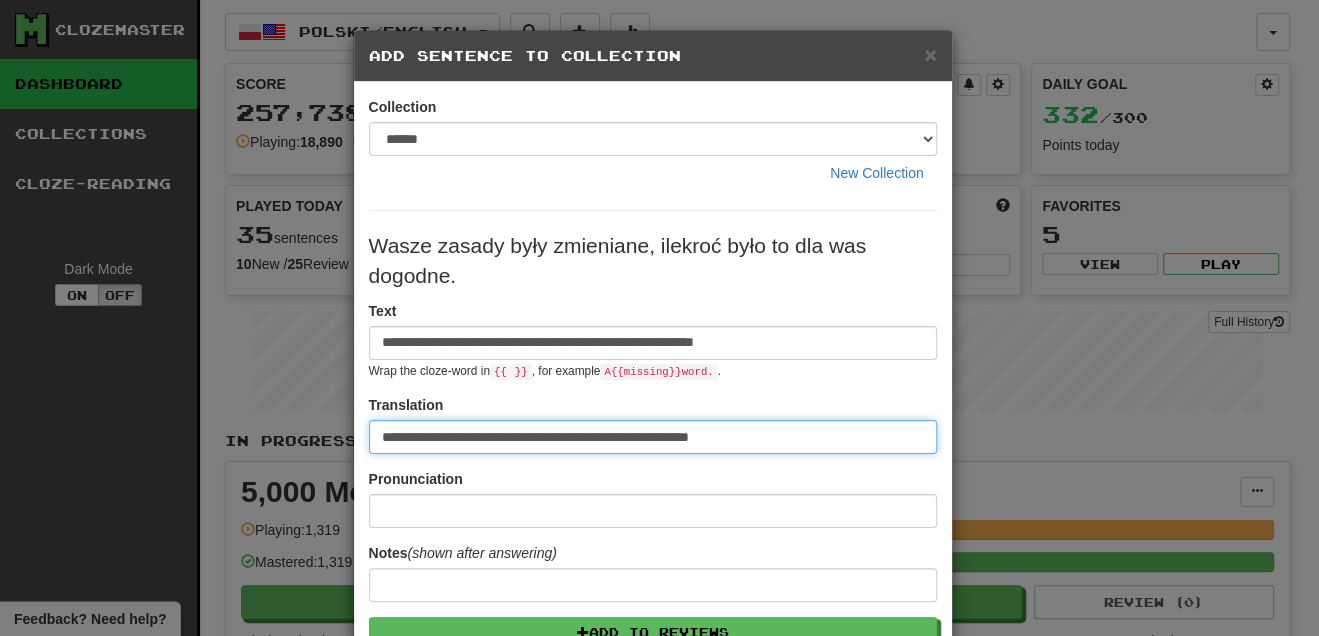 type on "**********" 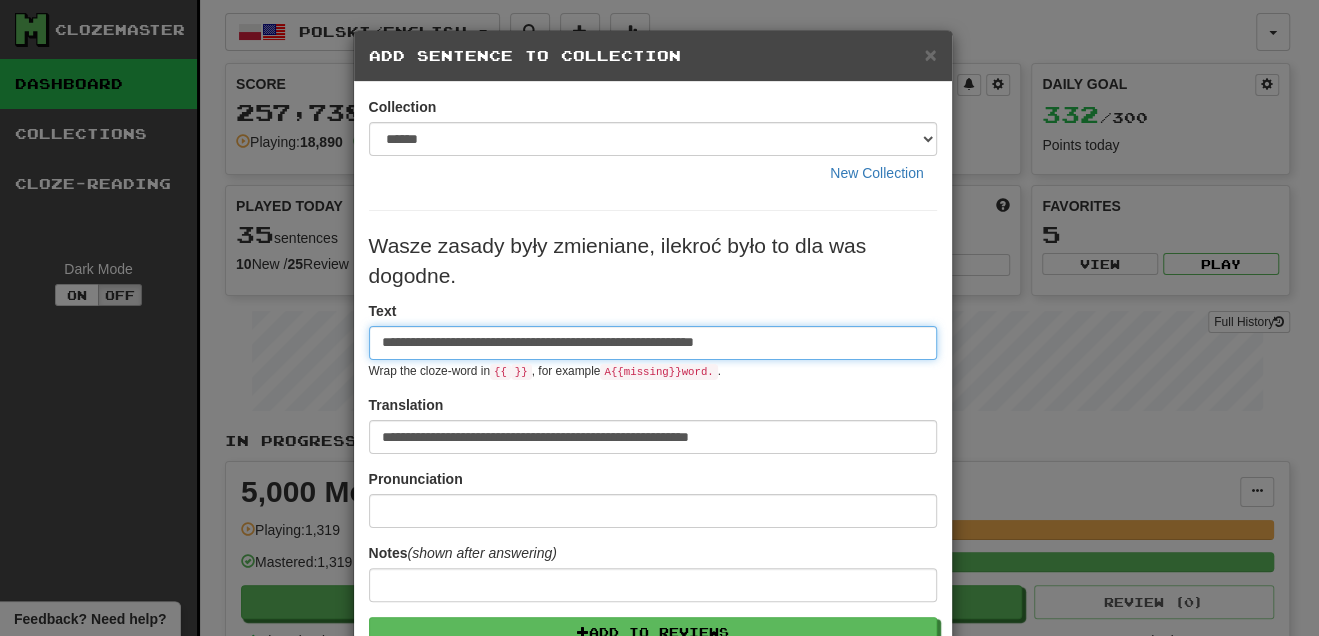 click on "**********" at bounding box center [653, 343] 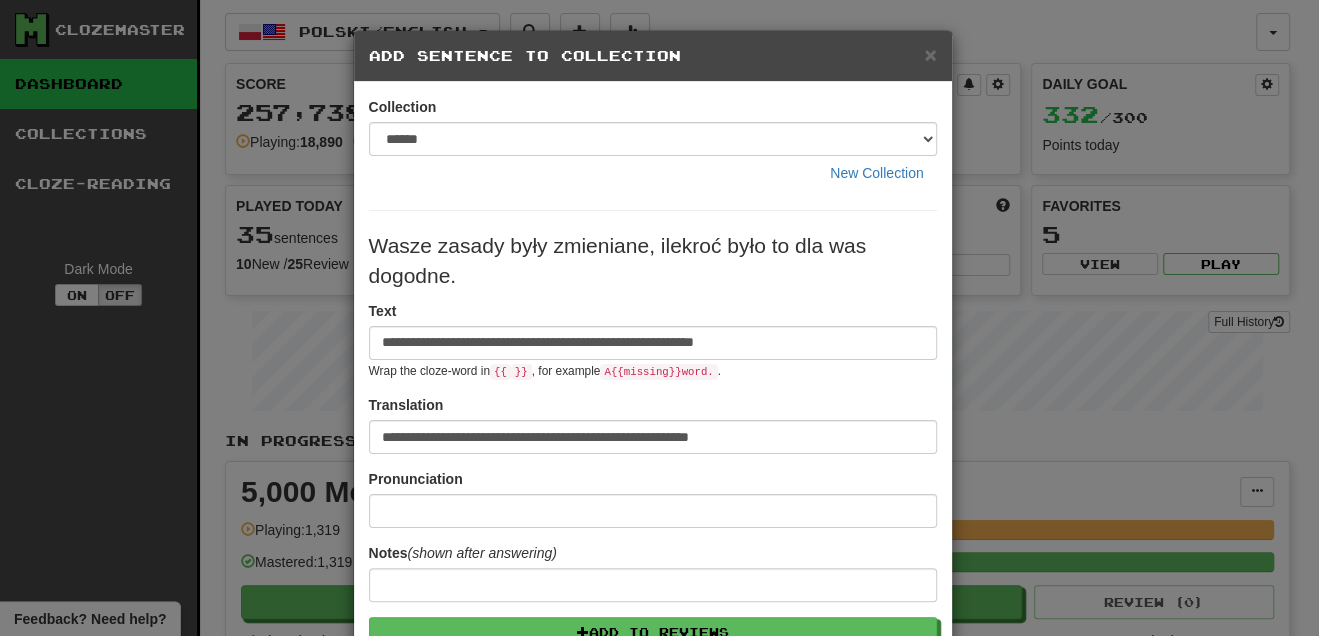 drag, startPoint x: 650, startPoint y: 245, endPoint x: 722, endPoint y: 239, distance: 72.249565 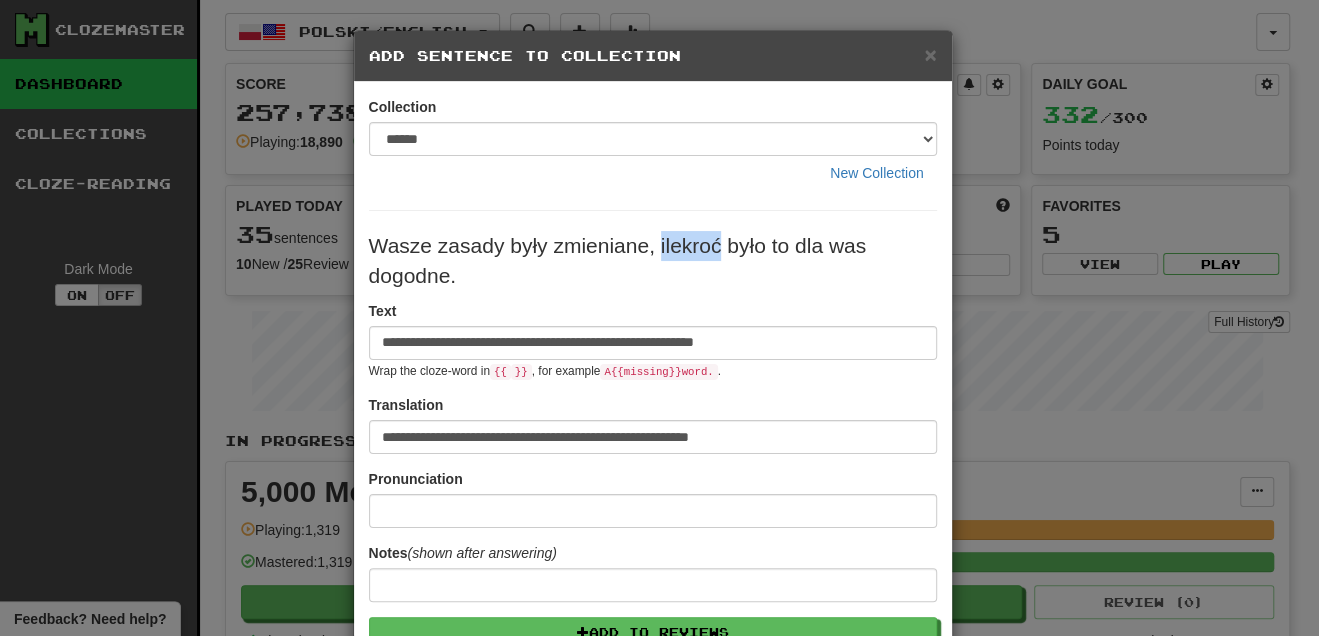 drag, startPoint x: 711, startPoint y: 241, endPoint x: 655, endPoint y: 246, distance: 56.22277 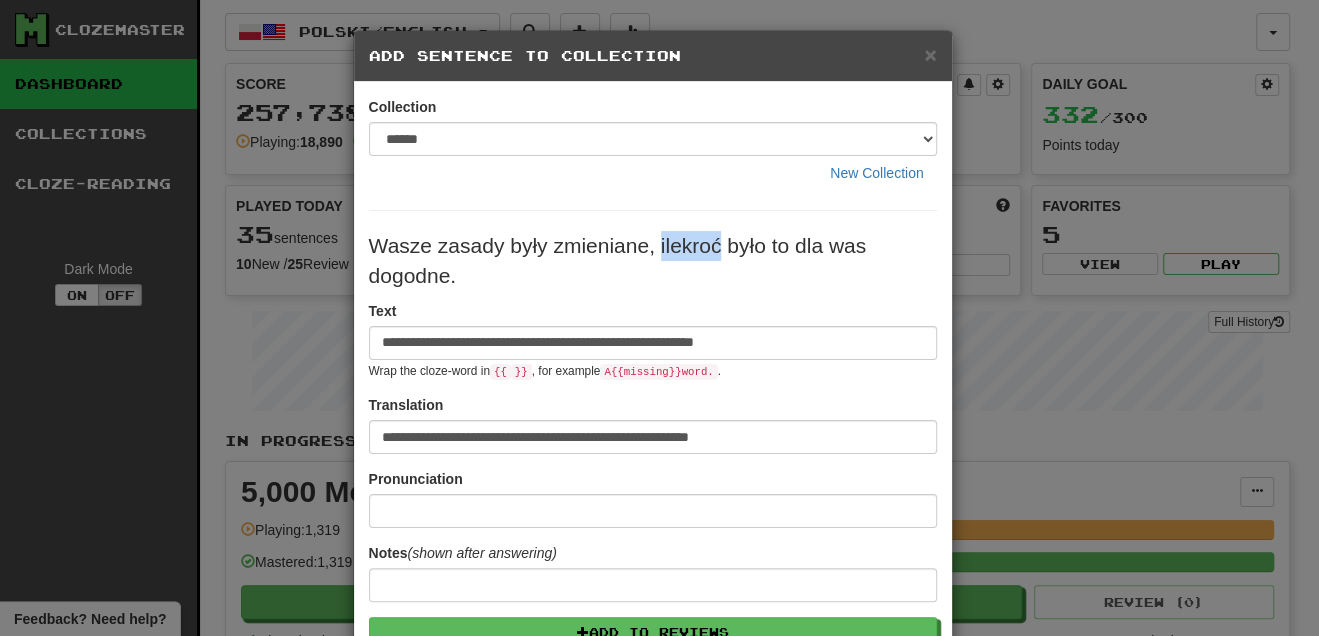 click on "Wasze zasady były zmieniane, ilekroć było to dla was dogodne." at bounding box center (653, 261) 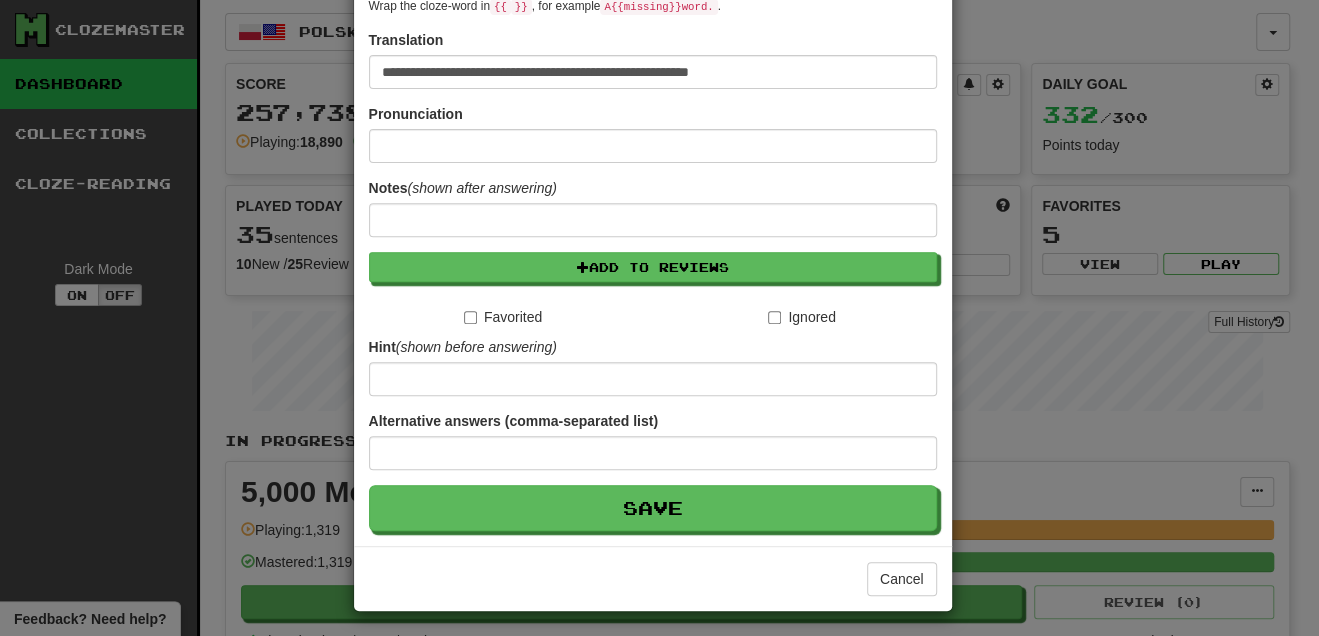 scroll, scrollTop: 366, scrollLeft: 0, axis: vertical 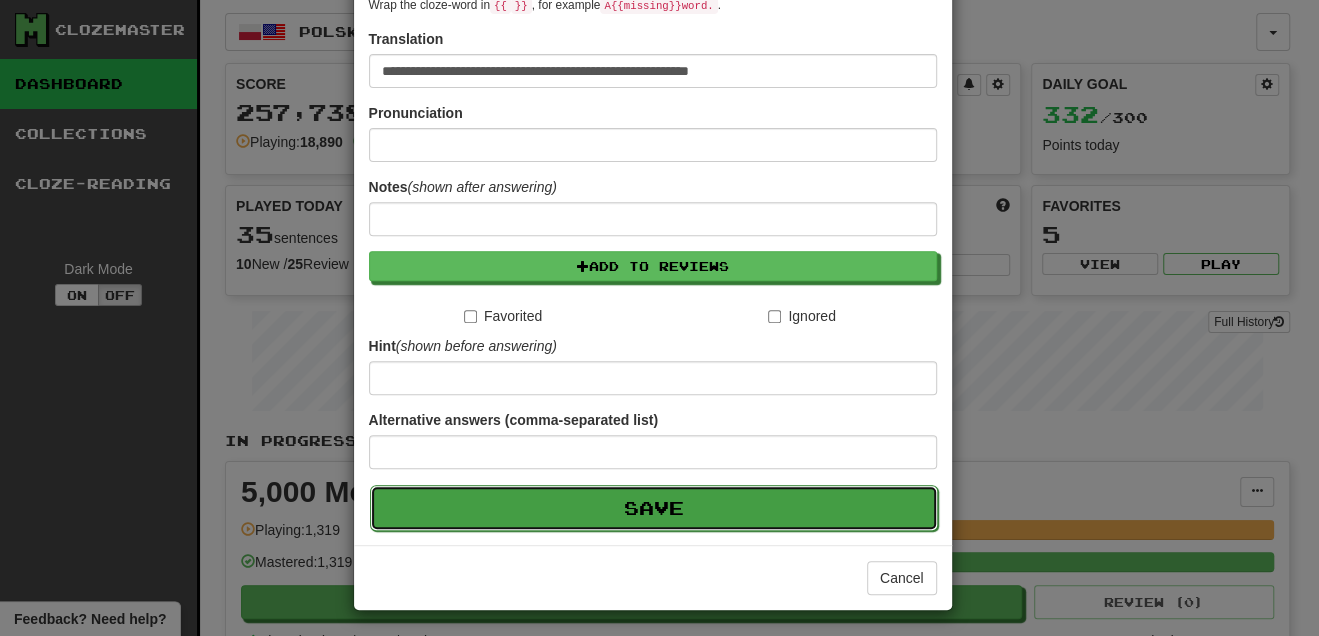 click on "Save" at bounding box center (654, 508) 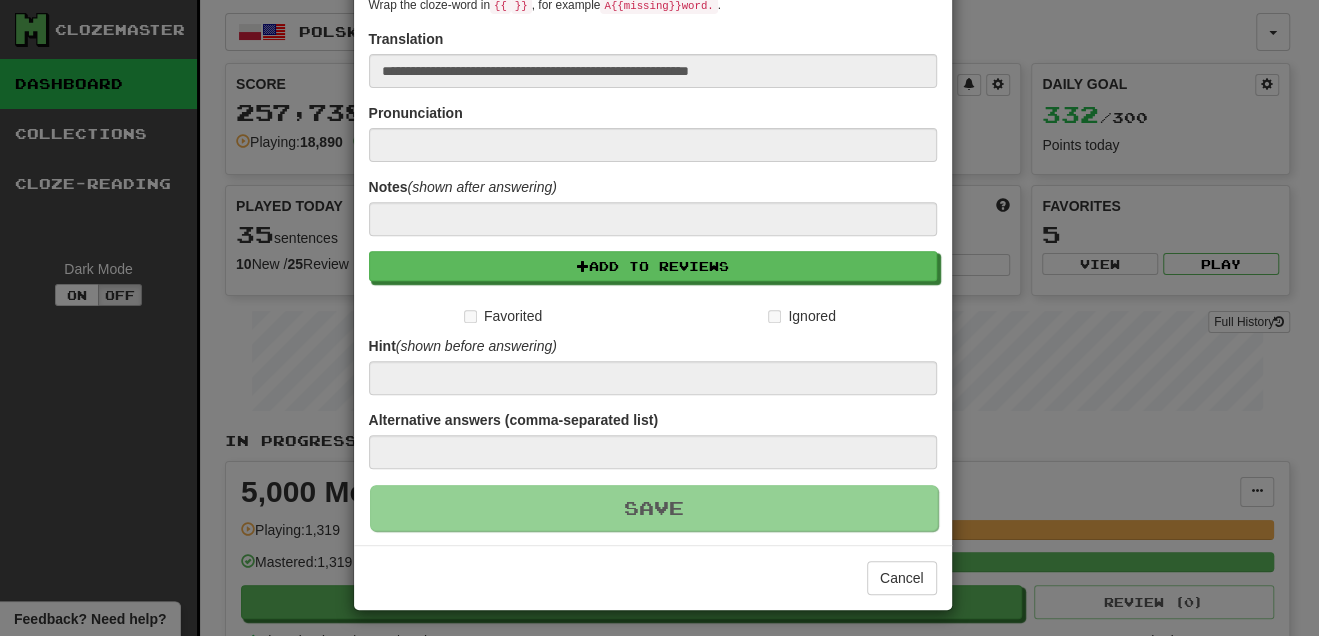 type 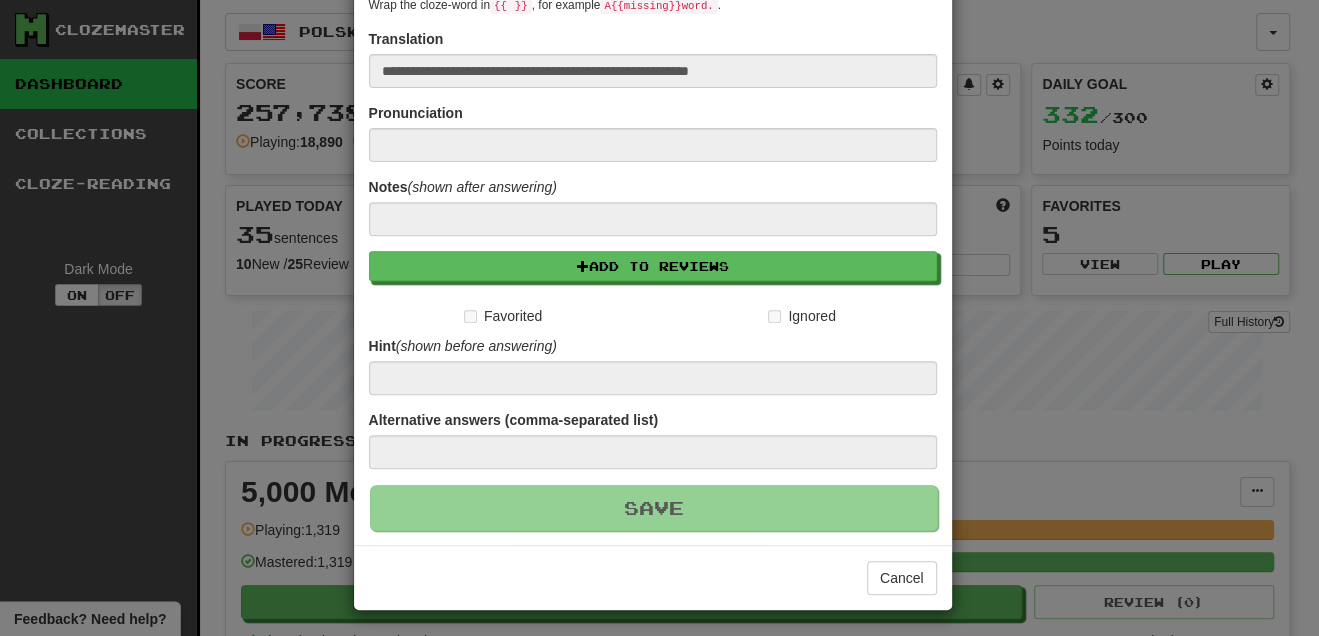 type 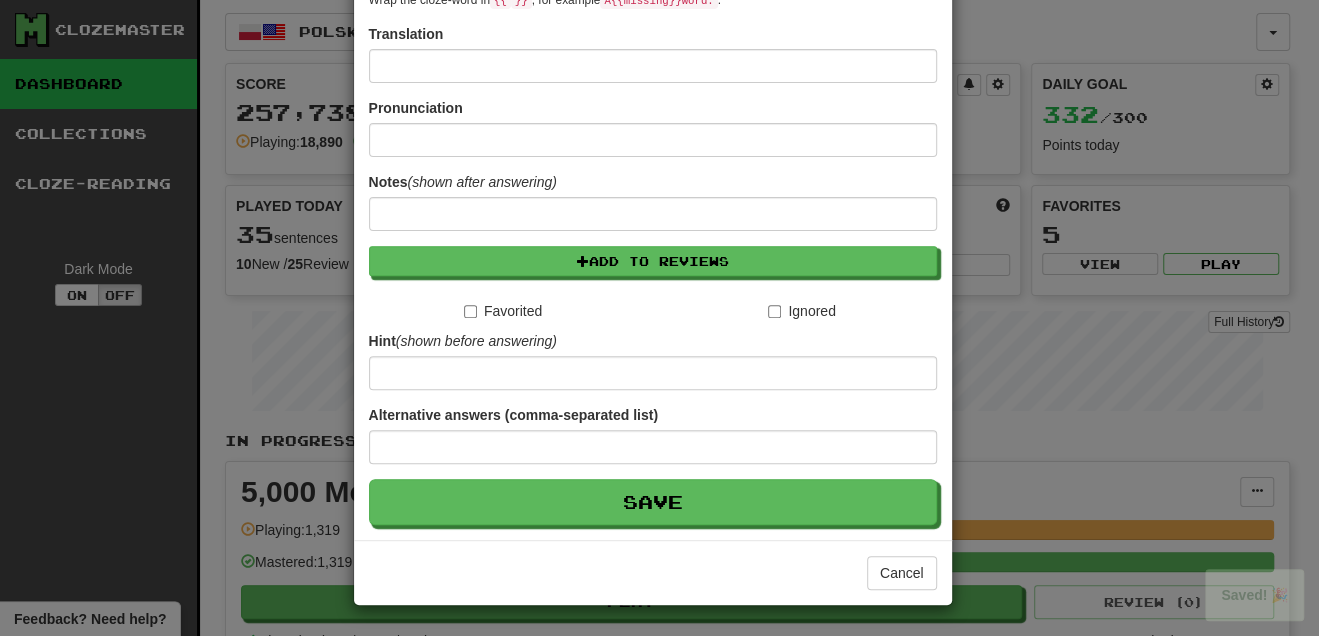 scroll, scrollTop: 0, scrollLeft: 0, axis: both 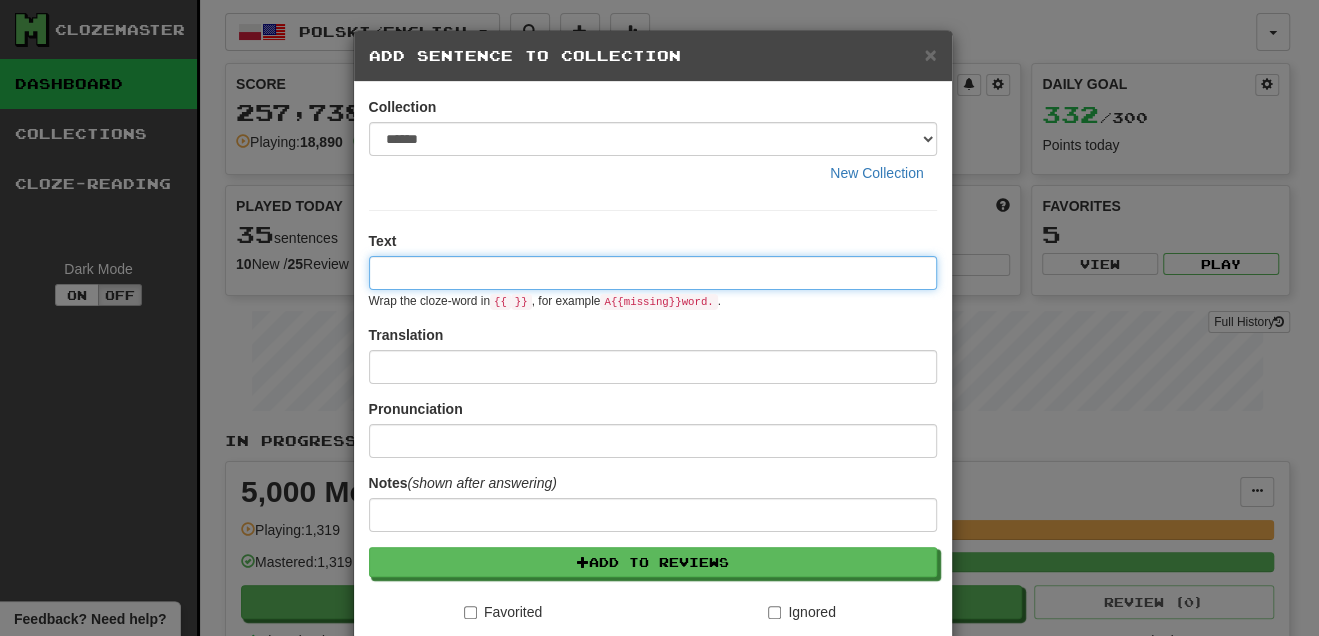 paste on "**********" 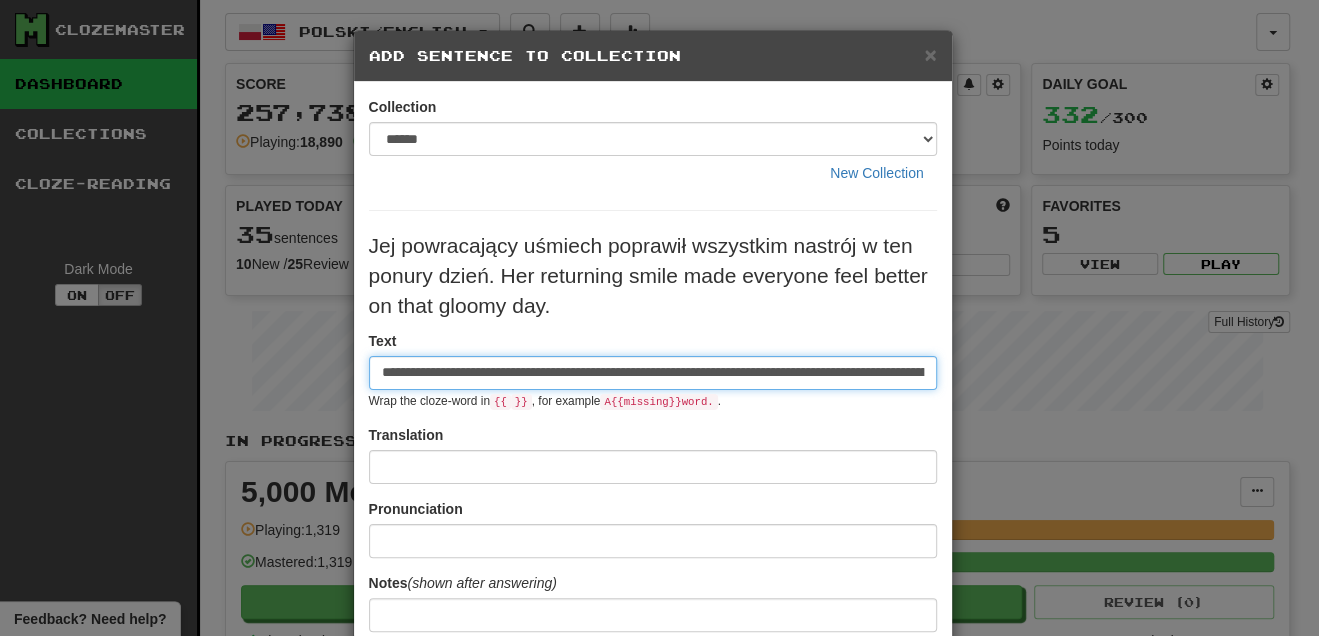 scroll, scrollTop: 0, scrollLeft: 320, axis: horizontal 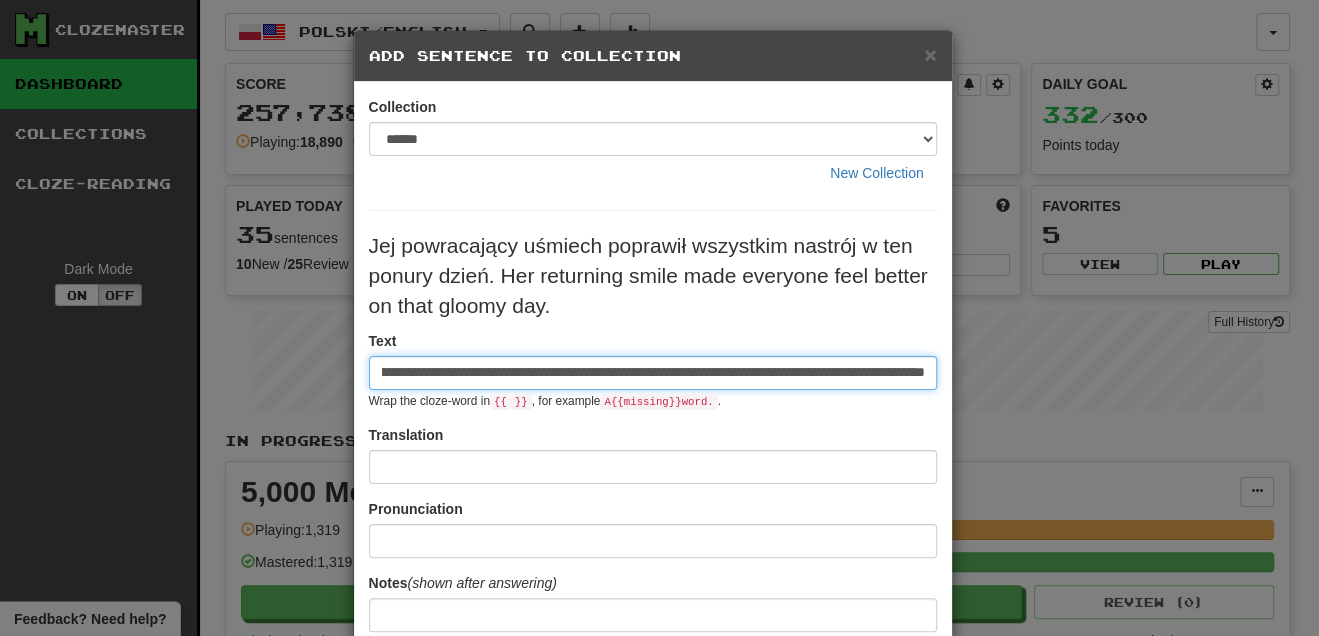 click on "**********" at bounding box center (653, 373) 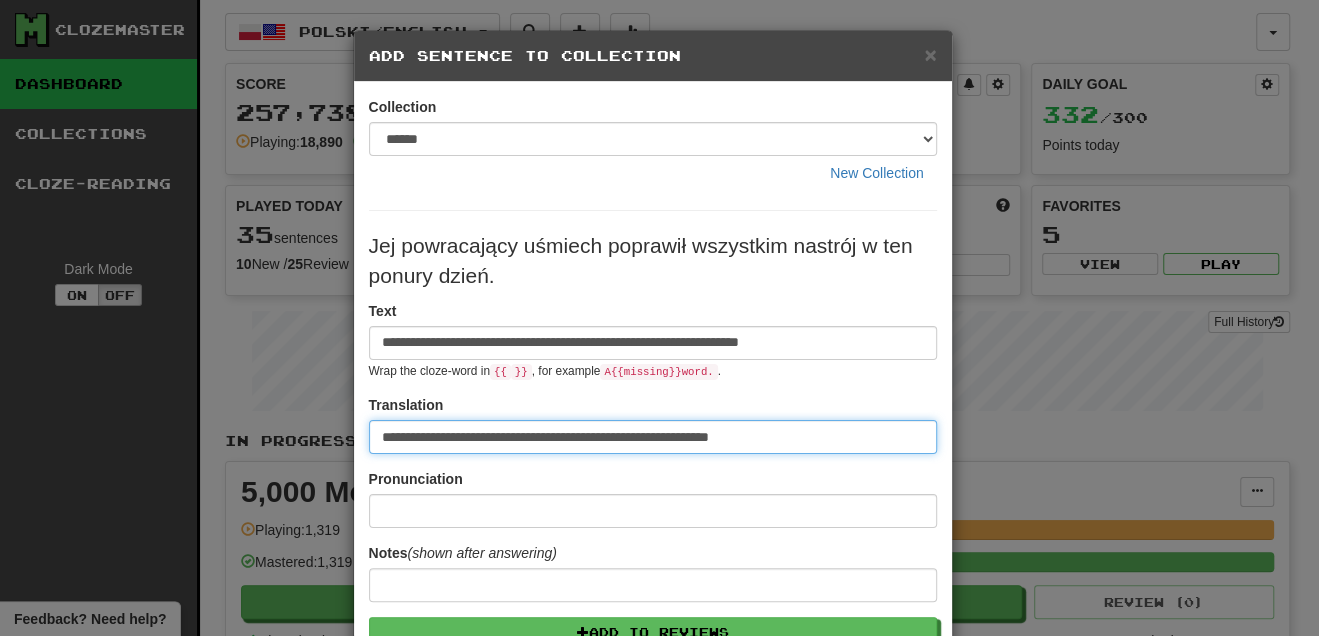 scroll, scrollTop: 0, scrollLeft: 0, axis: both 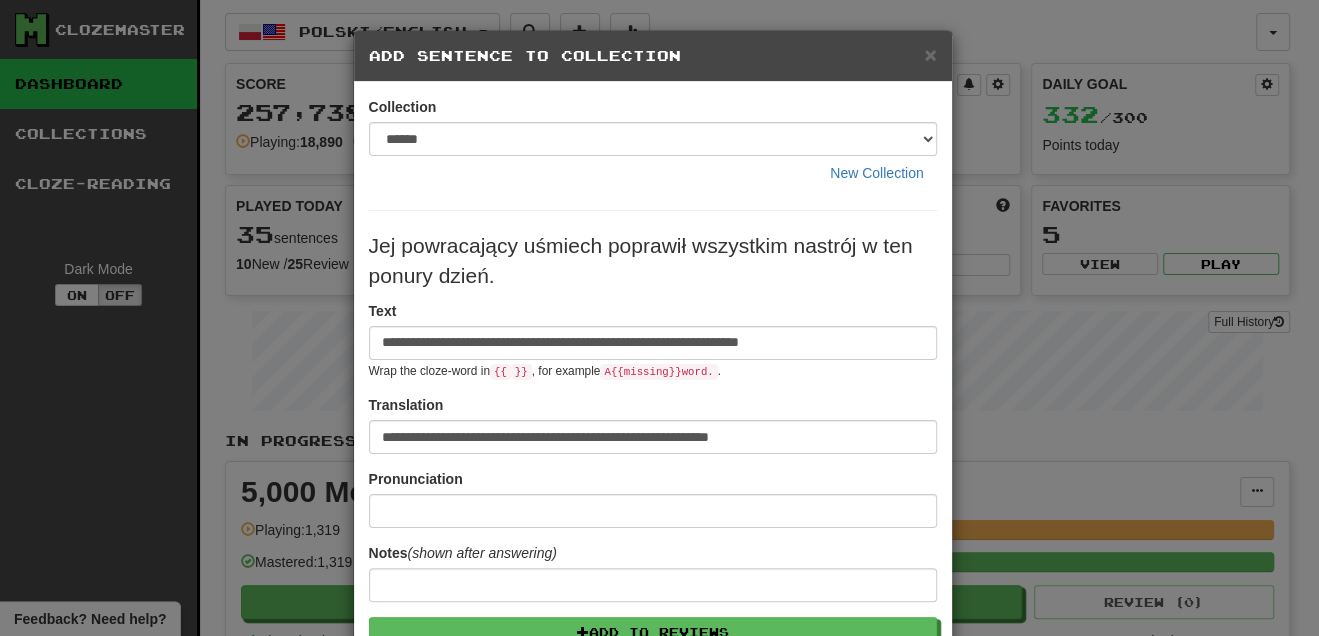 click on "**********" at bounding box center [653, 563] 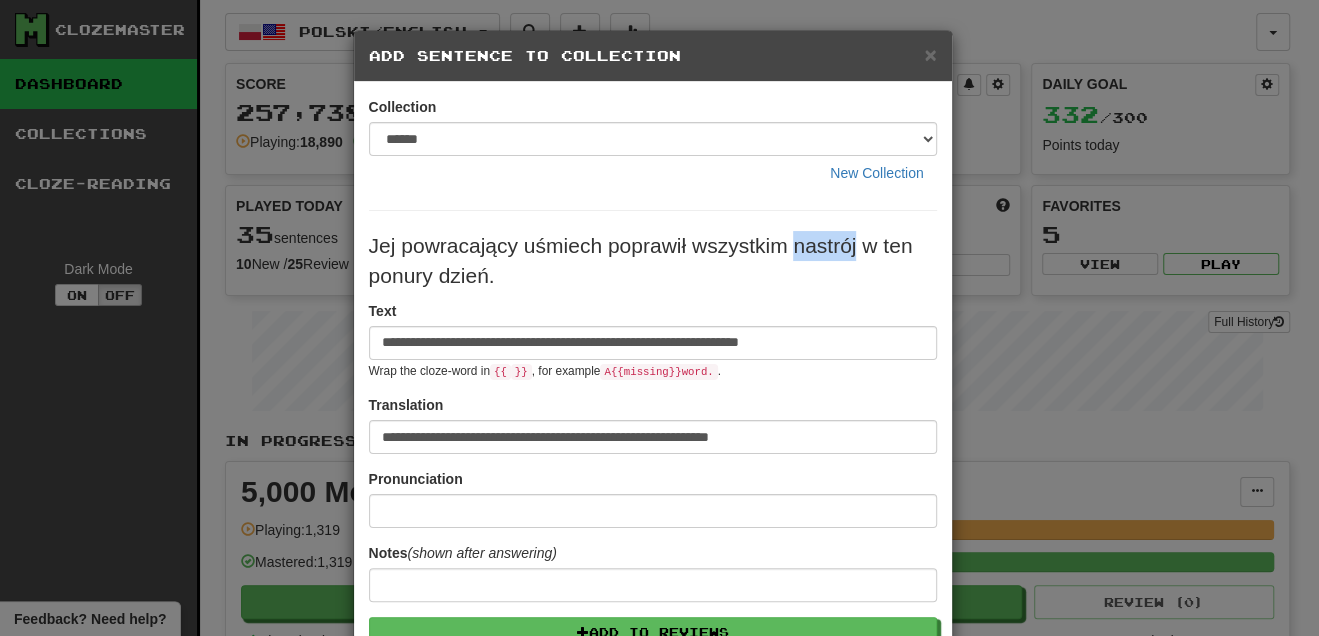 drag, startPoint x: 785, startPoint y: 239, endPoint x: 850, endPoint y: 240, distance: 65.00769 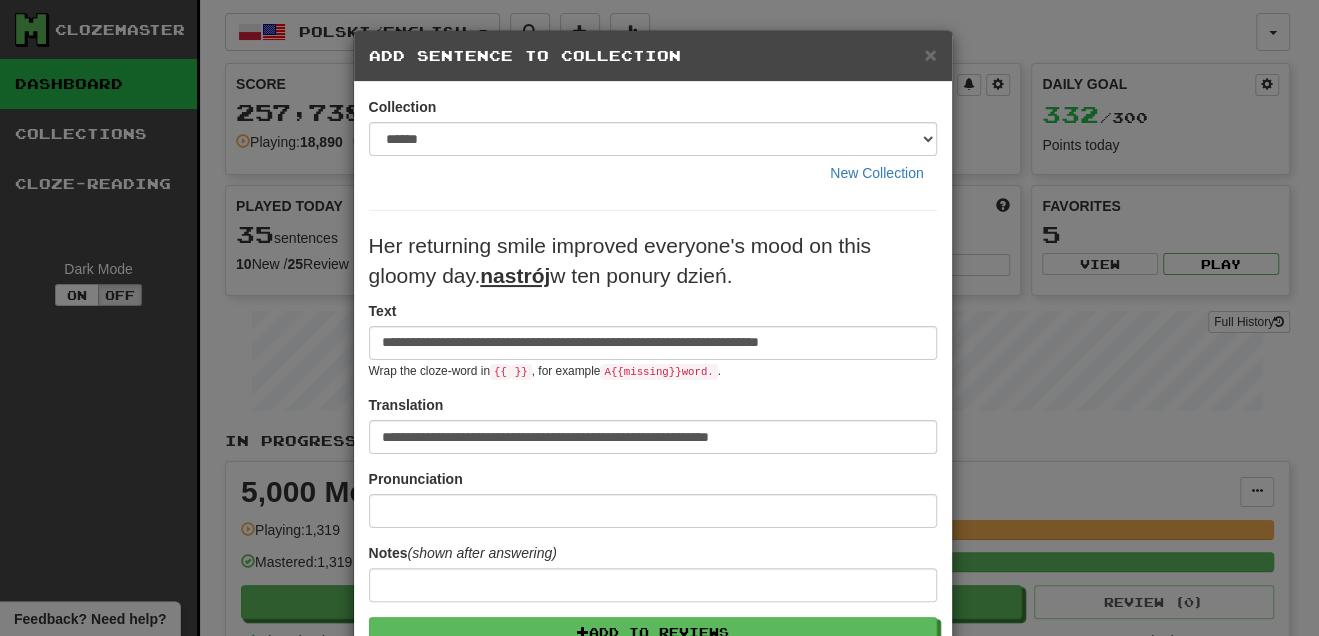 click on "Jej powracający uśmiech poprawił wszystkim  nastrój  w ten ponury dzień." at bounding box center (653, 261) 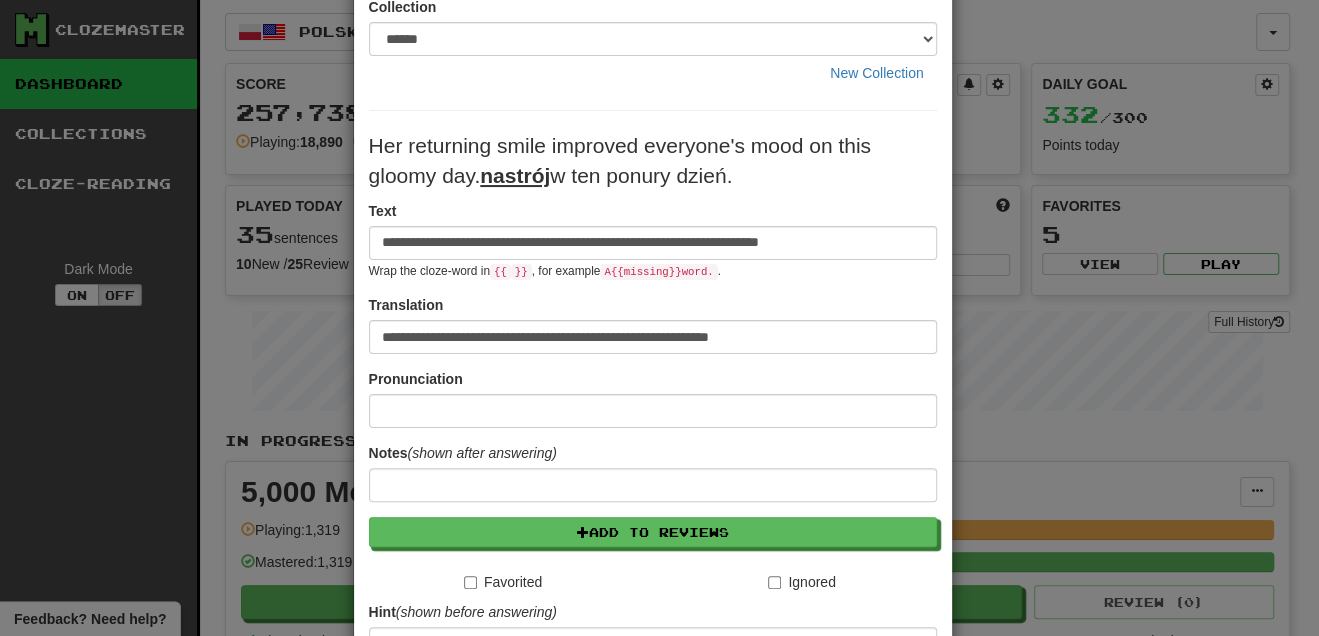 scroll, scrollTop: 363, scrollLeft: 0, axis: vertical 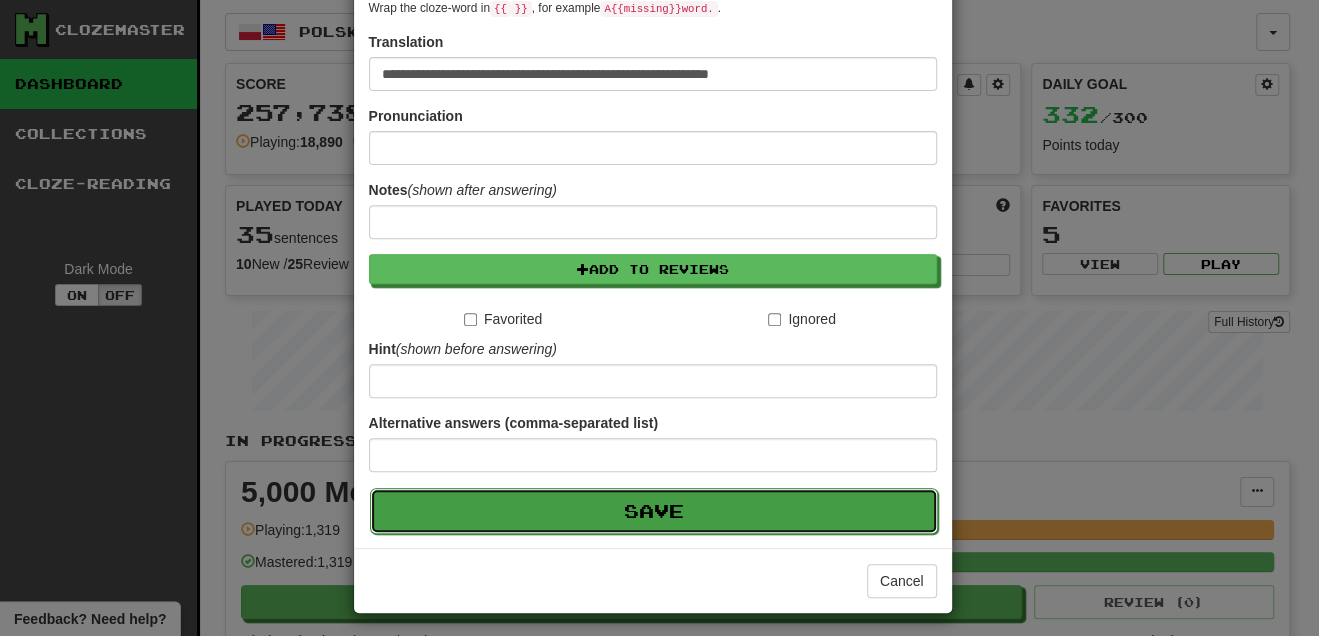 click on "Save" at bounding box center (654, 511) 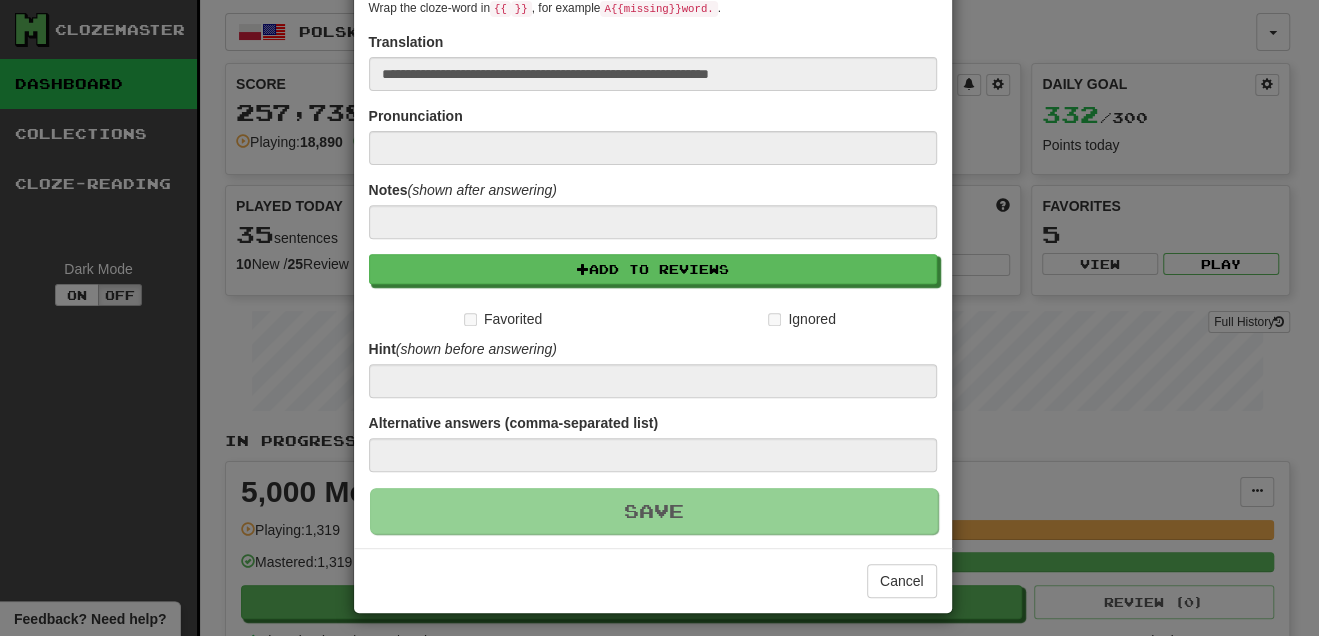 type 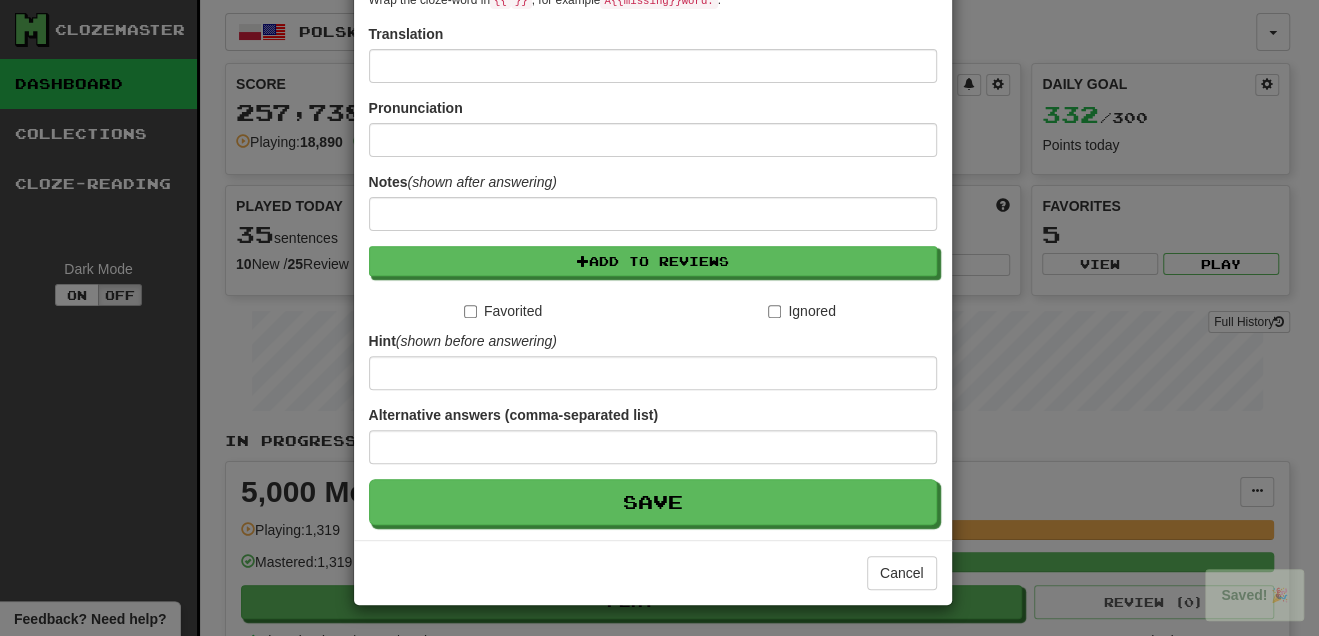 scroll, scrollTop: 0, scrollLeft: 0, axis: both 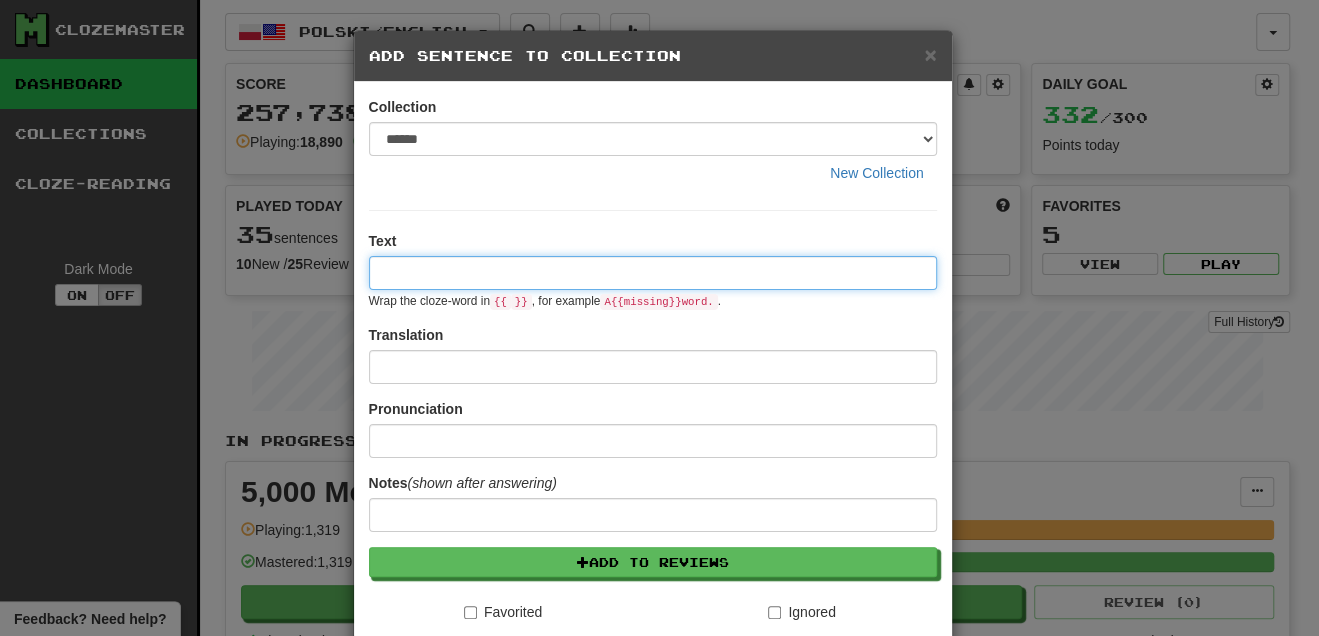 paste on "**********" 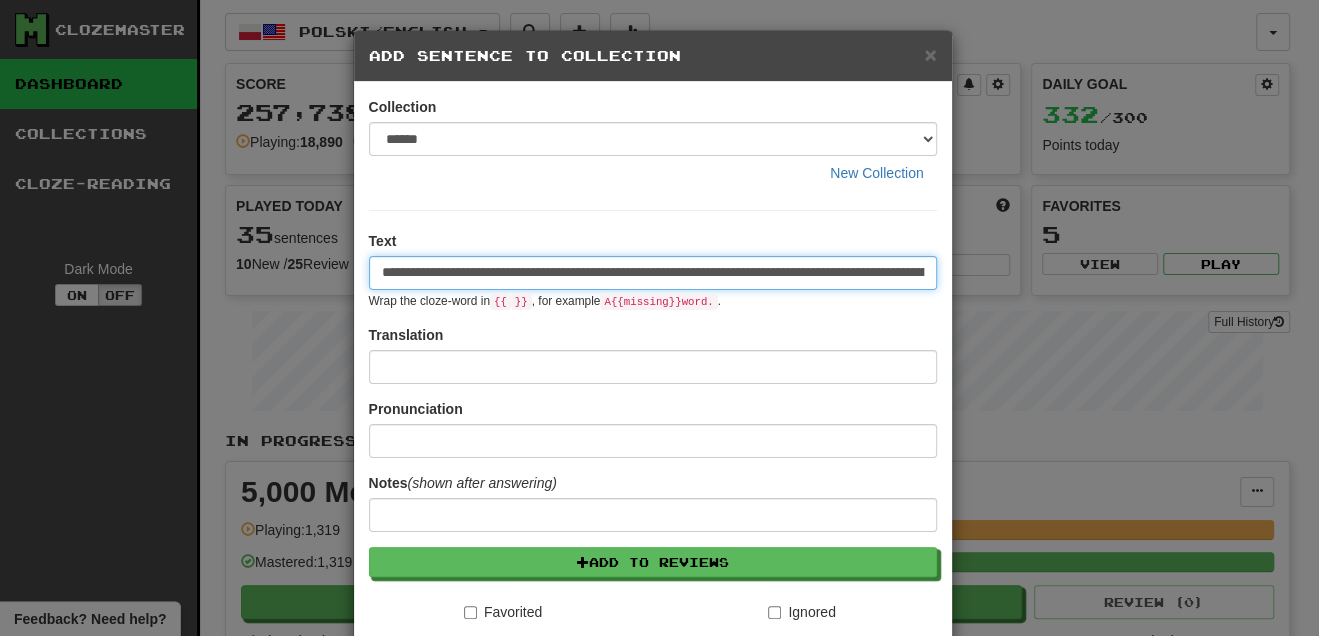 scroll, scrollTop: 0, scrollLeft: 424, axis: horizontal 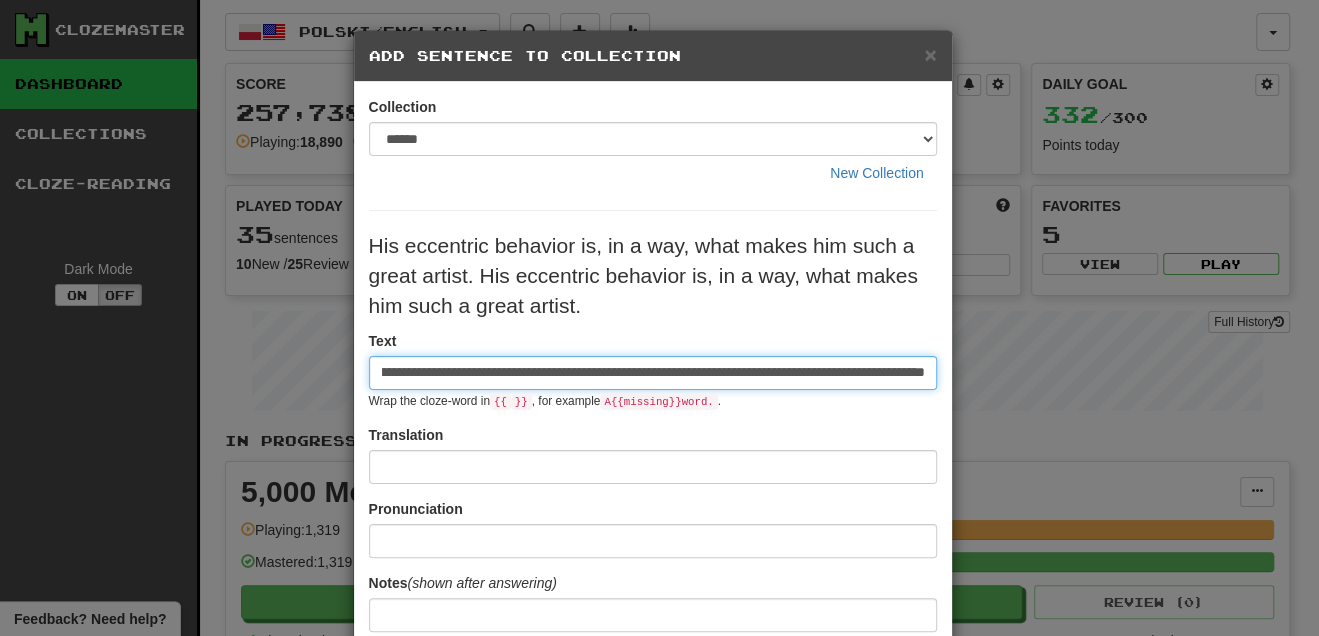click on "**********" at bounding box center (653, 373) 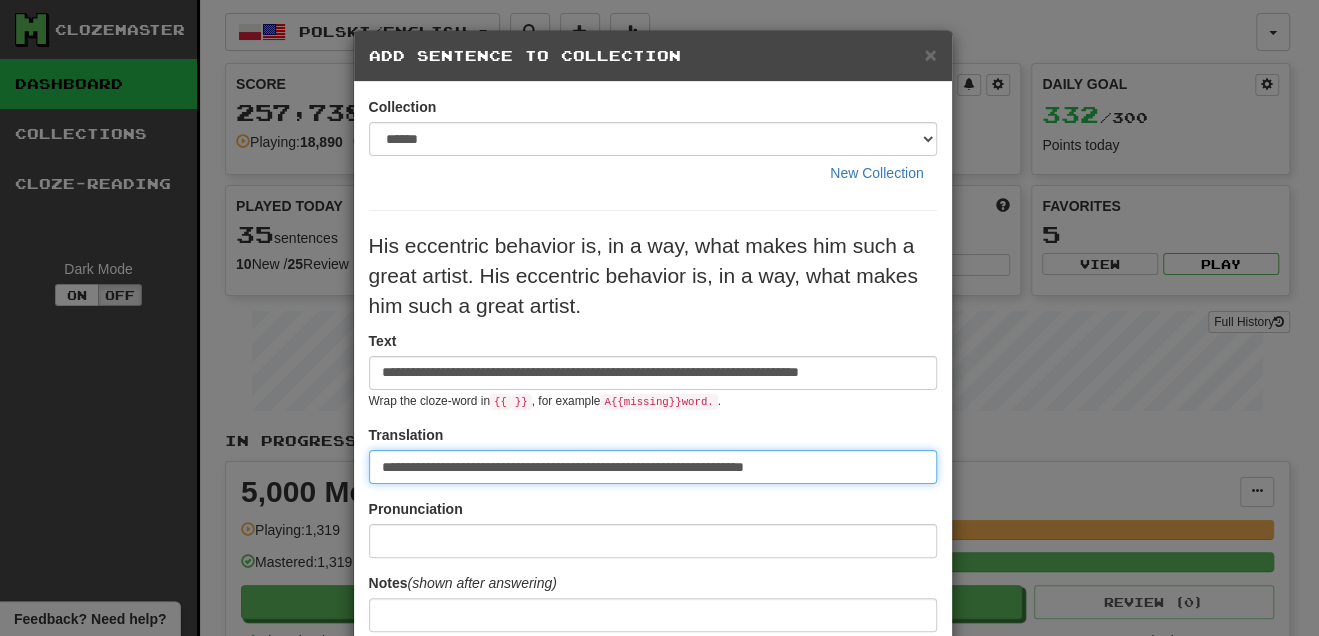 scroll, scrollTop: 0, scrollLeft: 0, axis: both 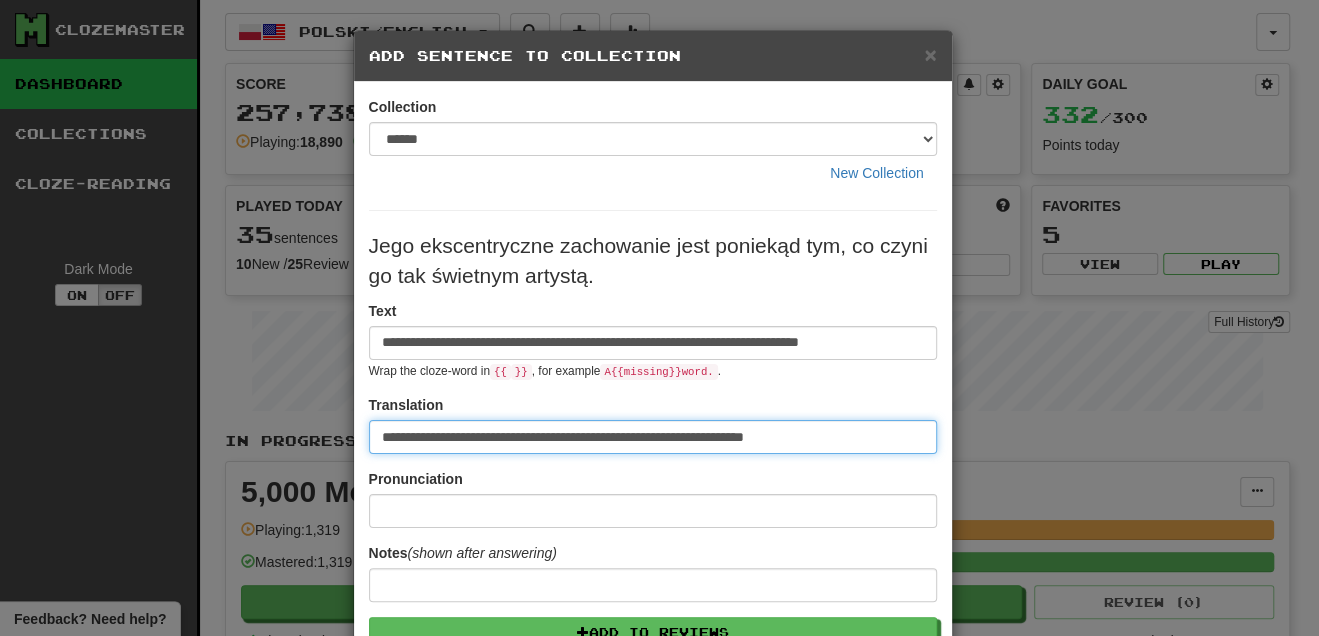 type on "**********" 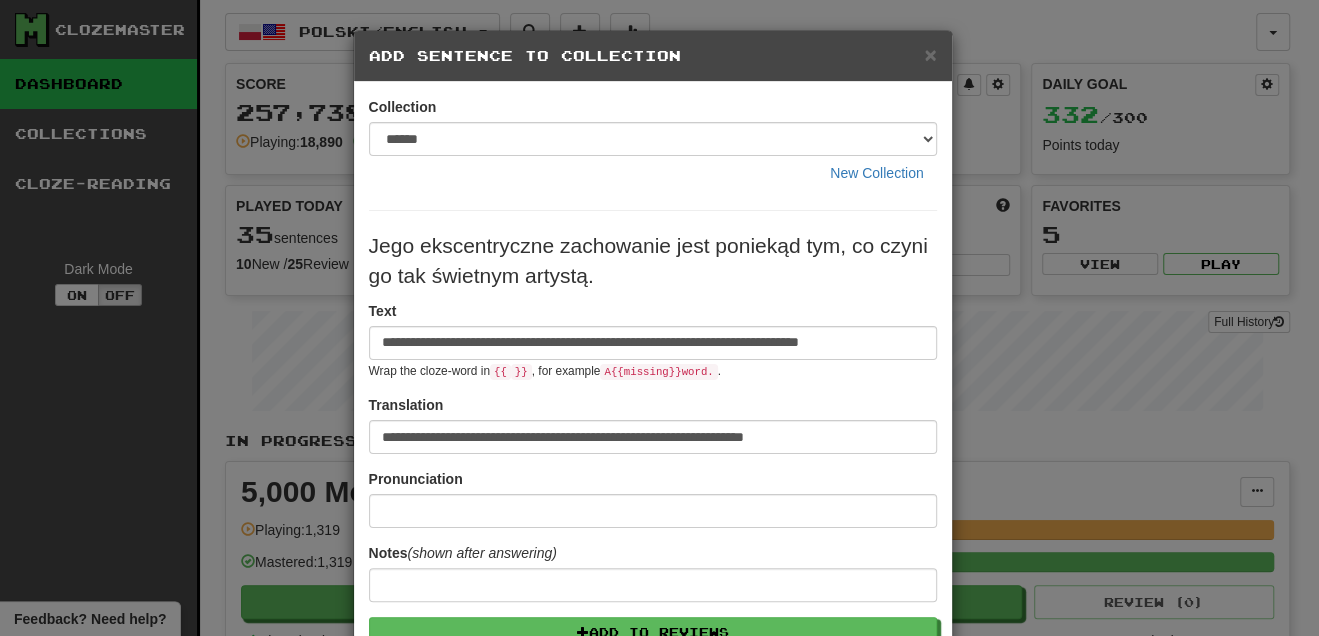 click on "**********" at bounding box center (653, 340) 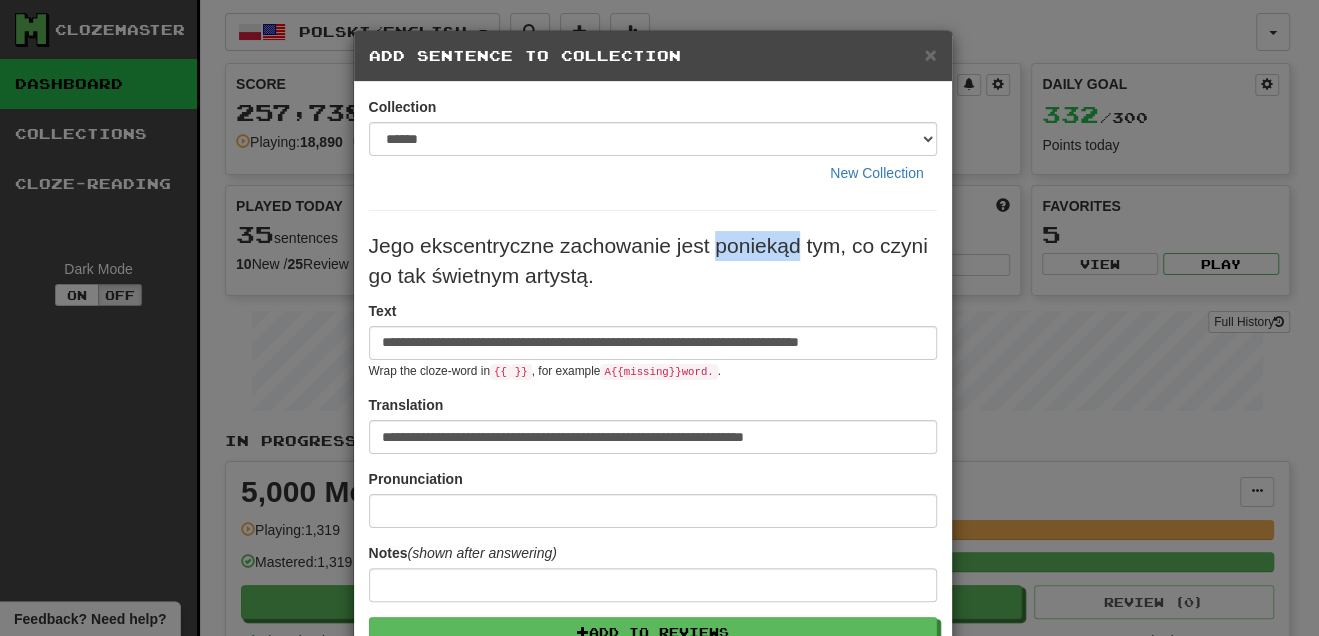 drag, startPoint x: 708, startPoint y: 243, endPoint x: 793, endPoint y: 239, distance: 85.09406 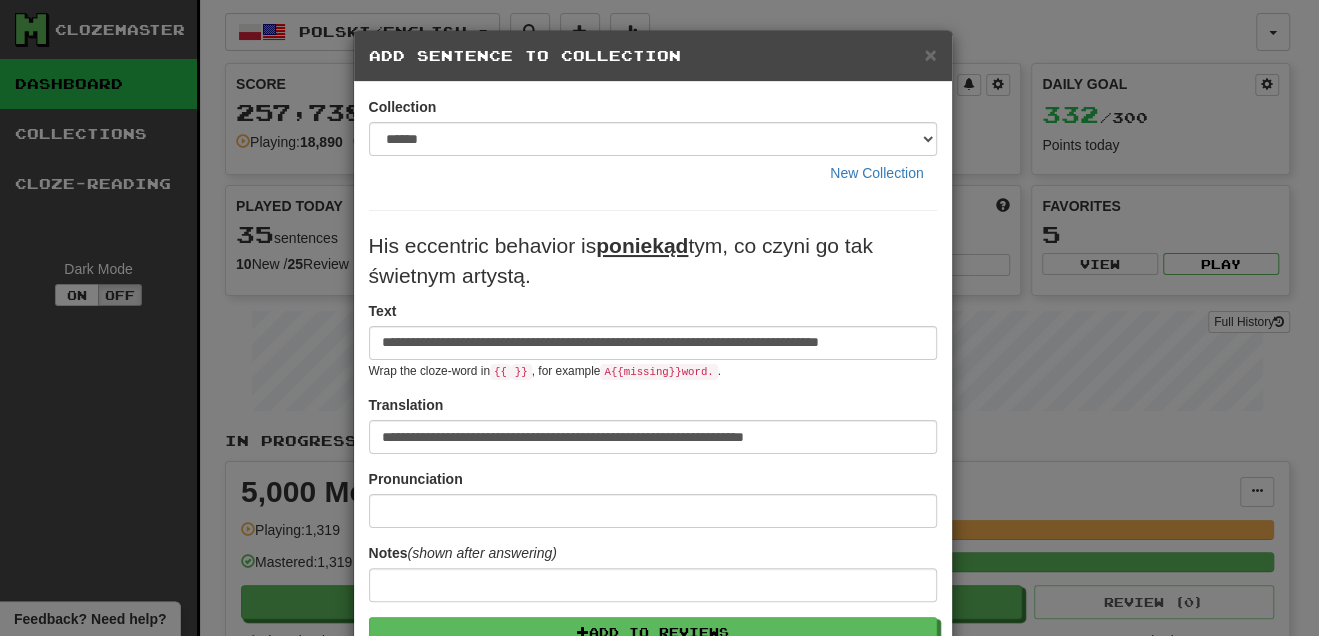click on "Jego ekscentryczne zachowanie jest  poniekąd  tym, co czyni go tak świetnym artystą." at bounding box center [653, 261] 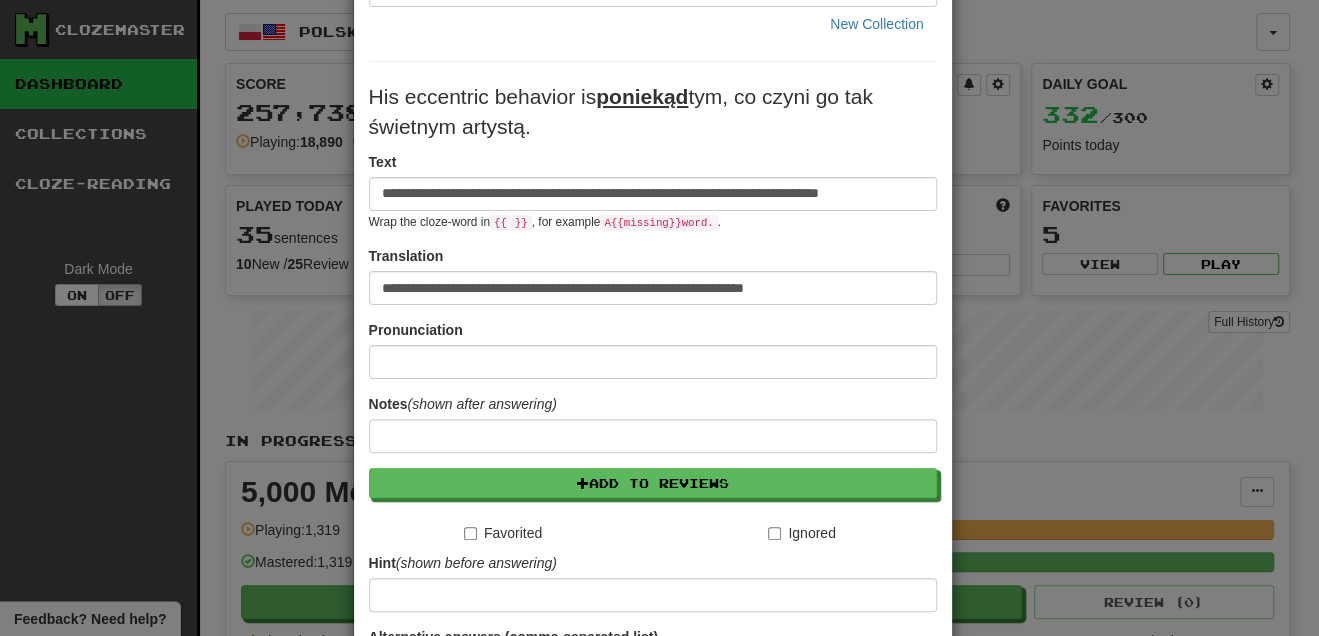 scroll, scrollTop: 363, scrollLeft: 0, axis: vertical 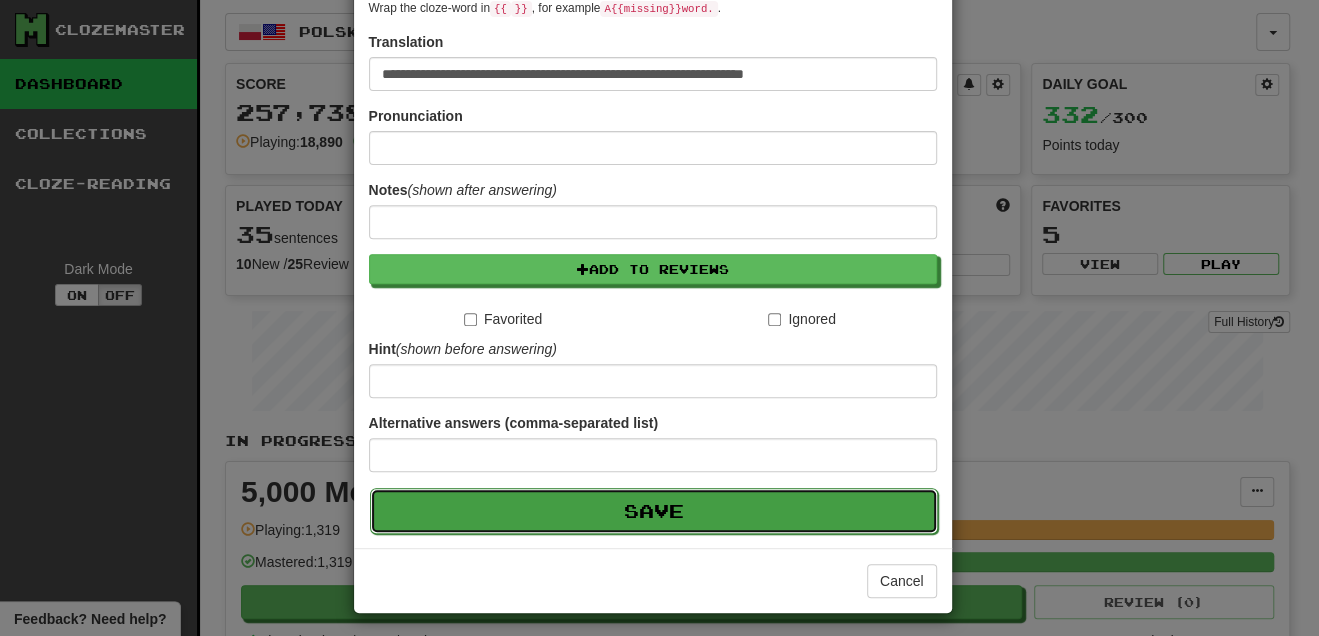 click on "Save" at bounding box center [654, 511] 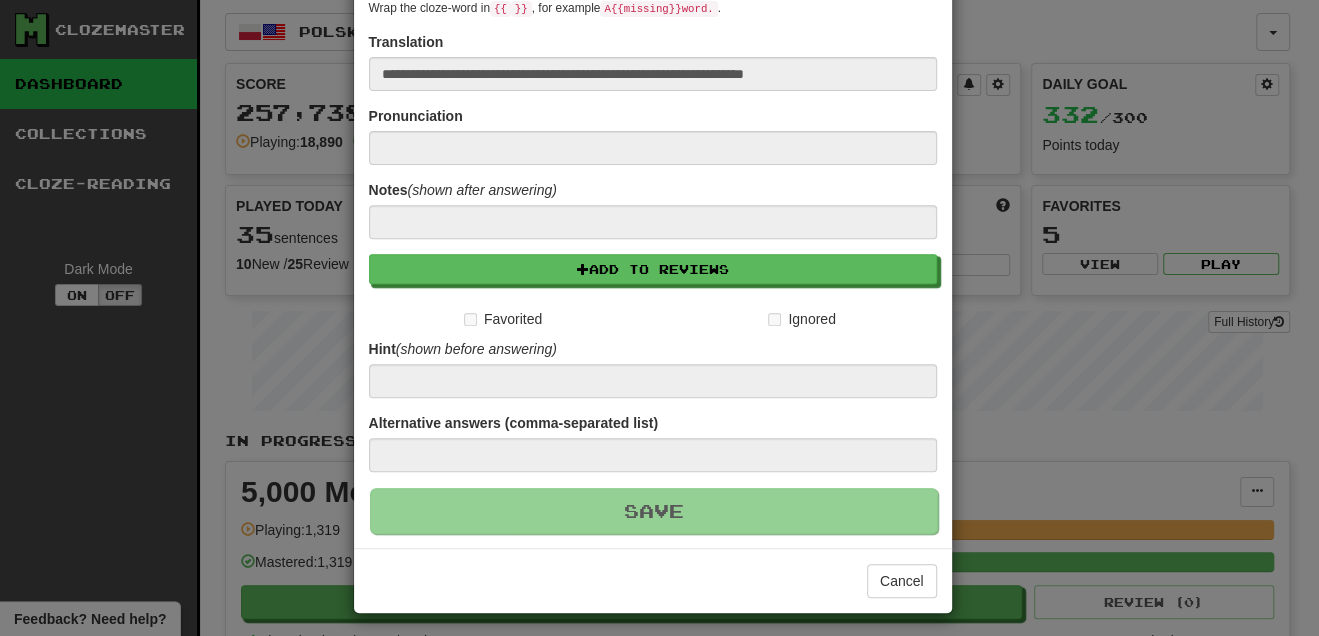 type 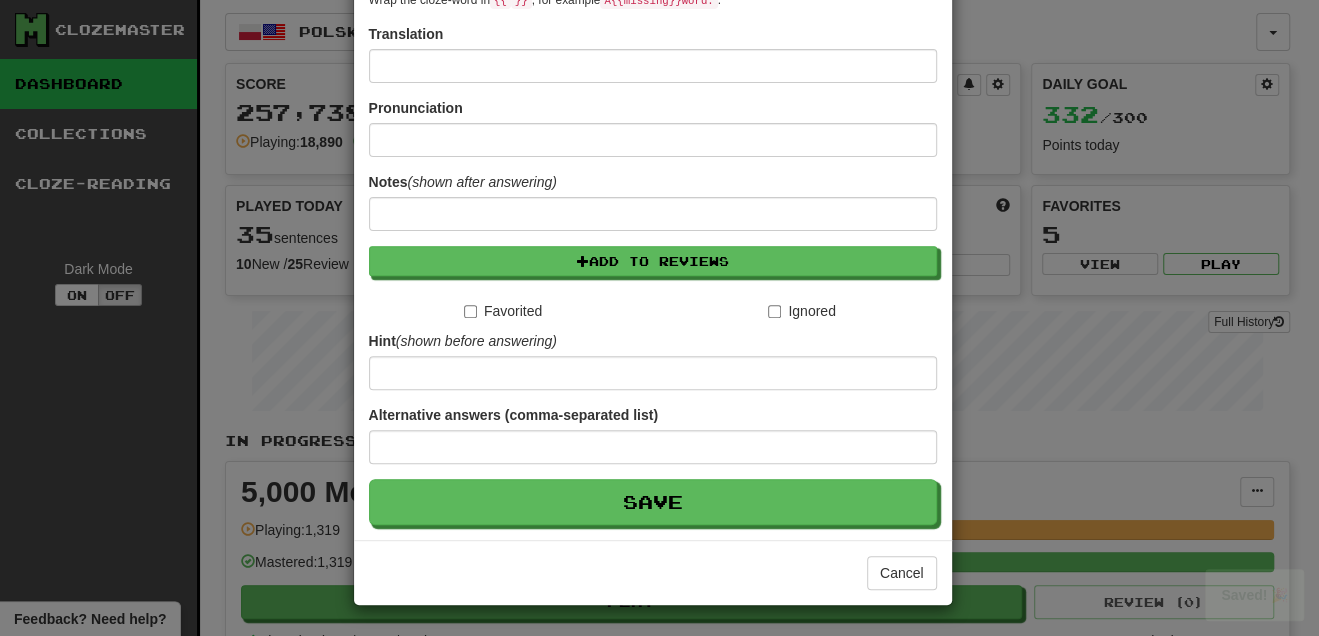 scroll, scrollTop: 0, scrollLeft: 0, axis: both 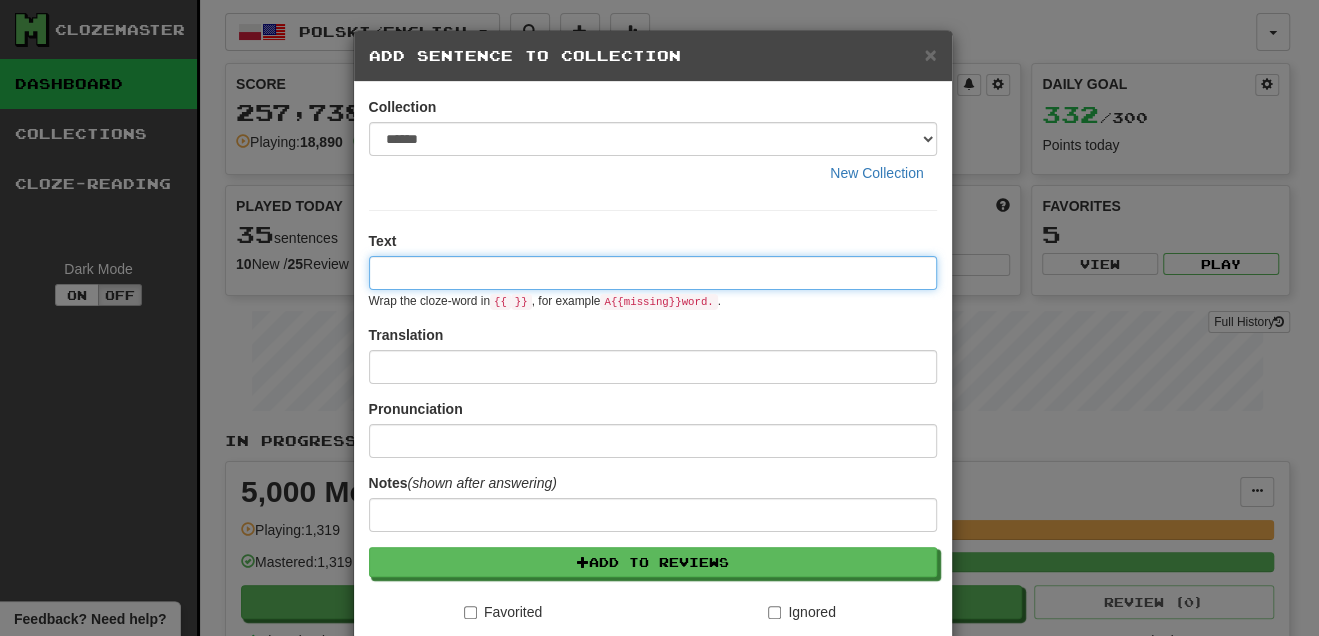 paste on "**********" 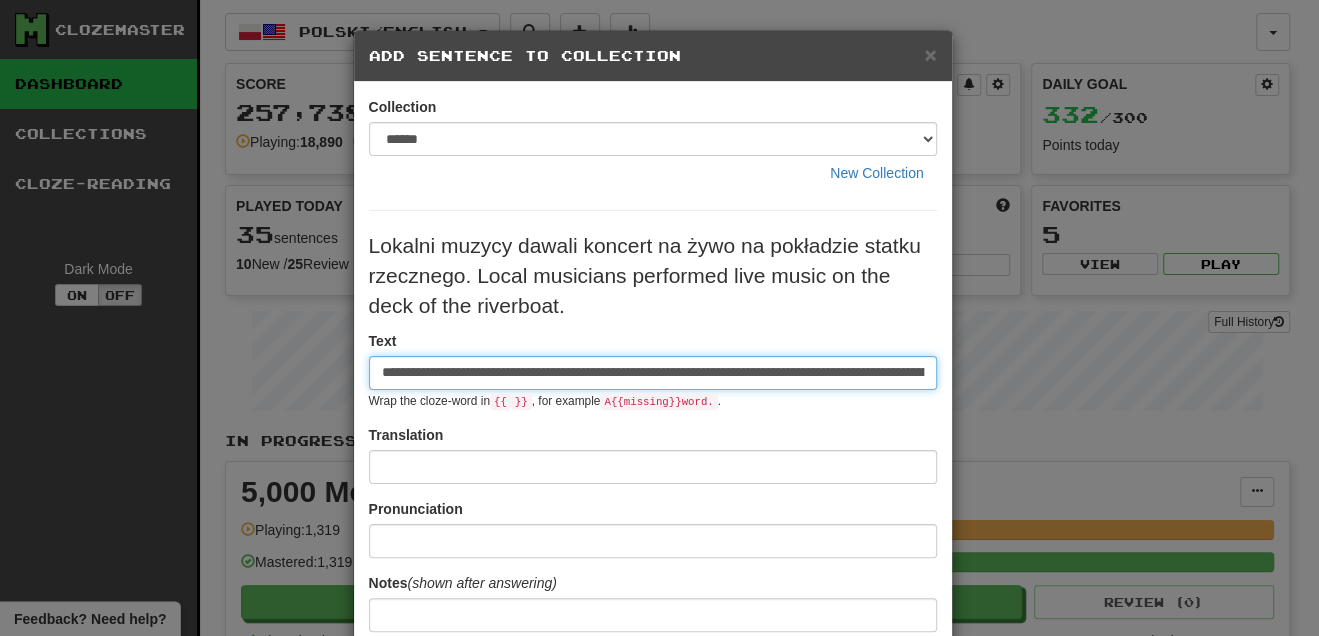 scroll, scrollTop: 0, scrollLeft: 310, axis: horizontal 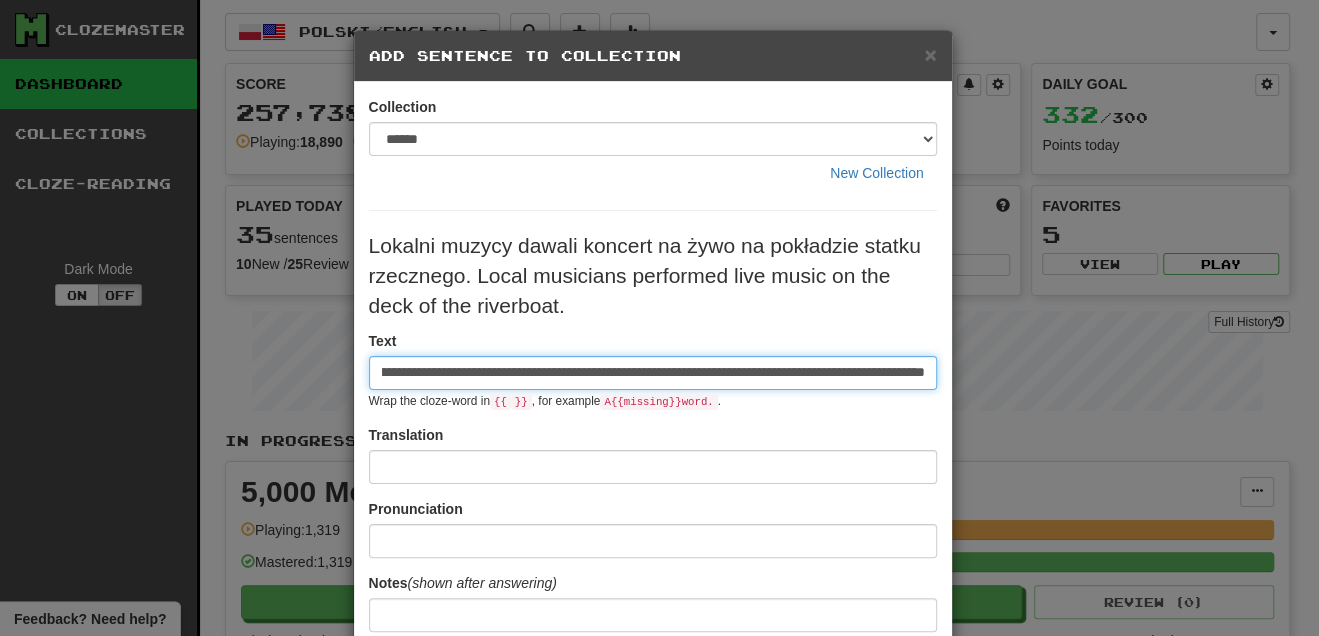 click on "**********" at bounding box center (653, 373) 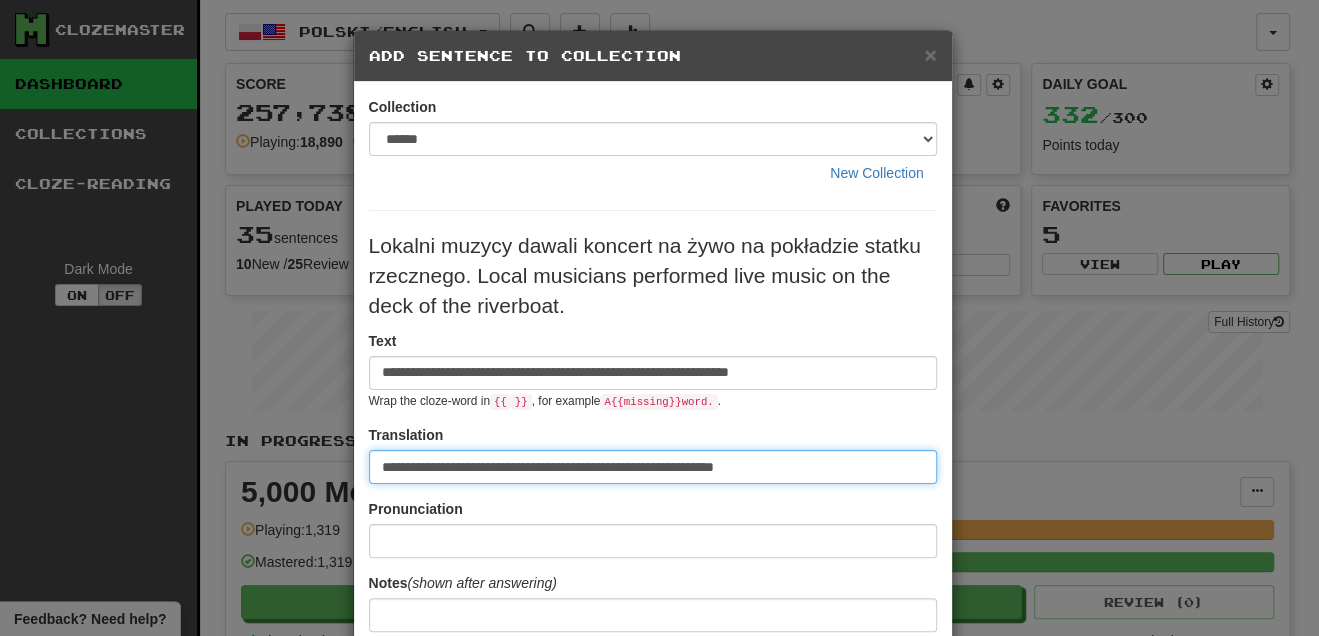 scroll, scrollTop: 0, scrollLeft: 0, axis: both 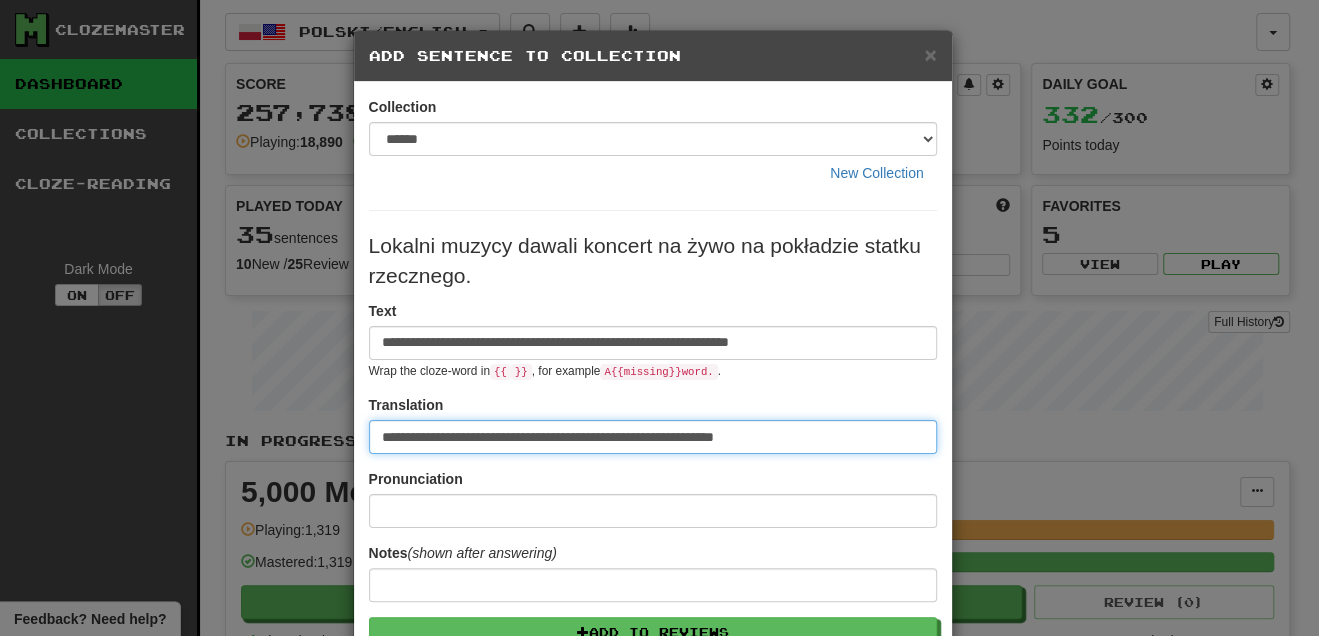 click on "**********" at bounding box center (653, 437) 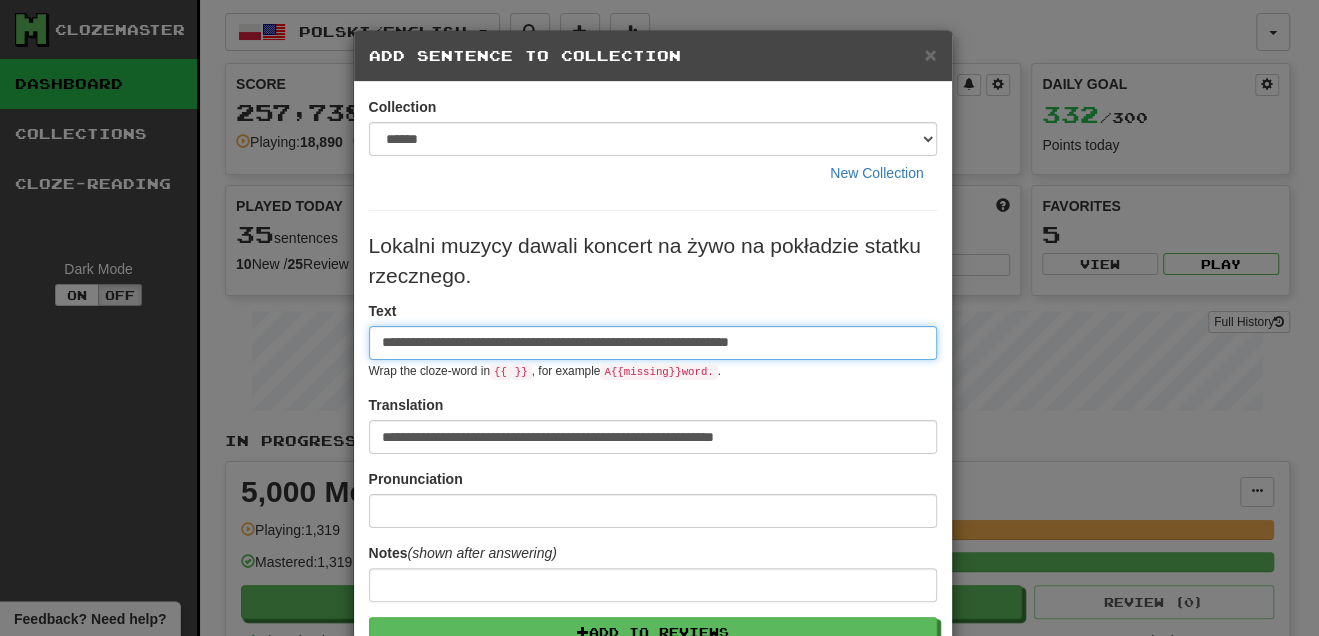 click on "**********" at bounding box center (653, 343) 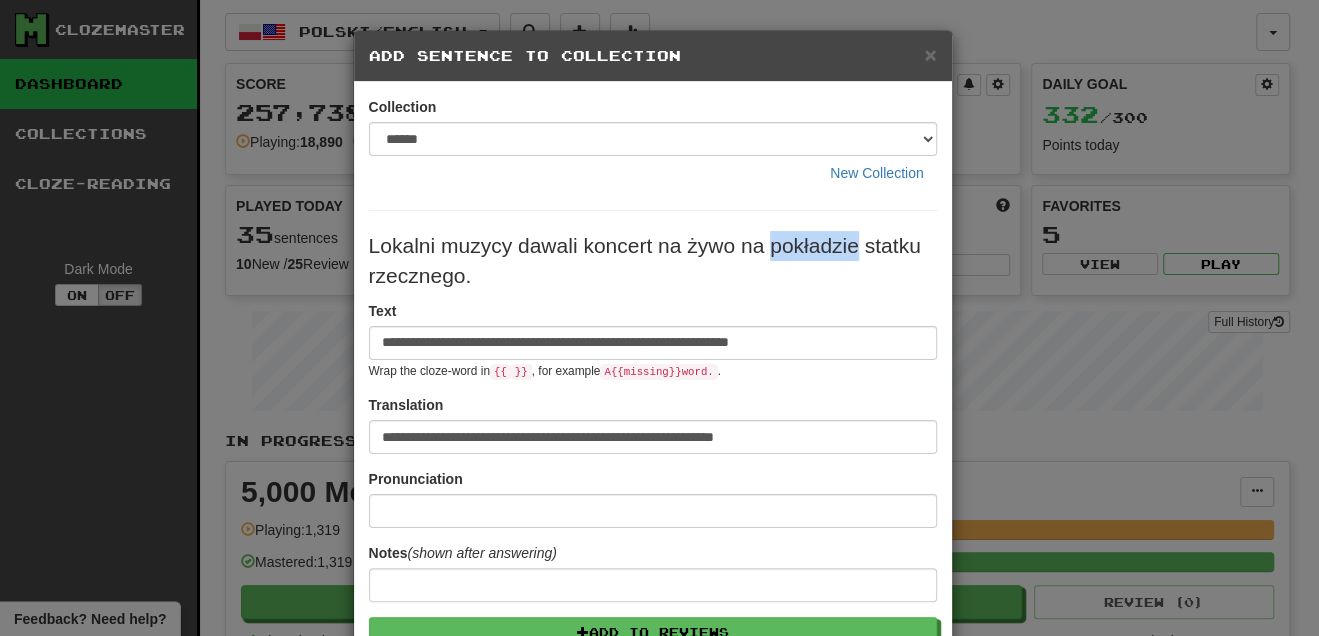 drag, startPoint x: 762, startPoint y: 243, endPoint x: 850, endPoint y: 236, distance: 88.27797 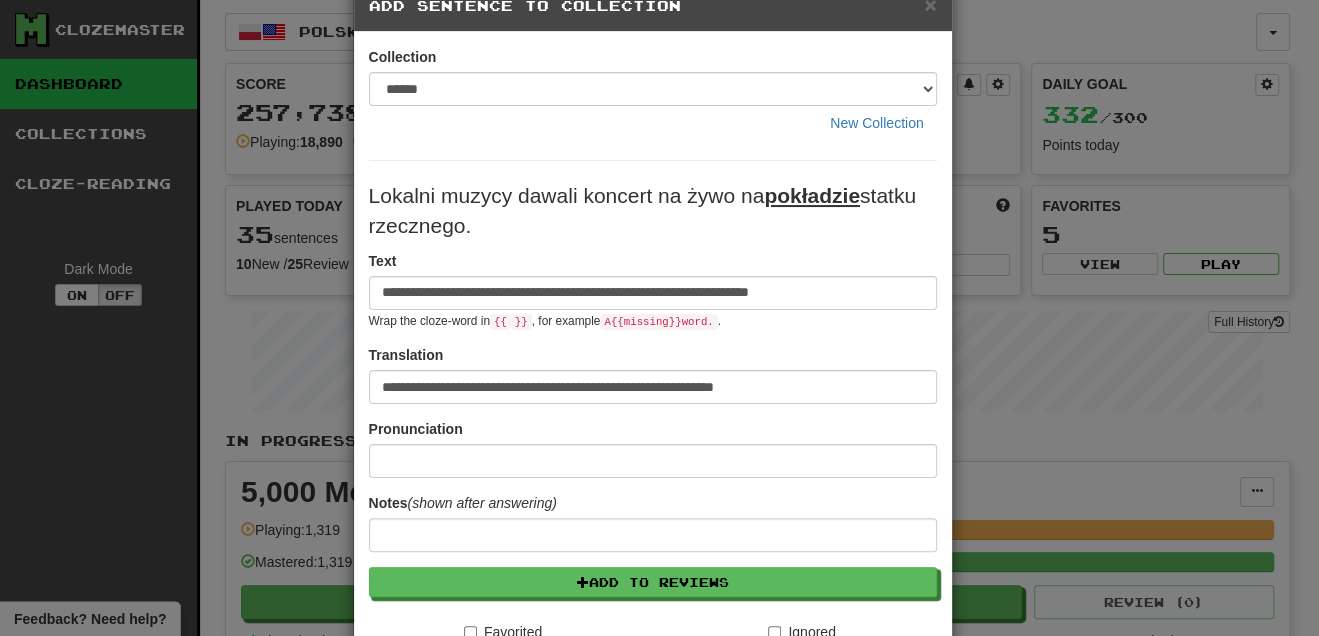 scroll, scrollTop: 242, scrollLeft: 0, axis: vertical 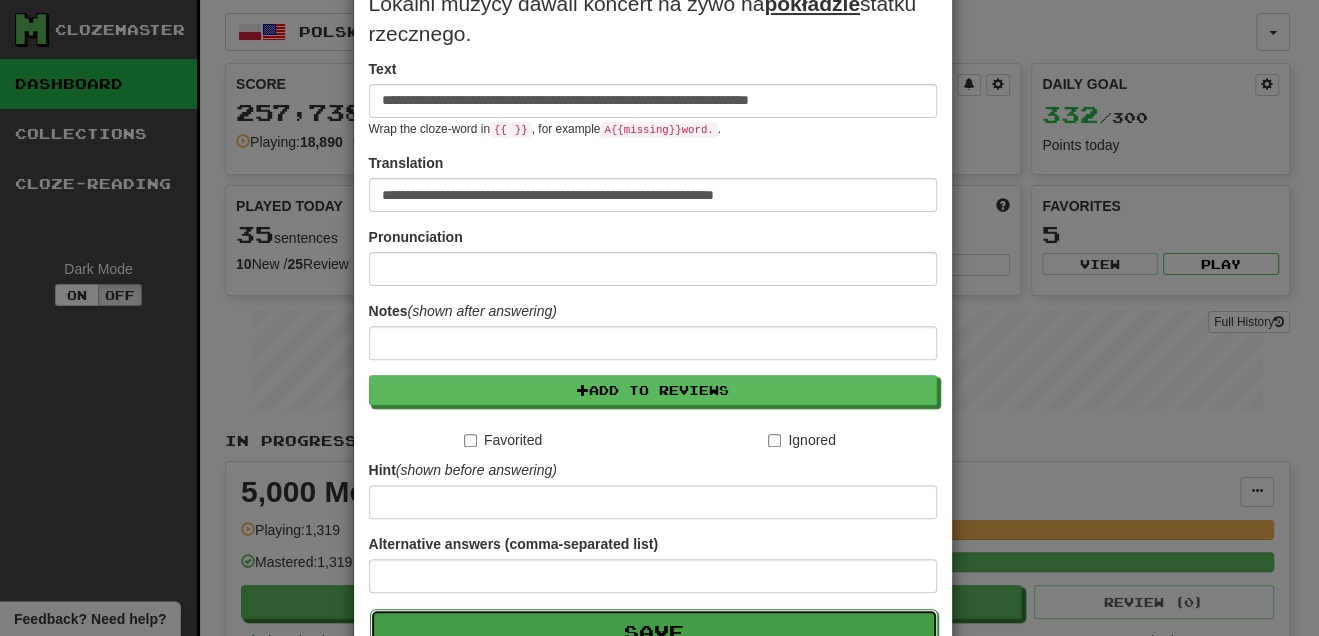click on "Save" at bounding box center (654, 632) 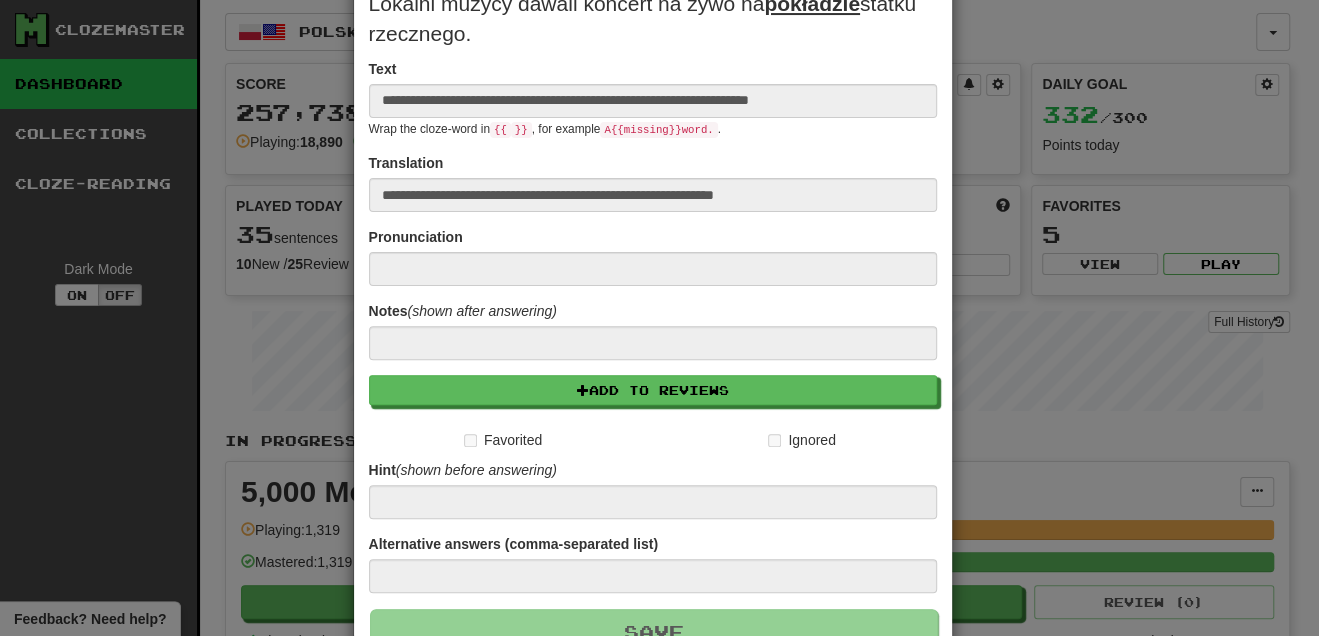 type 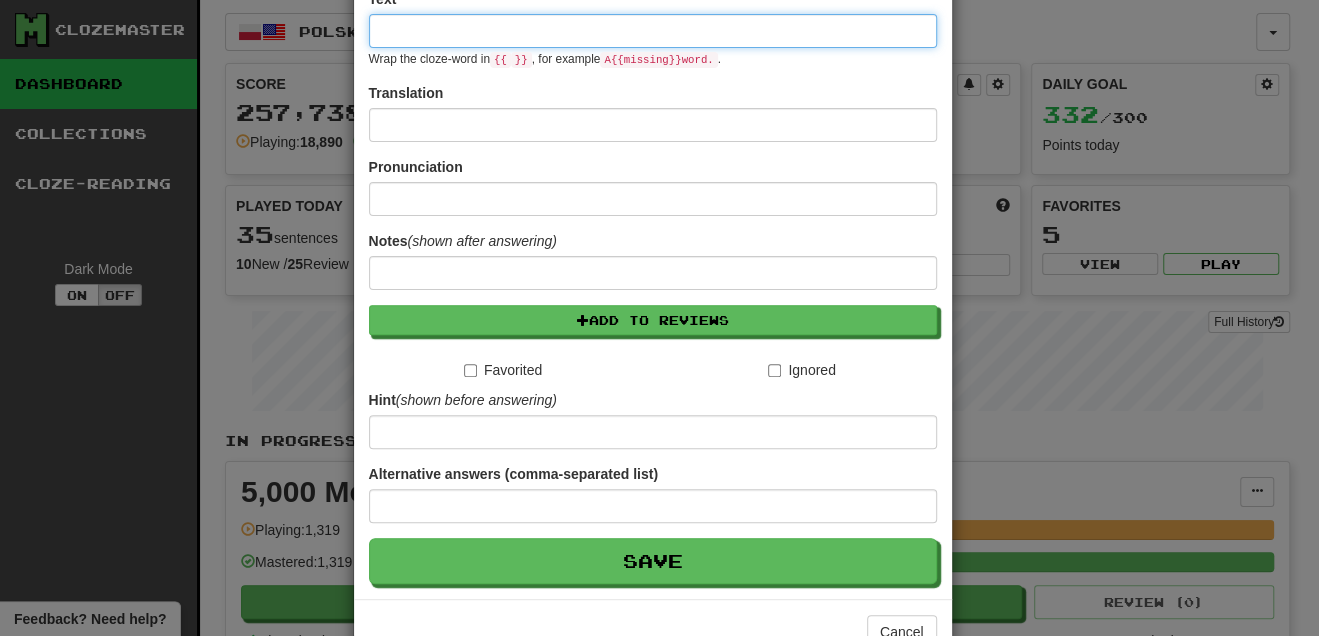 scroll, scrollTop: 0, scrollLeft: 0, axis: both 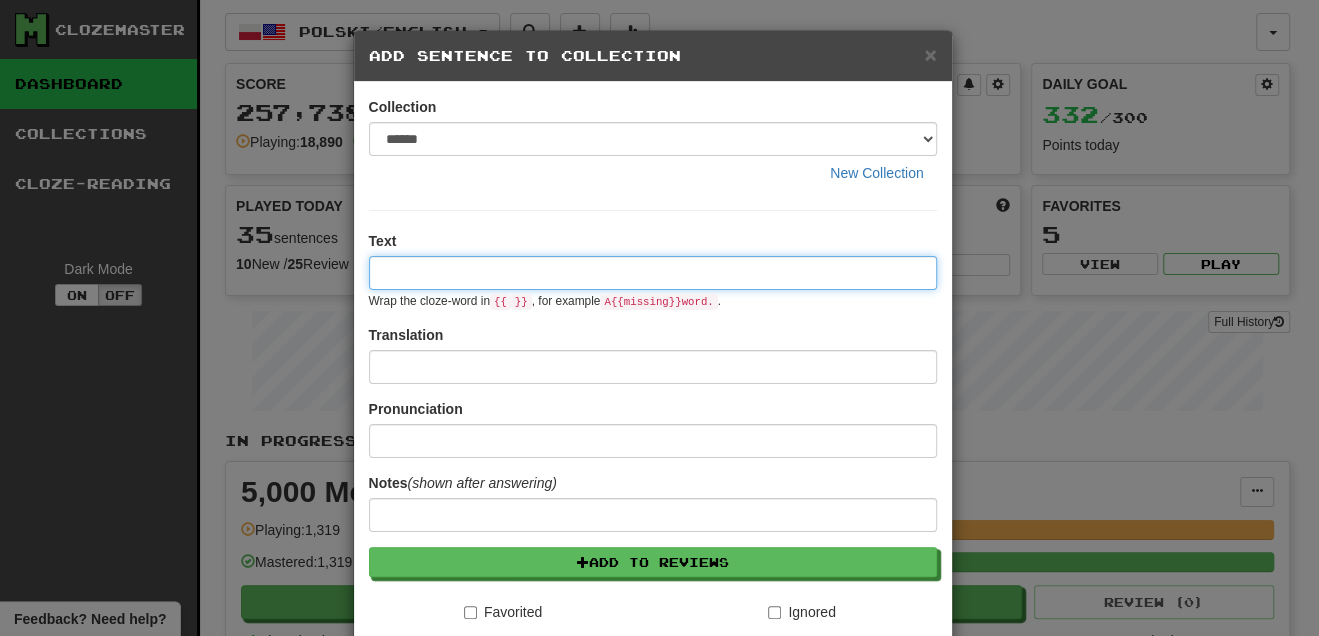 paste on "**********" 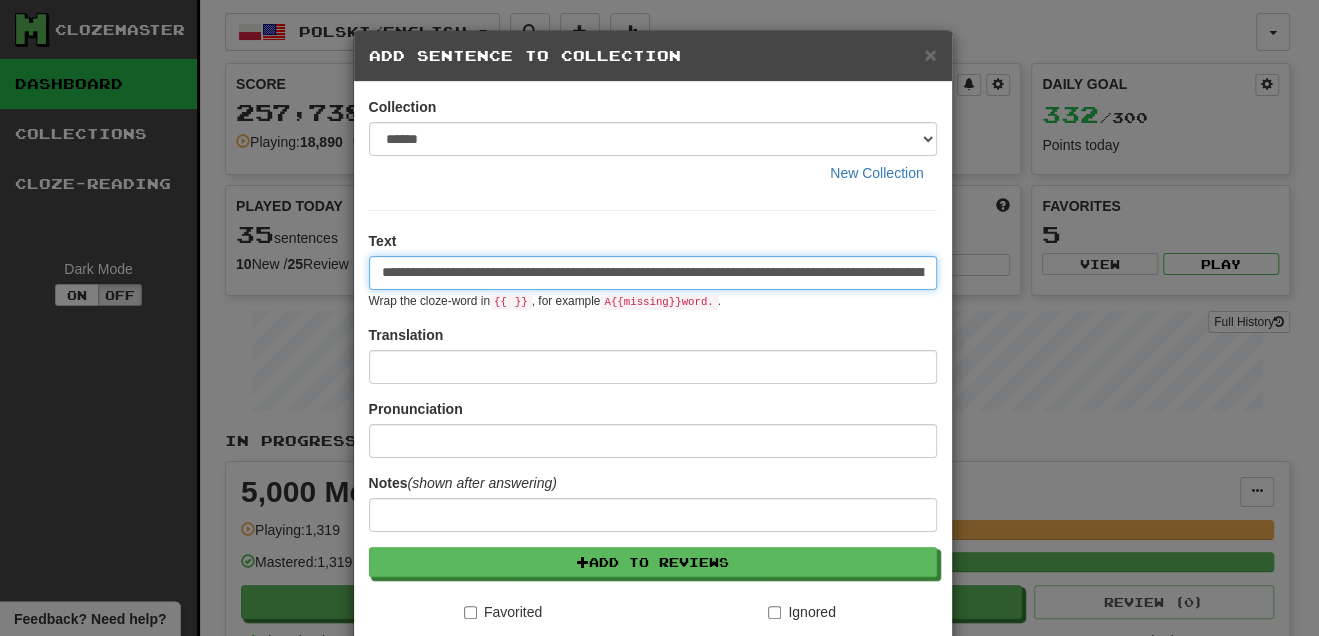 scroll, scrollTop: 0, scrollLeft: 642, axis: horizontal 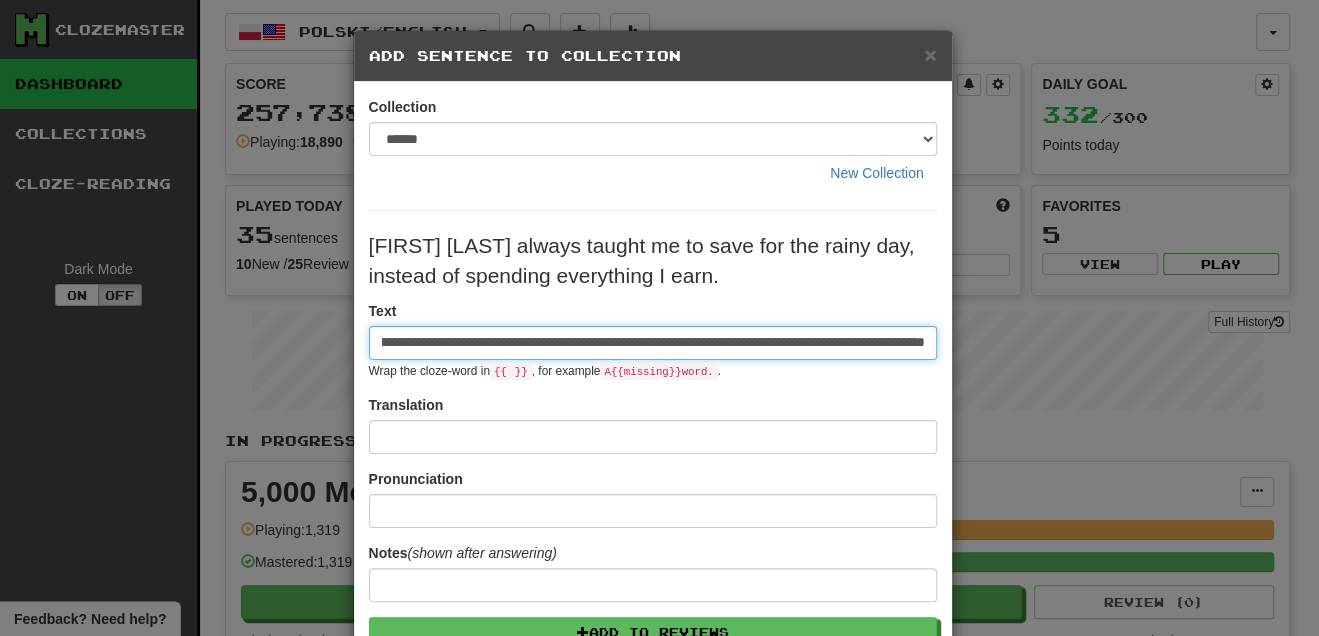 click on "**********" at bounding box center (653, 343) 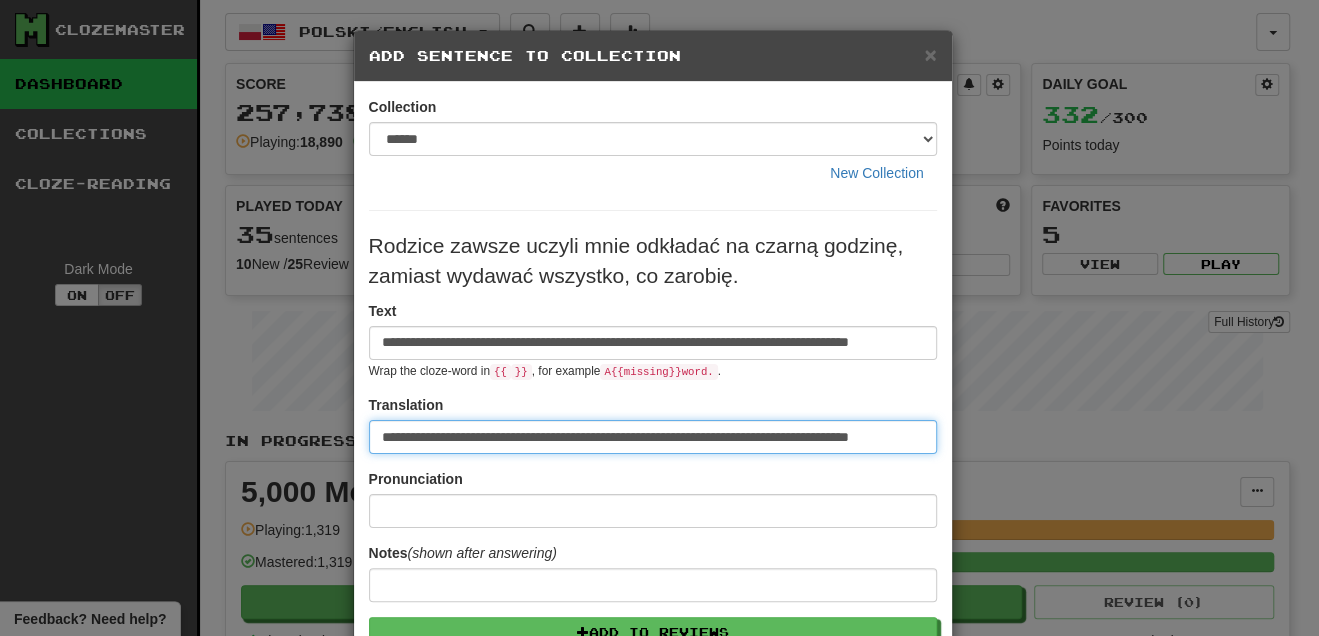 scroll, scrollTop: 0, scrollLeft: 0, axis: both 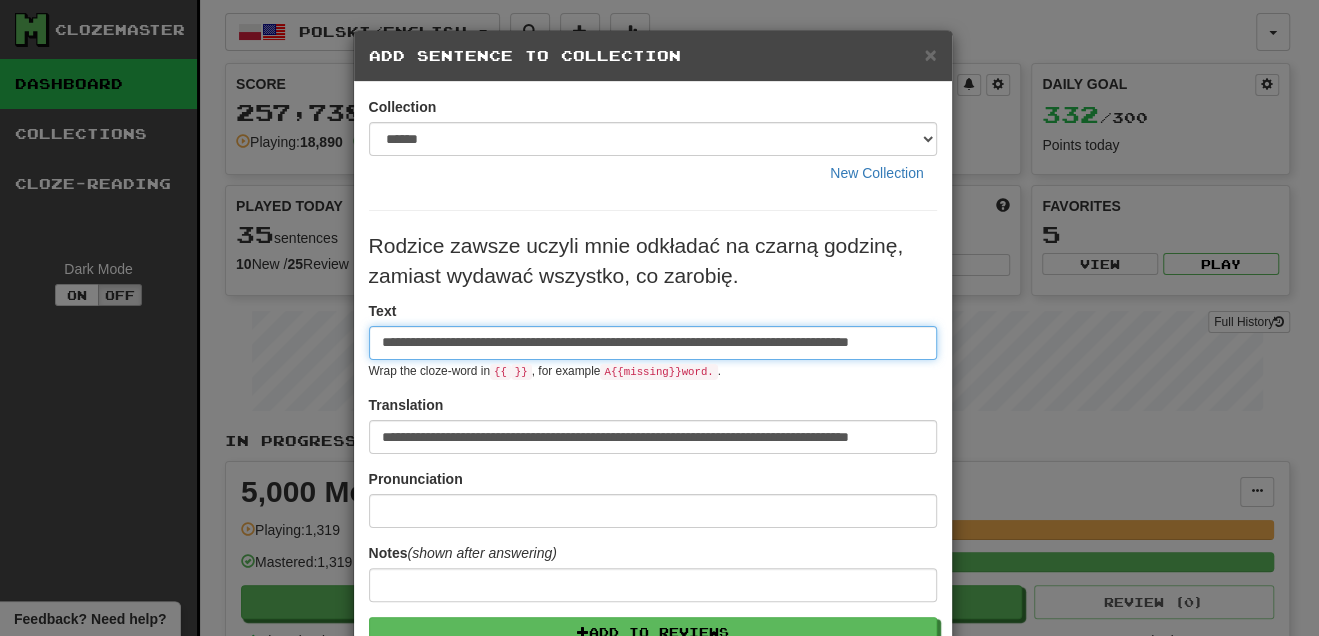 click on "**********" at bounding box center (653, 343) 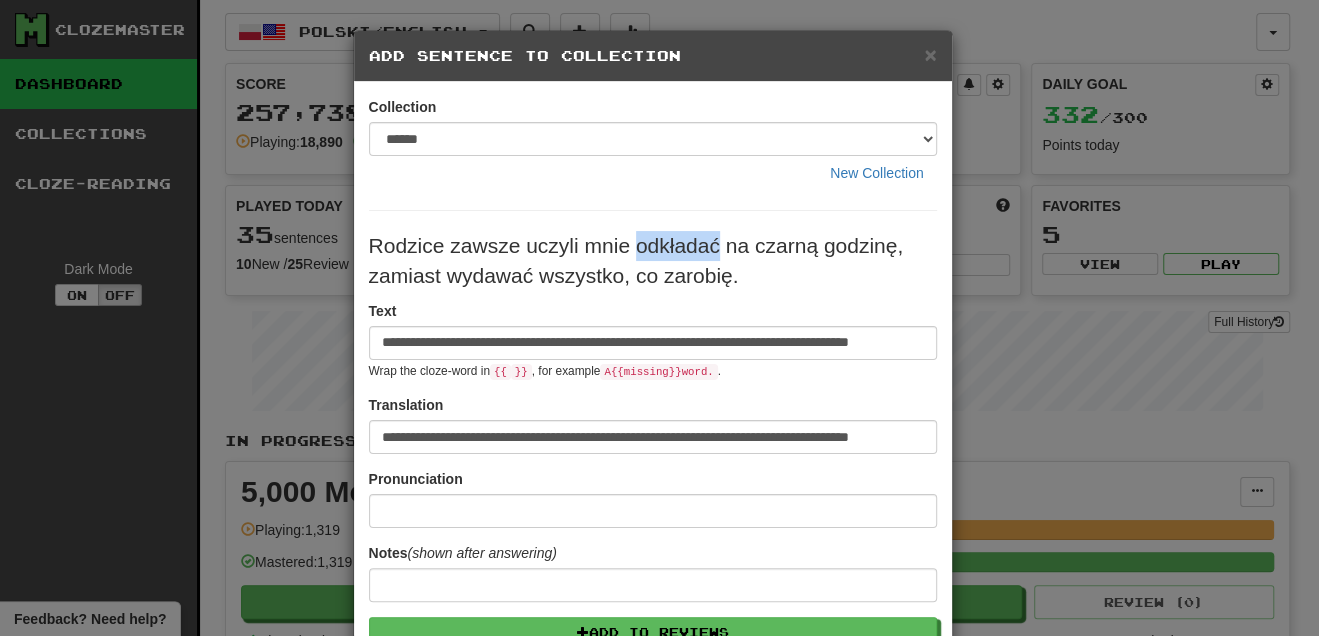 drag, startPoint x: 631, startPoint y: 239, endPoint x: 710, endPoint y: 243, distance: 79.101204 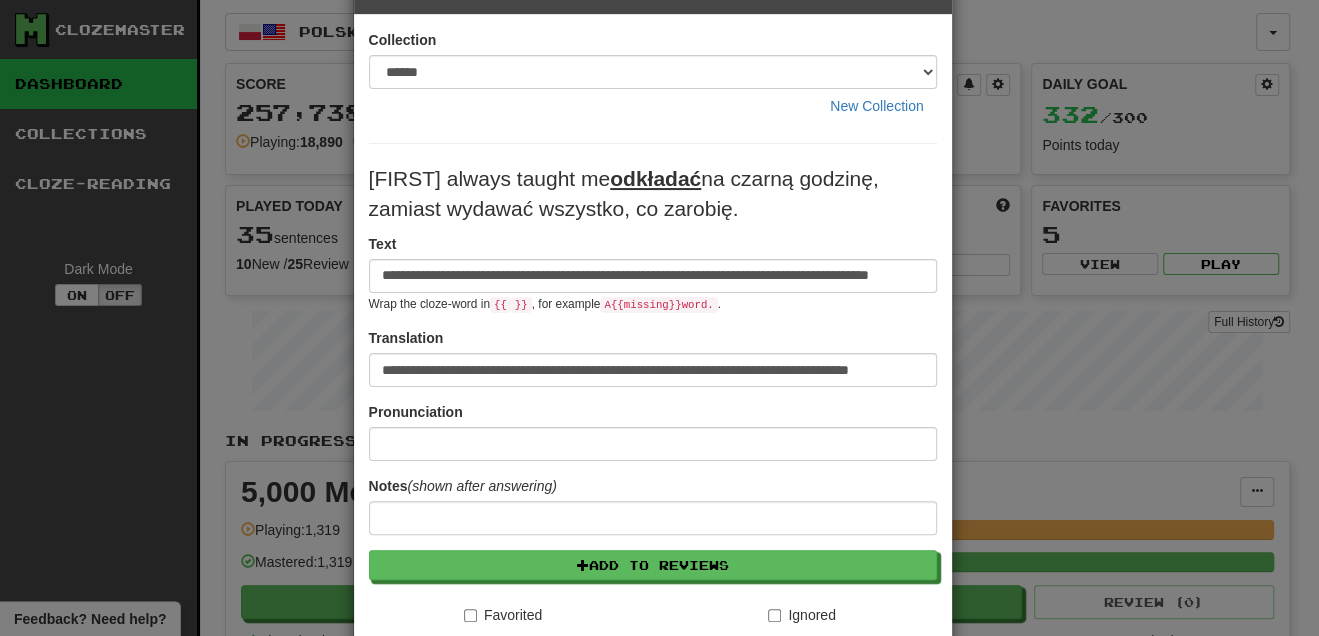 scroll, scrollTop: 363, scrollLeft: 0, axis: vertical 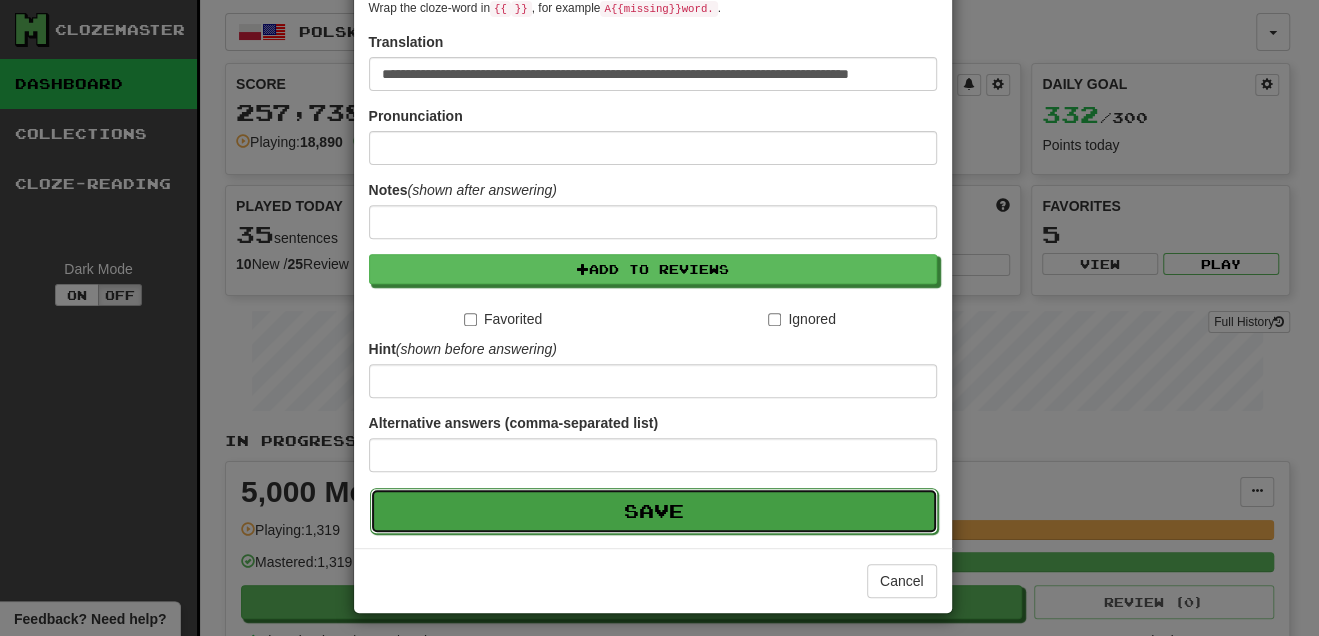 click on "Save" at bounding box center (654, 511) 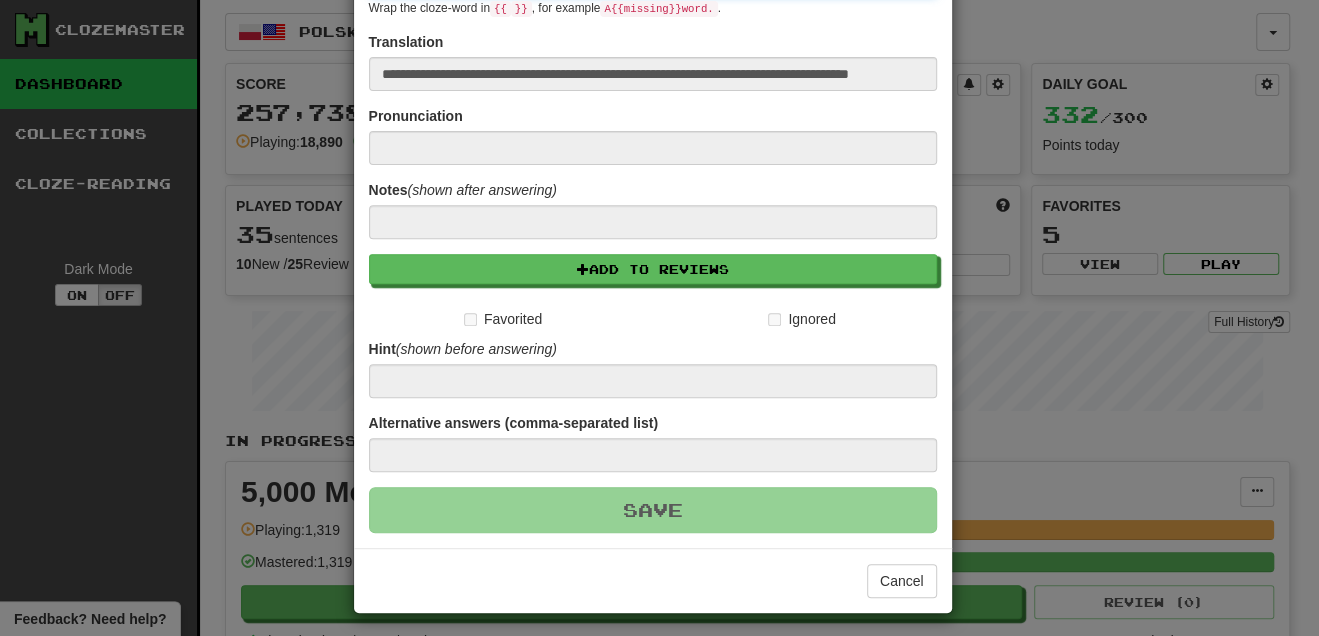 type 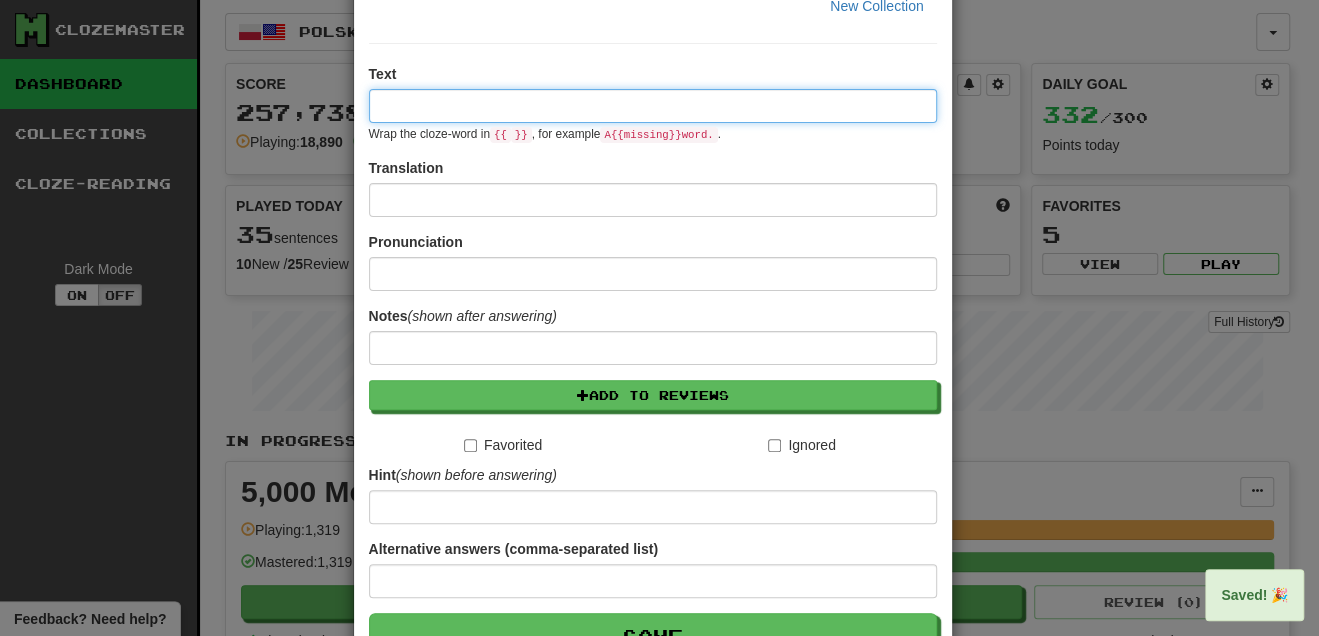 scroll, scrollTop: 0, scrollLeft: 0, axis: both 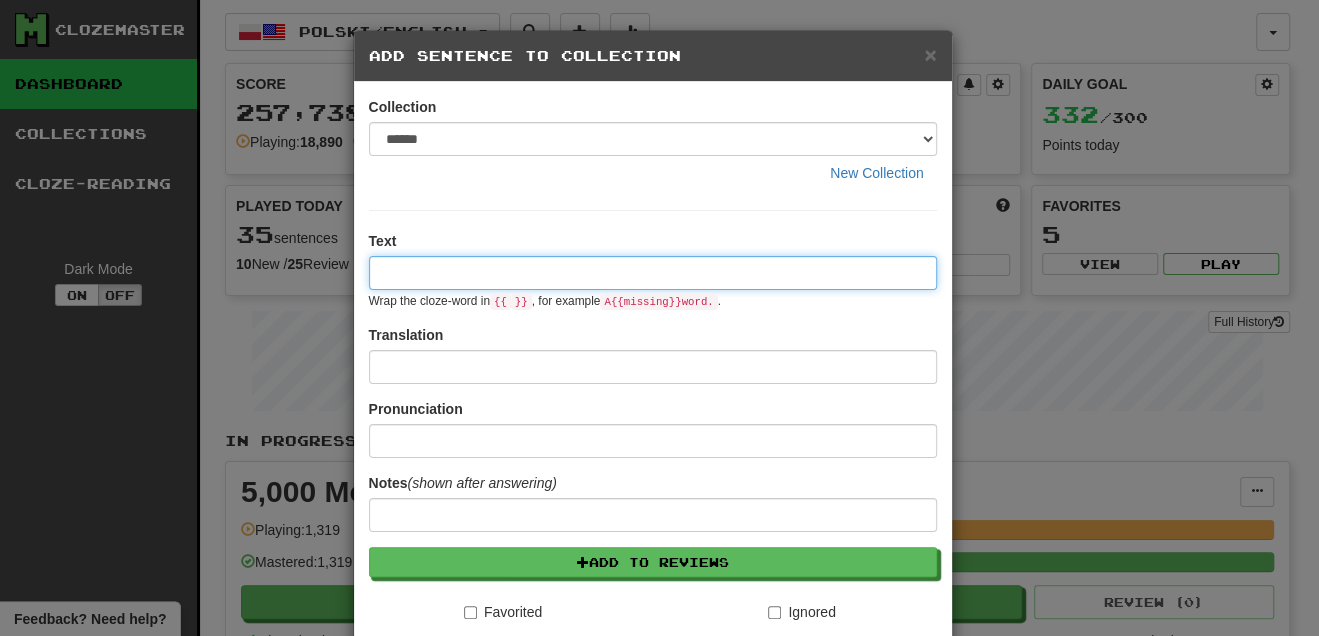 paste on "**********" 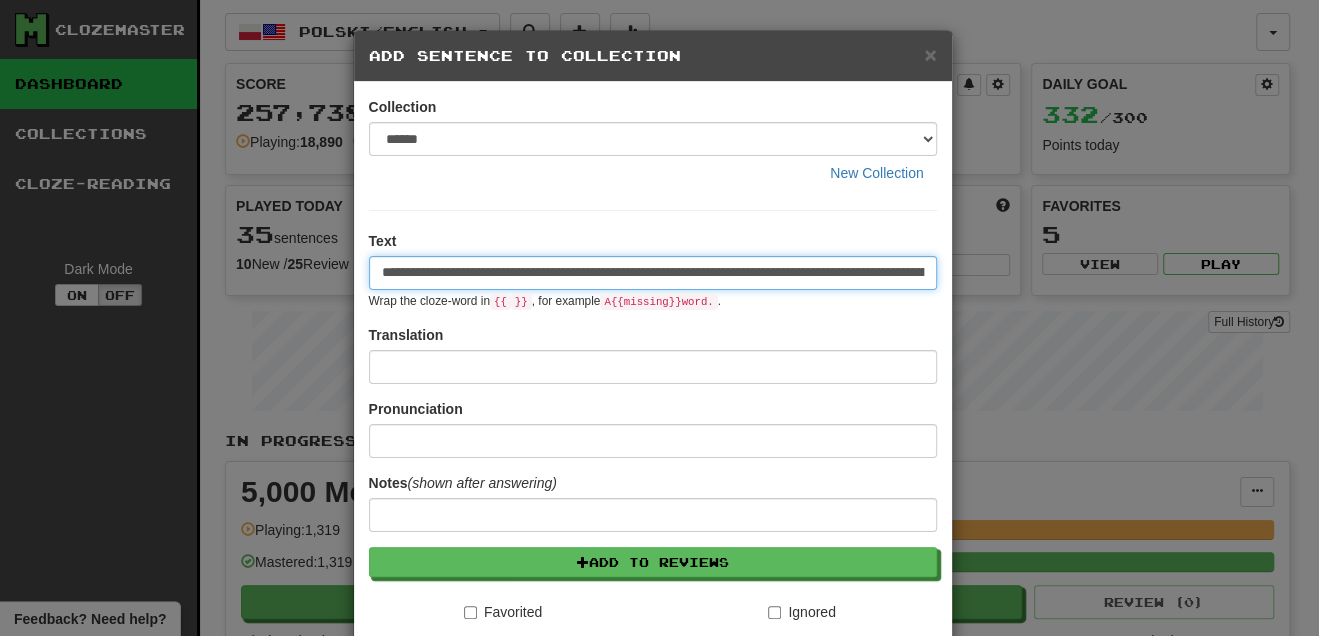 scroll, scrollTop: 0, scrollLeft: 369, axis: horizontal 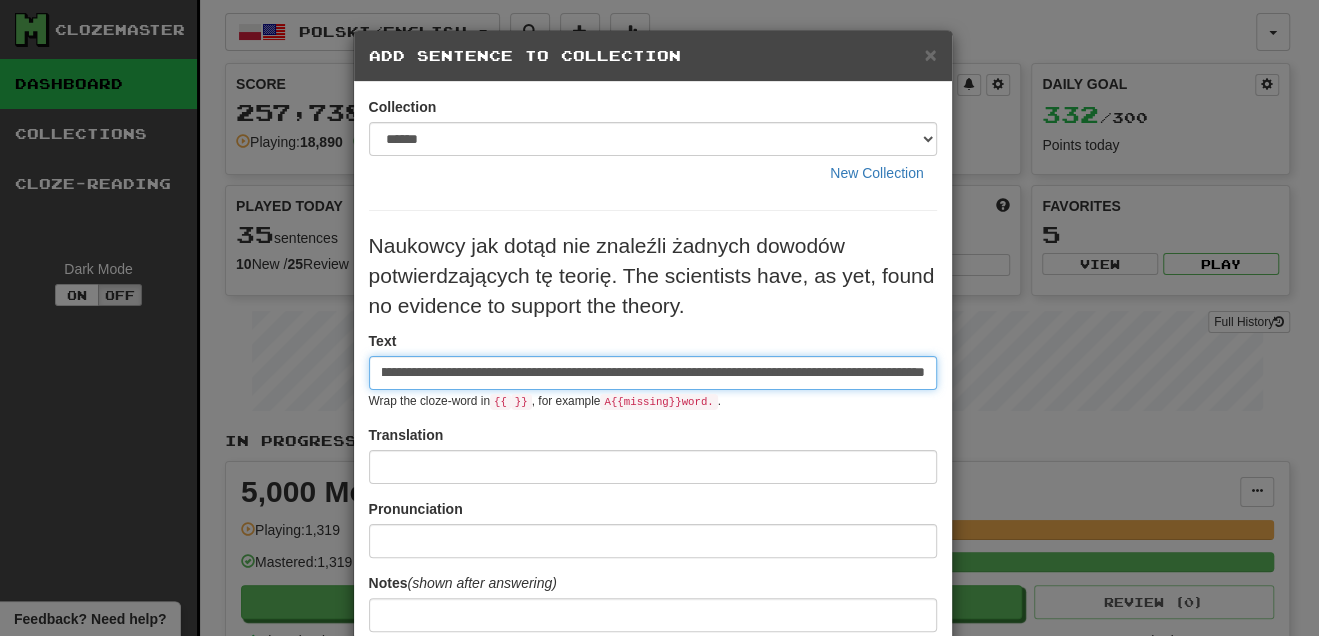 click on "**********" at bounding box center [653, 373] 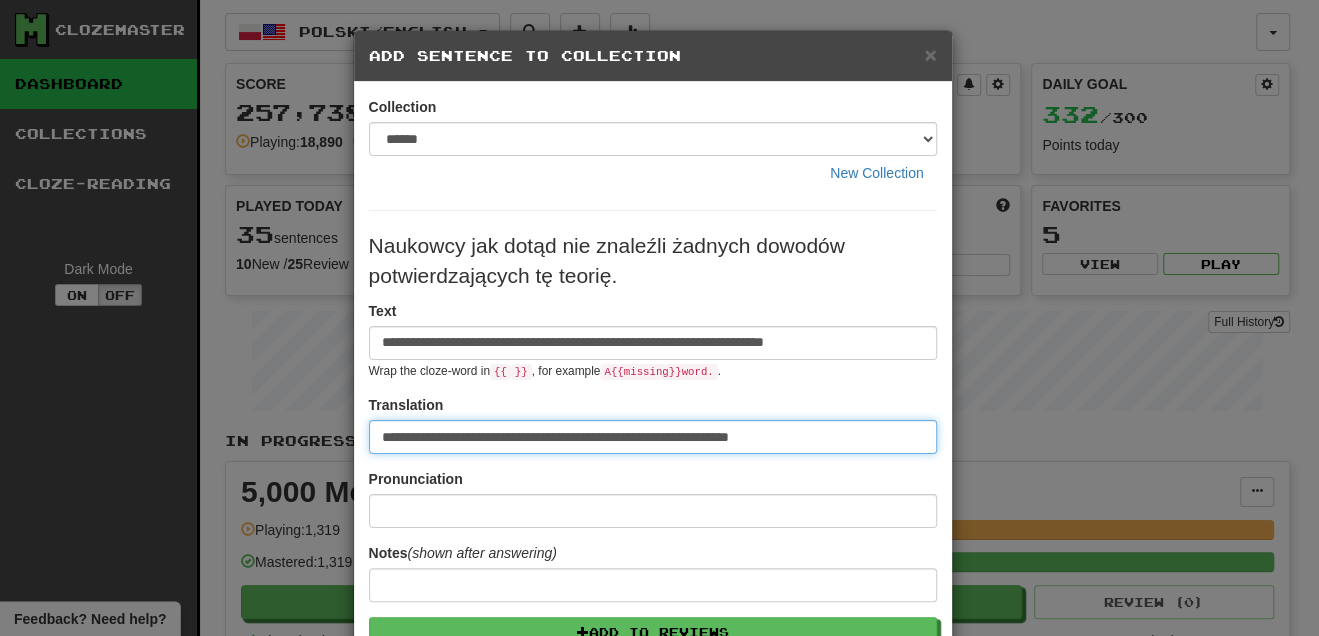 scroll, scrollTop: 0, scrollLeft: 0, axis: both 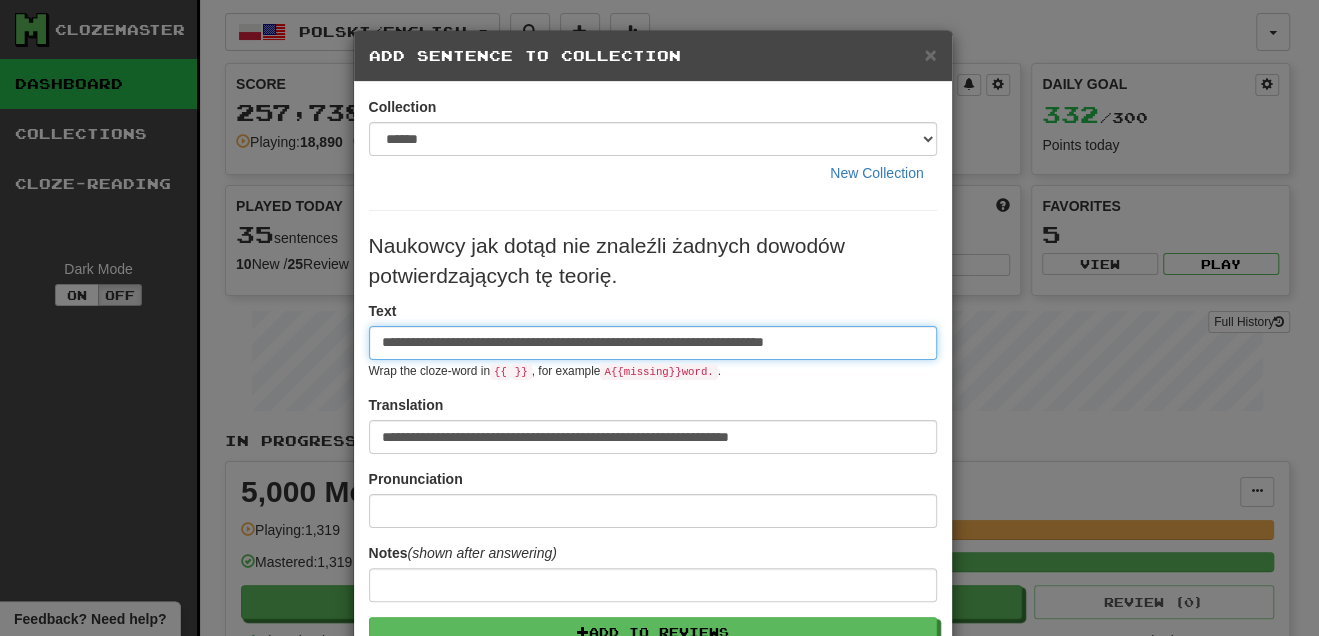 click on "**********" at bounding box center (653, 343) 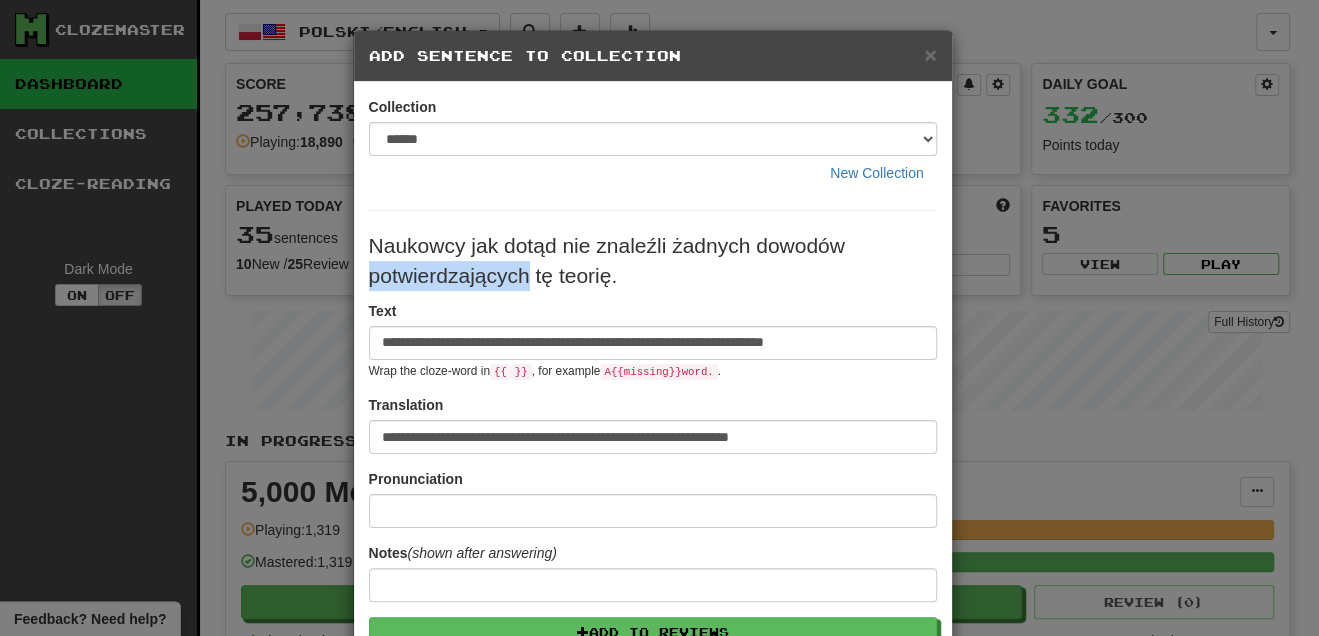 drag, startPoint x: 362, startPoint y: 276, endPoint x: 520, endPoint y: 273, distance: 158.02847 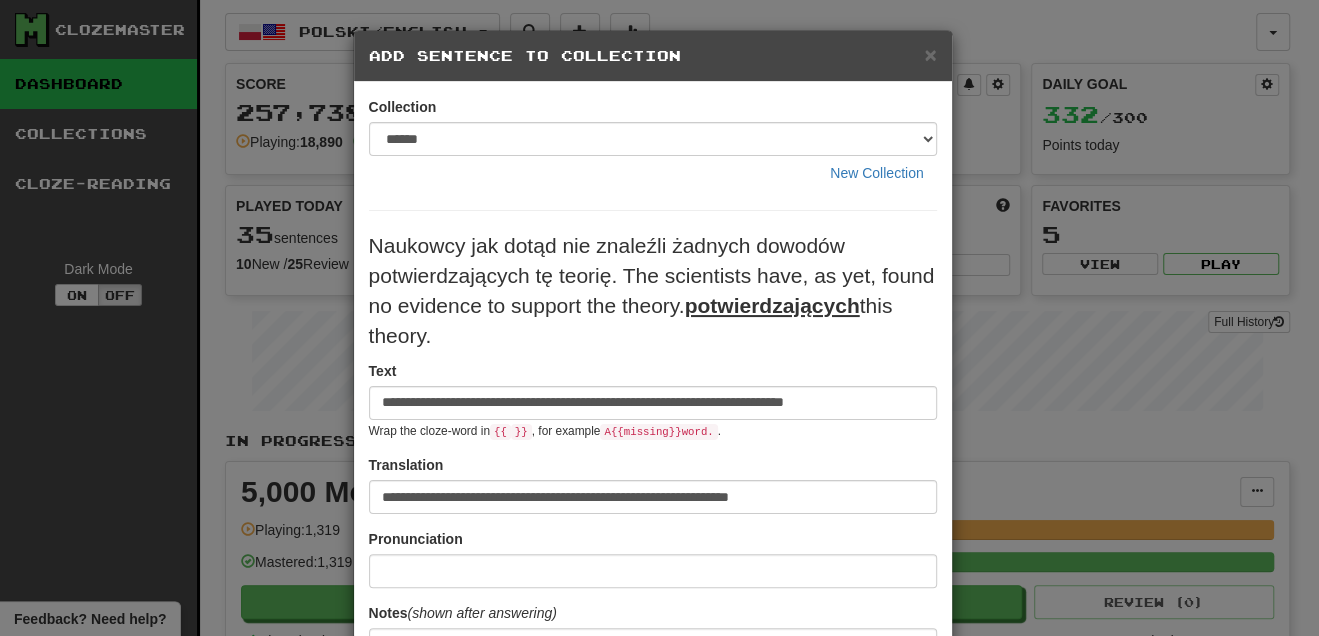 click on "**********" at bounding box center (653, 526) 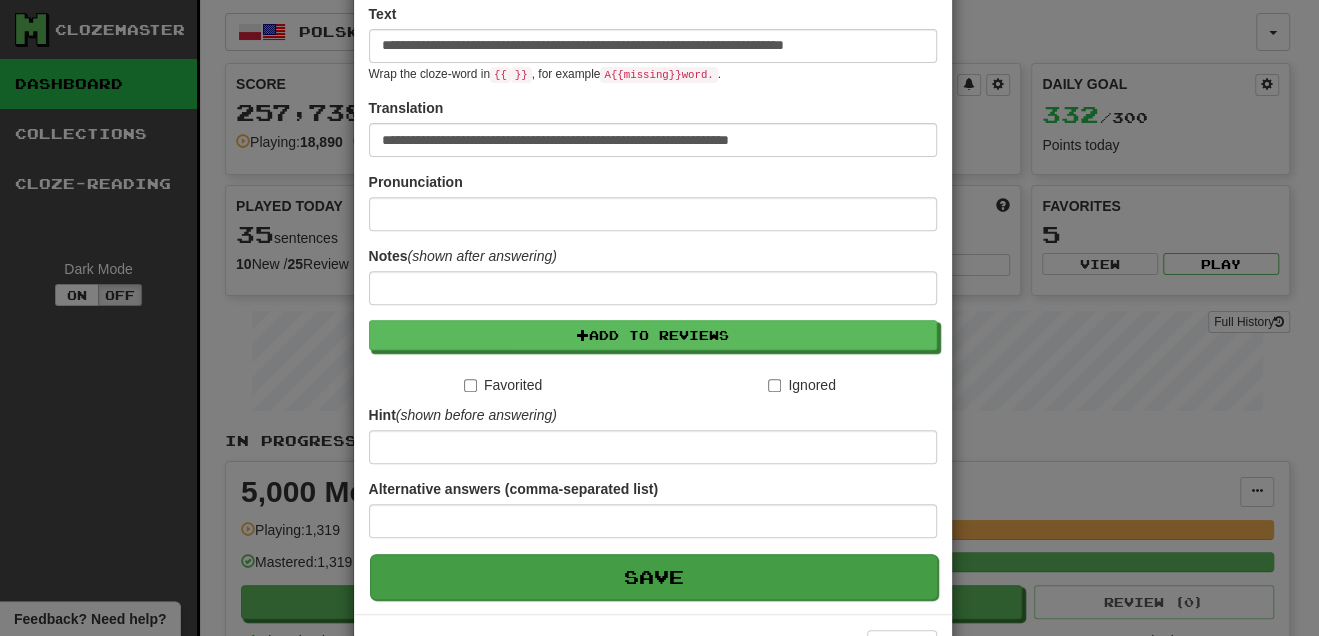 scroll, scrollTop: 366, scrollLeft: 0, axis: vertical 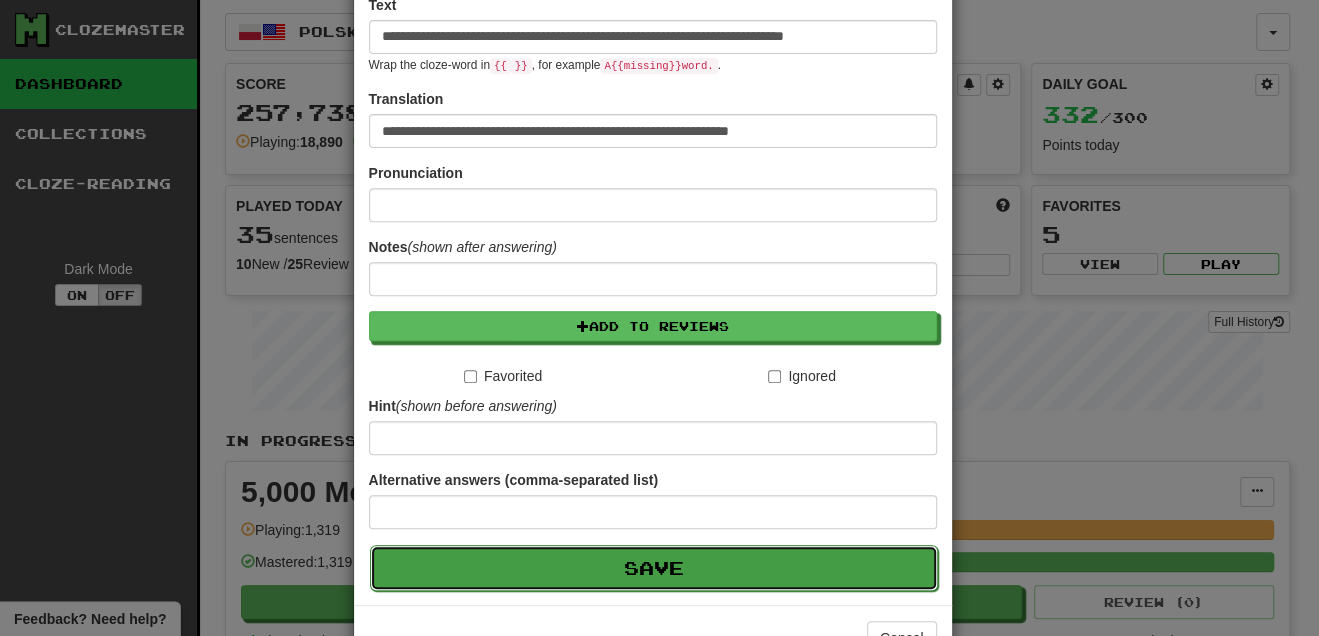 click on "Save" at bounding box center (654, 568) 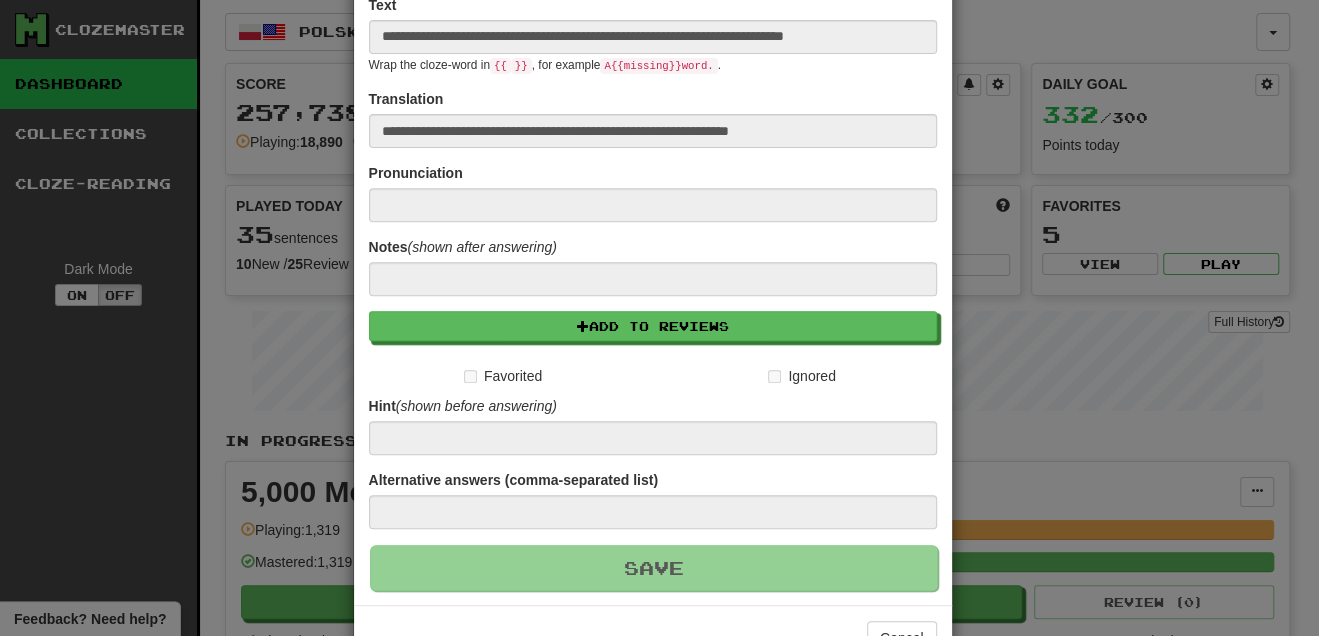 type 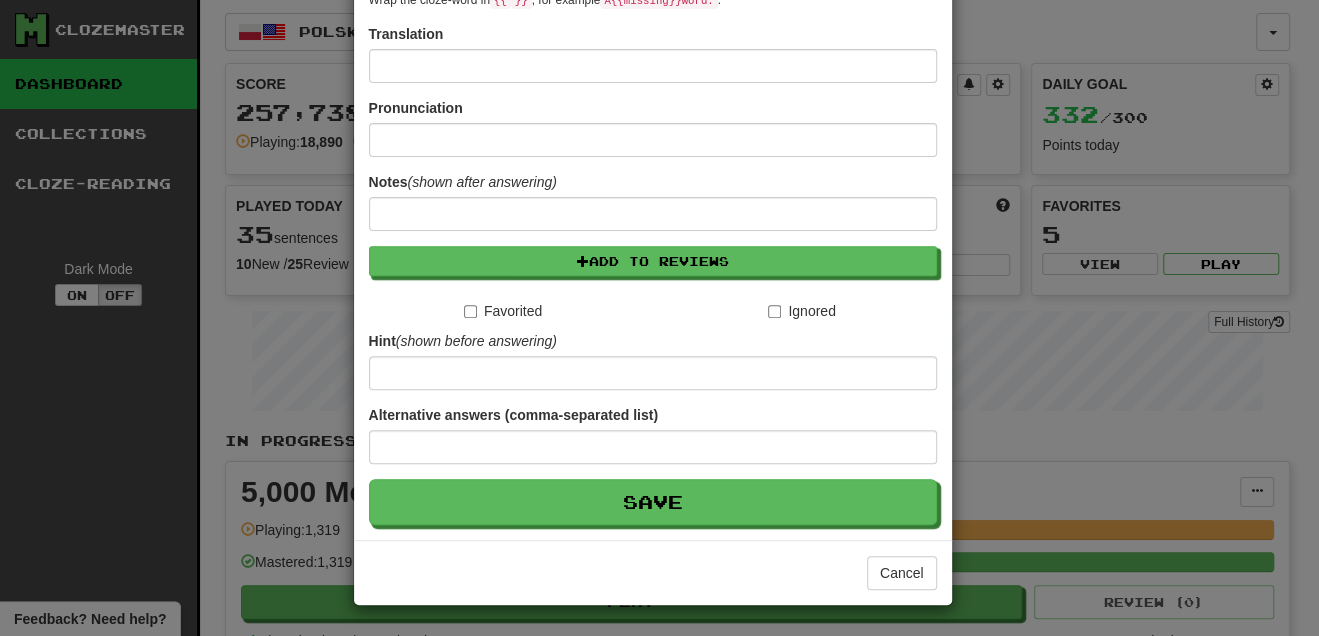 scroll, scrollTop: 0, scrollLeft: 0, axis: both 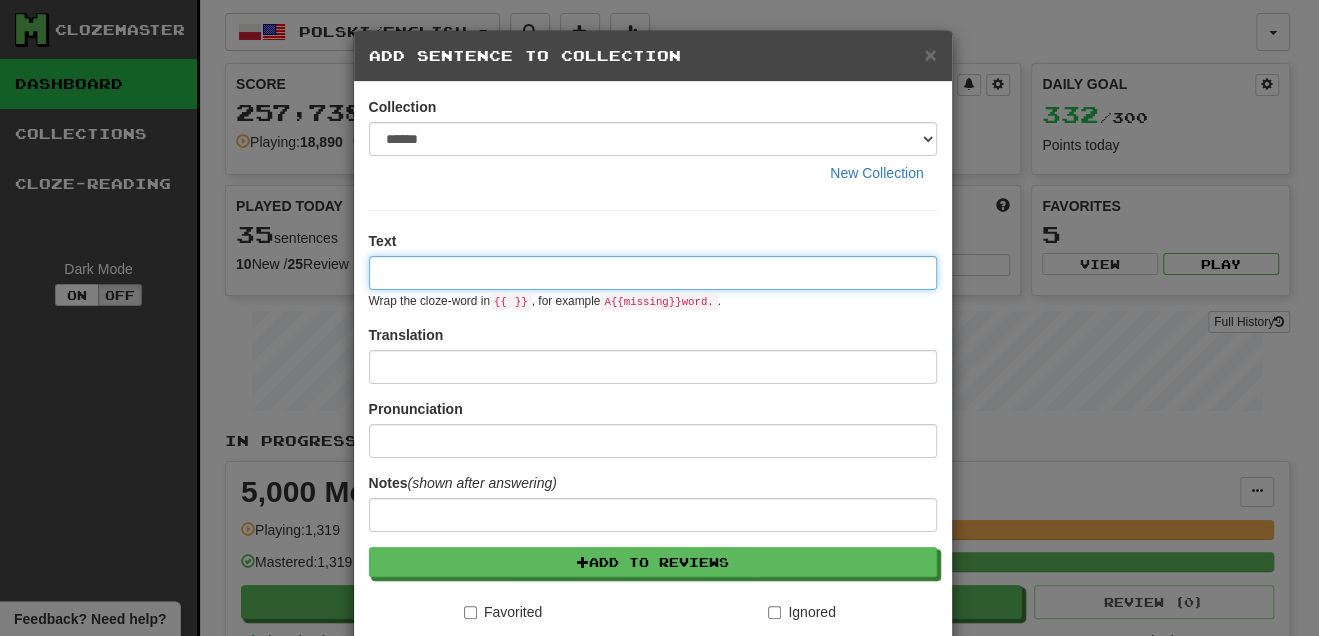 paste on "**********" 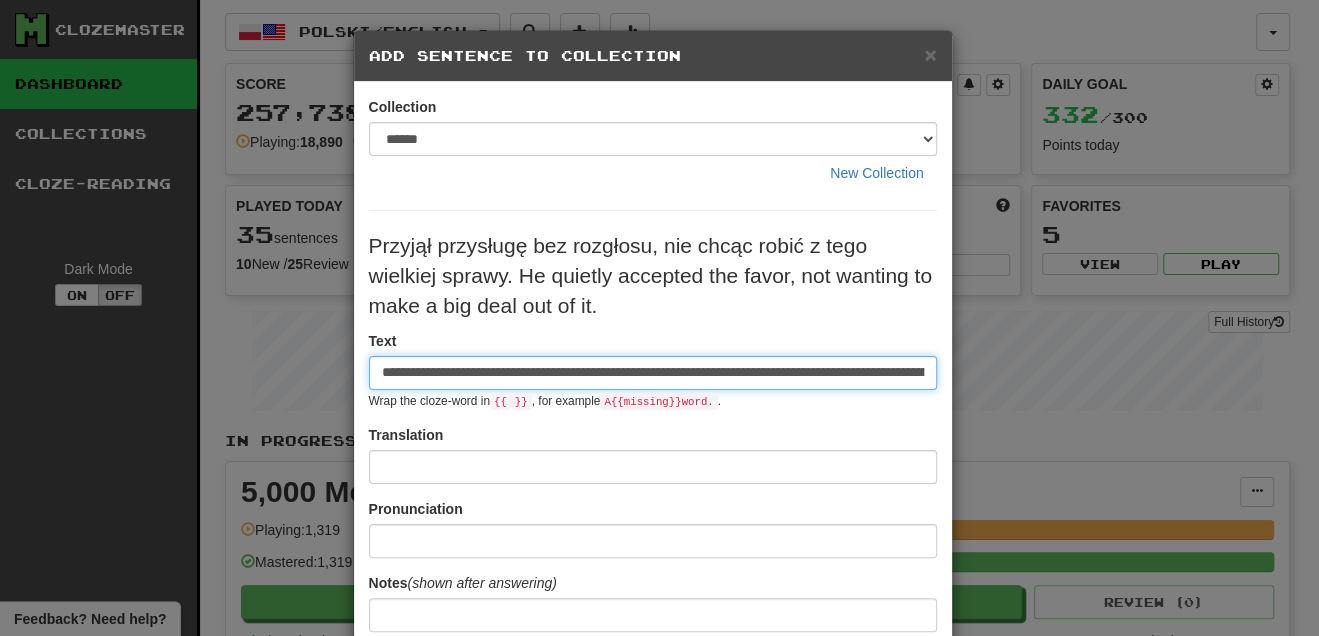 scroll, scrollTop: 0, scrollLeft: 324, axis: horizontal 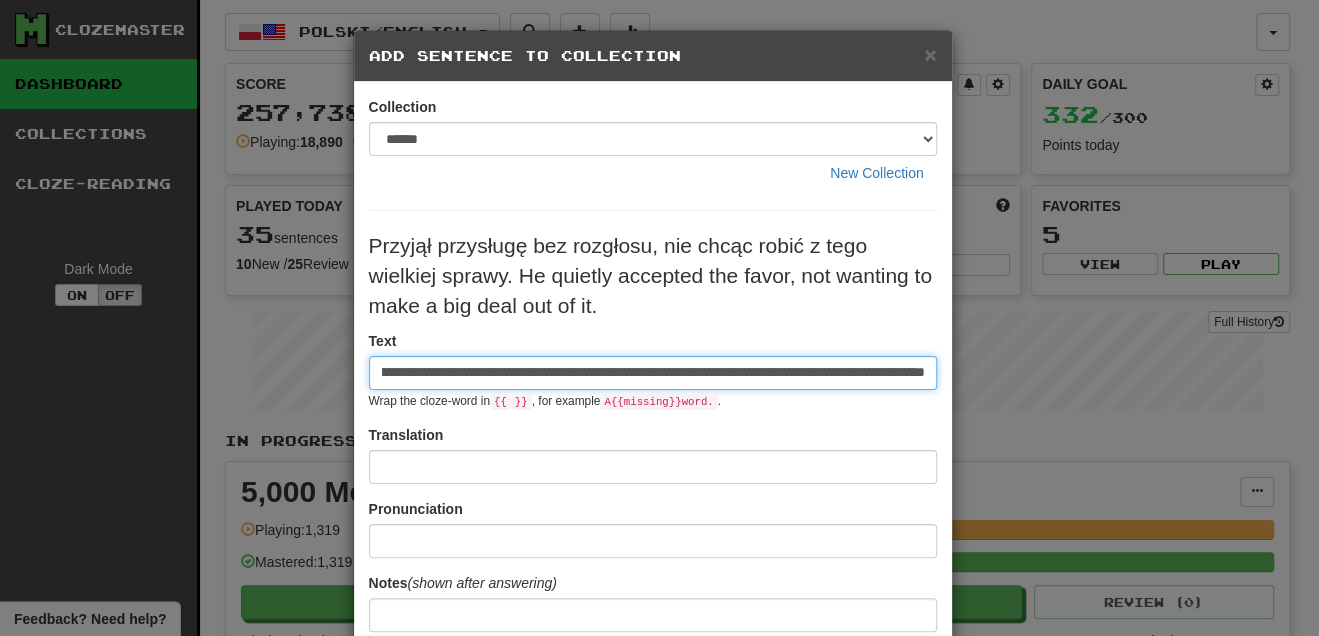 click on "**********" at bounding box center [653, 373] 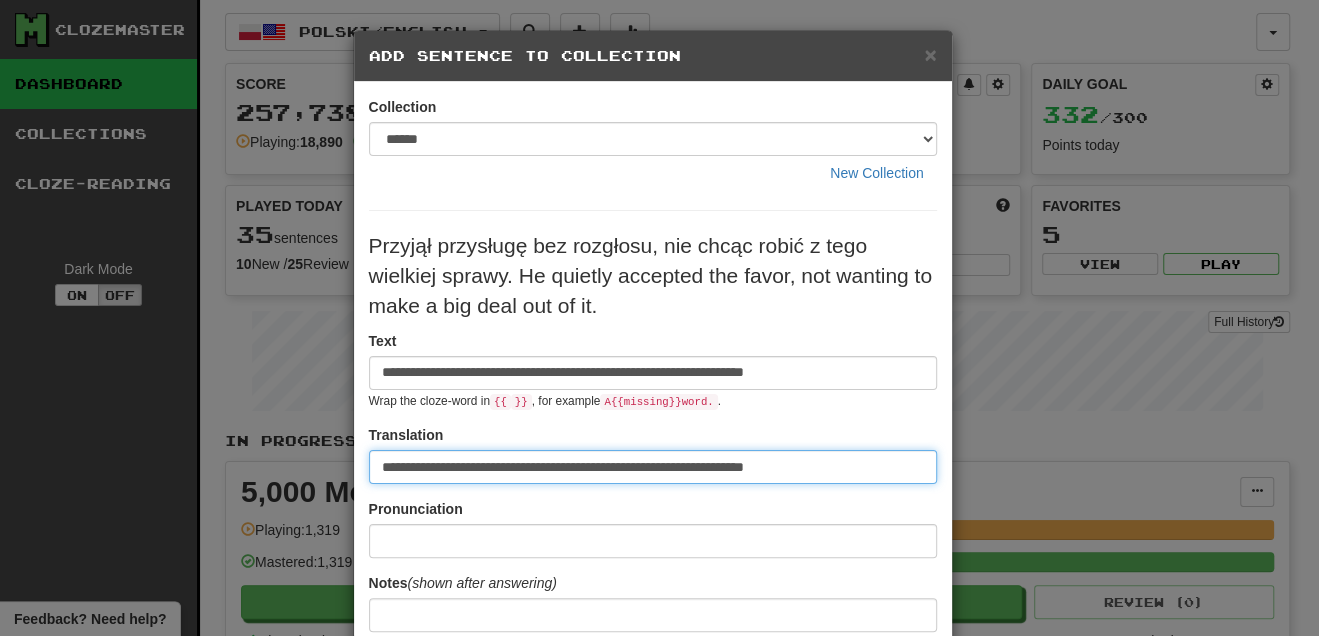 scroll, scrollTop: 0, scrollLeft: 0, axis: both 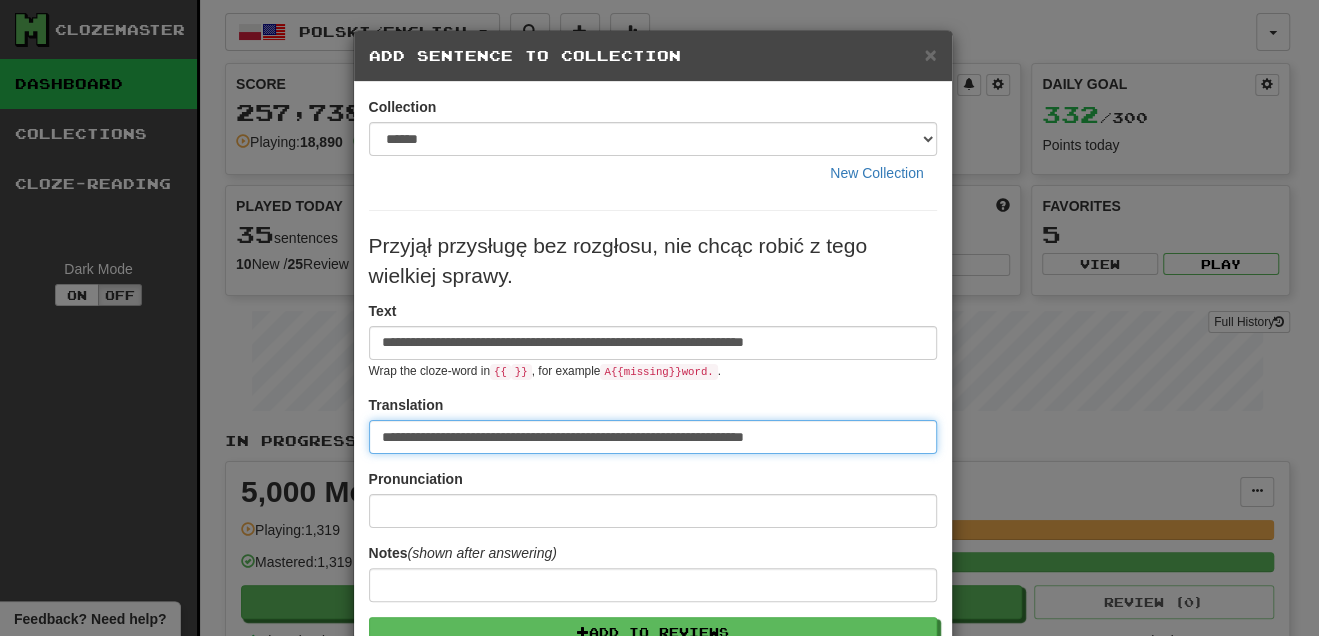 type on "**********" 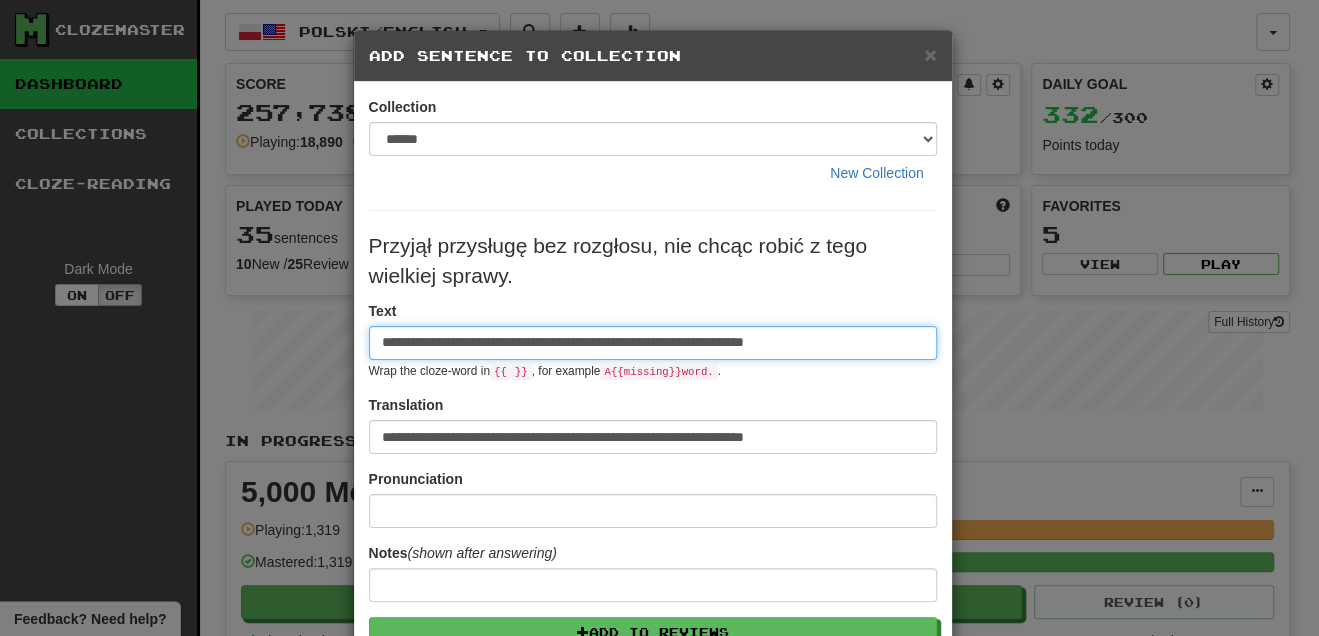 click on "**********" at bounding box center (653, 343) 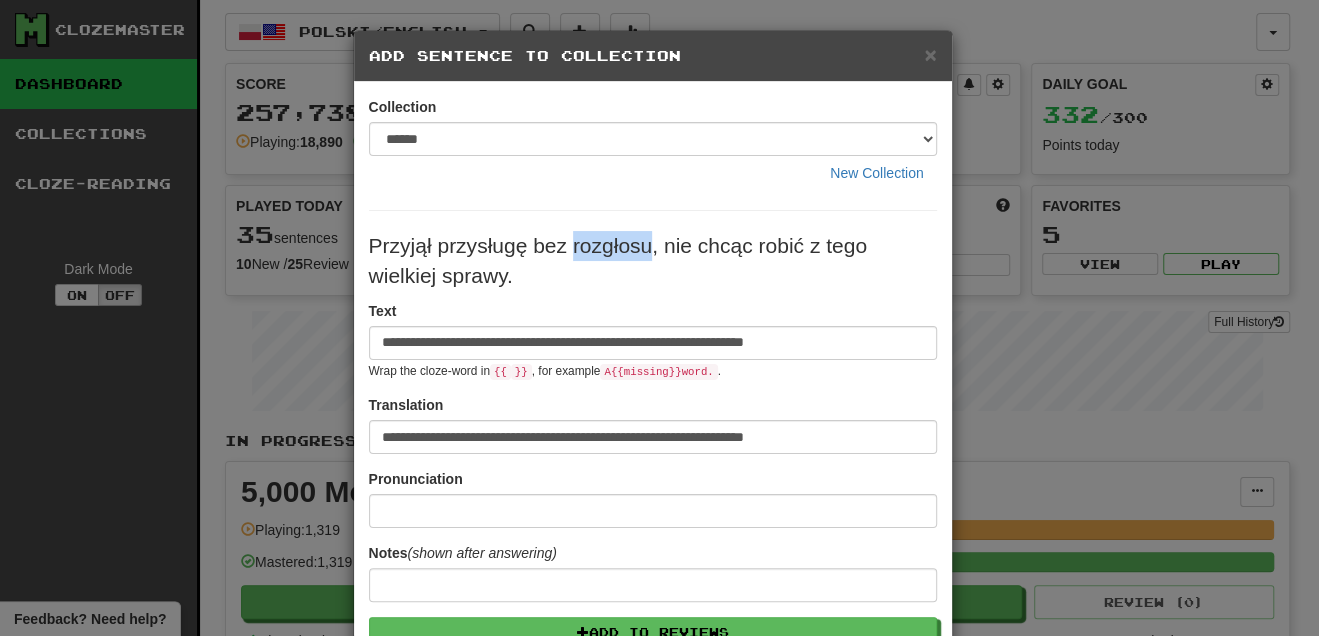 drag, startPoint x: 566, startPoint y: 239, endPoint x: 641, endPoint y: 238, distance: 75.00667 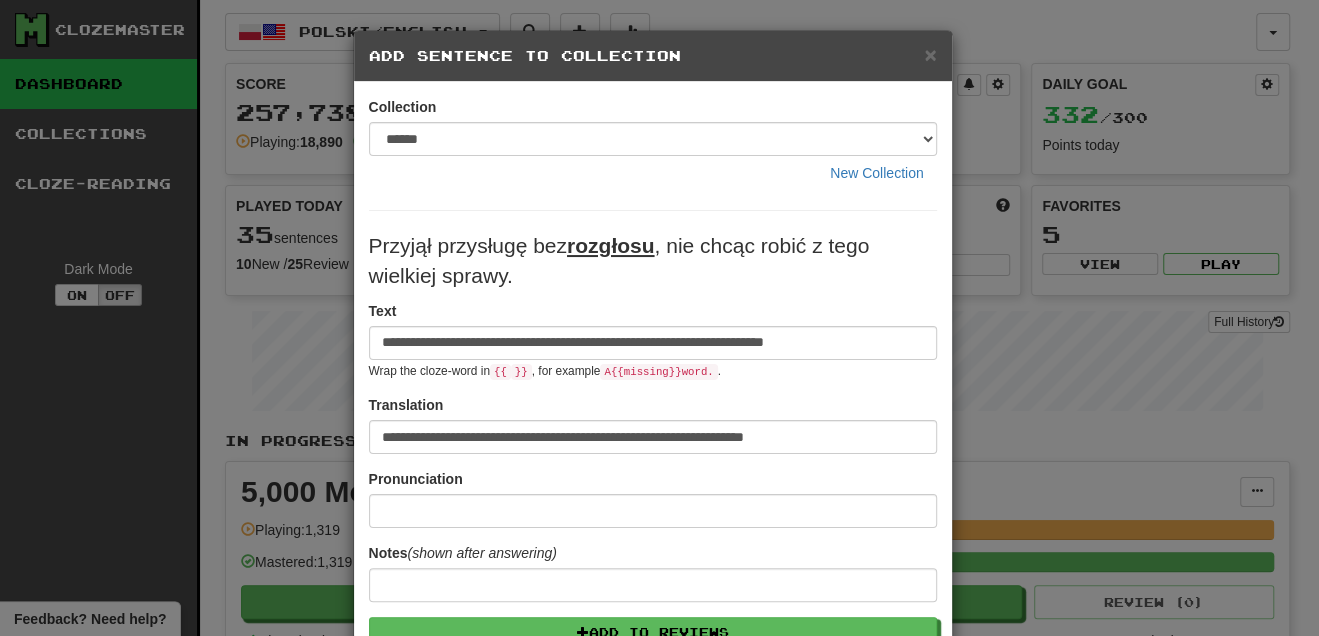 click on "Przyjął przysługę bez  rozgłosu , nie chcąc robić z tego wielkiej sprawy." at bounding box center (653, 261) 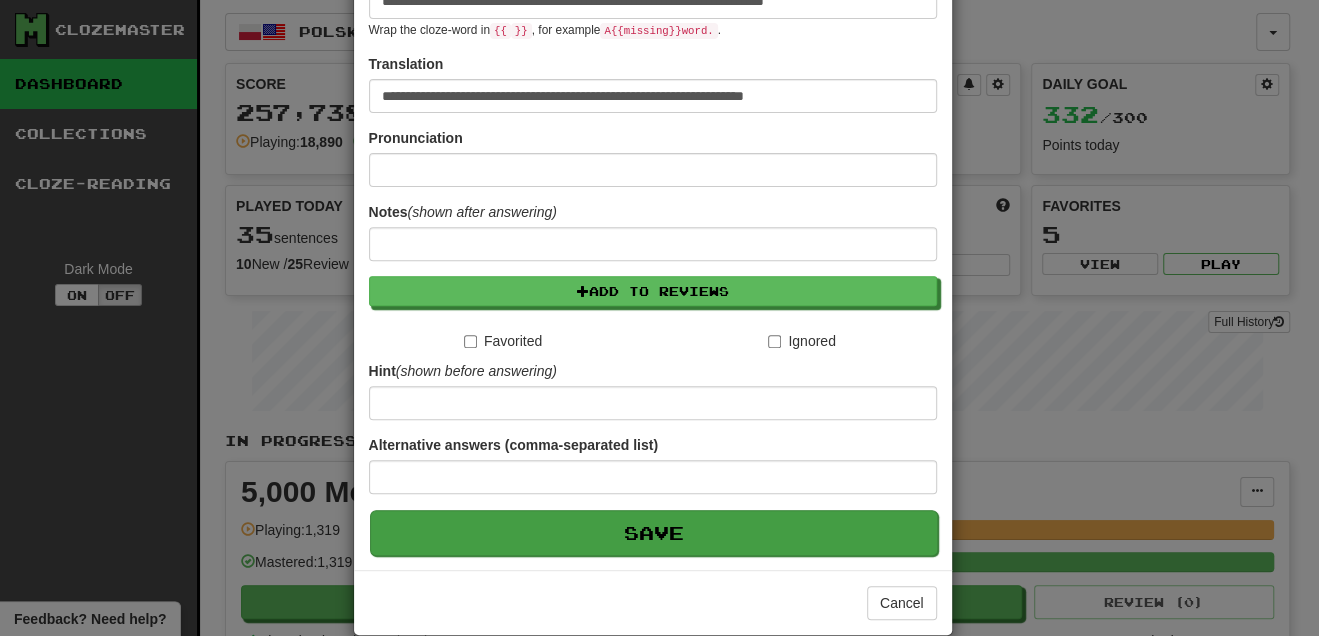 scroll, scrollTop: 363, scrollLeft: 0, axis: vertical 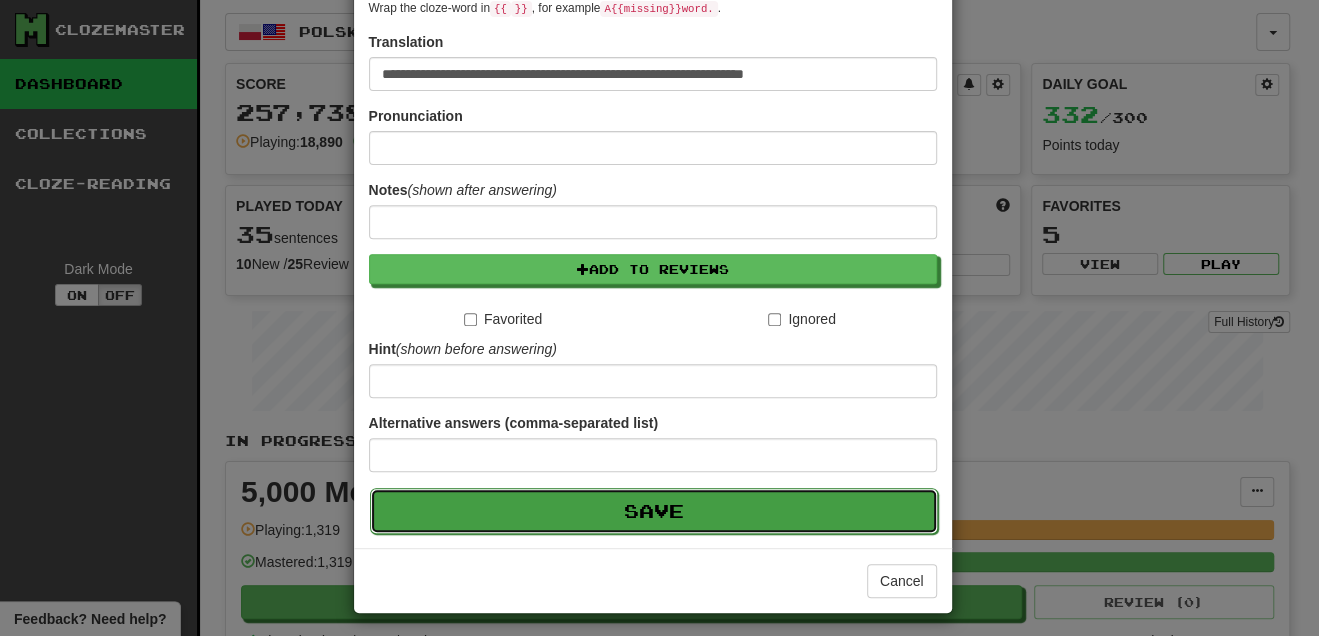 click on "Save" at bounding box center (654, 511) 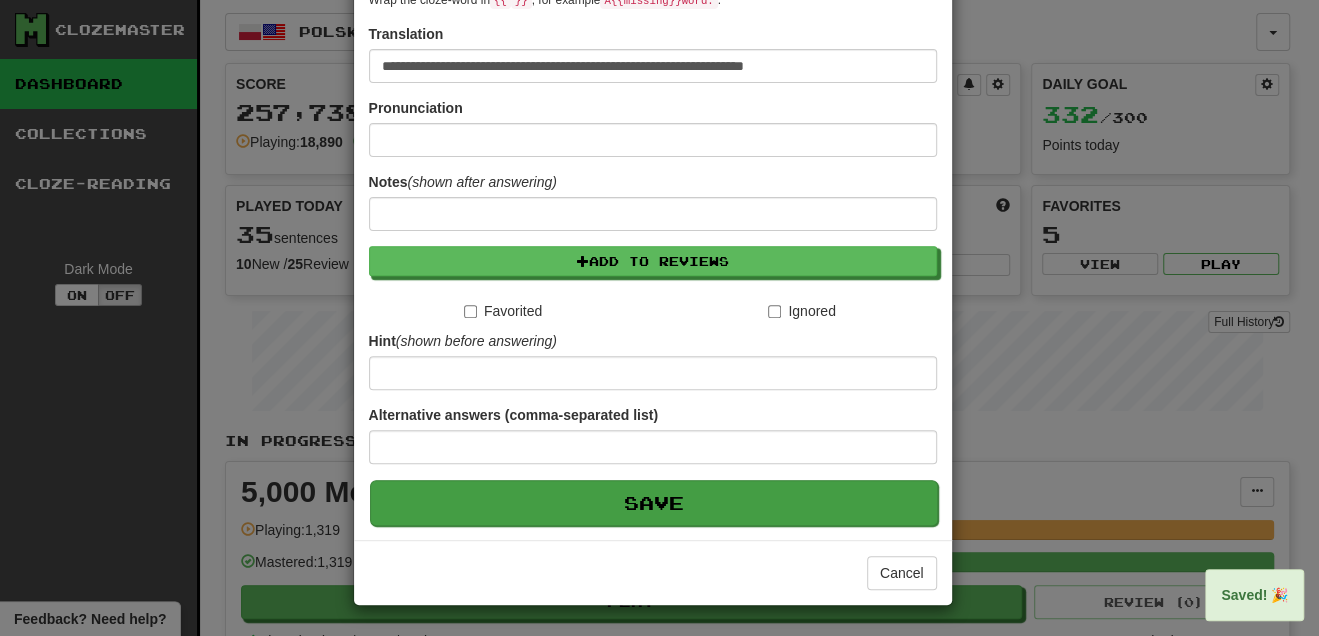 type 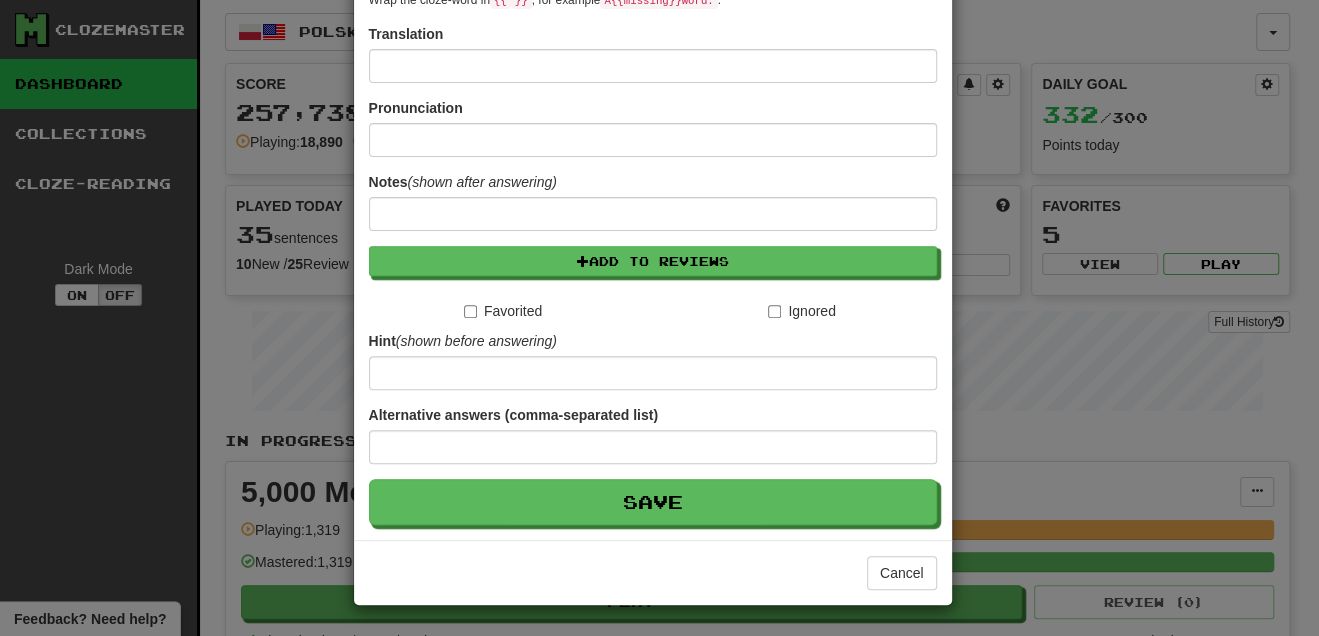 scroll, scrollTop: 0, scrollLeft: 0, axis: both 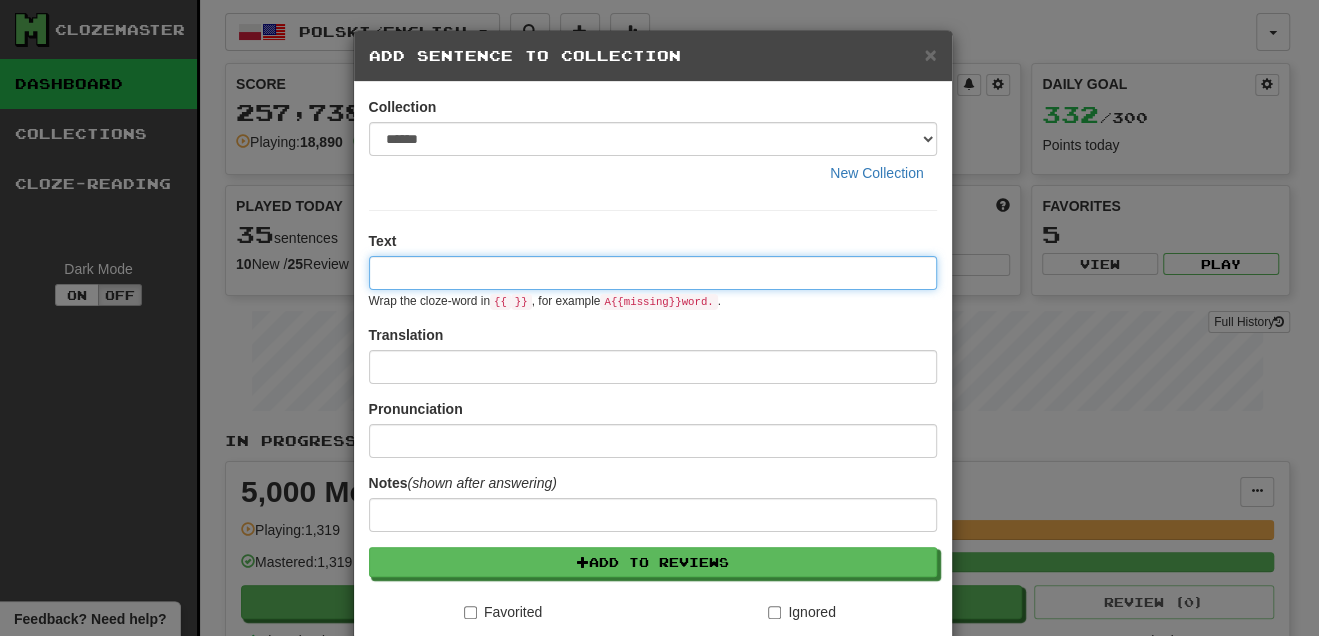 paste on "**********" 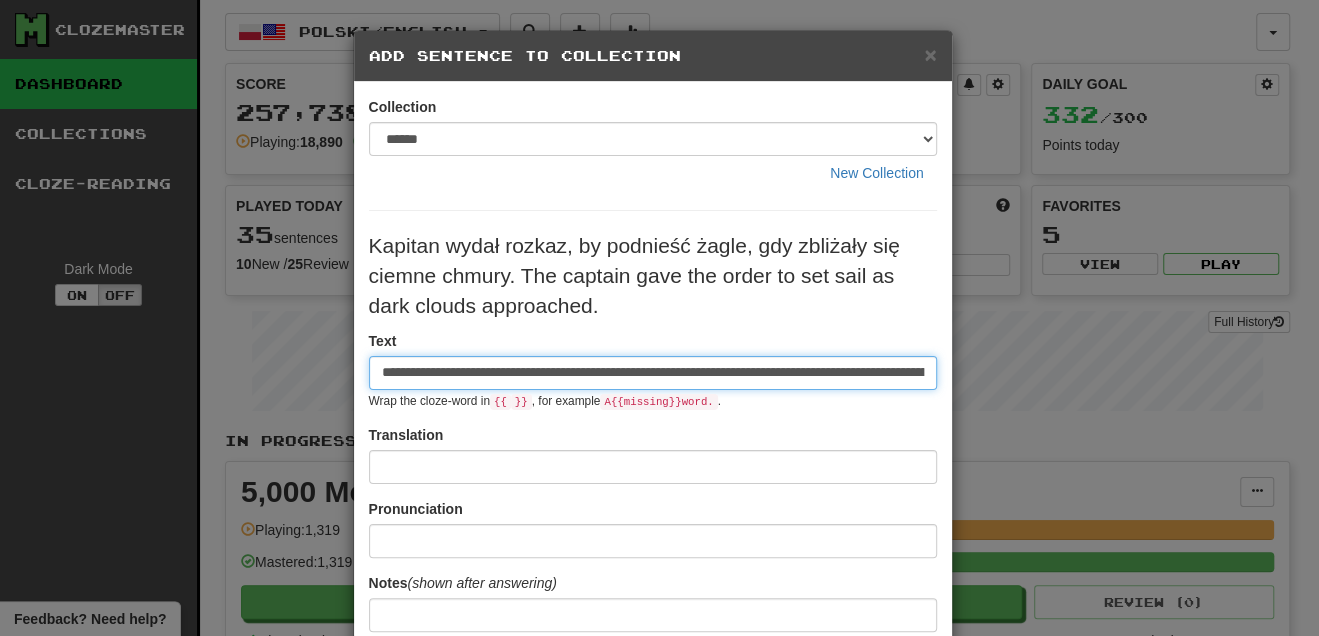 scroll, scrollTop: 0, scrollLeft: 321, axis: horizontal 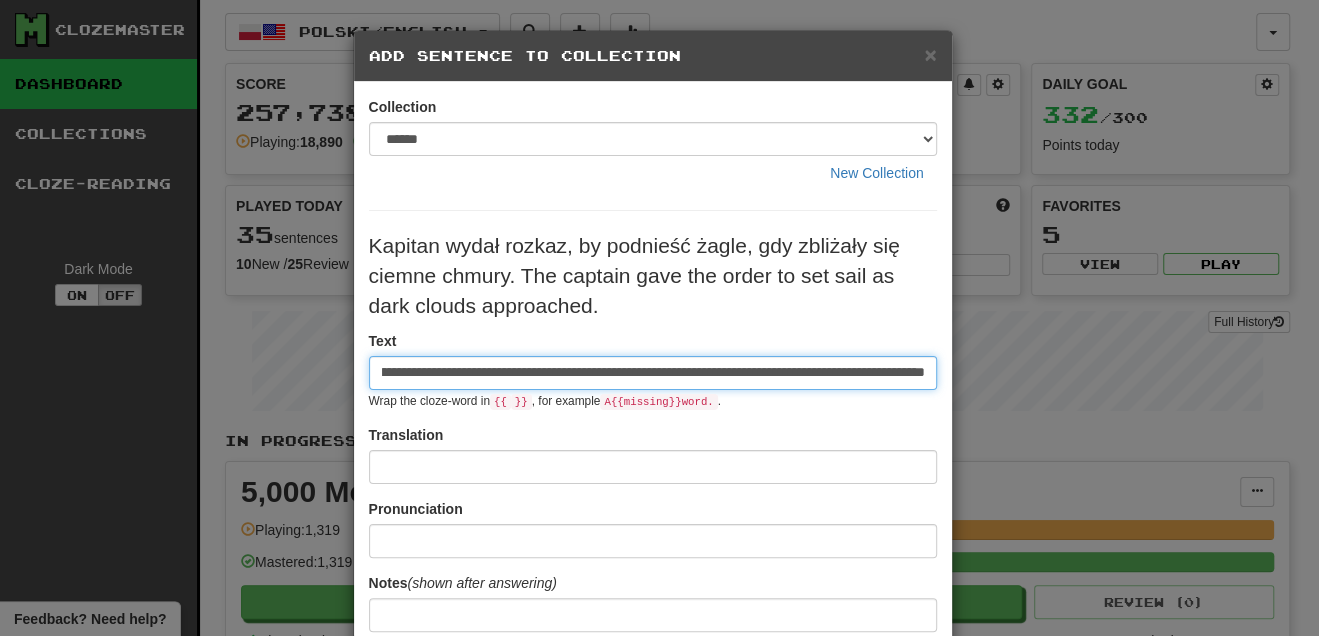 click on "**********" at bounding box center (653, 373) 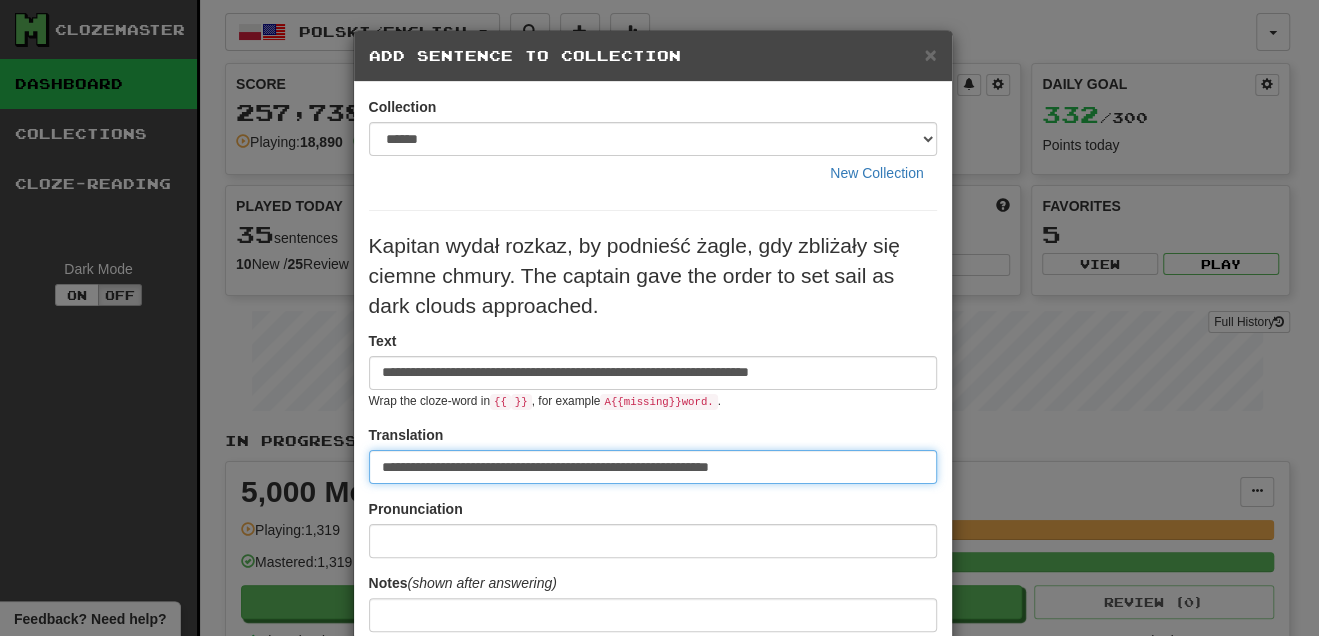 scroll, scrollTop: 0, scrollLeft: 0, axis: both 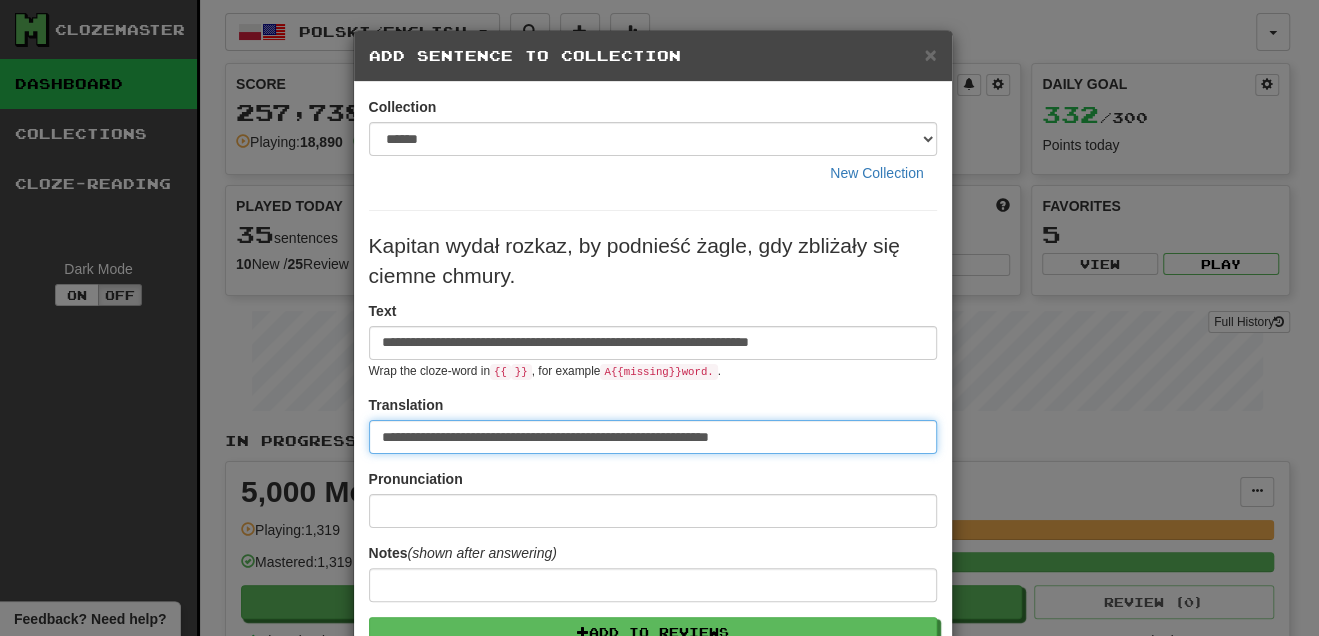 click on "**********" at bounding box center [653, 437] 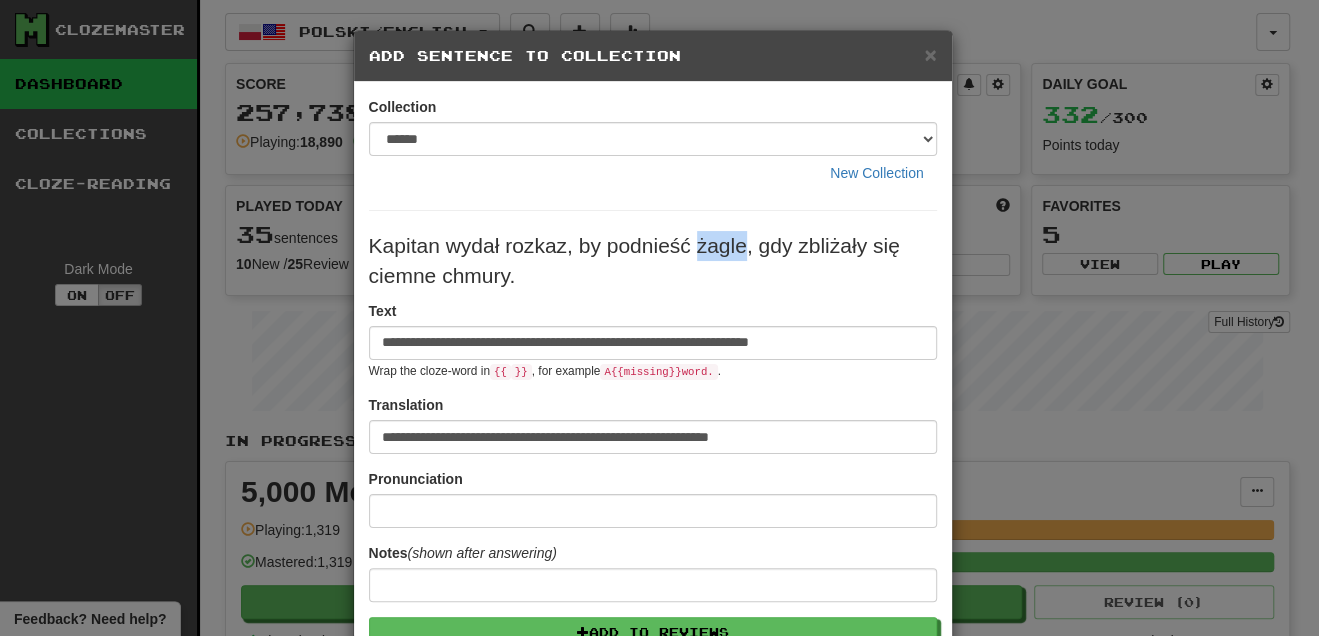 drag, startPoint x: 691, startPoint y: 237, endPoint x: 739, endPoint y: 235, distance: 48.04165 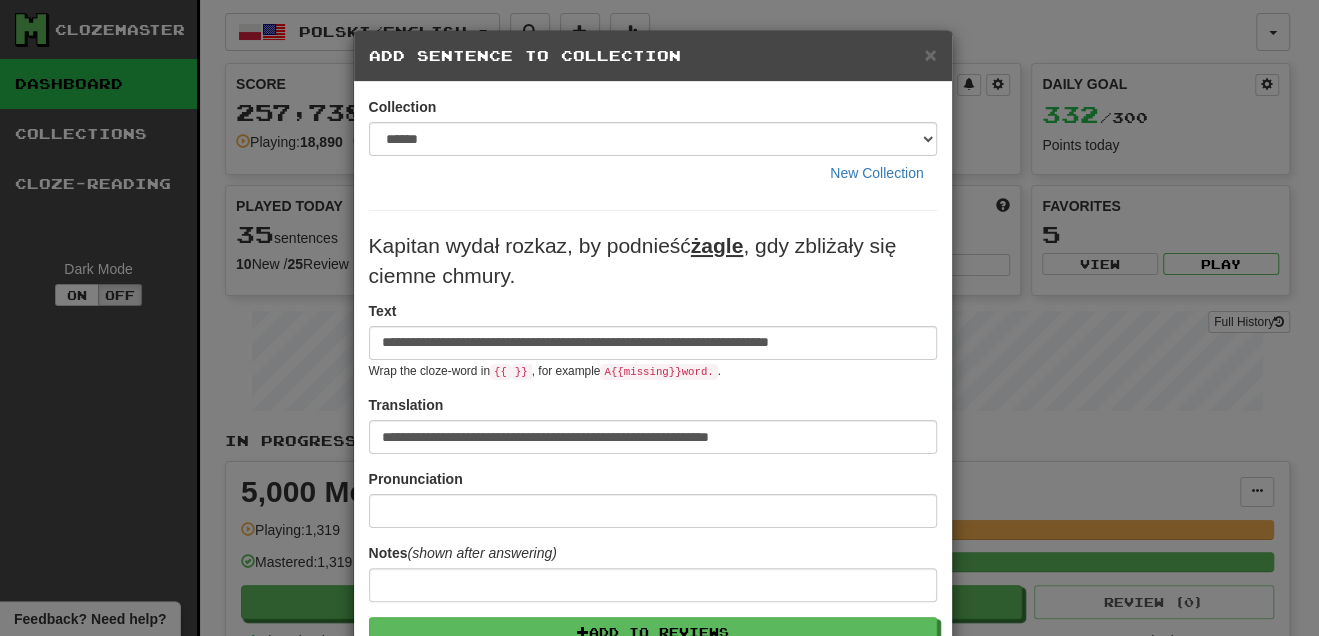 click on "Kapitan wydał rozkaz, by podnieść  żagle , gdy zbliżały się ciemne chmury." at bounding box center (653, 261) 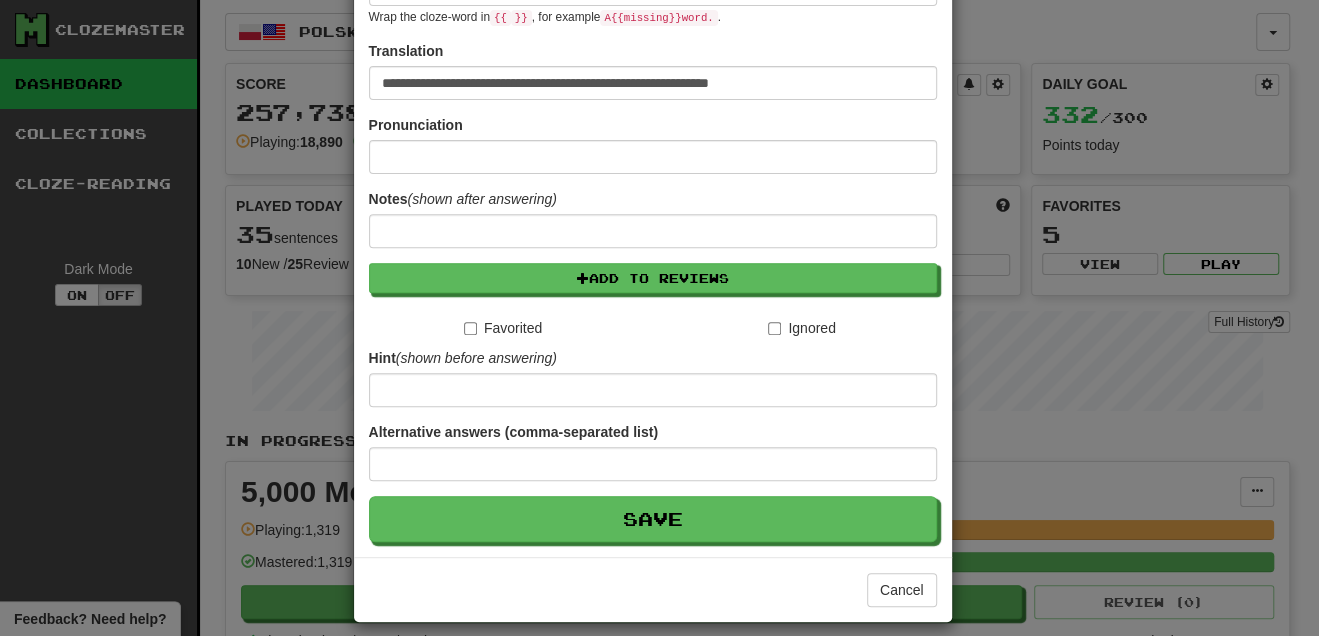 scroll, scrollTop: 363, scrollLeft: 0, axis: vertical 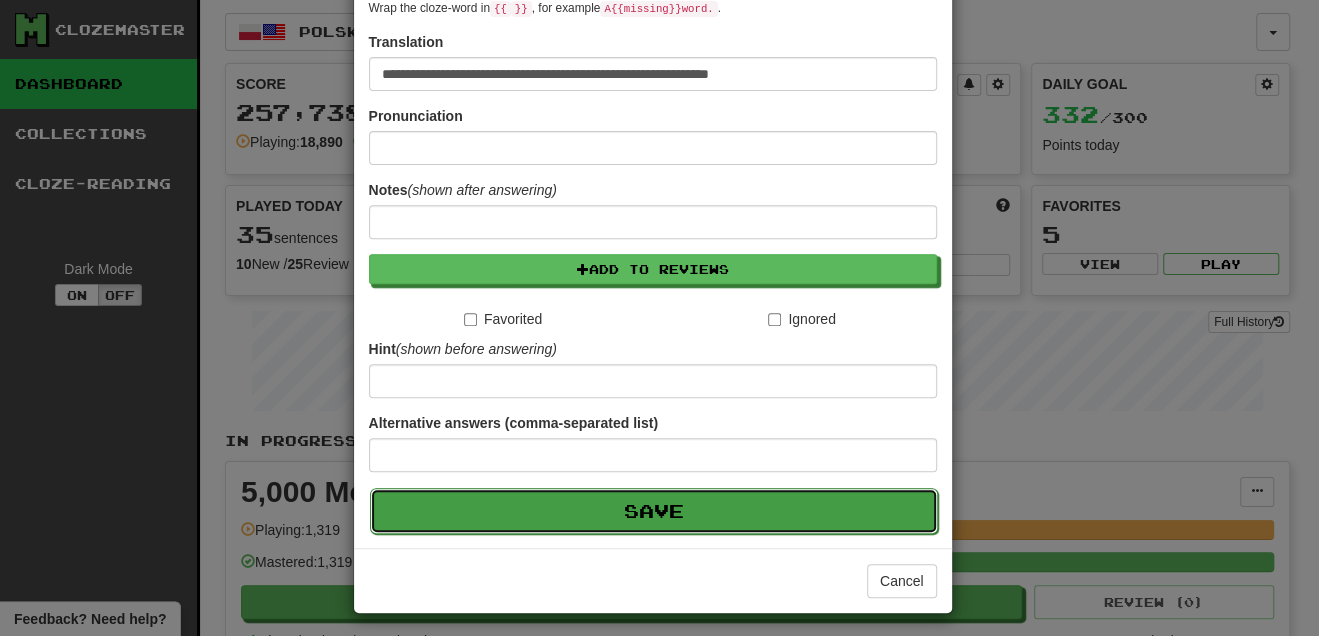 click on "Save" at bounding box center [654, 511] 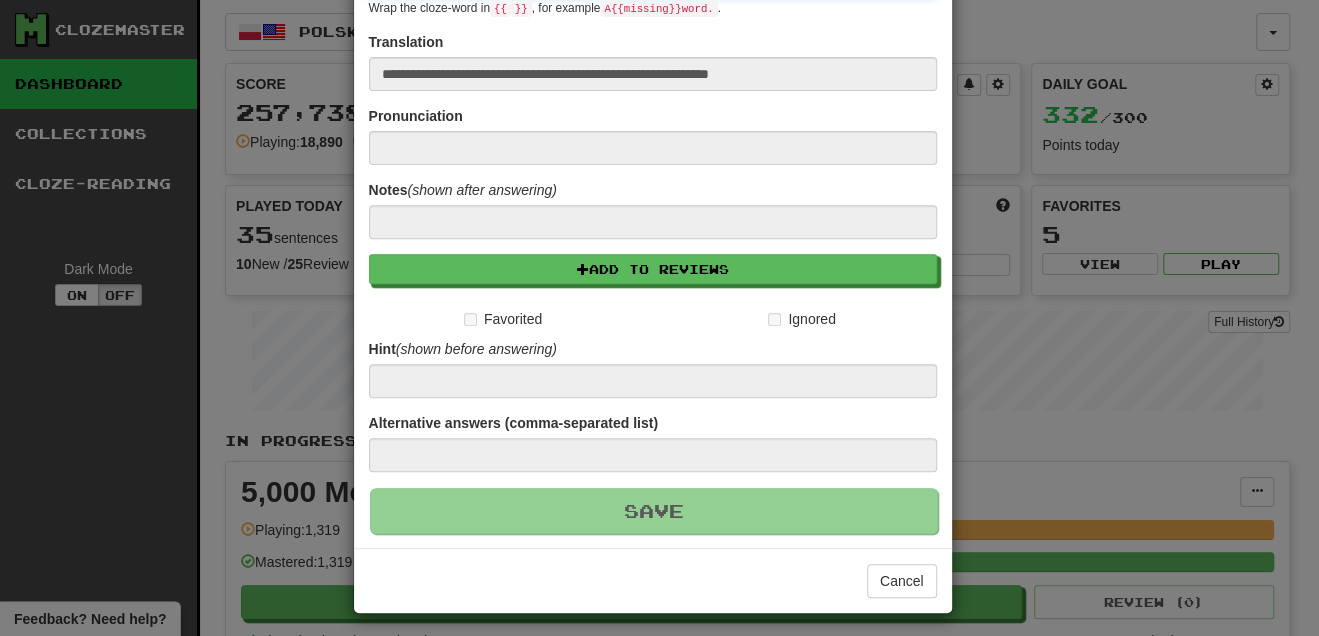 type 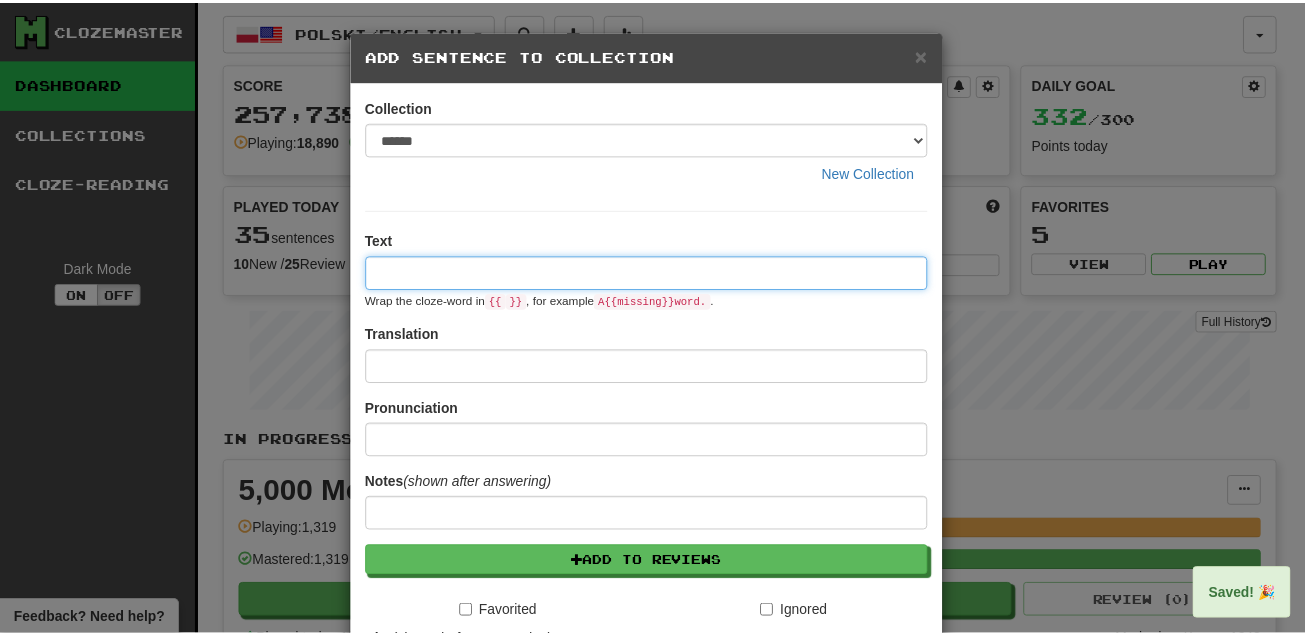 scroll, scrollTop: 0, scrollLeft: 0, axis: both 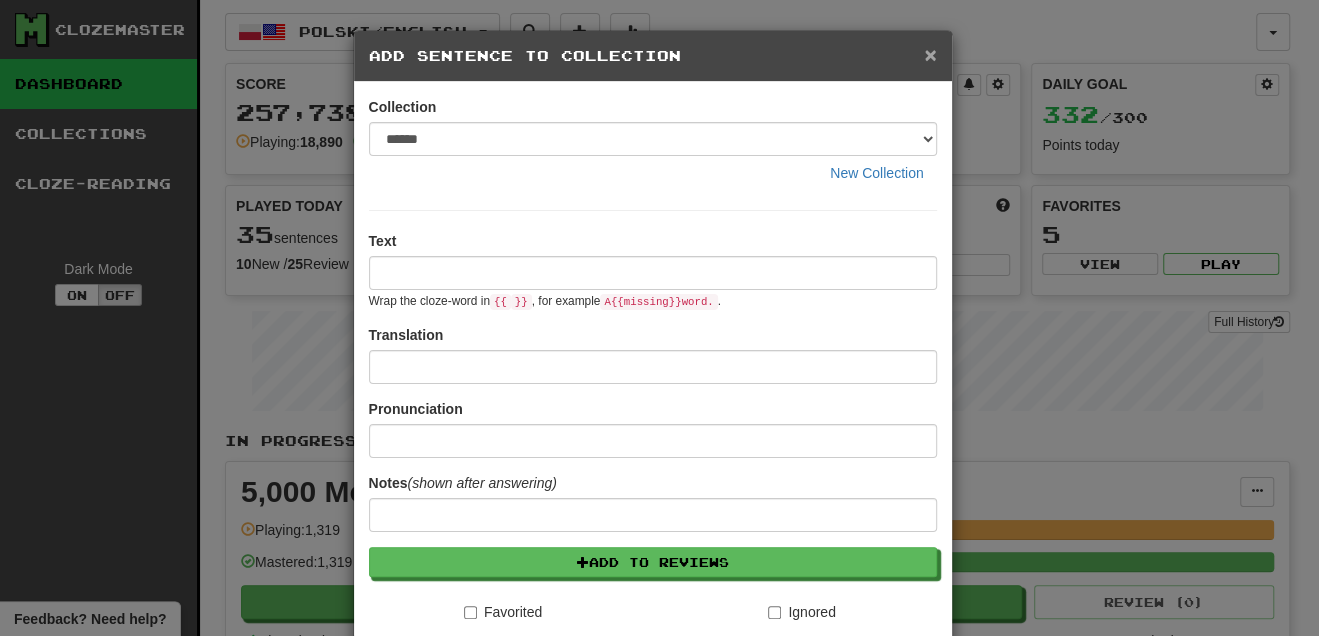 click on "×" at bounding box center [930, 54] 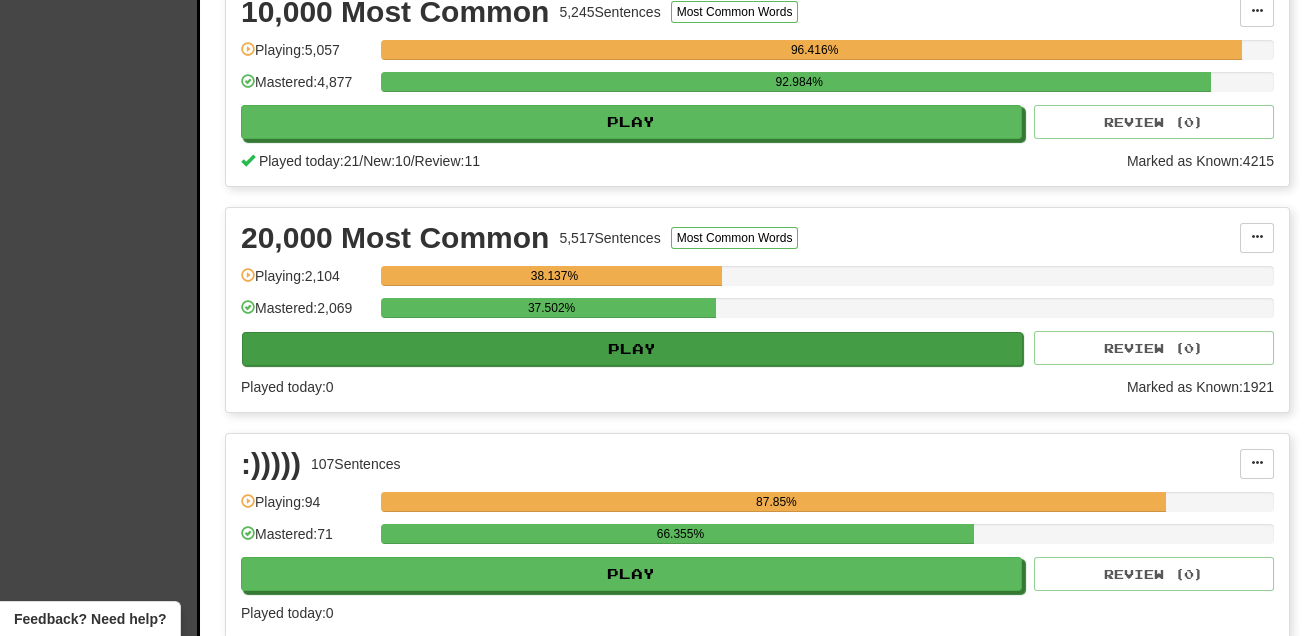 scroll, scrollTop: 727, scrollLeft: 0, axis: vertical 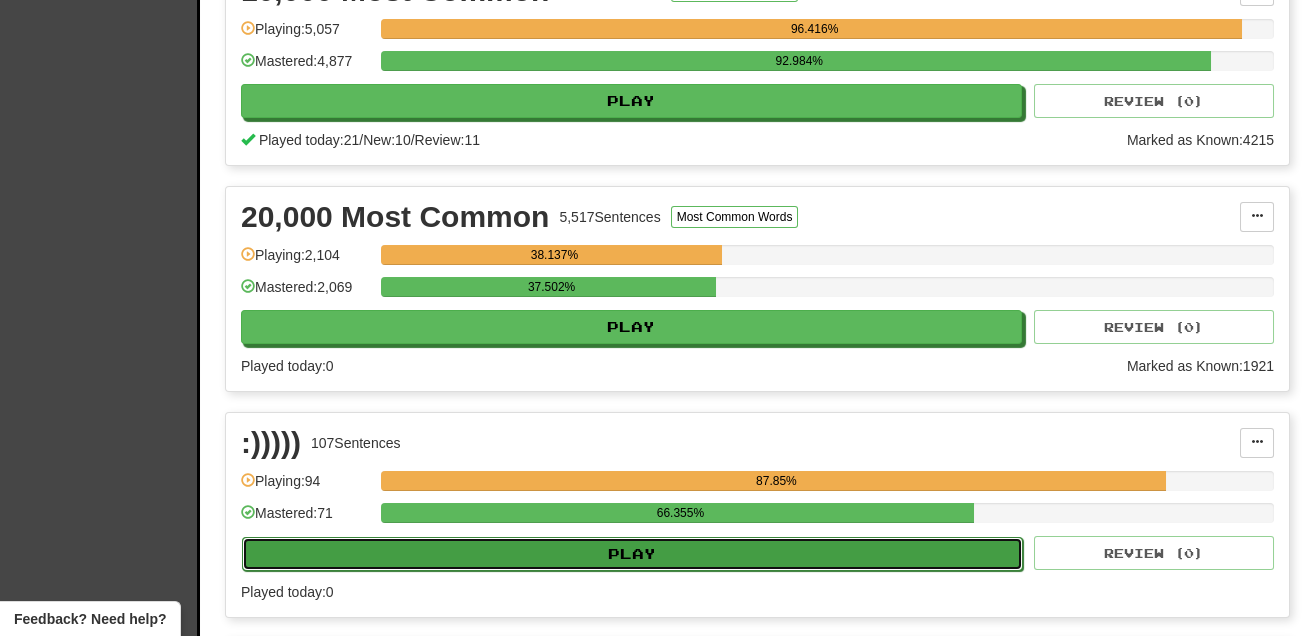 click on "Play" at bounding box center (632, 554) 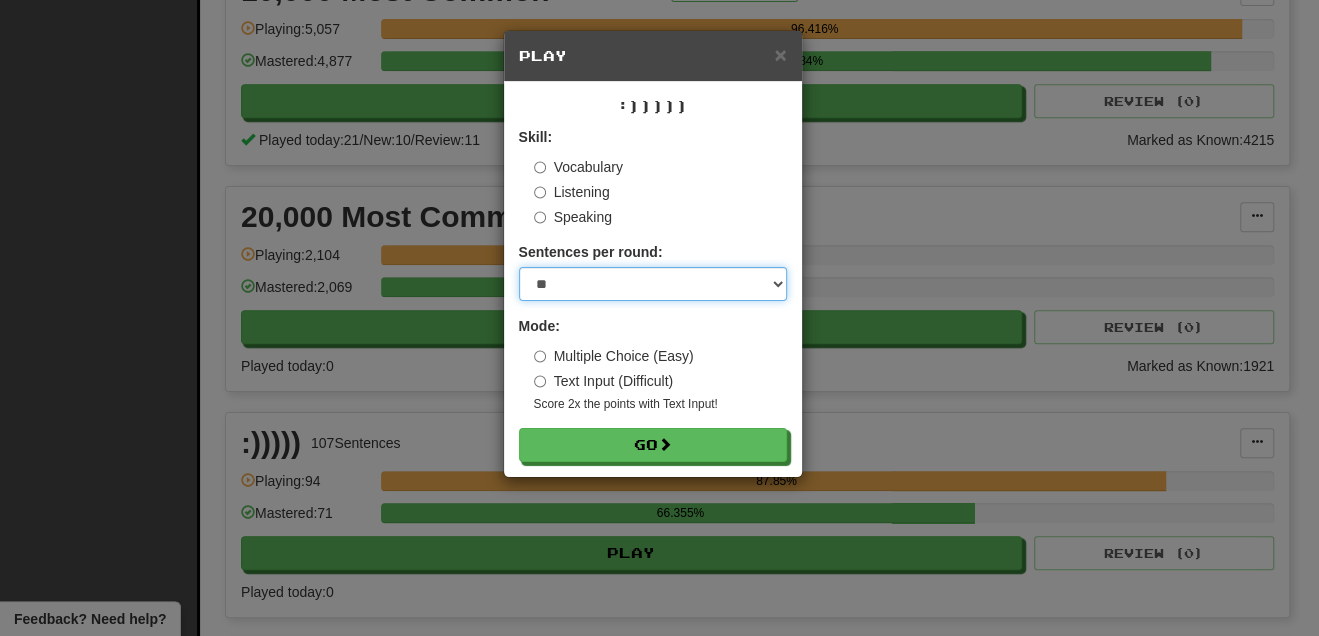 click on "* ** ** ** ** ** *** ********" at bounding box center [653, 284] 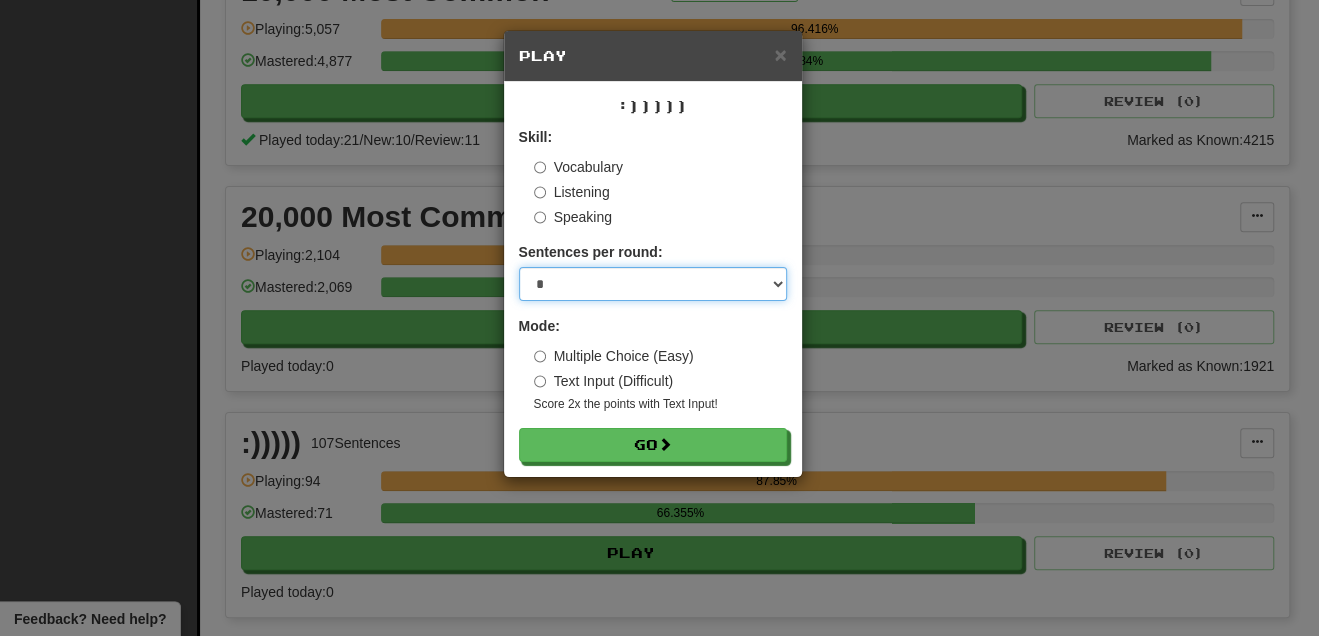 click on "* ** ** ** ** ** *** ********" at bounding box center (653, 284) 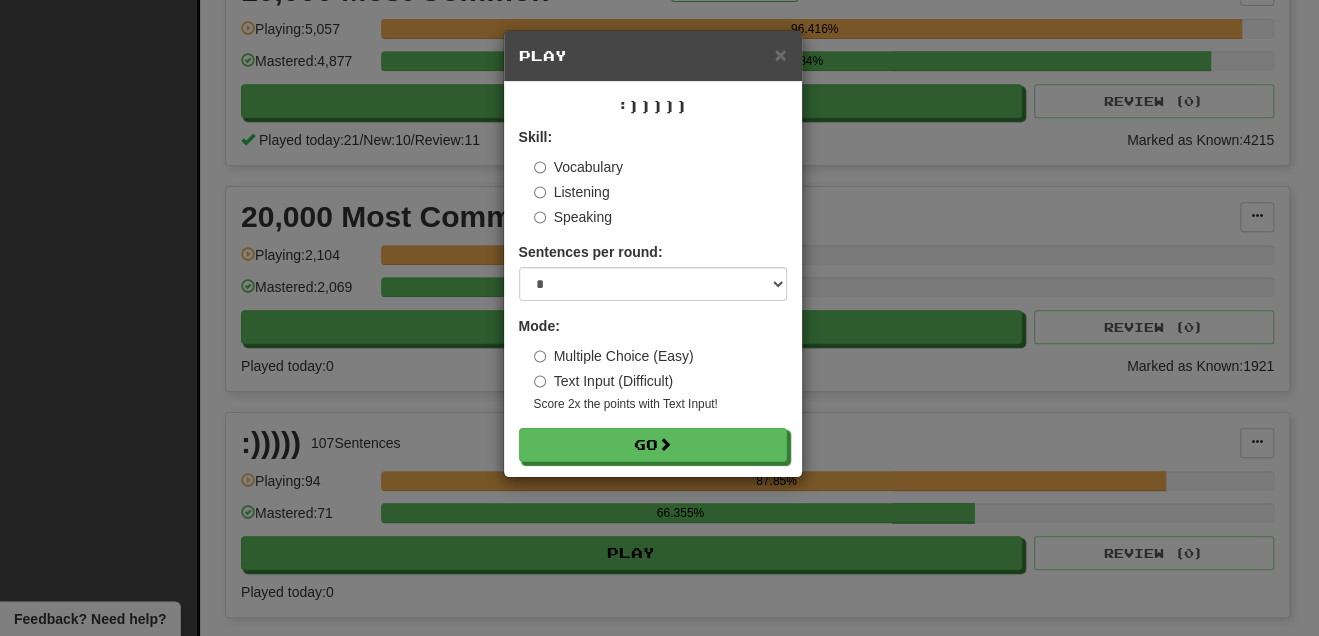 click on "× Play :))))) Skill: Vocabulary Listening Speaking Sentences per round: * ** ** ** ** ** *** ******** Mode: Multiple Choice (Easy) Text Input (Difficult) Score 2x the points with Text Input ! Go" at bounding box center (659, 318) 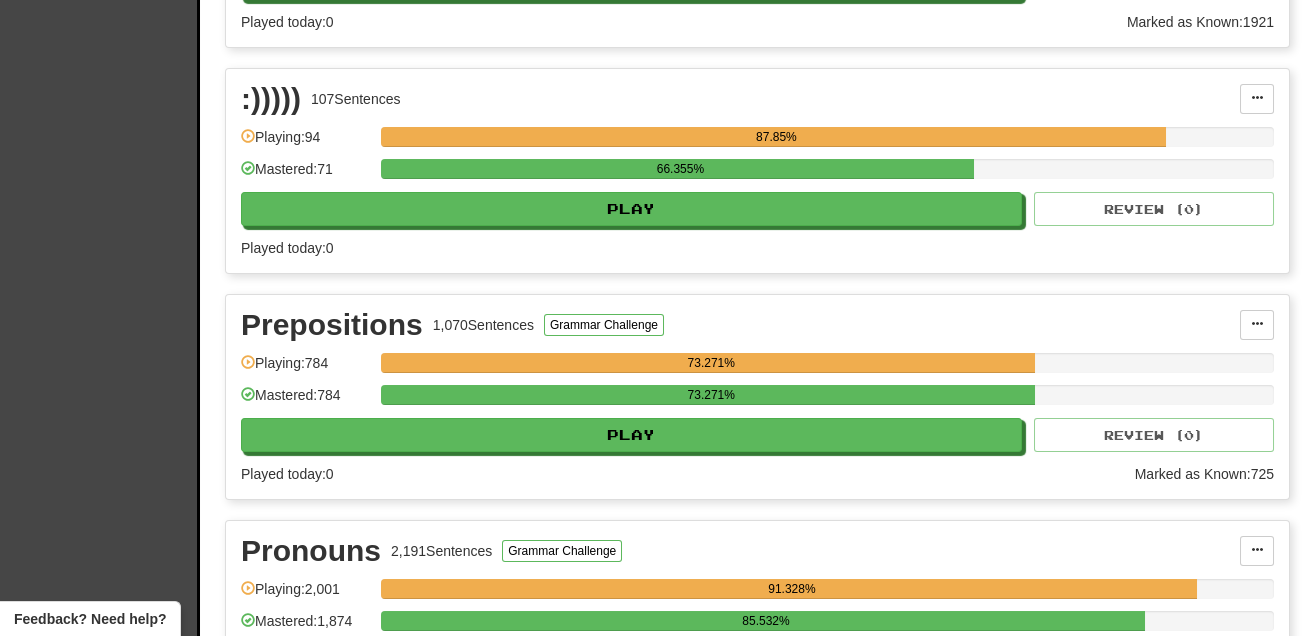 scroll, scrollTop: 1272, scrollLeft: 0, axis: vertical 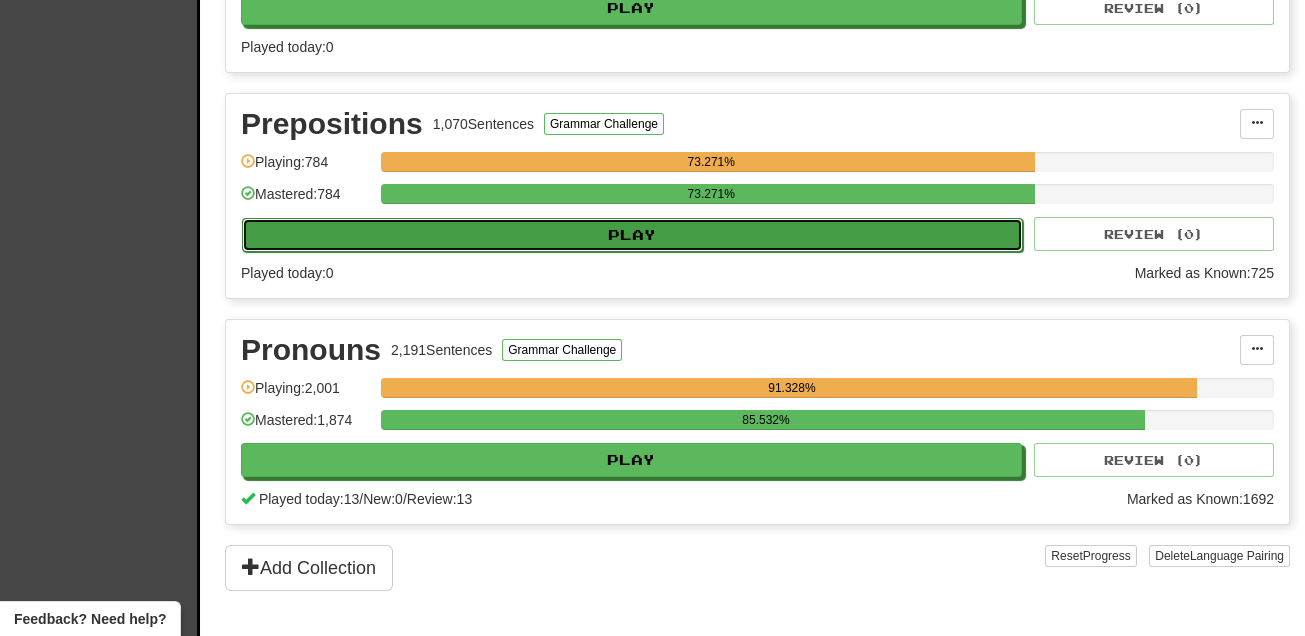 click on "Play" at bounding box center (632, 235) 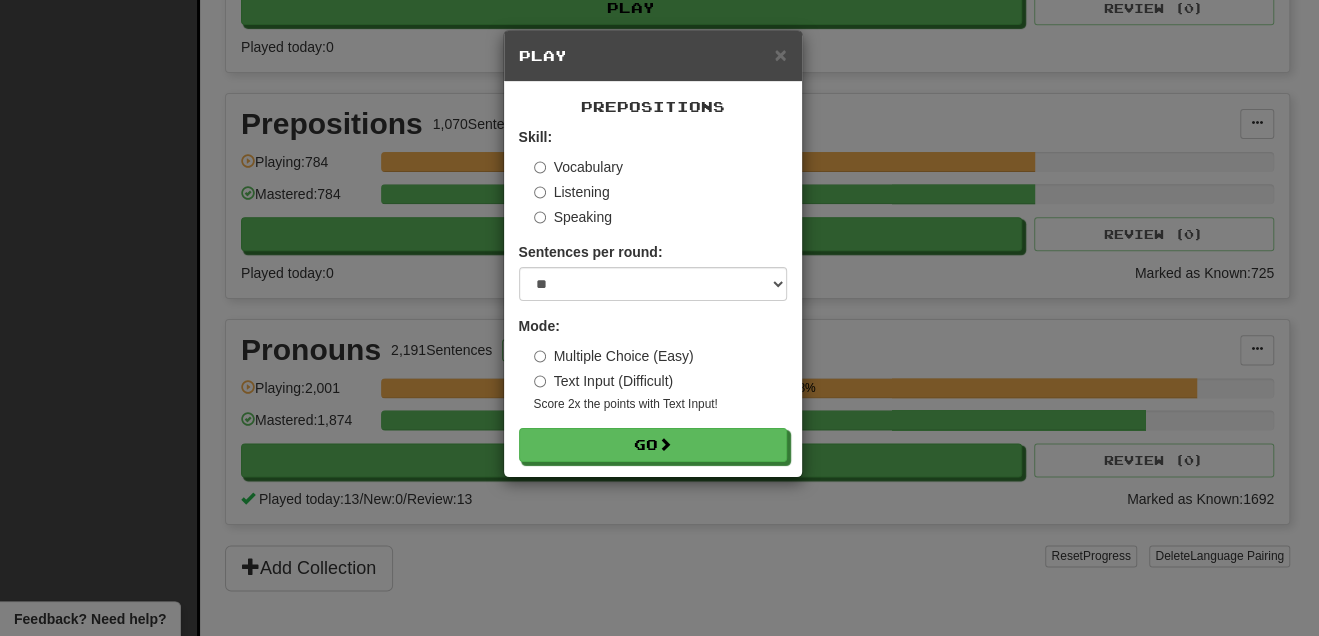 click on "× Play Prepositions Skill: Vocabulary Listening Speaking Sentences per round: * ** ** ** ** ** *** ******** Mode: Multiple Choice (Easy) Text Input (Difficult) Score 2x the points with Text Input ! Go" at bounding box center [659, 318] 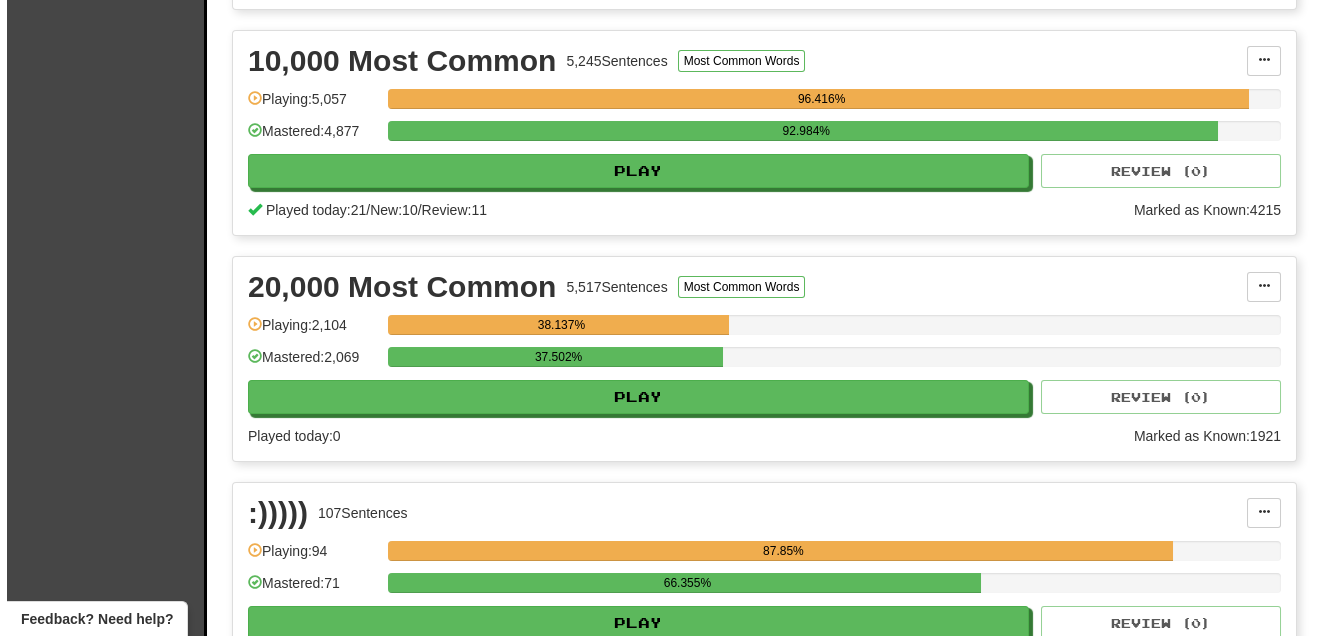 scroll, scrollTop: 727, scrollLeft: 0, axis: vertical 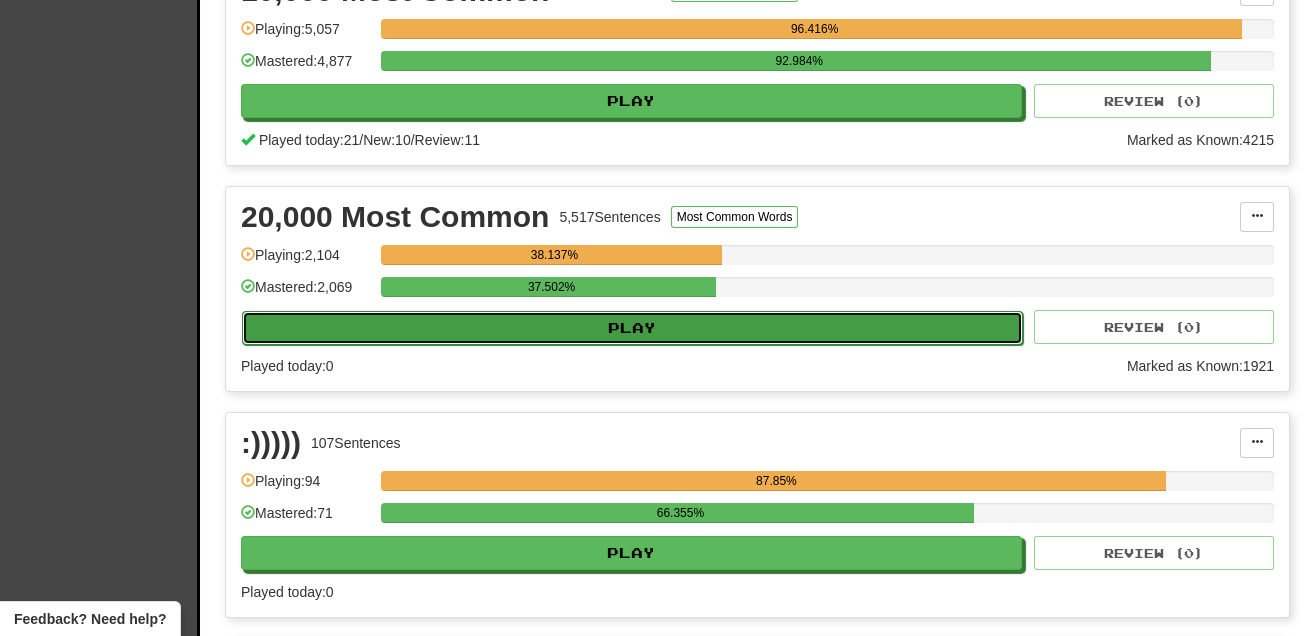 click on "Play" at bounding box center [632, 328] 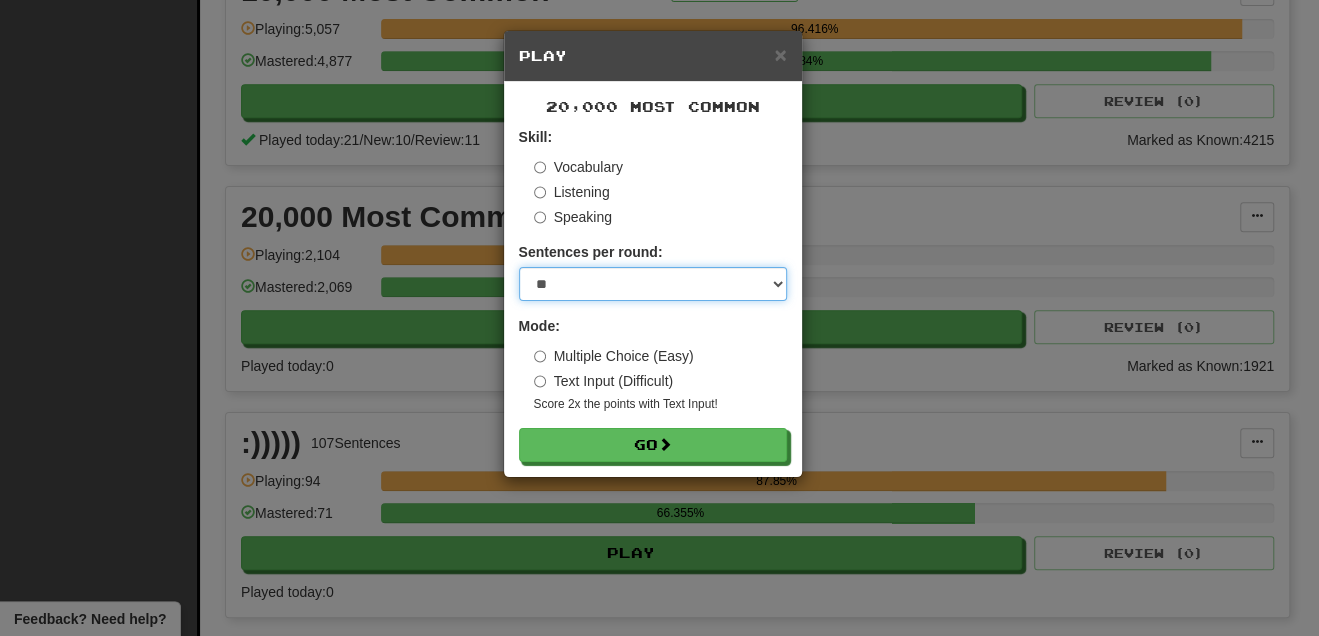 click on "* ** ** ** ** ** *** ********" at bounding box center [653, 284] 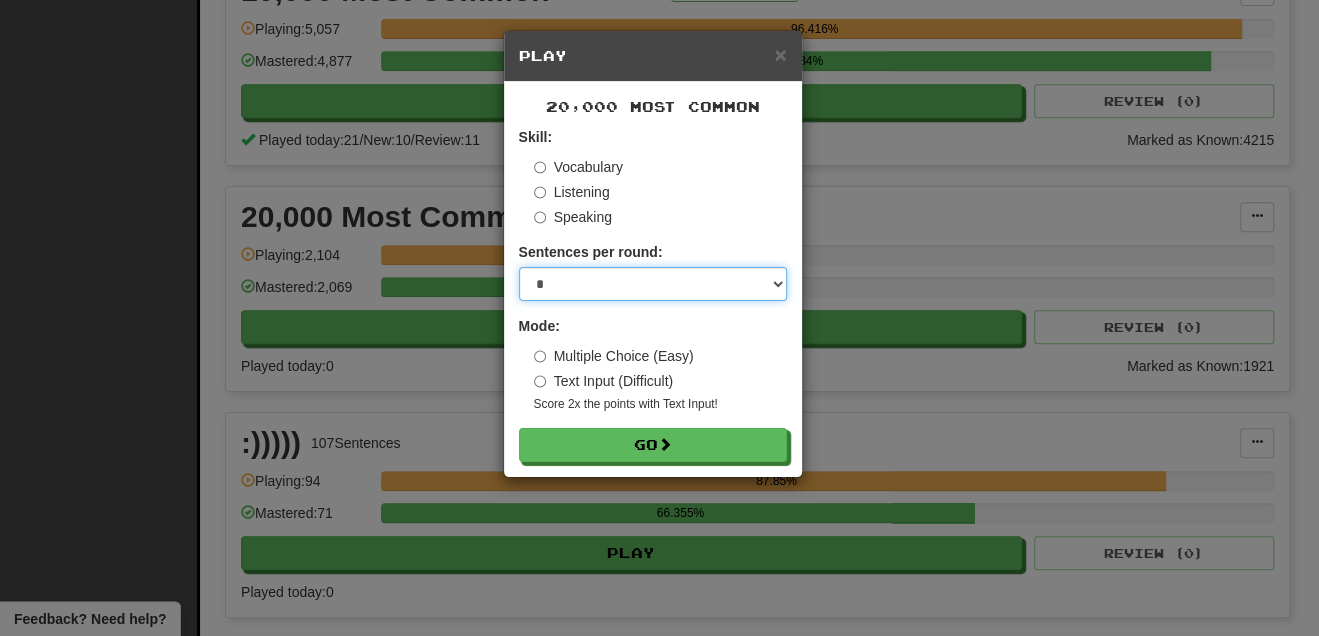 click on "* ** ** ** ** ** *** ********" at bounding box center (653, 284) 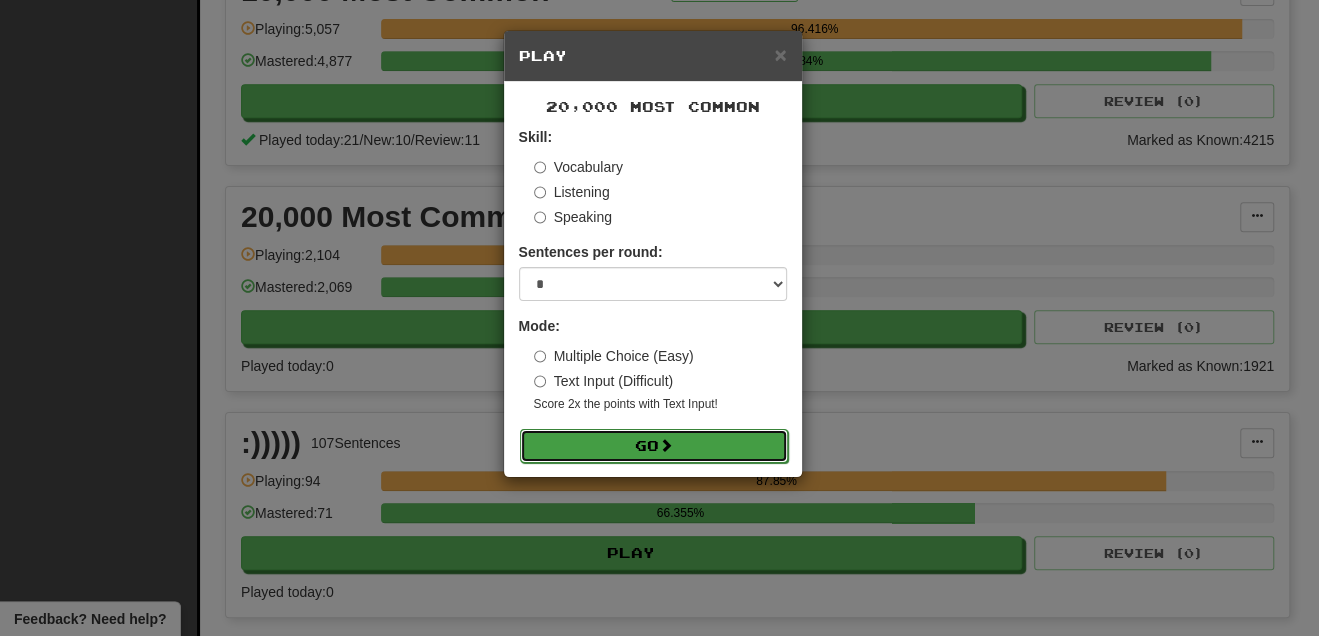 click on "Go" at bounding box center (654, 446) 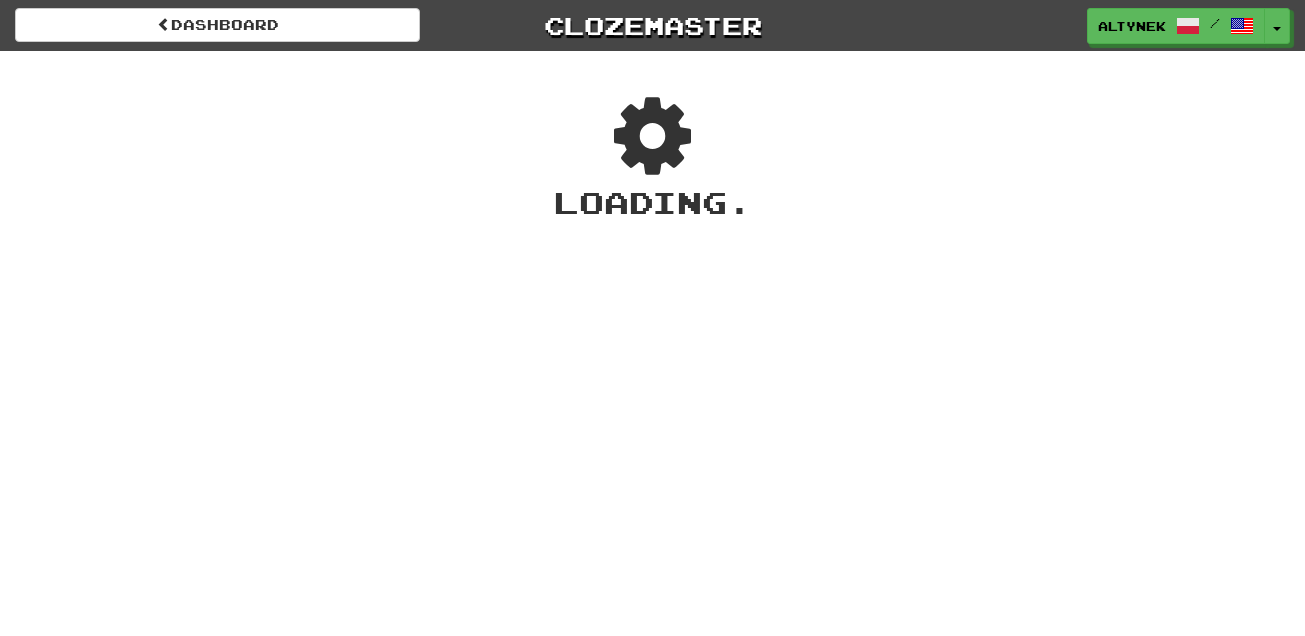 scroll, scrollTop: 0, scrollLeft: 0, axis: both 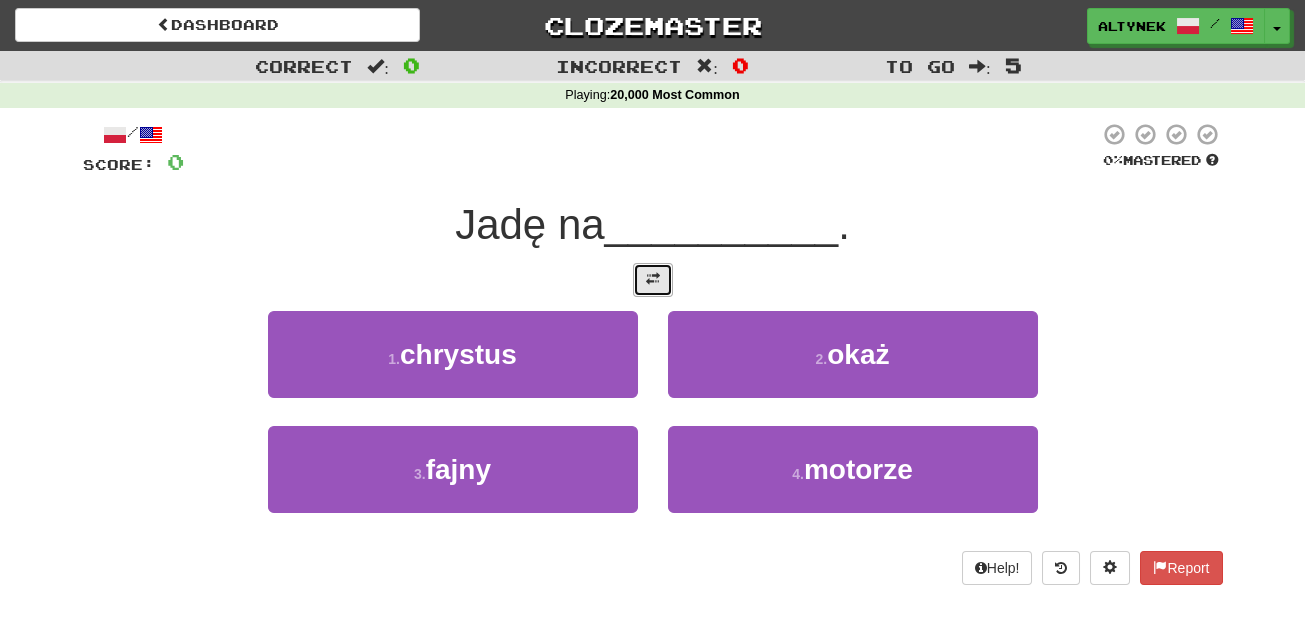 click at bounding box center (653, 280) 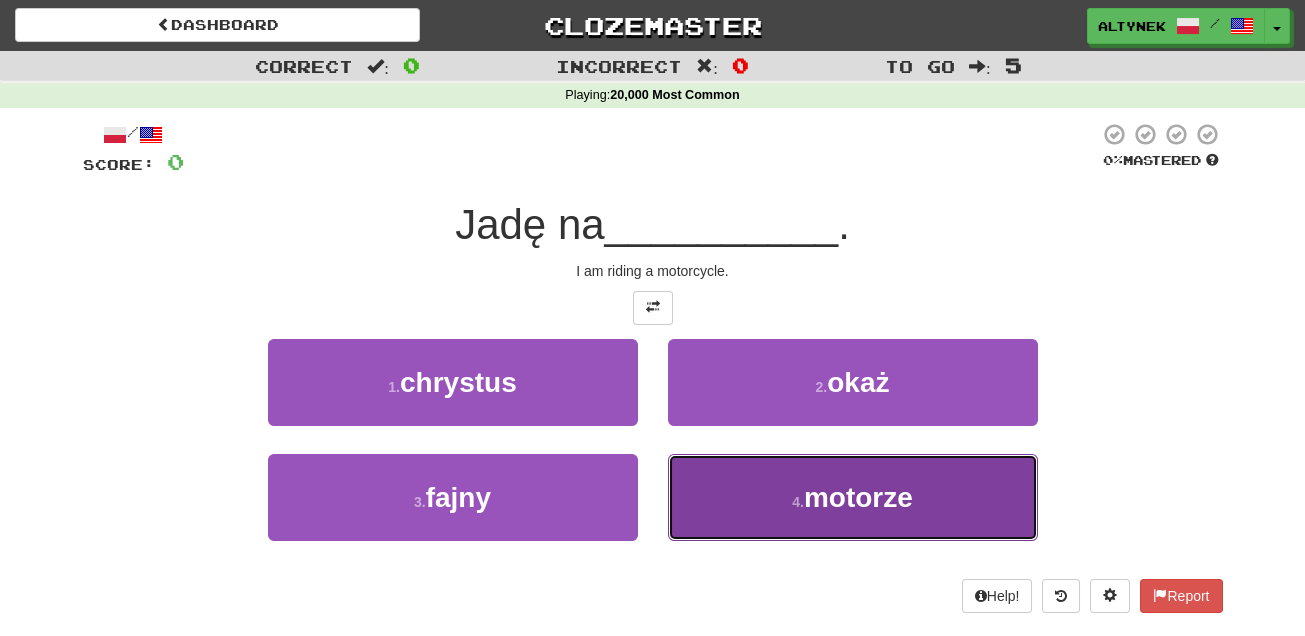 click on "4 .  motorze" at bounding box center [853, 497] 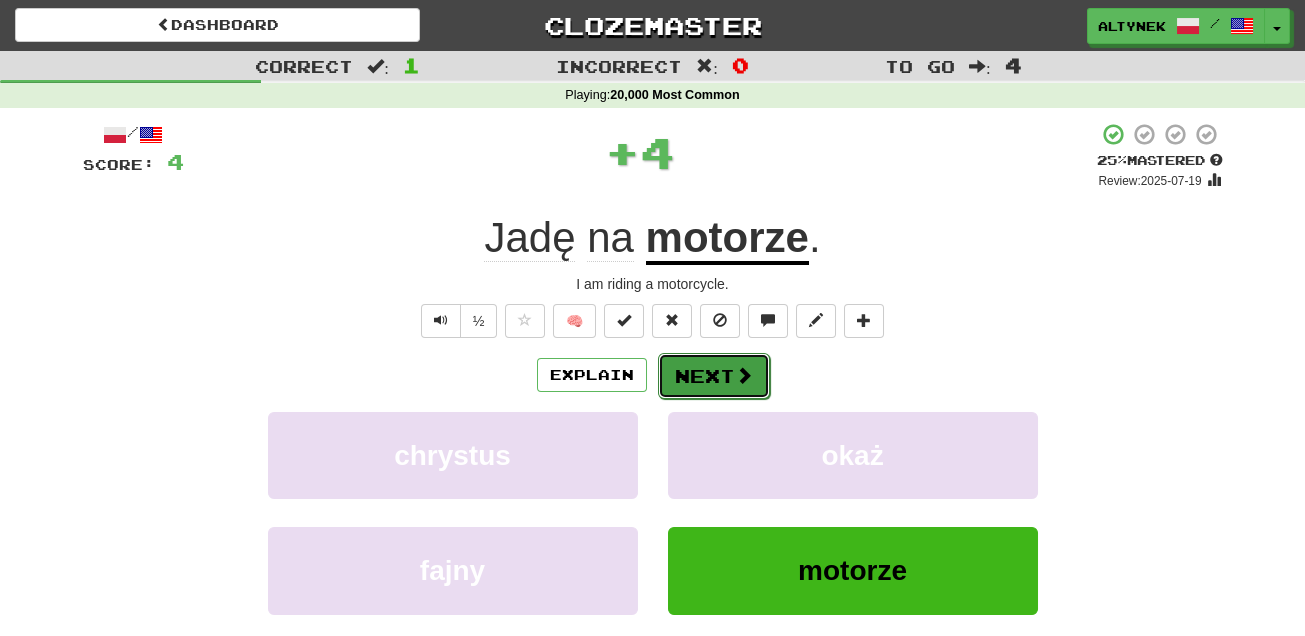 click on "Next" at bounding box center [714, 376] 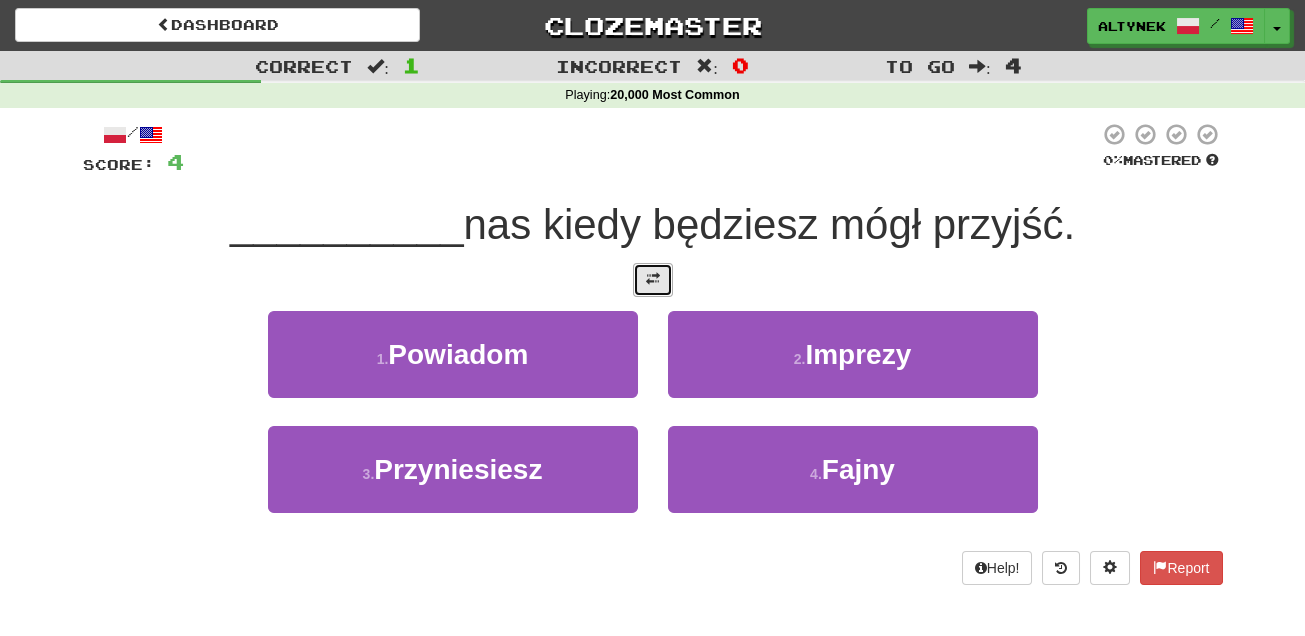 click at bounding box center (653, 279) 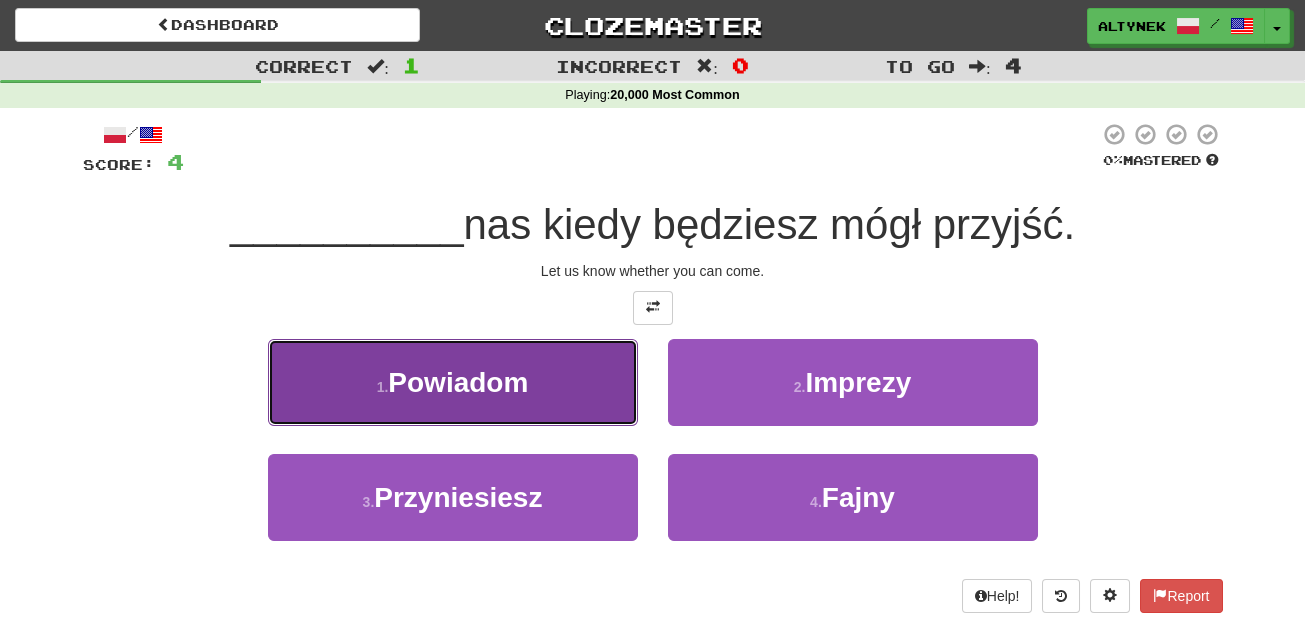 click on "Powiadom" at bounding box center [458, 382] 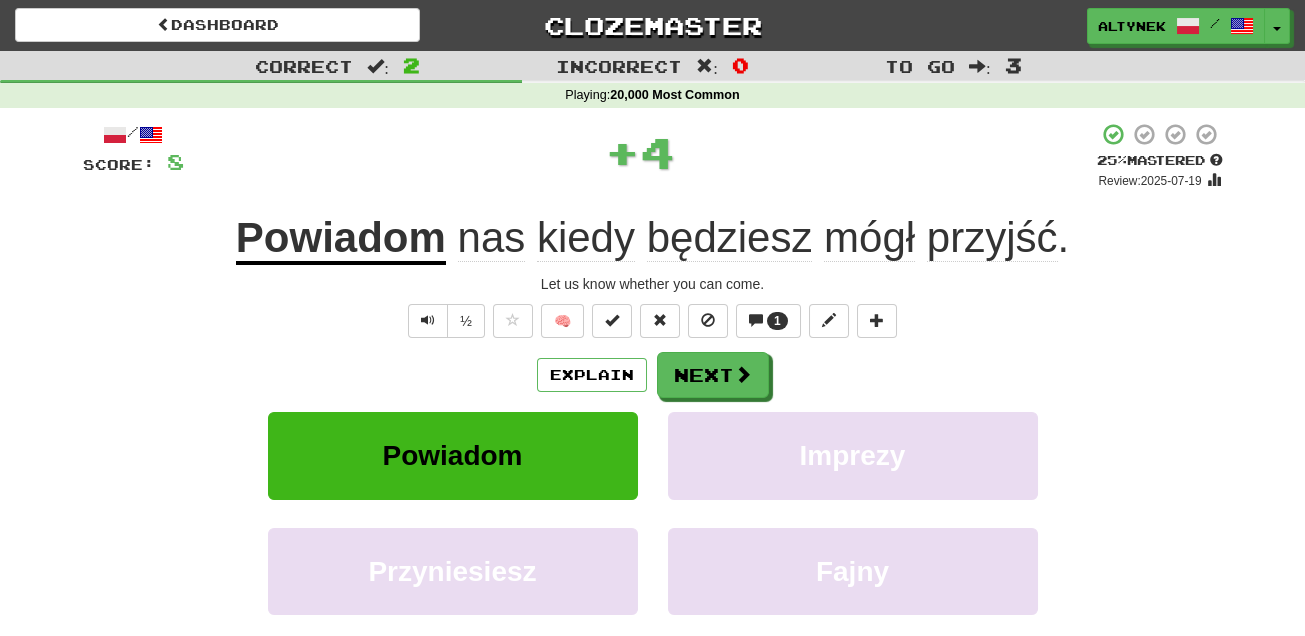 click on "Powiadom" at bounding box center (341, 239) 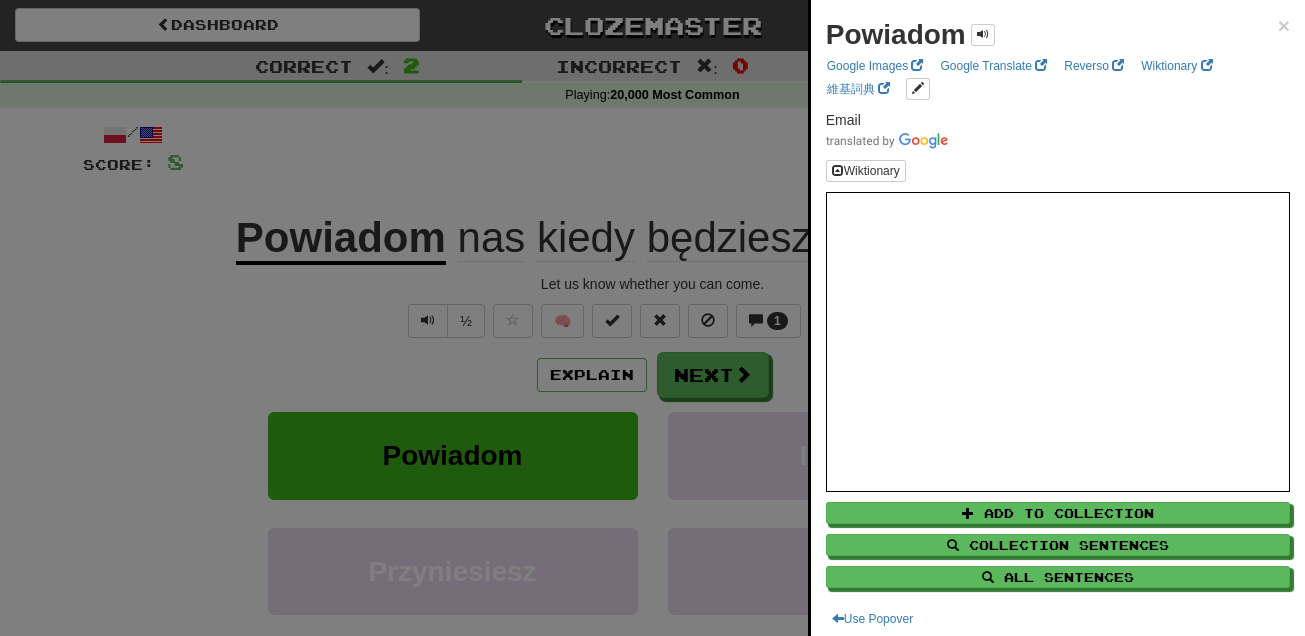 click at bounding box center [652, 318] 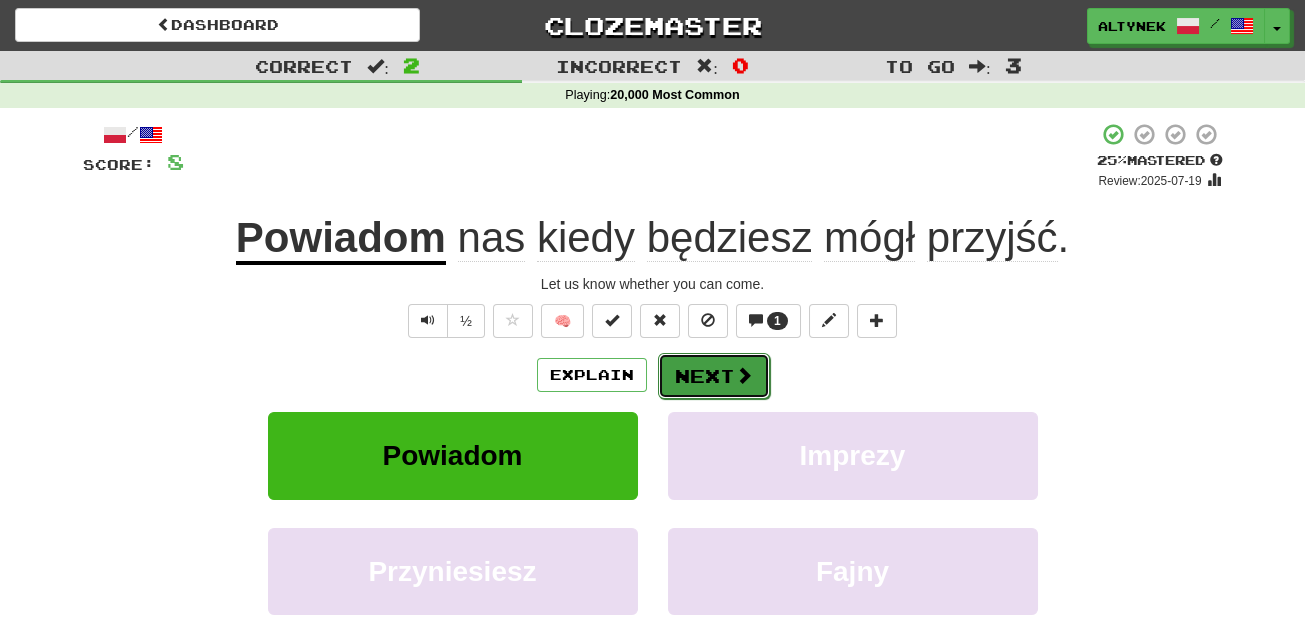 click on "Next" at bounding box center (714, 376) 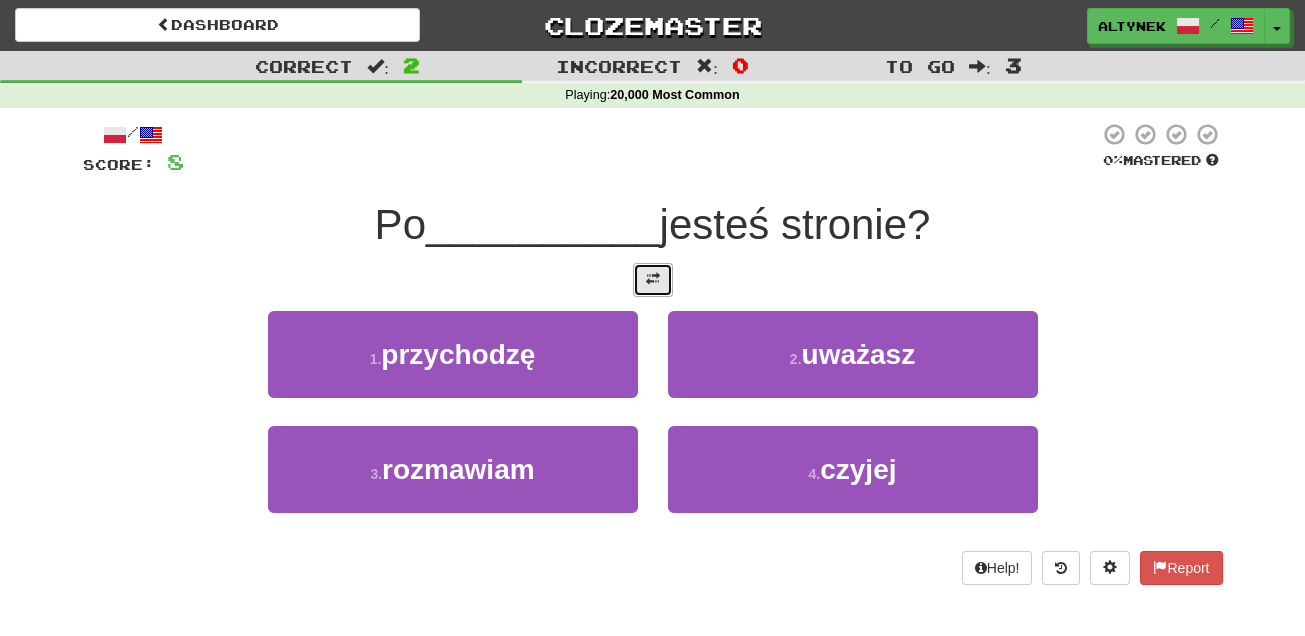 click at bounding box center (653, 279) 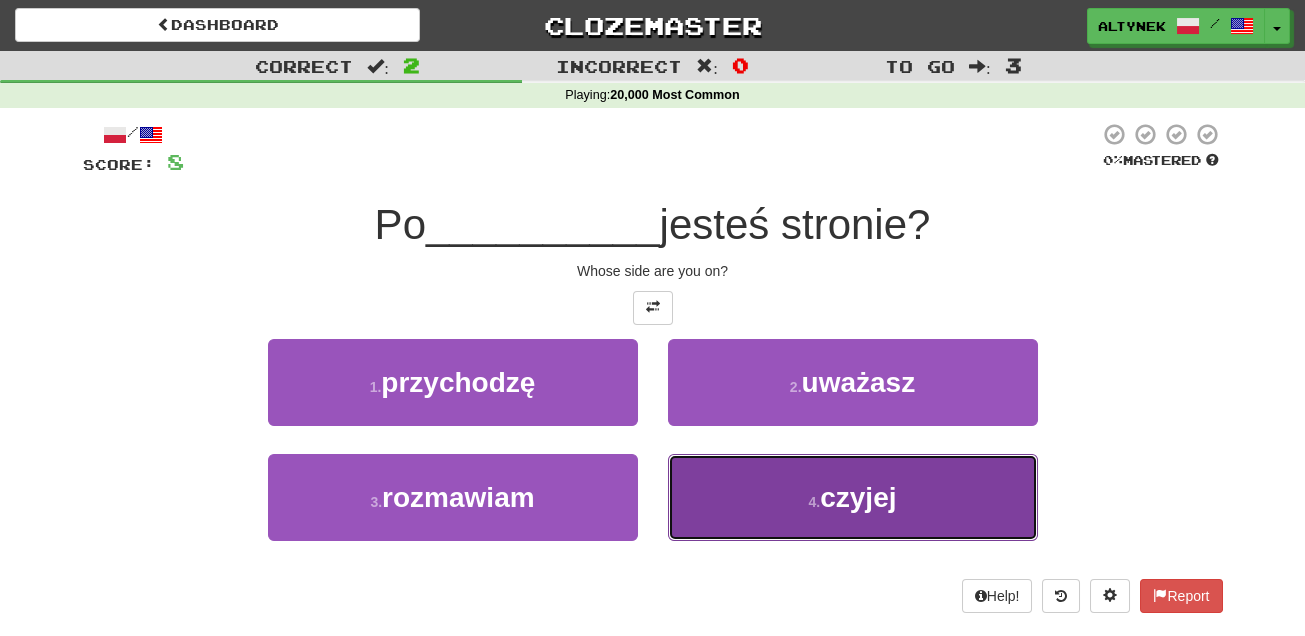 click on "4 .  czyjej" at bounding box center (853, 497) 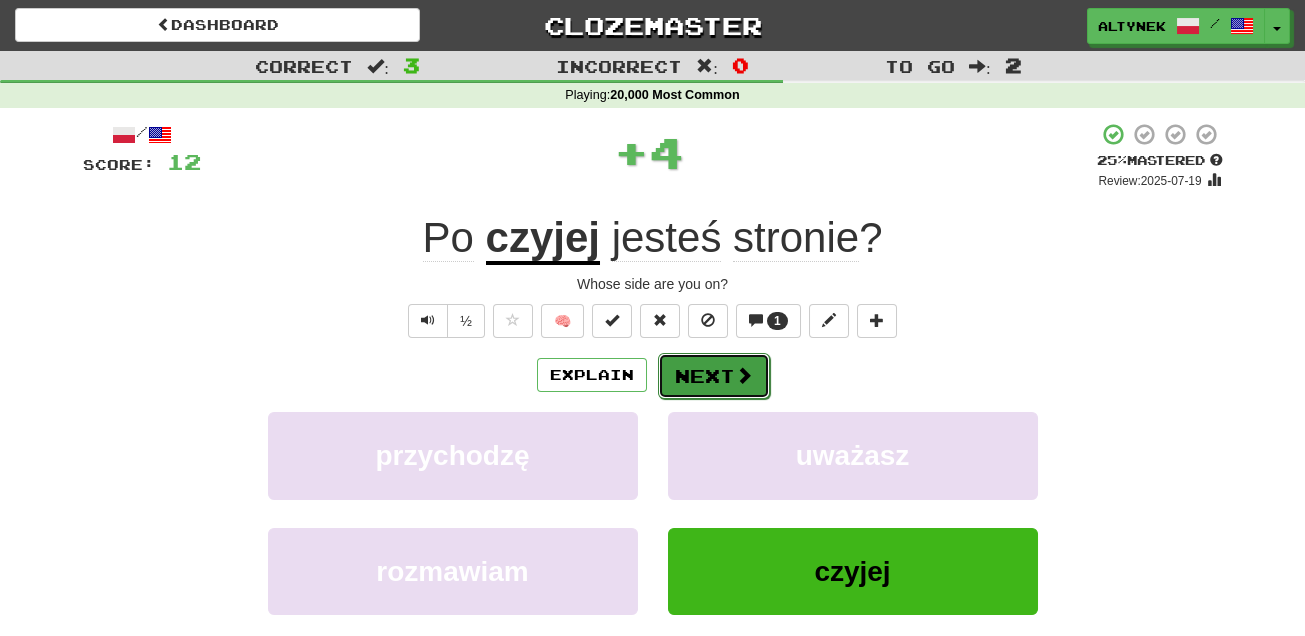 click on "Next" at bounding box center [714, 376] 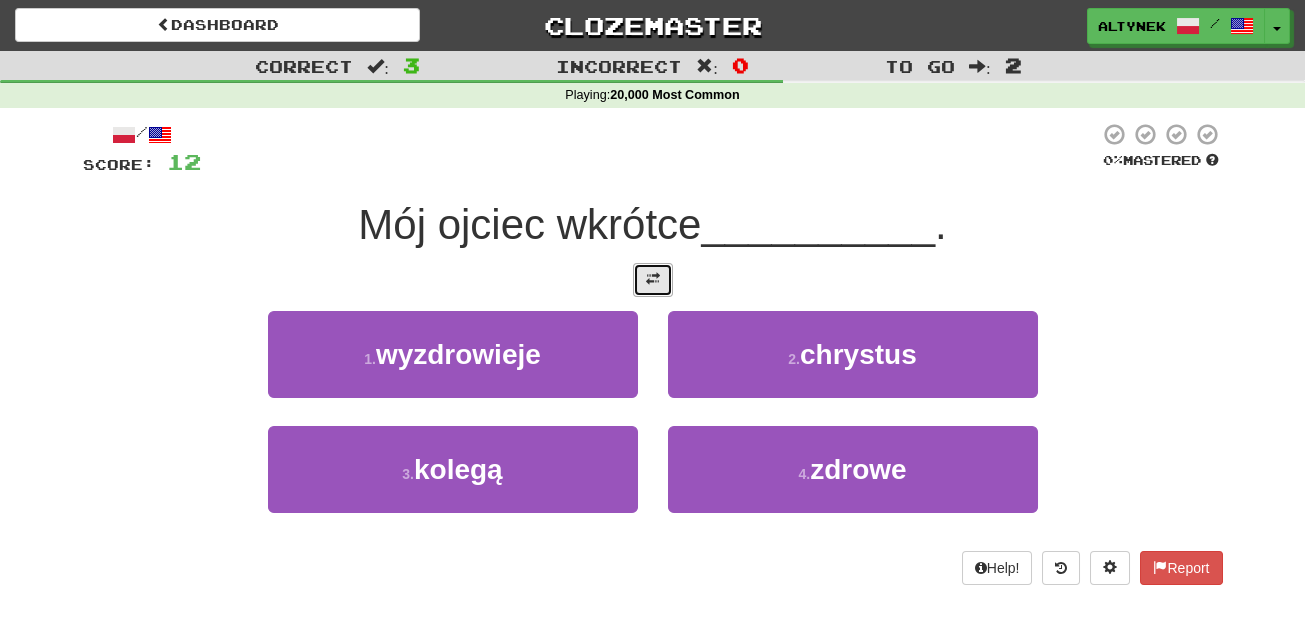 click at bounding box center (653, 280) 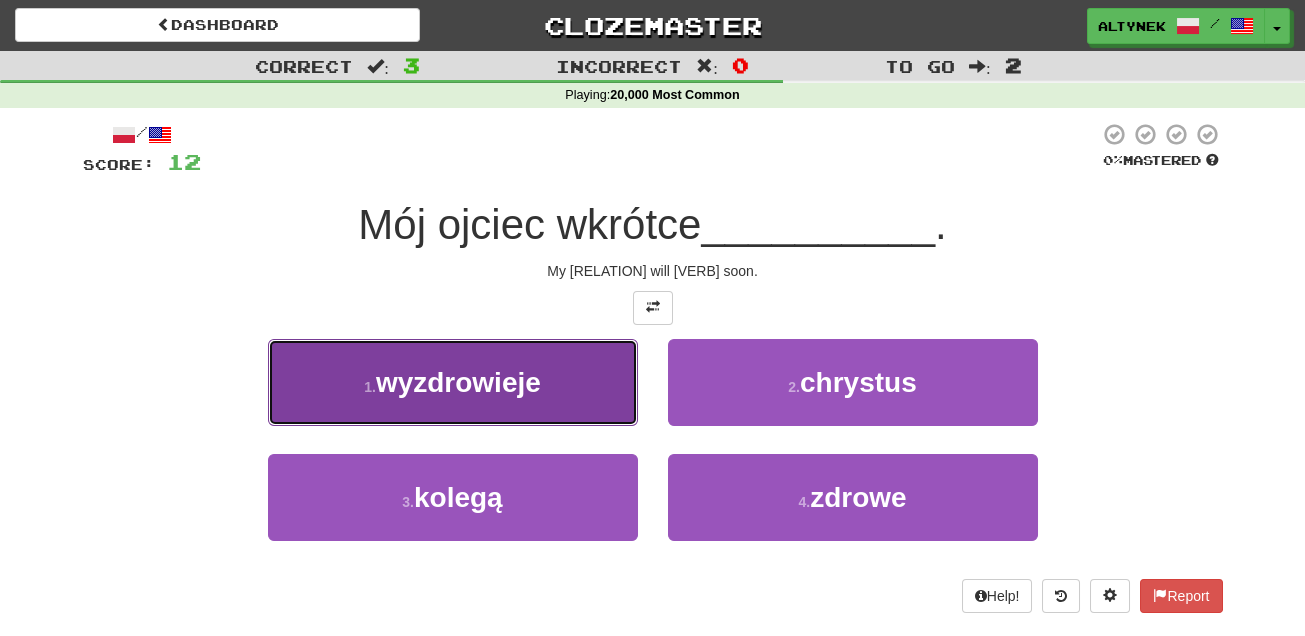 click on "wyzdrowieje" at bounding box center (458, 382) 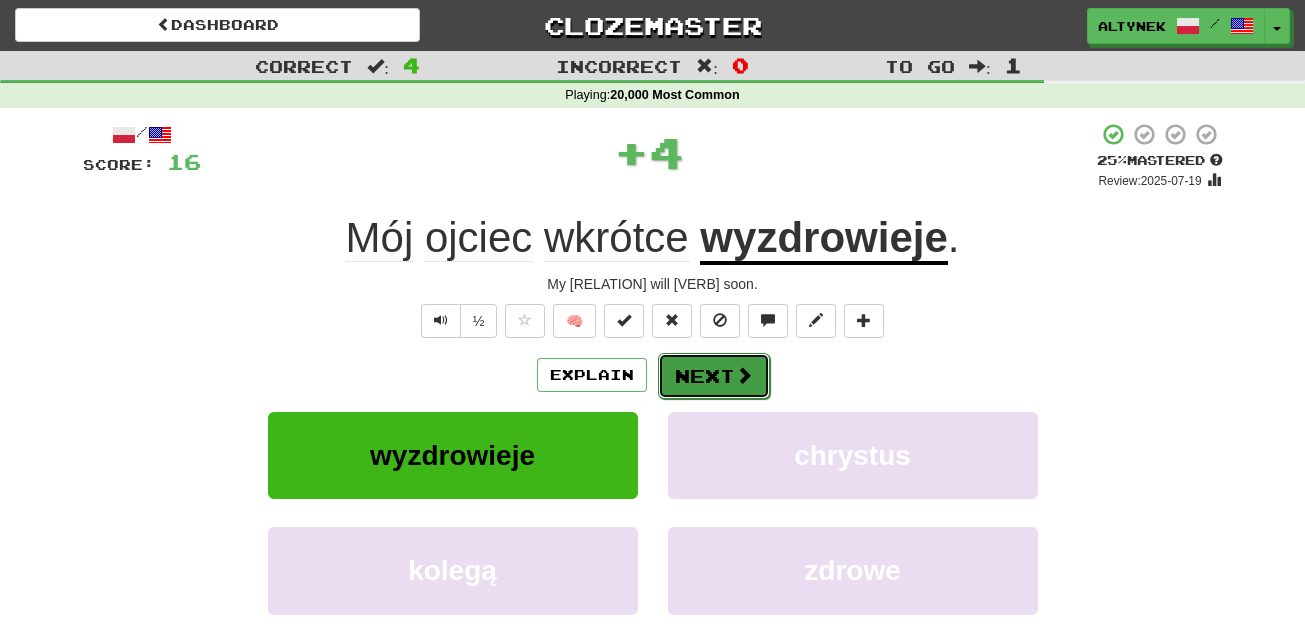 click at bounding box center (744, 375) 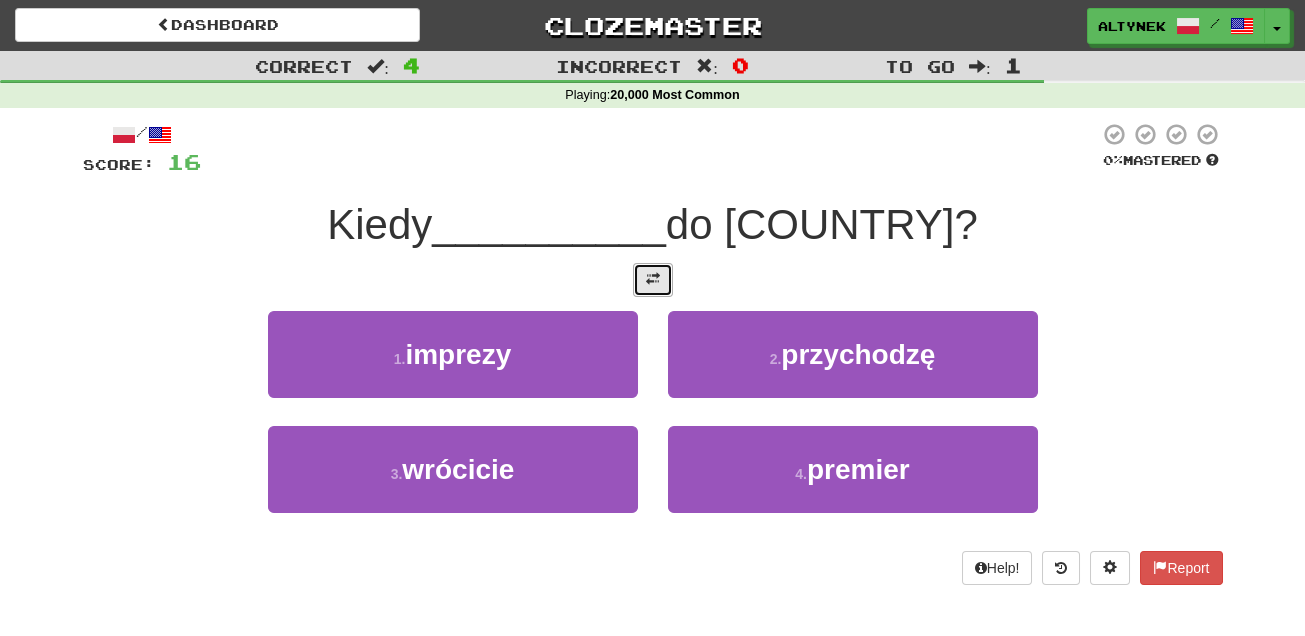 click at bounding box center (653, 280) 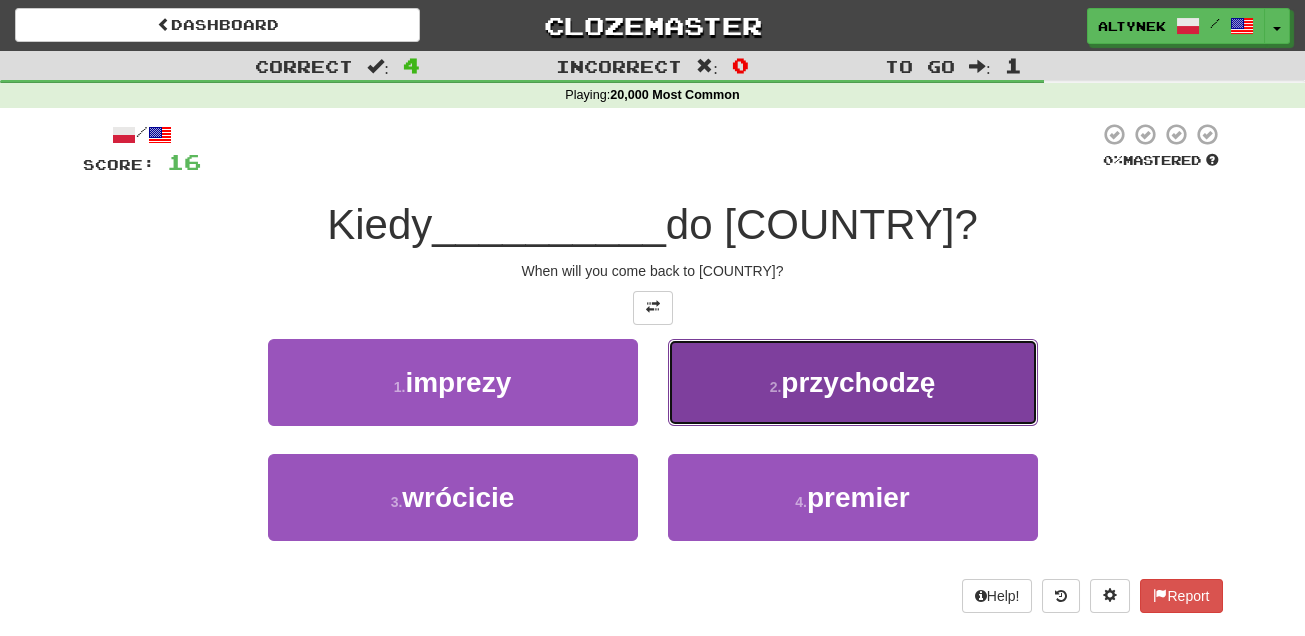 click on "2 .  przychodzę" at bounding box center (853, 382) 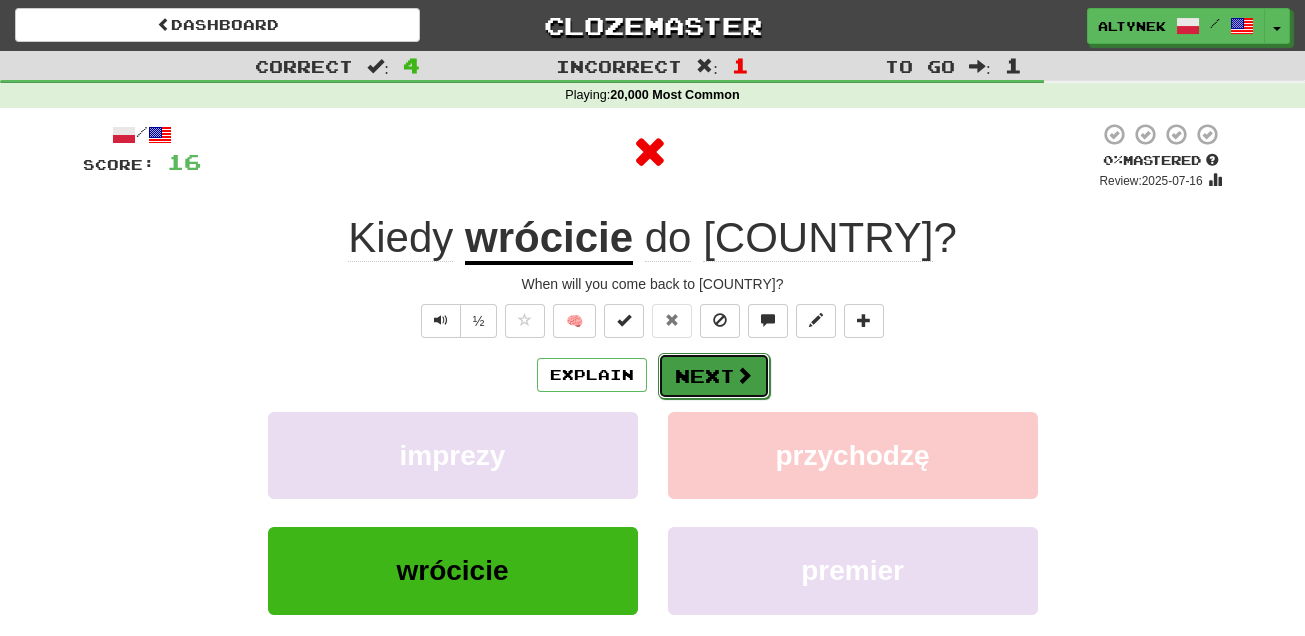 click on "Next" at bounding box center [714, 376] 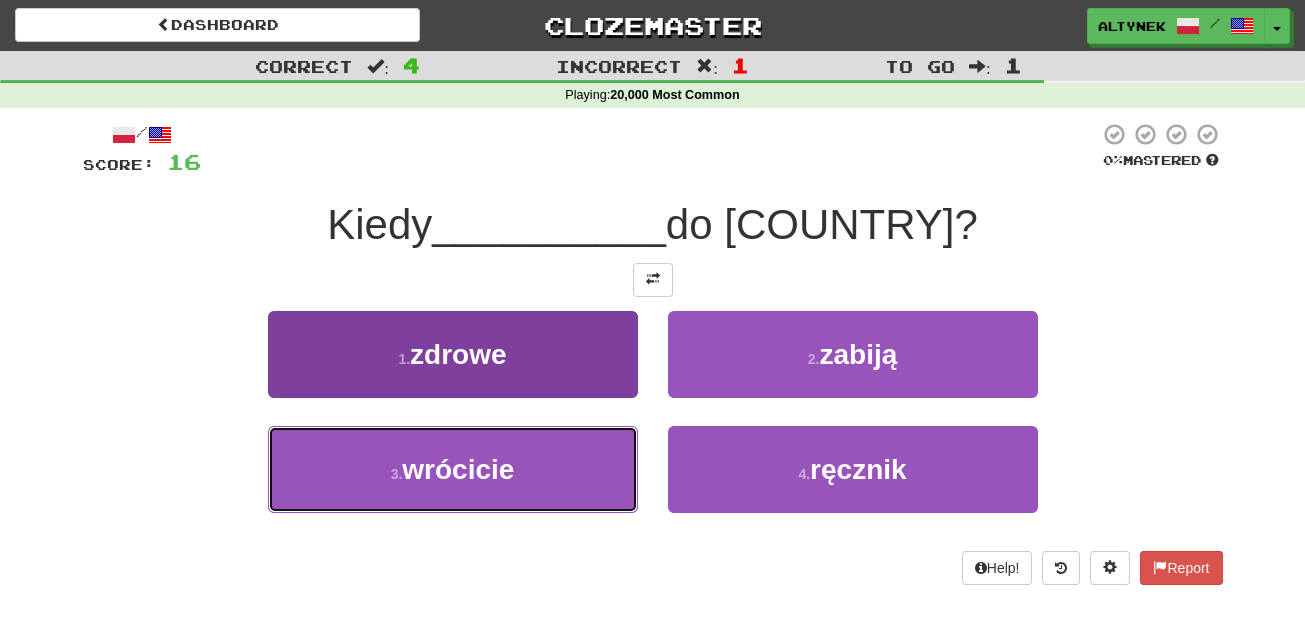 click on "wrócicie" at bounding box center (458, 469) 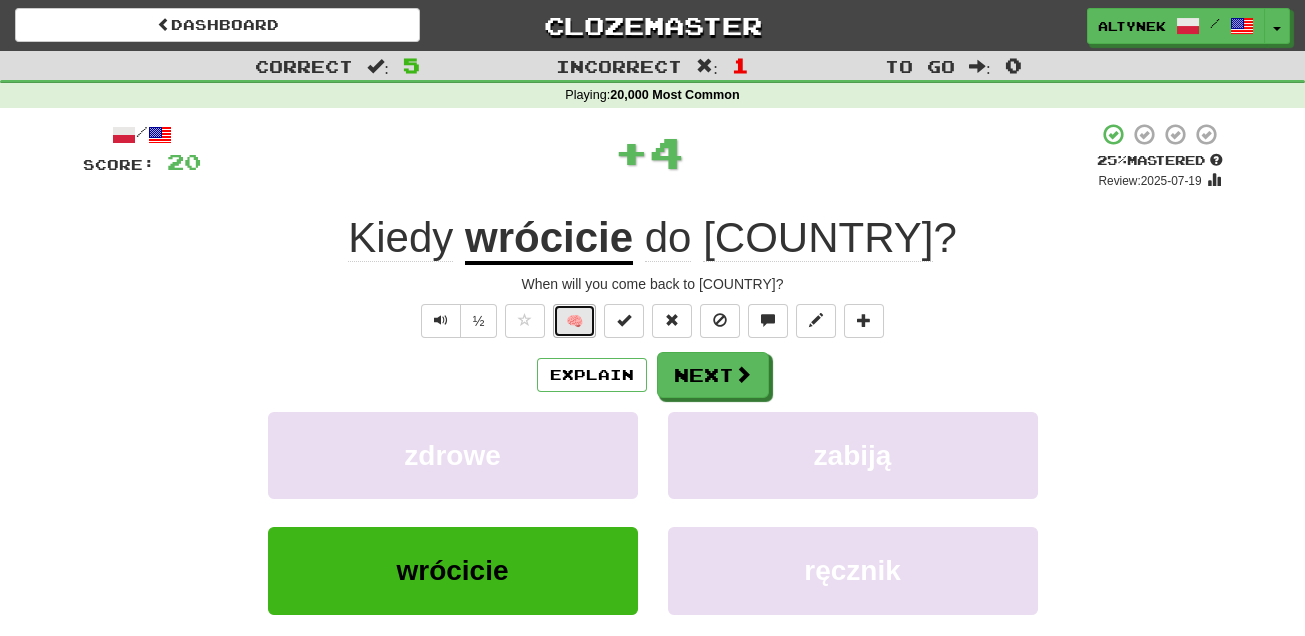 click on "🧠" at bounding box center (574, 321) 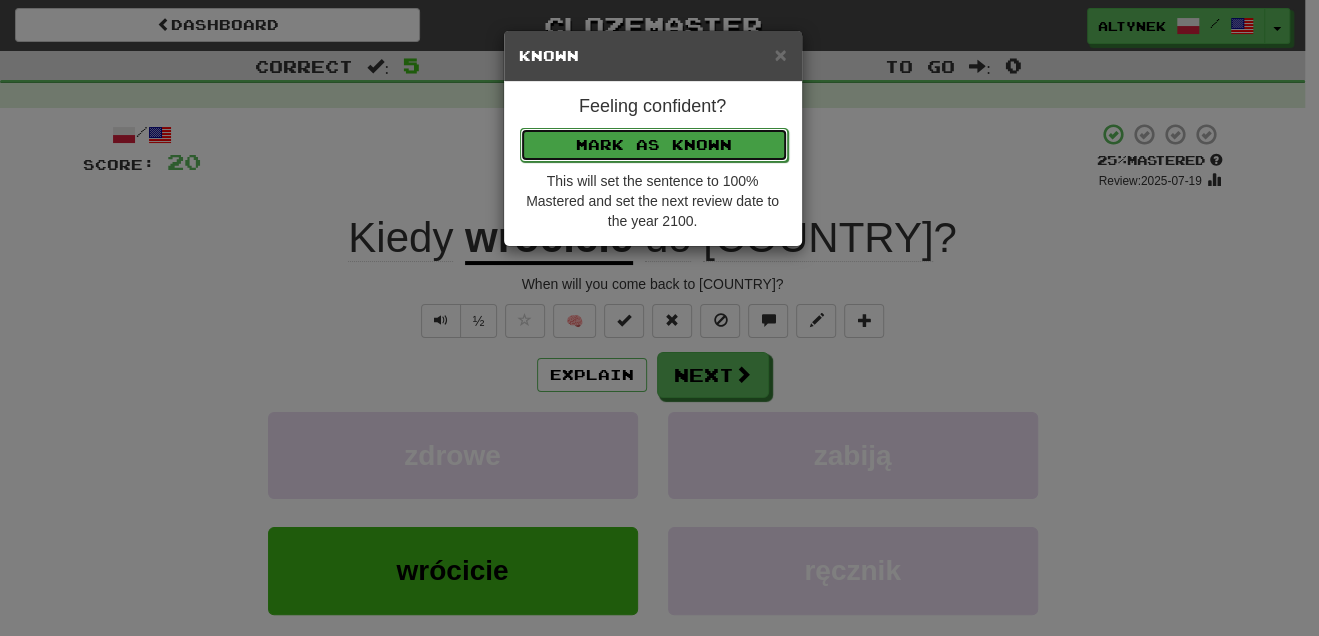 click on "Mark as Known" at bounding box center [654, 145] 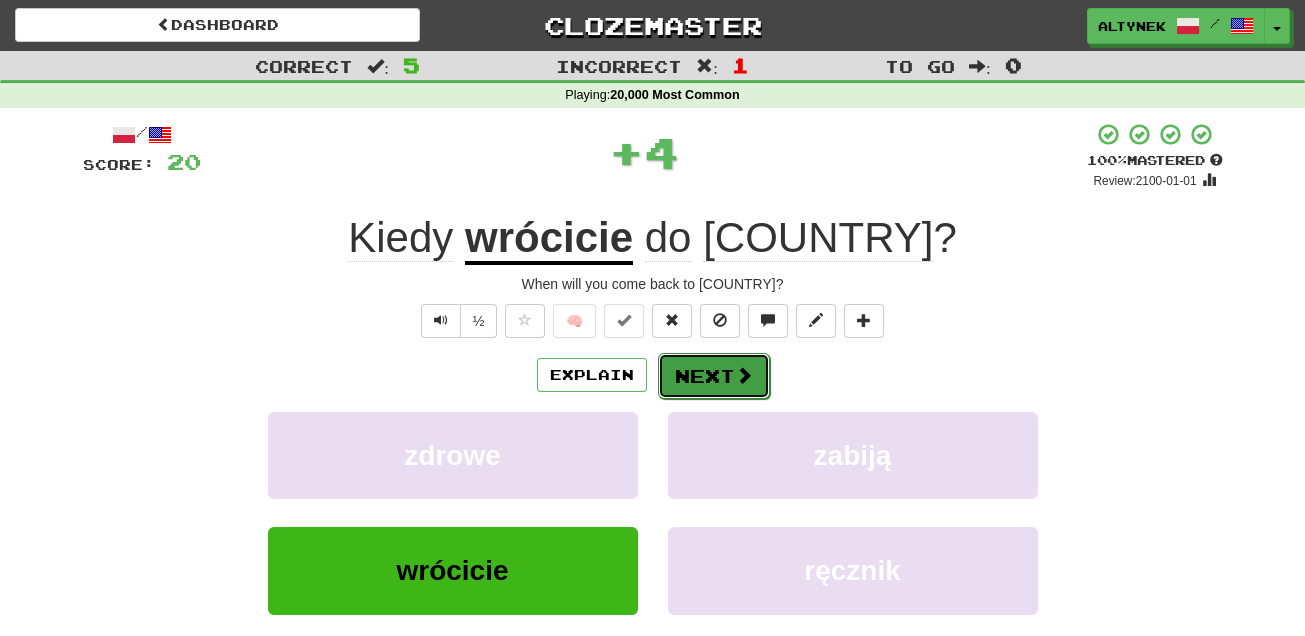 click on "Next" at bounding box center [714, 376] 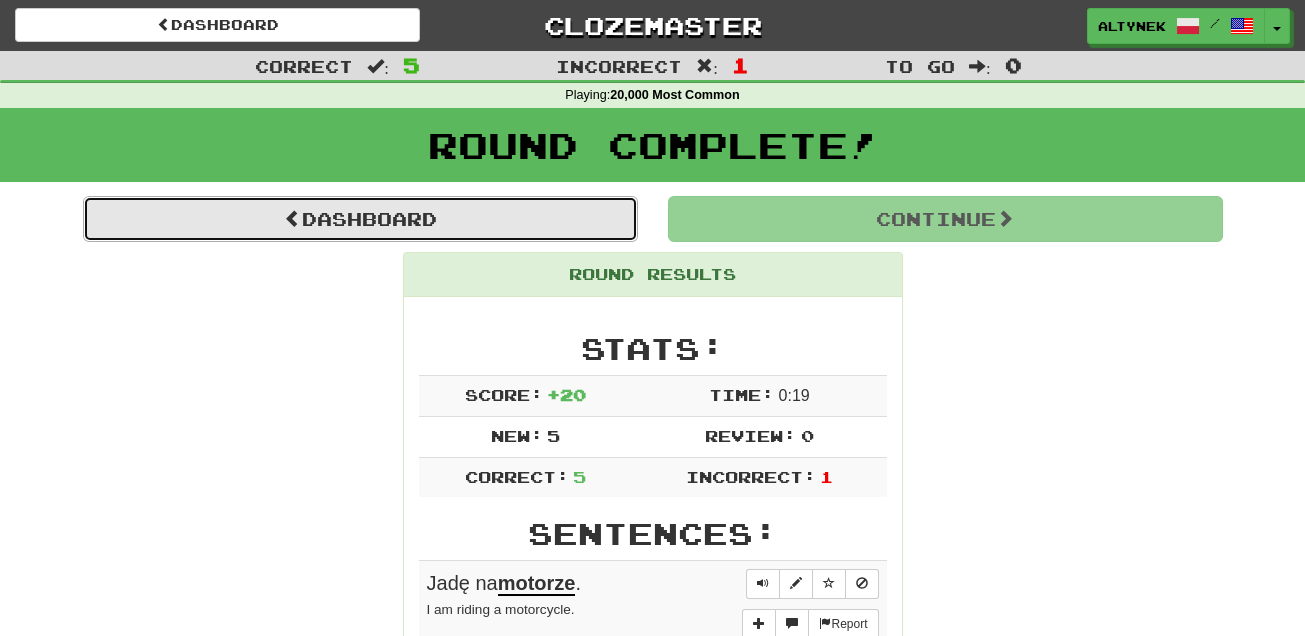 click on "Dashboard" at bounding box center [360, 219] 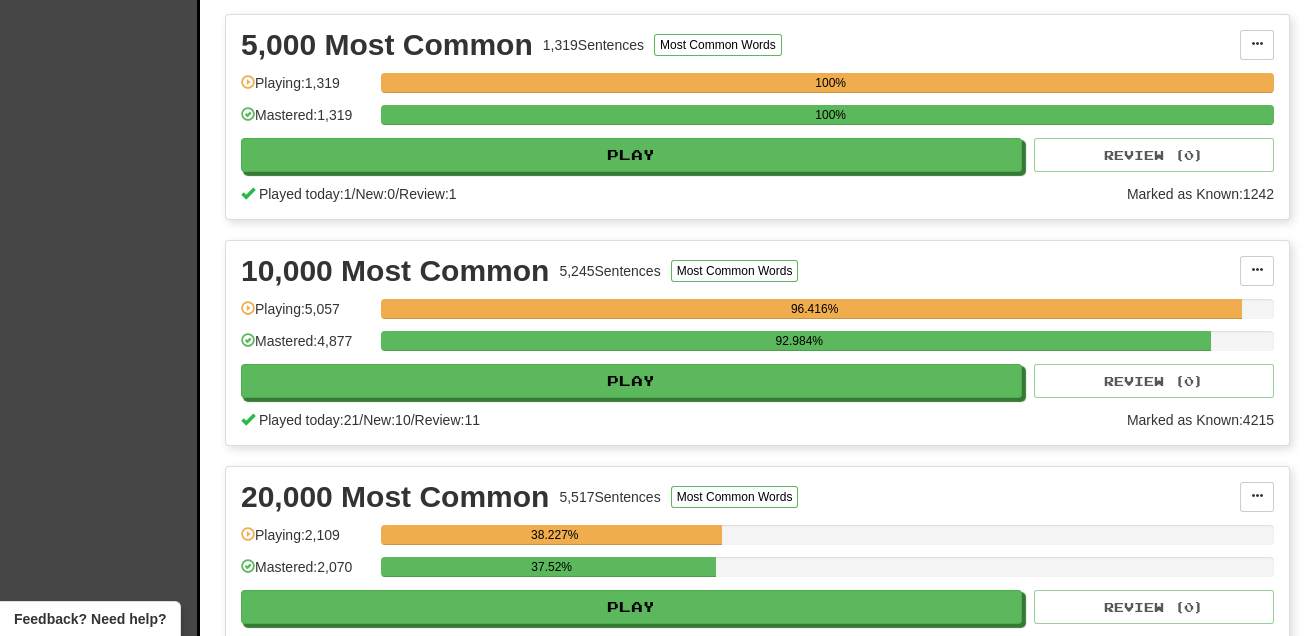 scroll, scrollTop: 666, scrollLeft: 0, axis: vertical 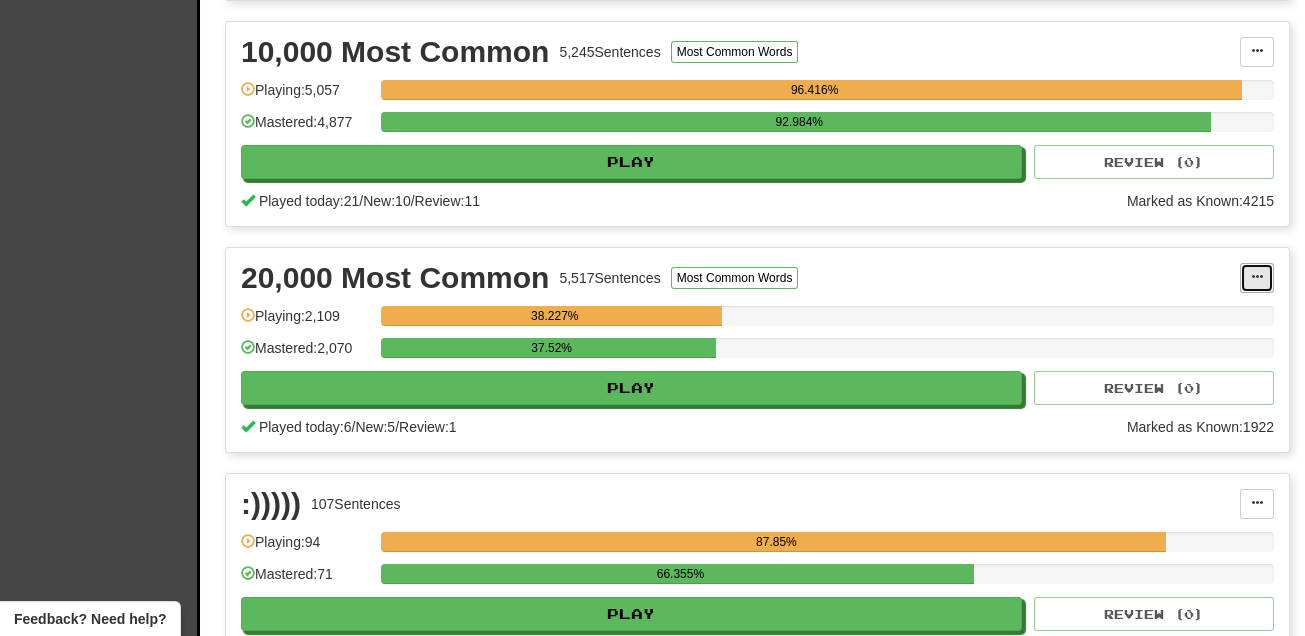 click at bounding box center [1257, 277] 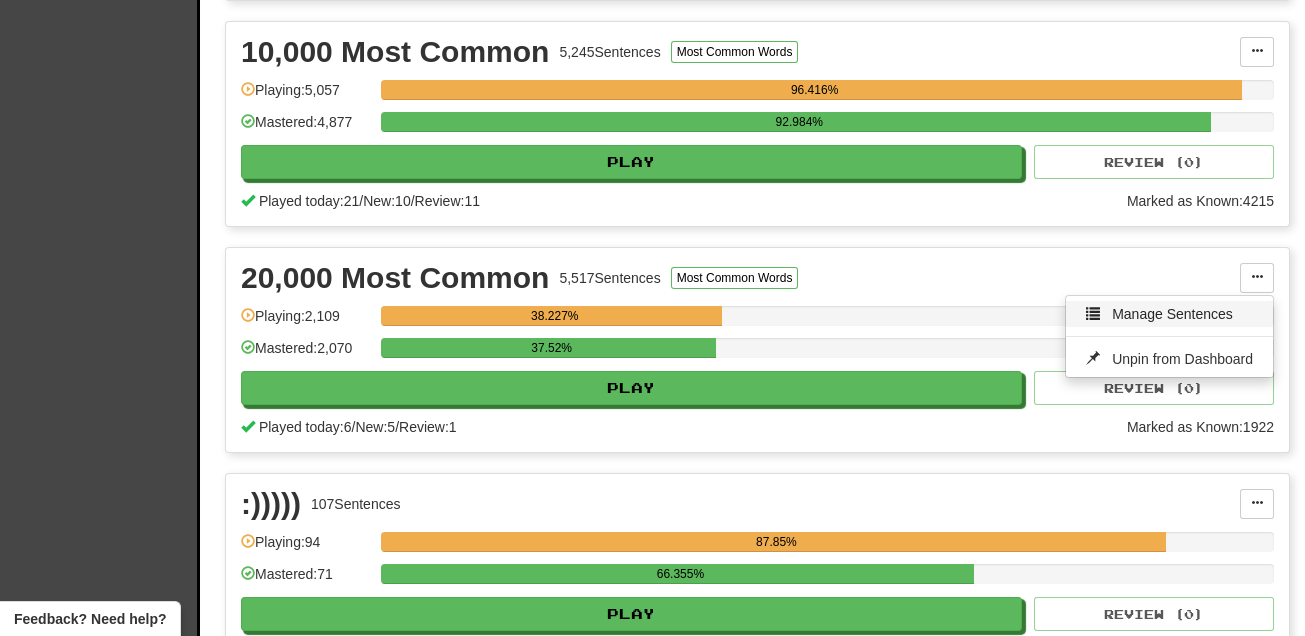click on "Manage Sentences" at bounding box center [1169, 314] 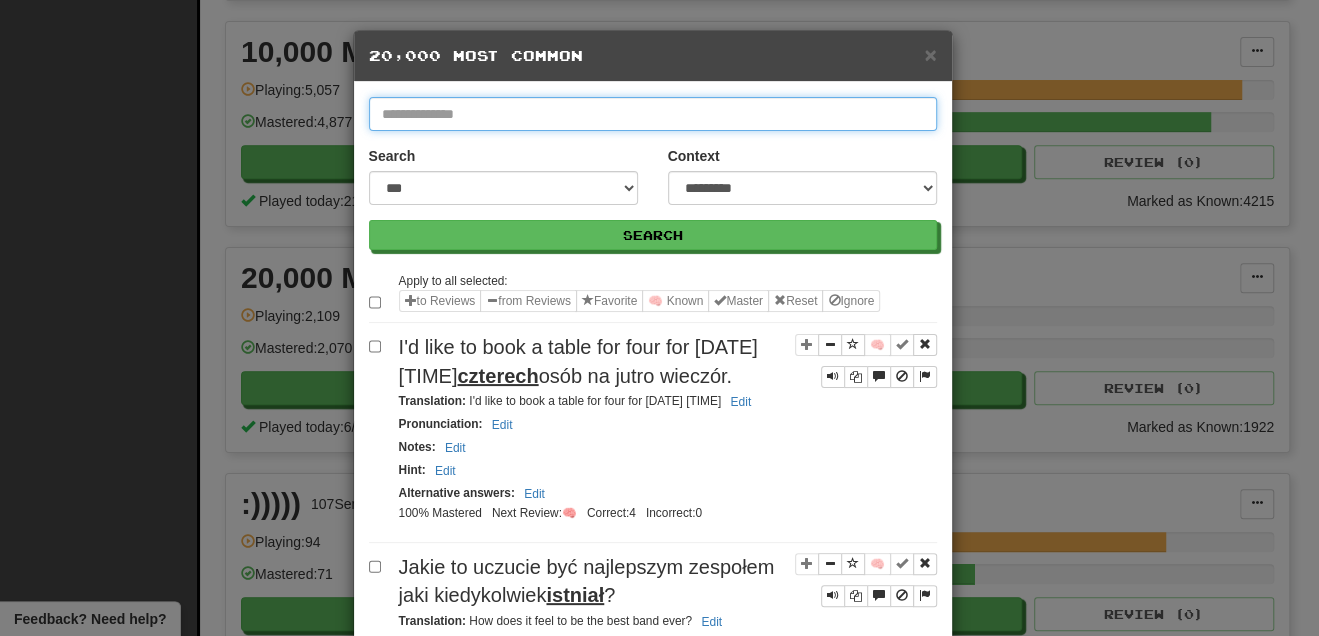 click at bounding box center (653, 114) 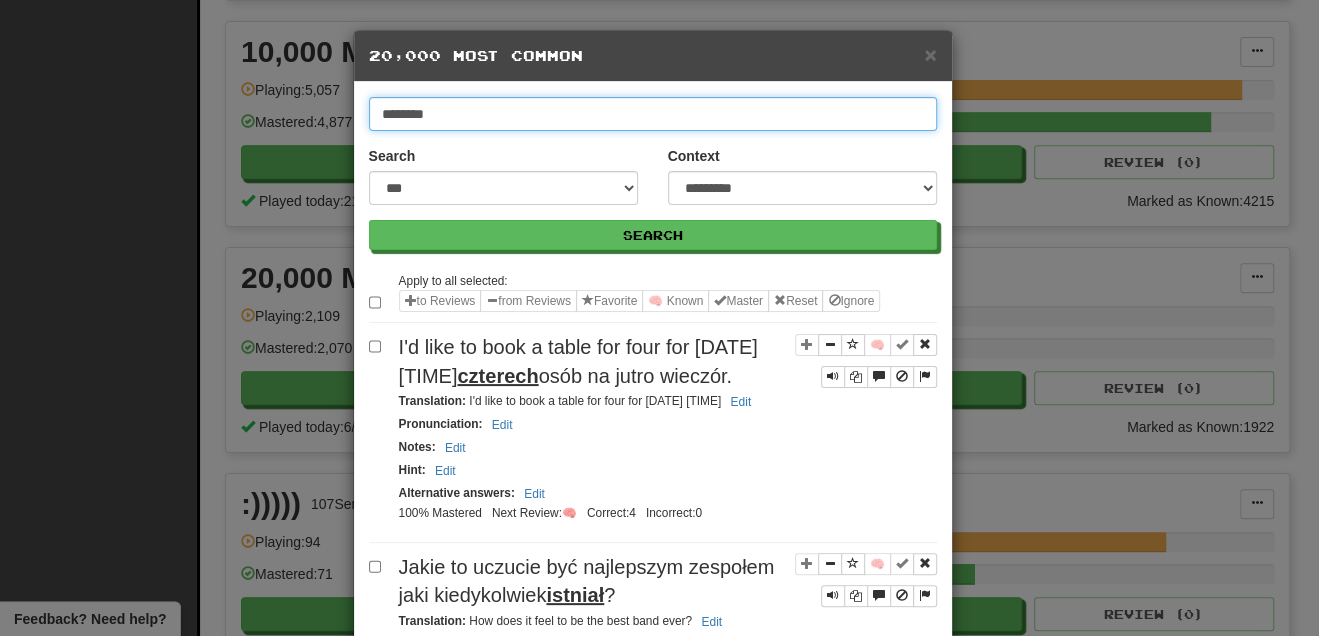 type on "********" 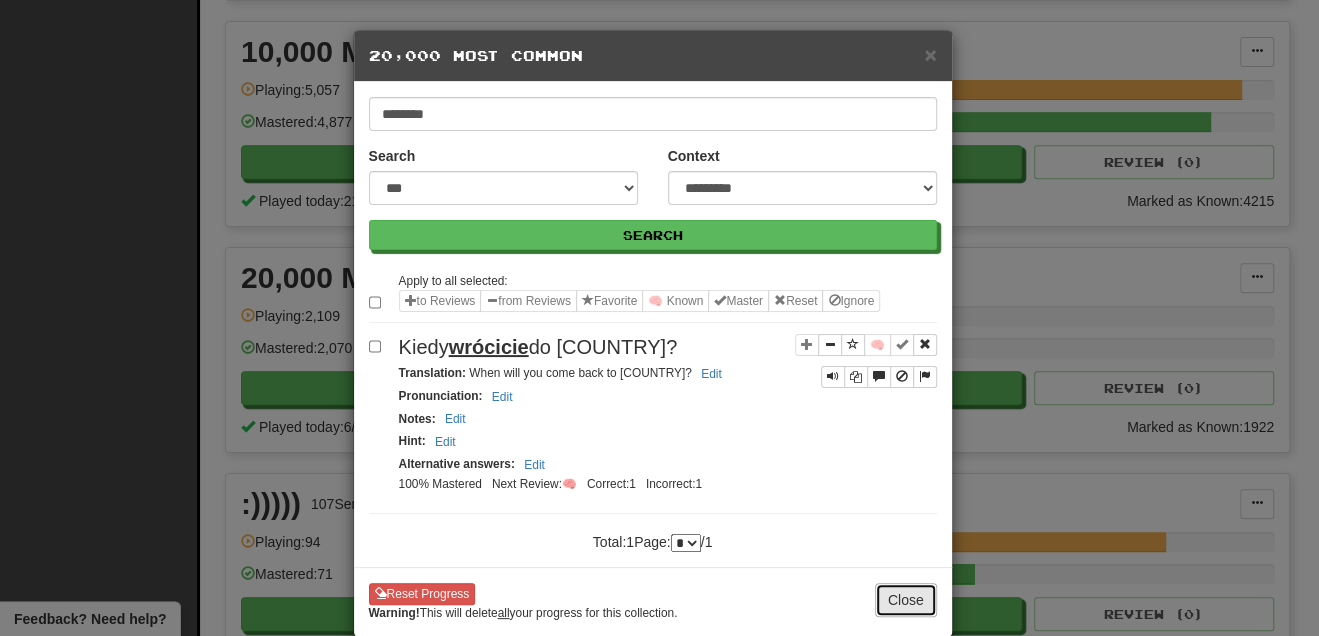 click on "Close" at bounding box center [906, 600] 